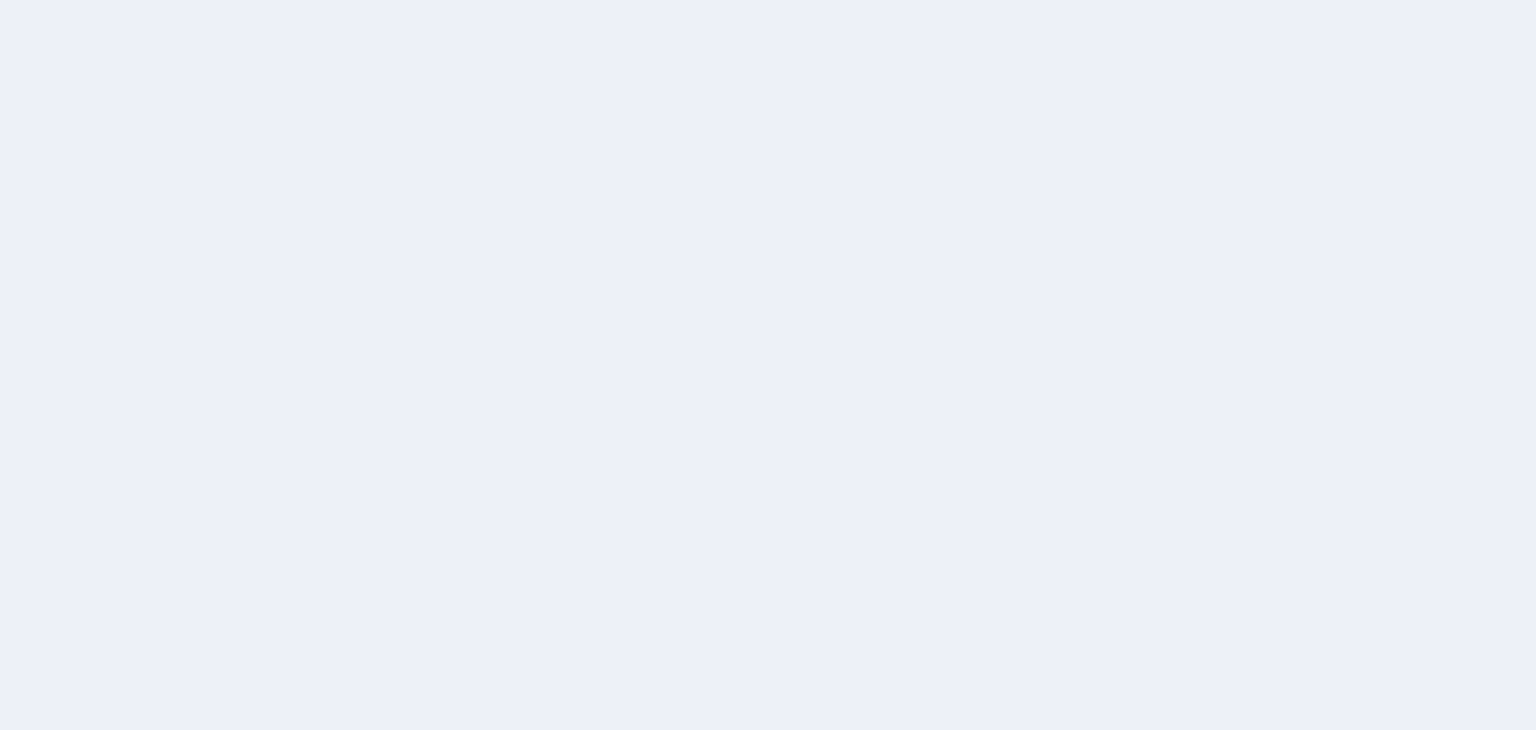 scroll, scrollTop: 0, scrollLeft: 0, axis: both 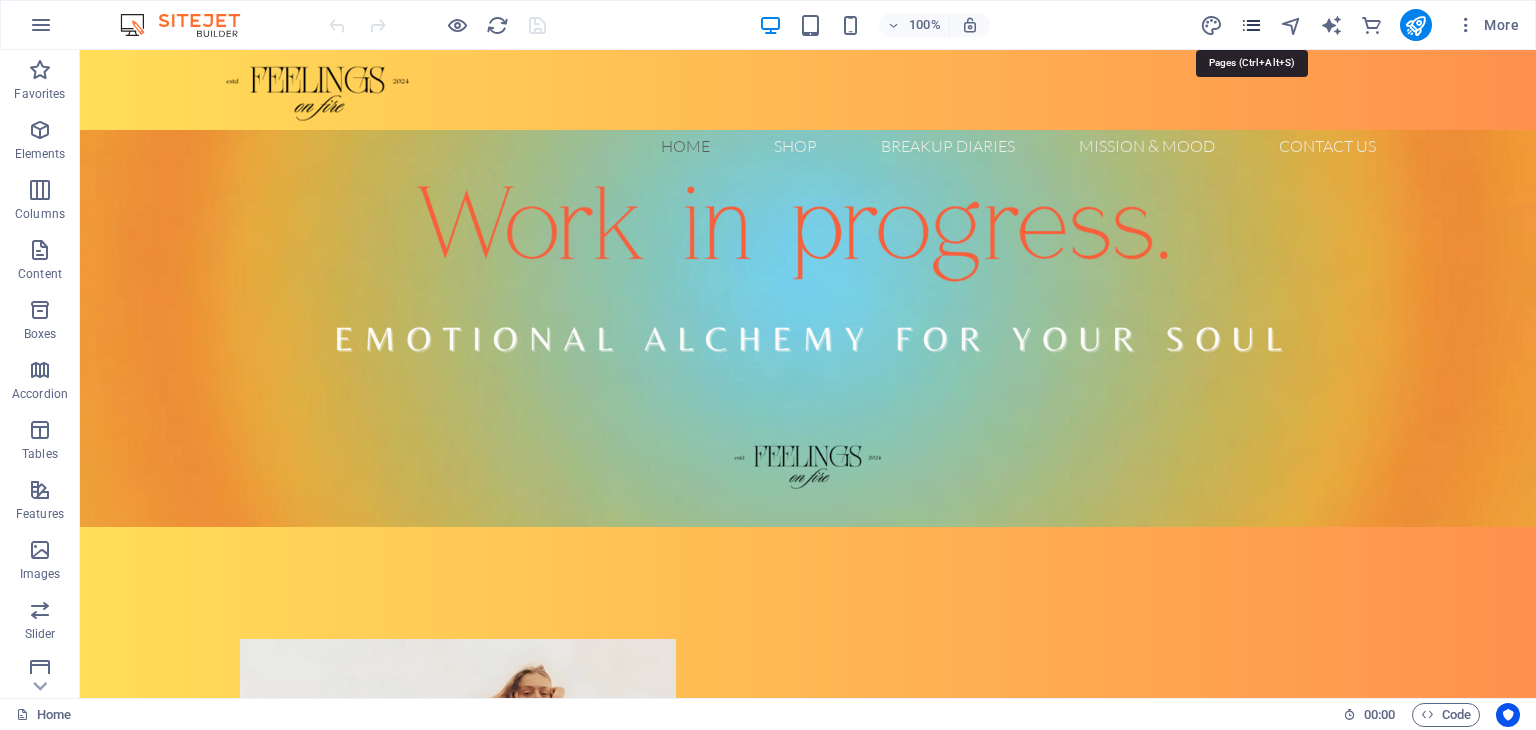 click at bounding box center [1251, 25] 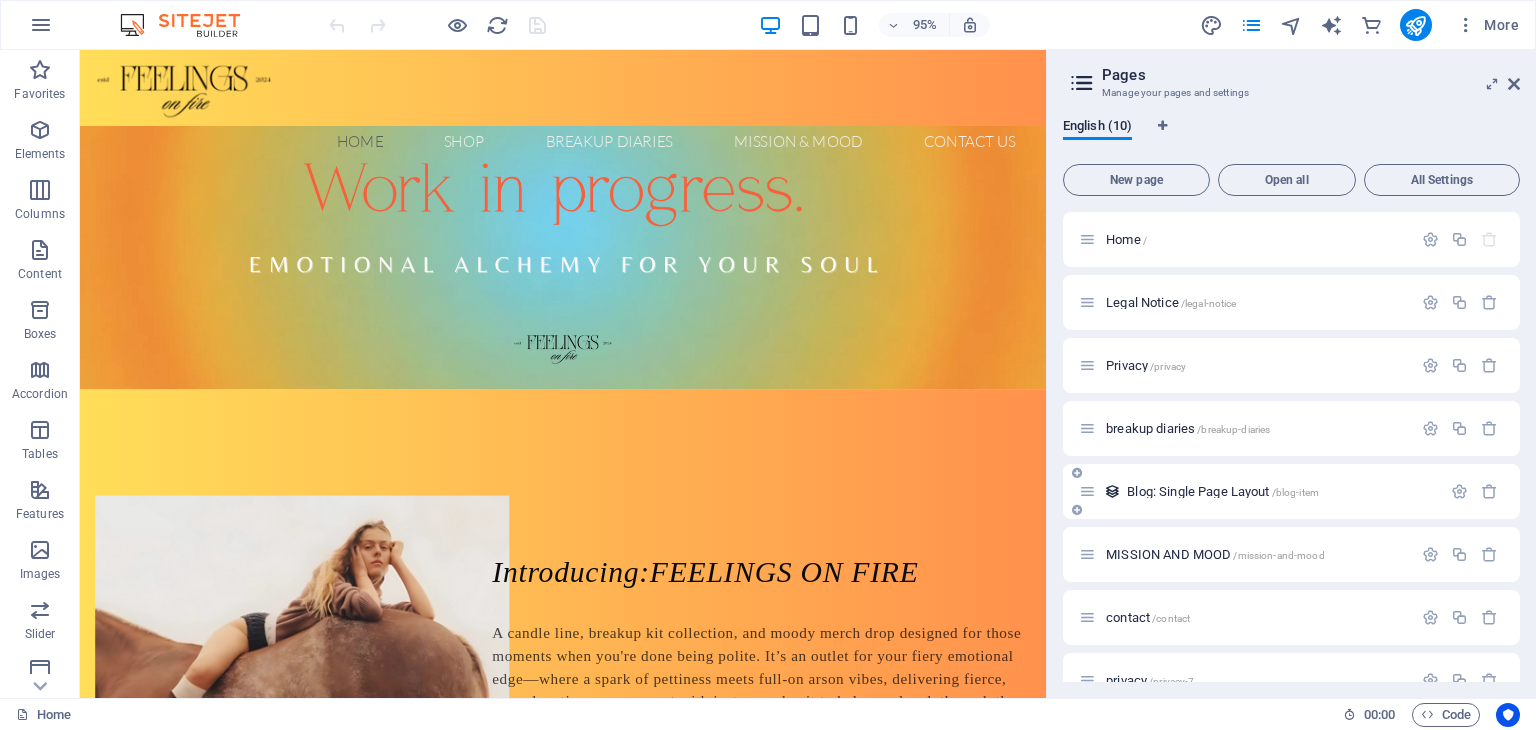 click on "Blog: Single Page Layout /blog-item" at bounding box center [1291, 491] 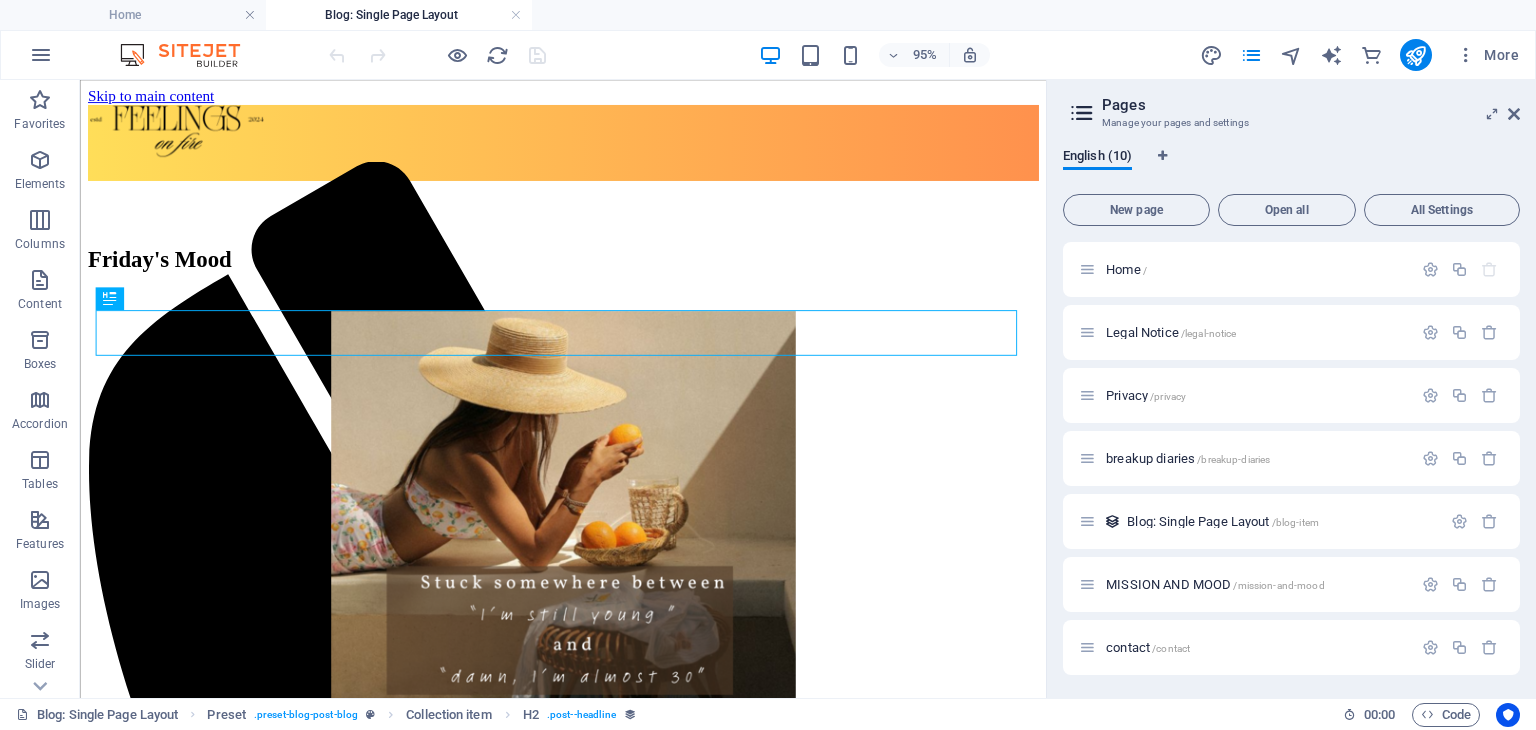 scroll, scrollTop: 0, scrollLeft: 0, axis: both 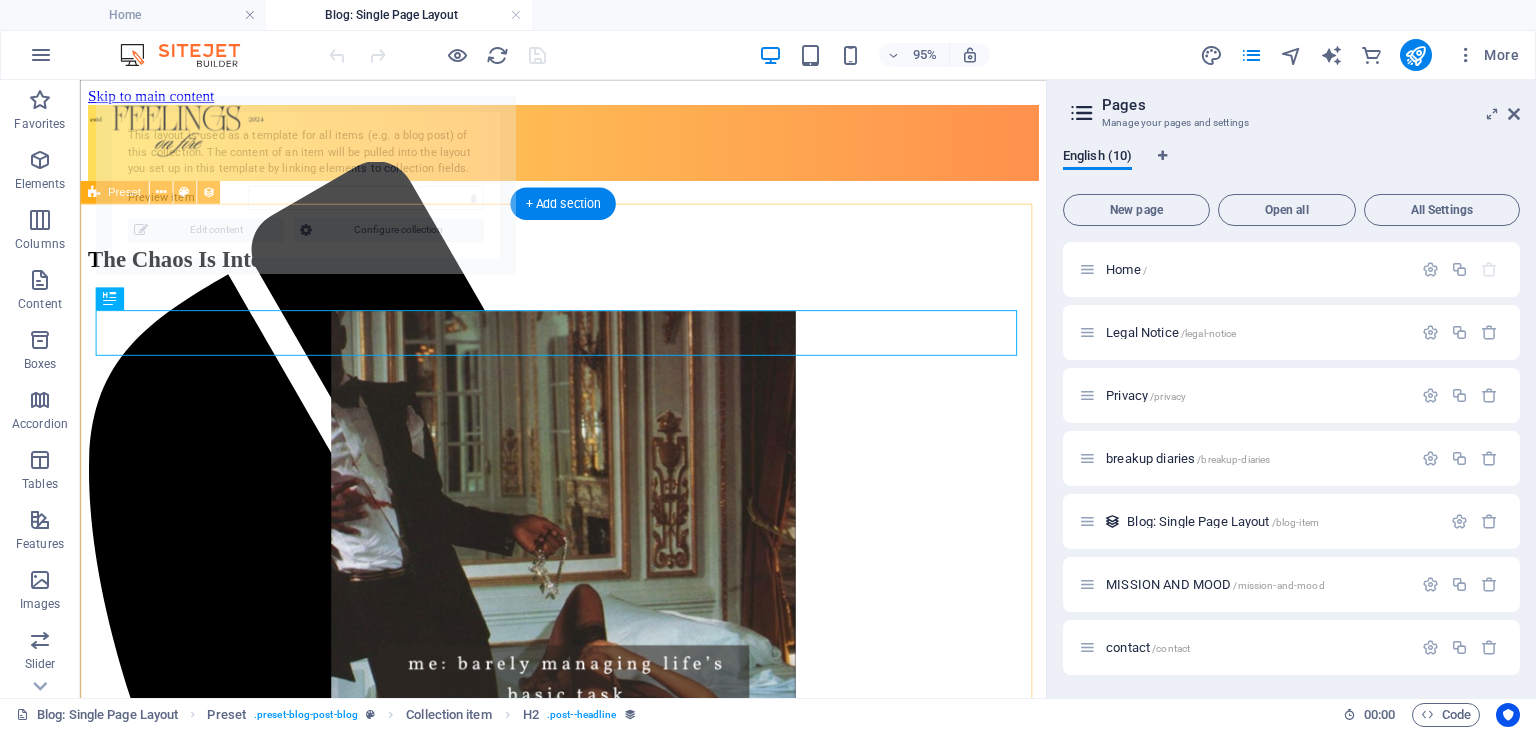 select on "688d25731536d04022034fc0" 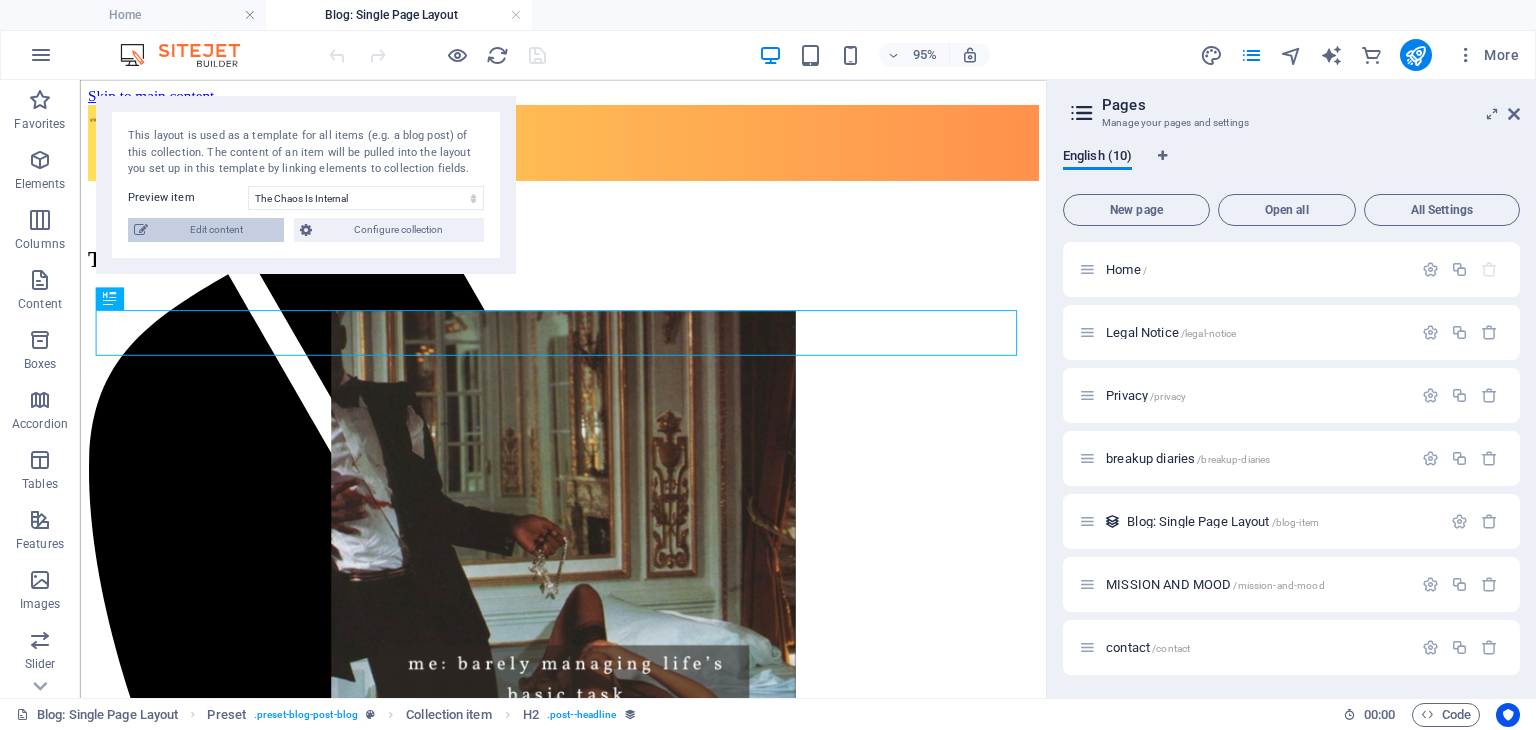 click on "Edit content" at bounding box center (216, 230) 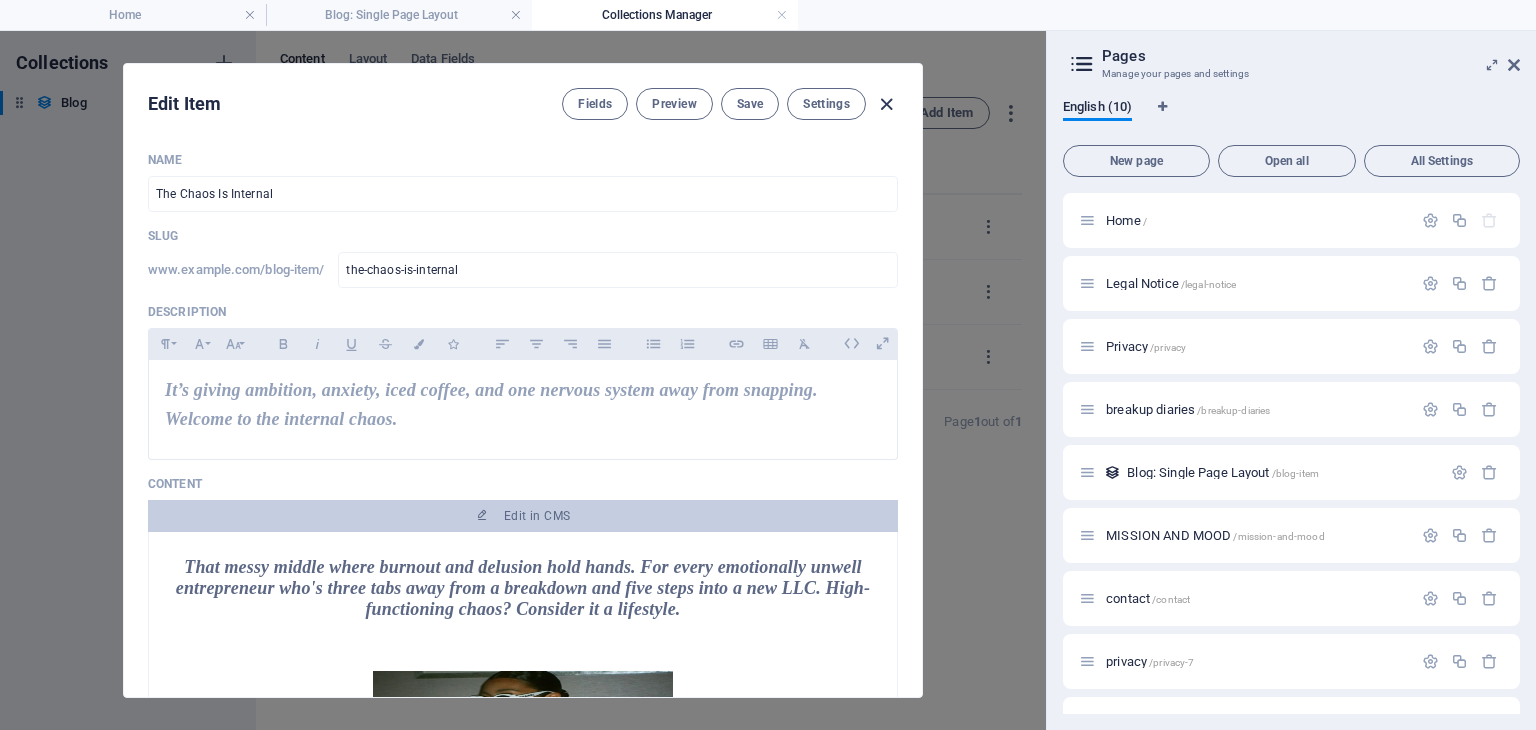 click at bounding box center [886, 104] 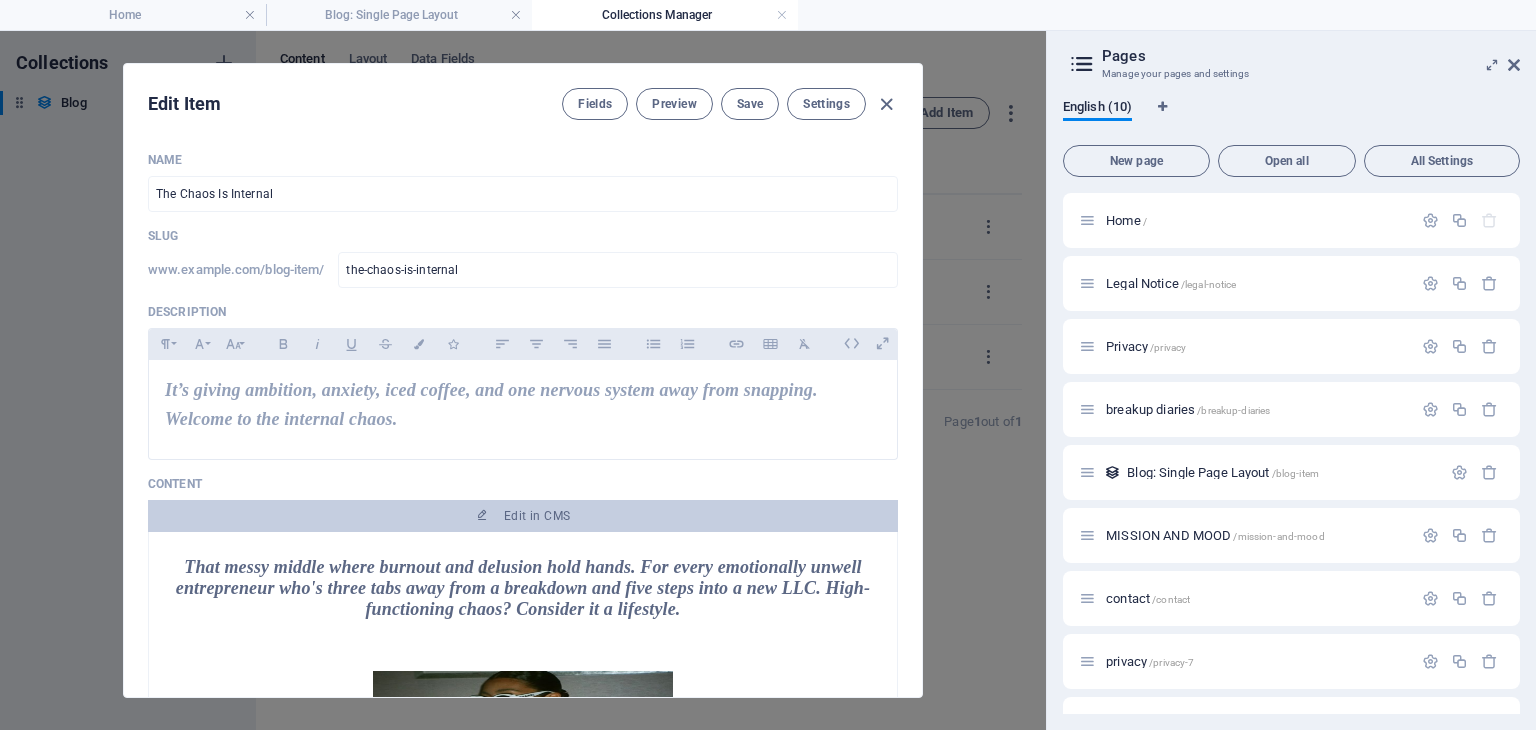 type on "2025-08-06" 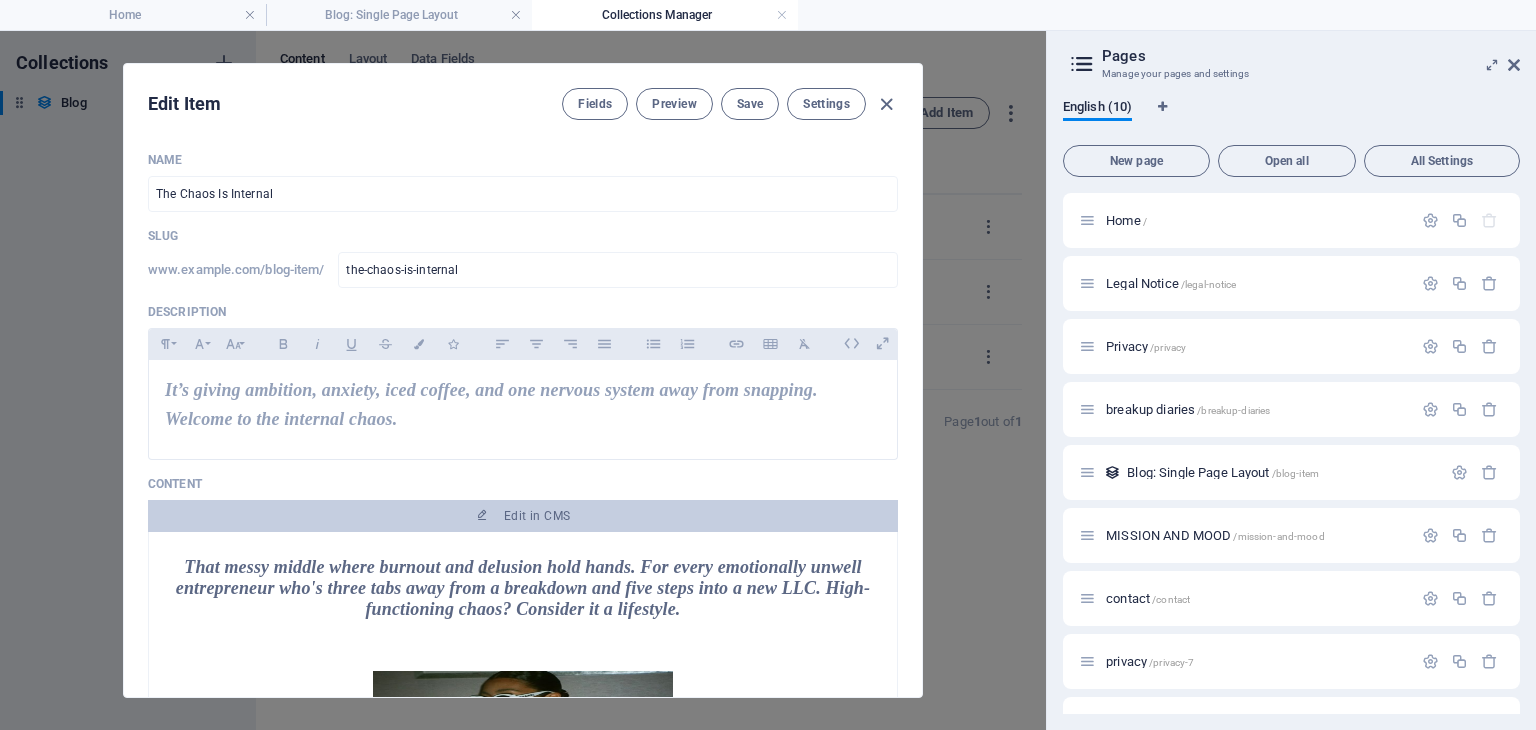 type on "the-chaos-is-internal" 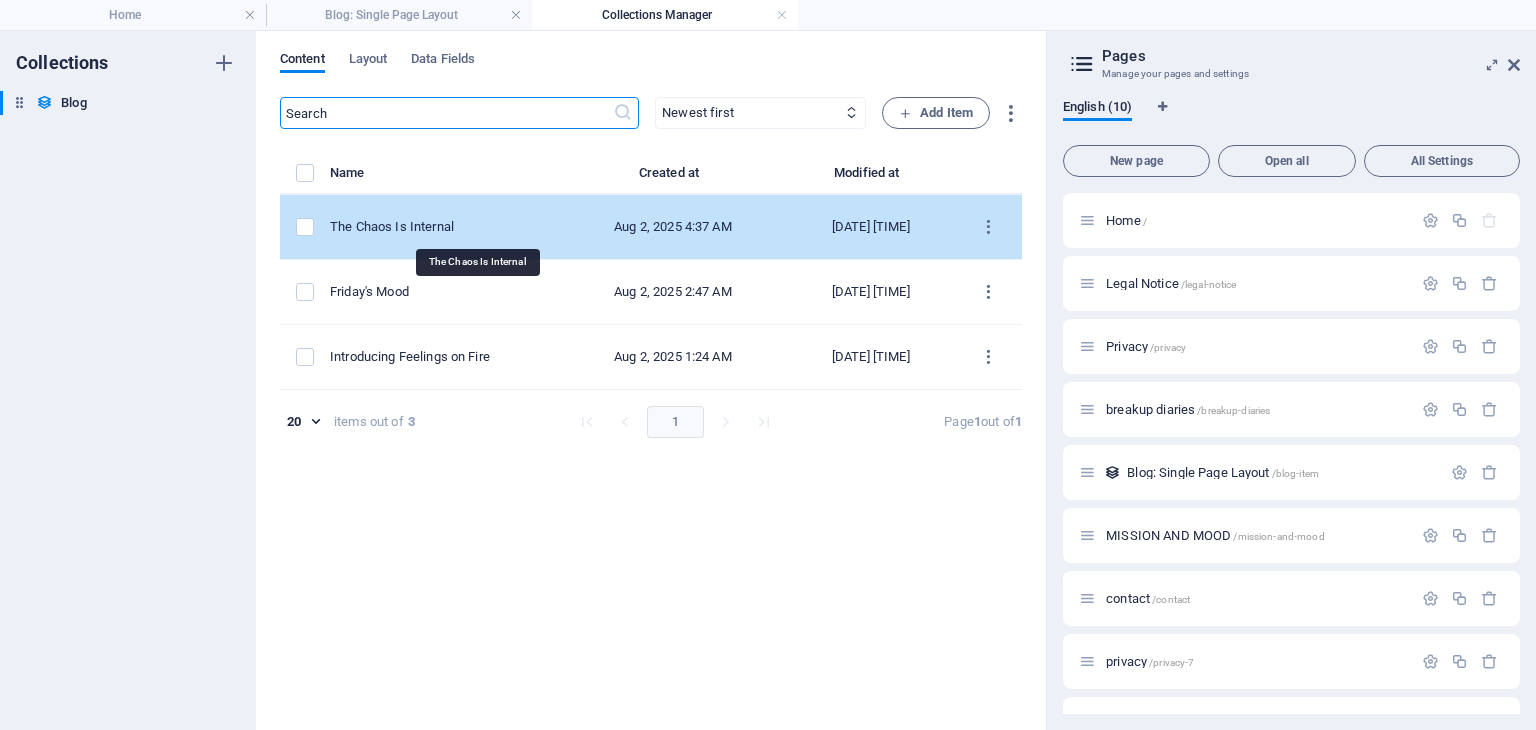 click on "The Chaos Is Internal" at bounding box center (436, 227) 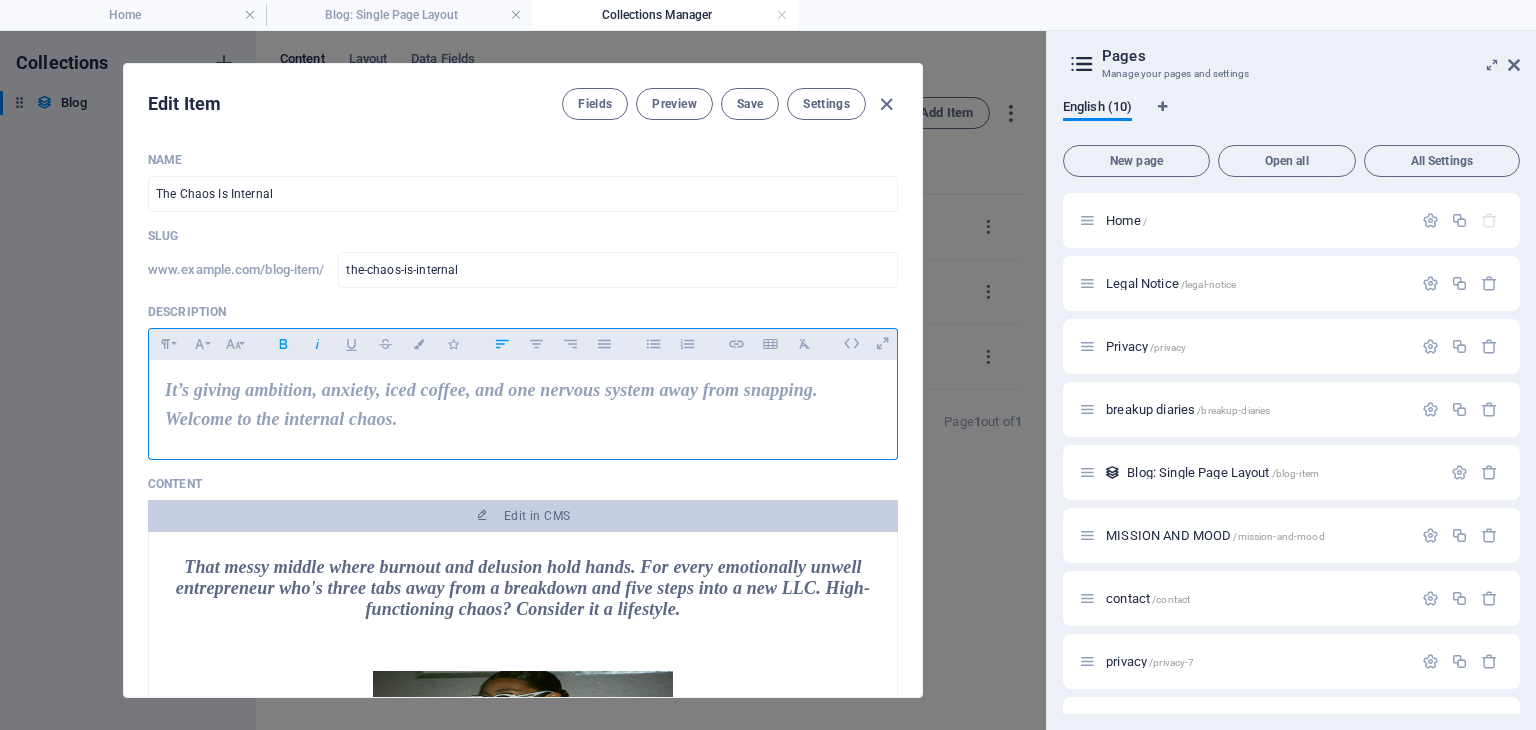 click on "It’s giving ambition, anxiety, iced coffee, and one nervous system away from snapping. Welcome to the internal chaos." at bounding box center (491, 404) 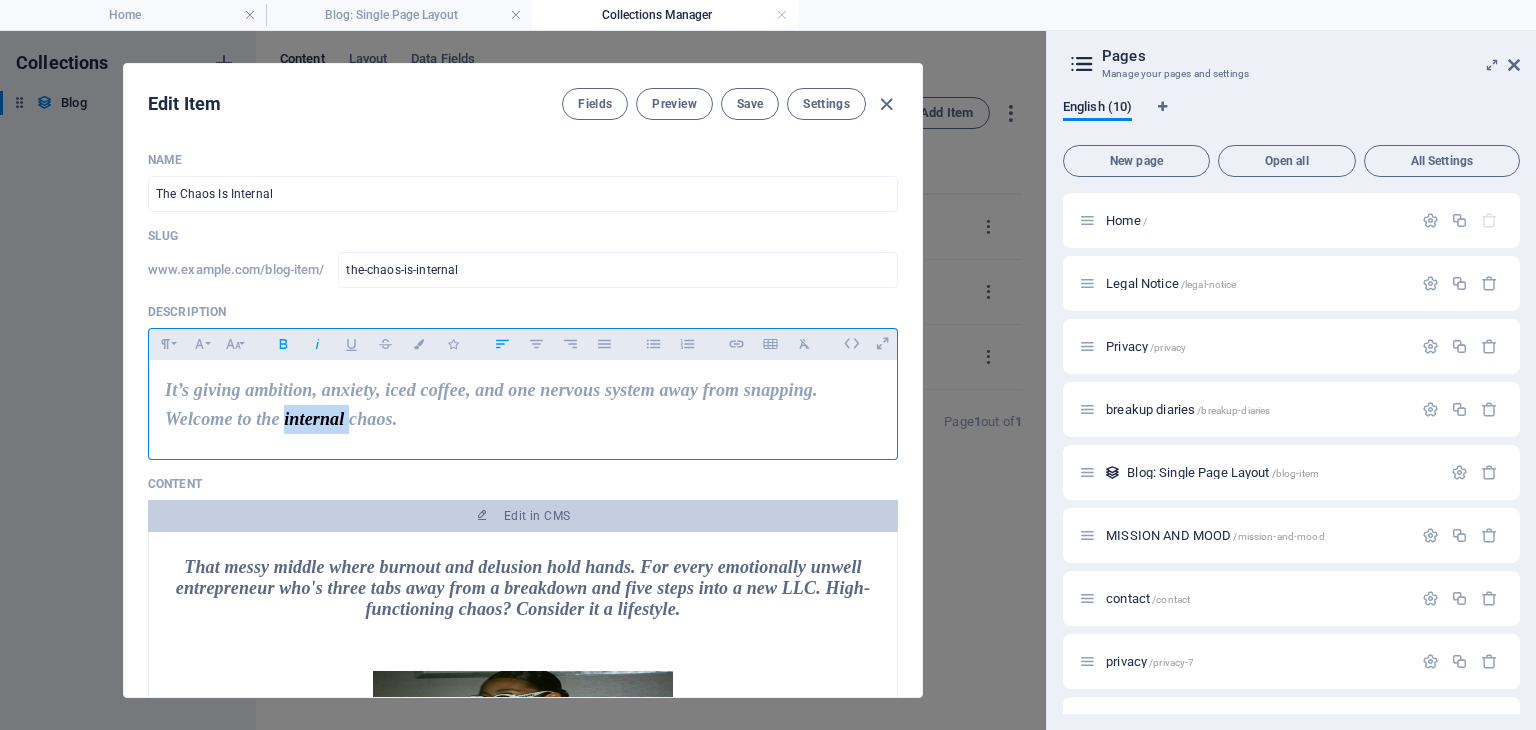 click on "It’s giving ambition, anxiety, iced coffee, and one nervous system away from snapping. Welcome to the internal chaos." at bounding box center (491, 404) 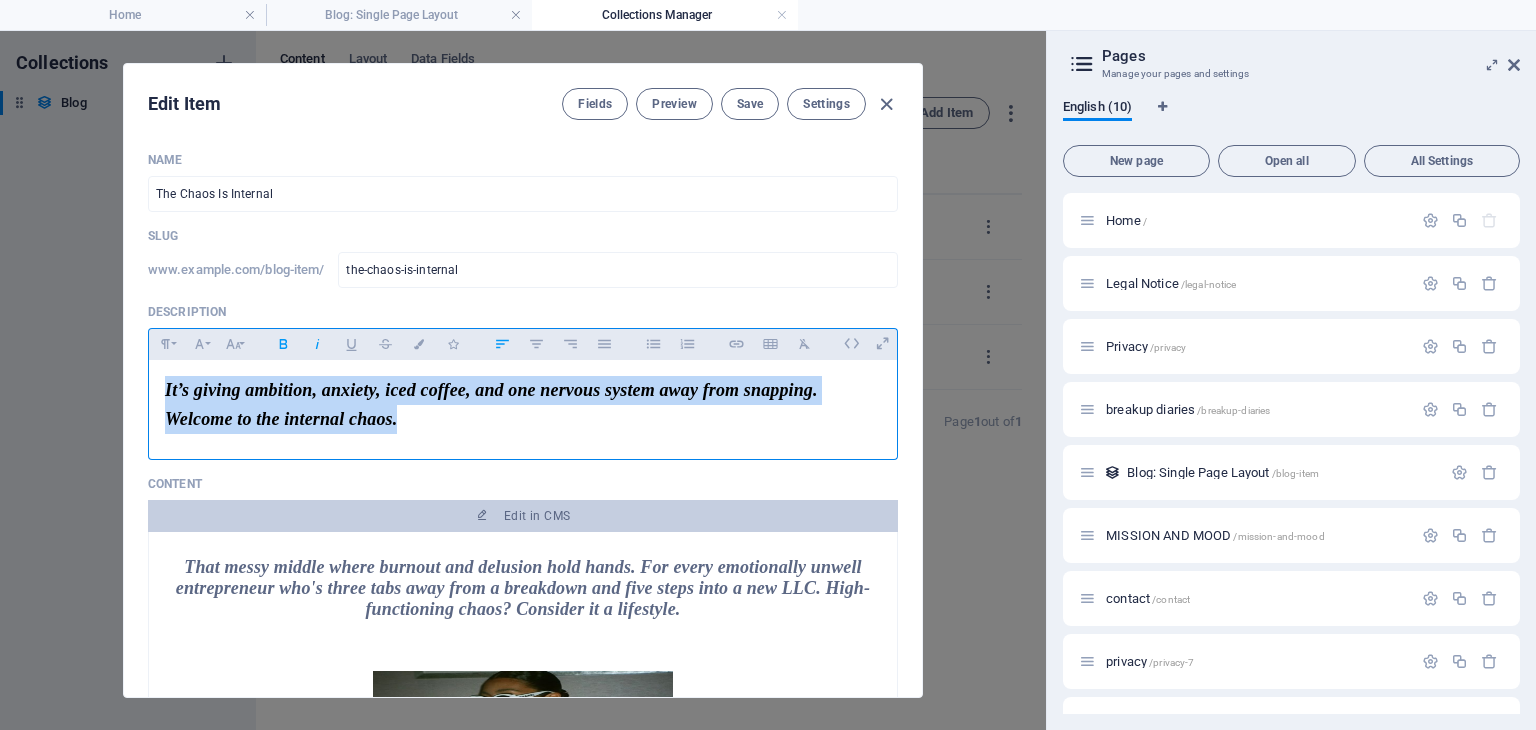 click on "It’s giving ambition, anxiety, iced coffee, and one nervous system away from snapping. Welcome to the internal chaos." at bounding box center (491, 404) 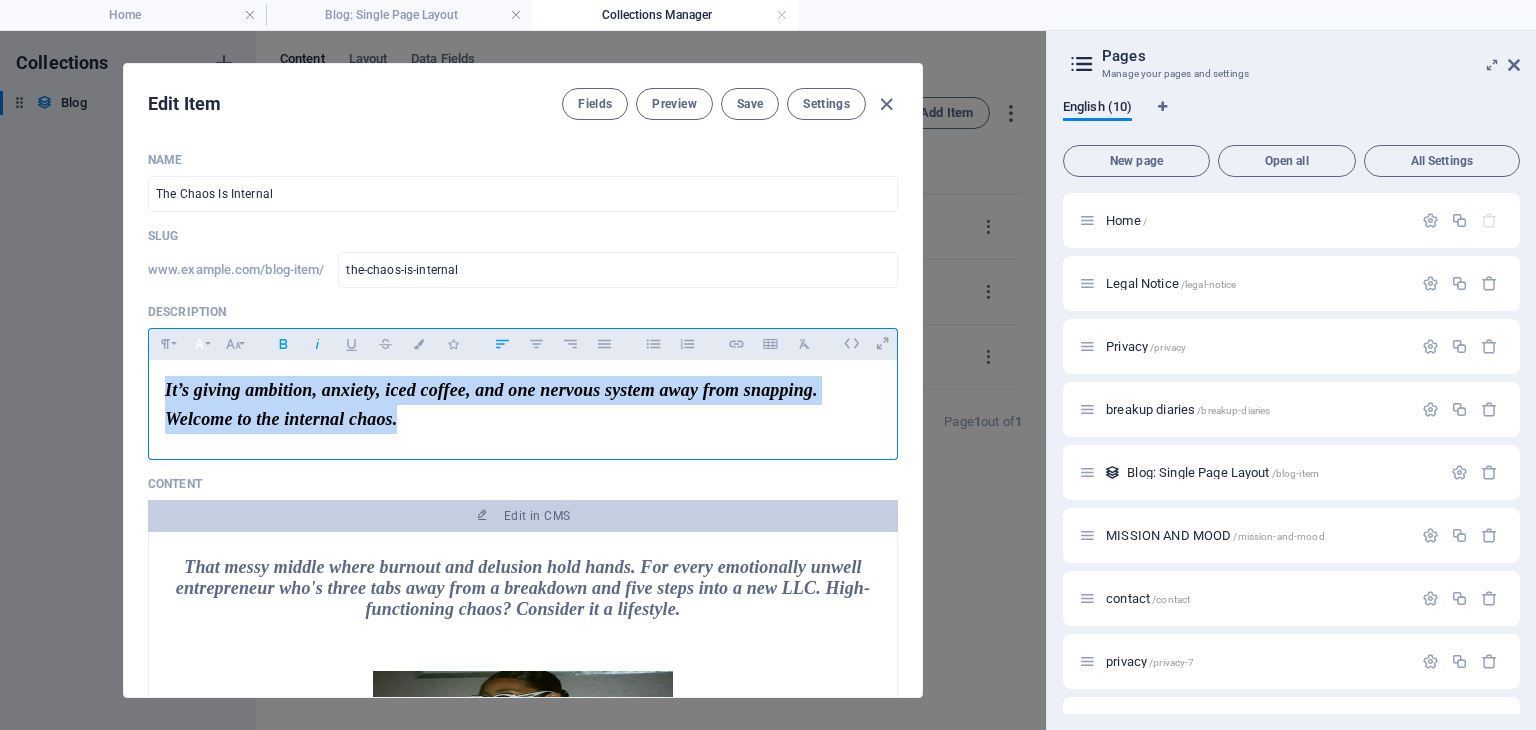 click on "Font Family" at bounding box center (199, 344) 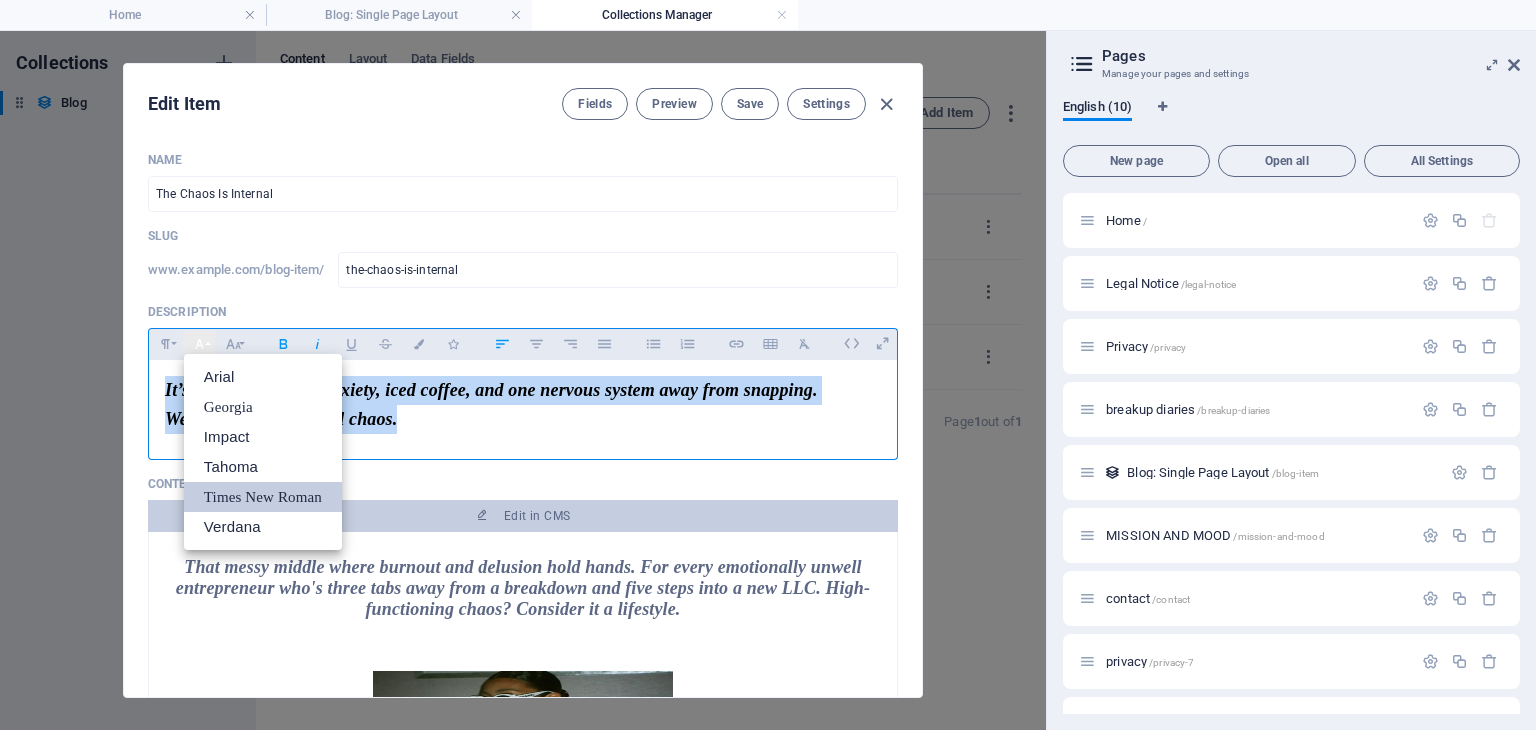 scroll, scrollTop: 0, scrollLeft: 0, axis: both 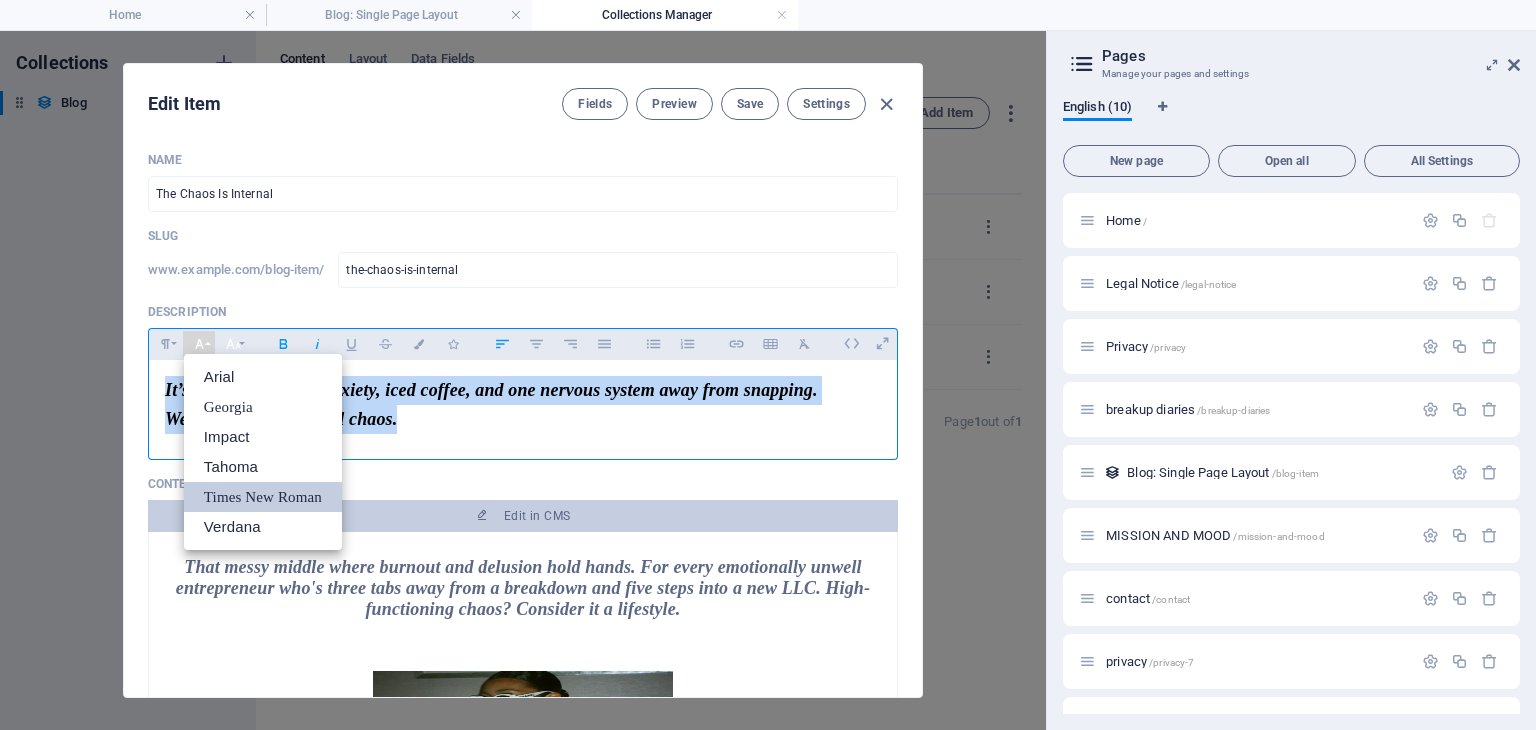 click on "Font Size" at bounding box center (233, 344) 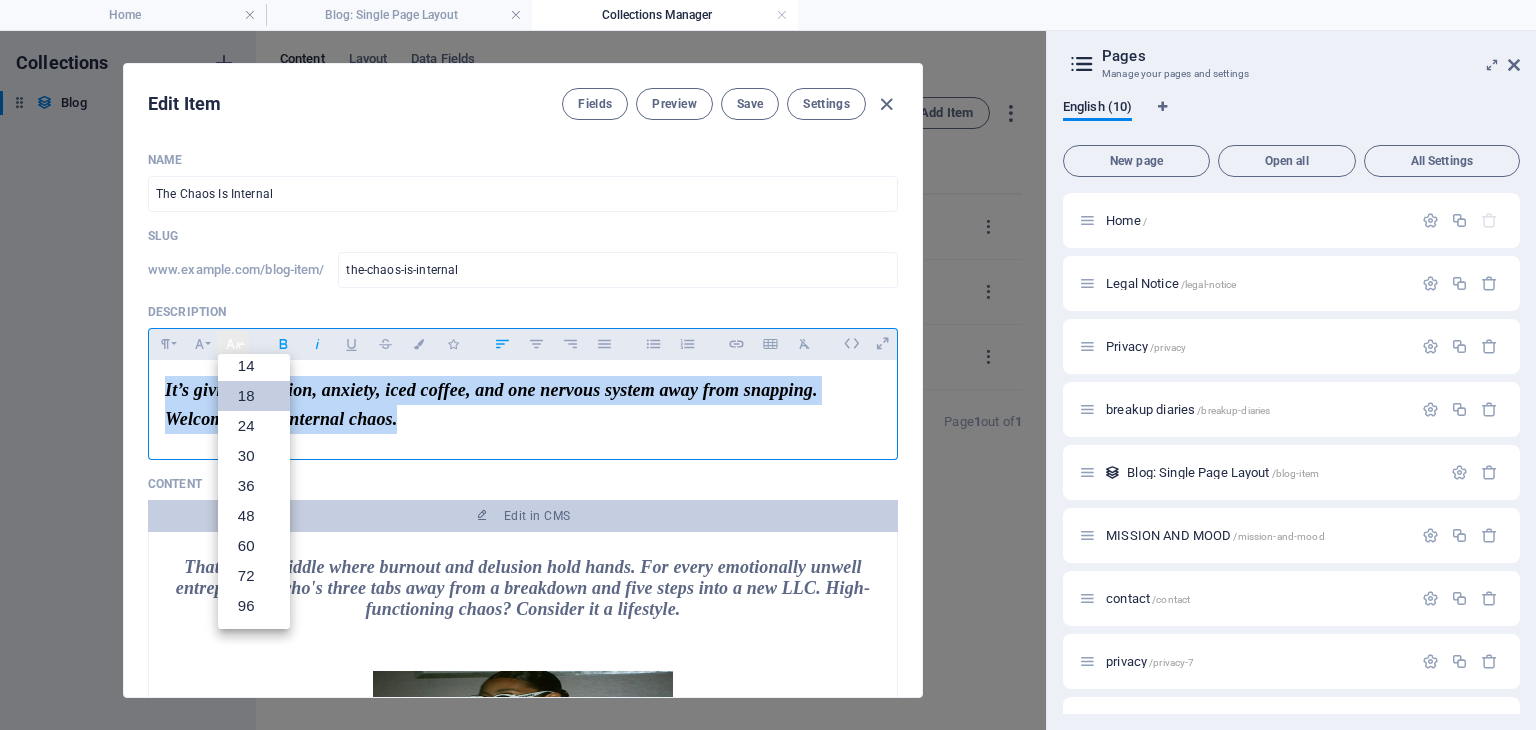 scroll, scrollTop: 160, scrollLeft: 0, axis: vertical 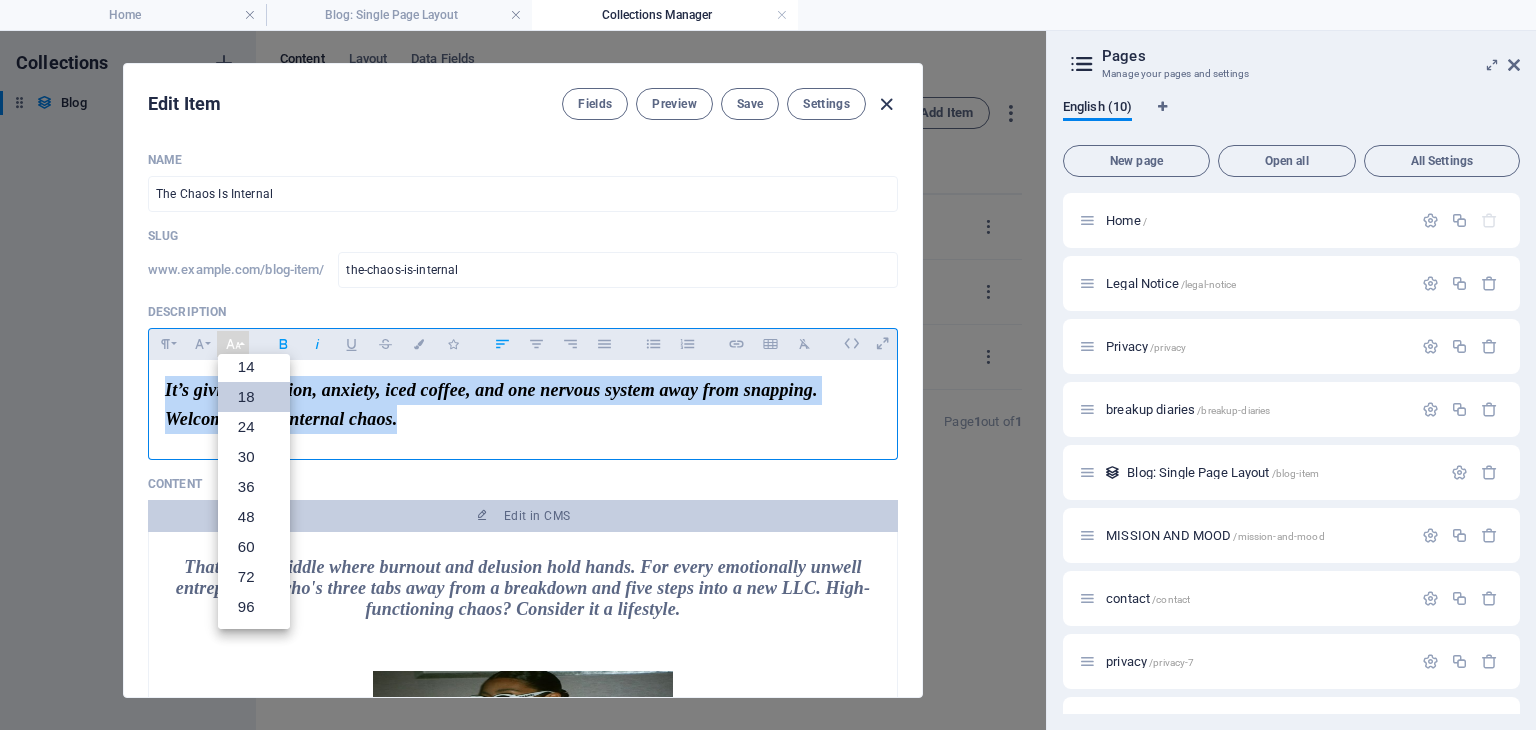 click at bounding box center (886, 104) 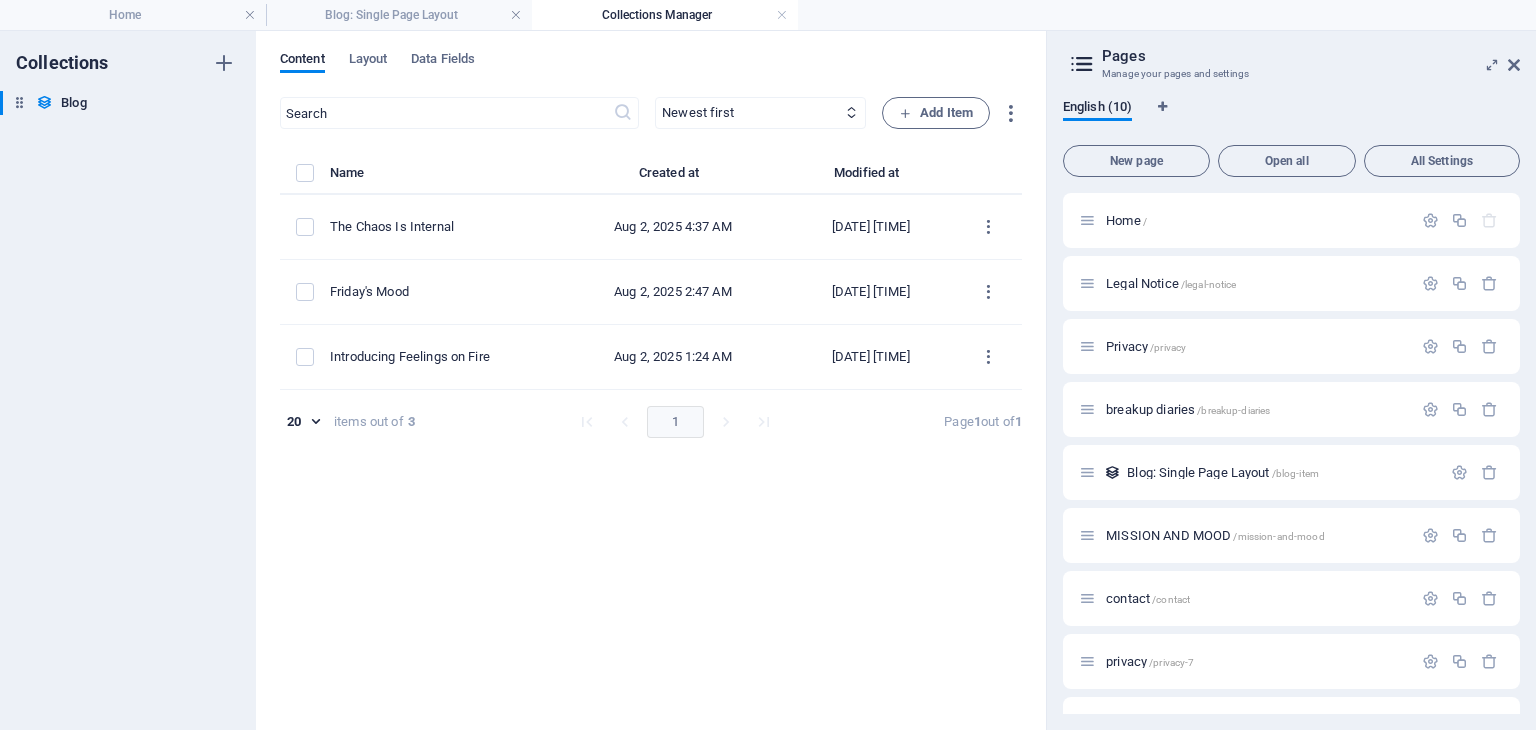type on "2025-08-06" 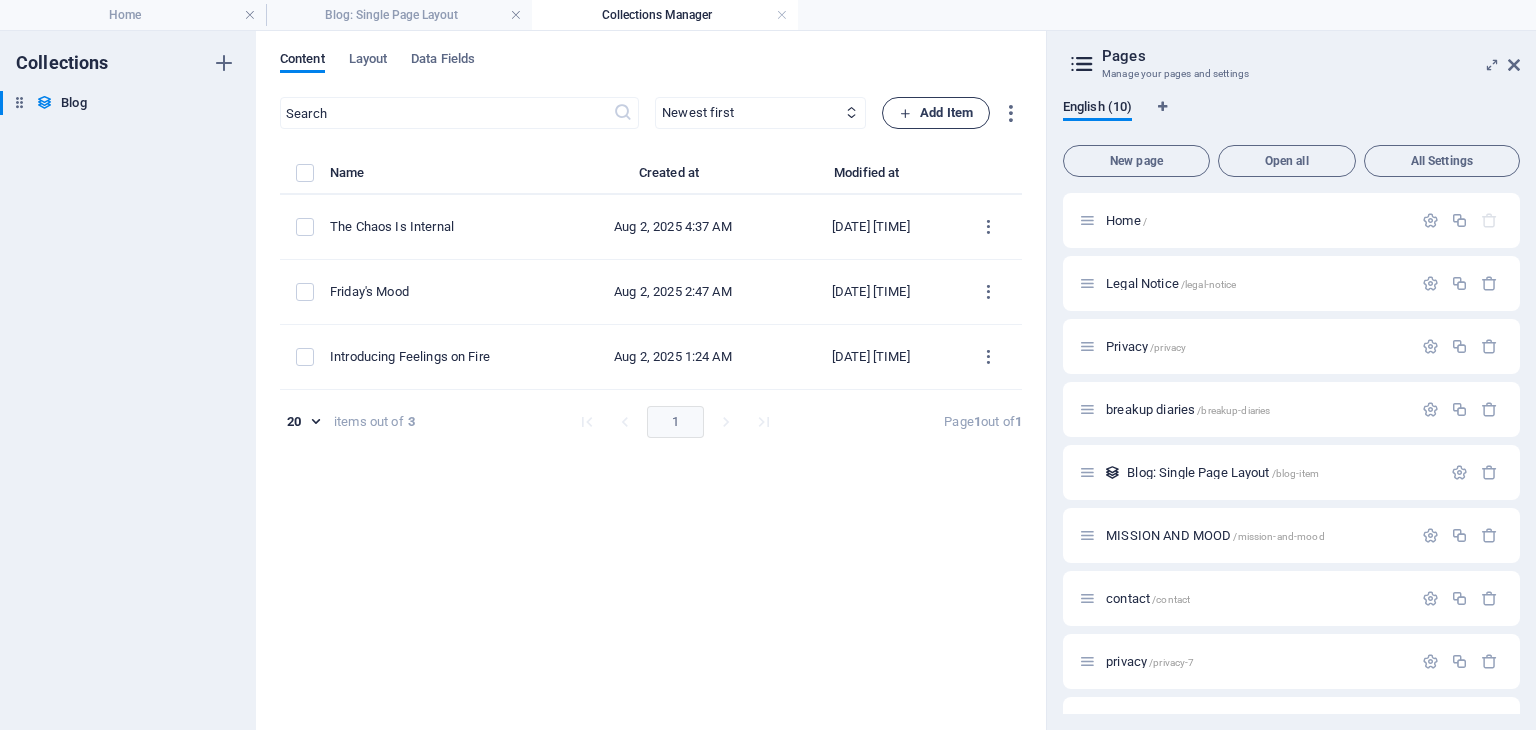 click on "Add Item" at bounding box center (936, 113) 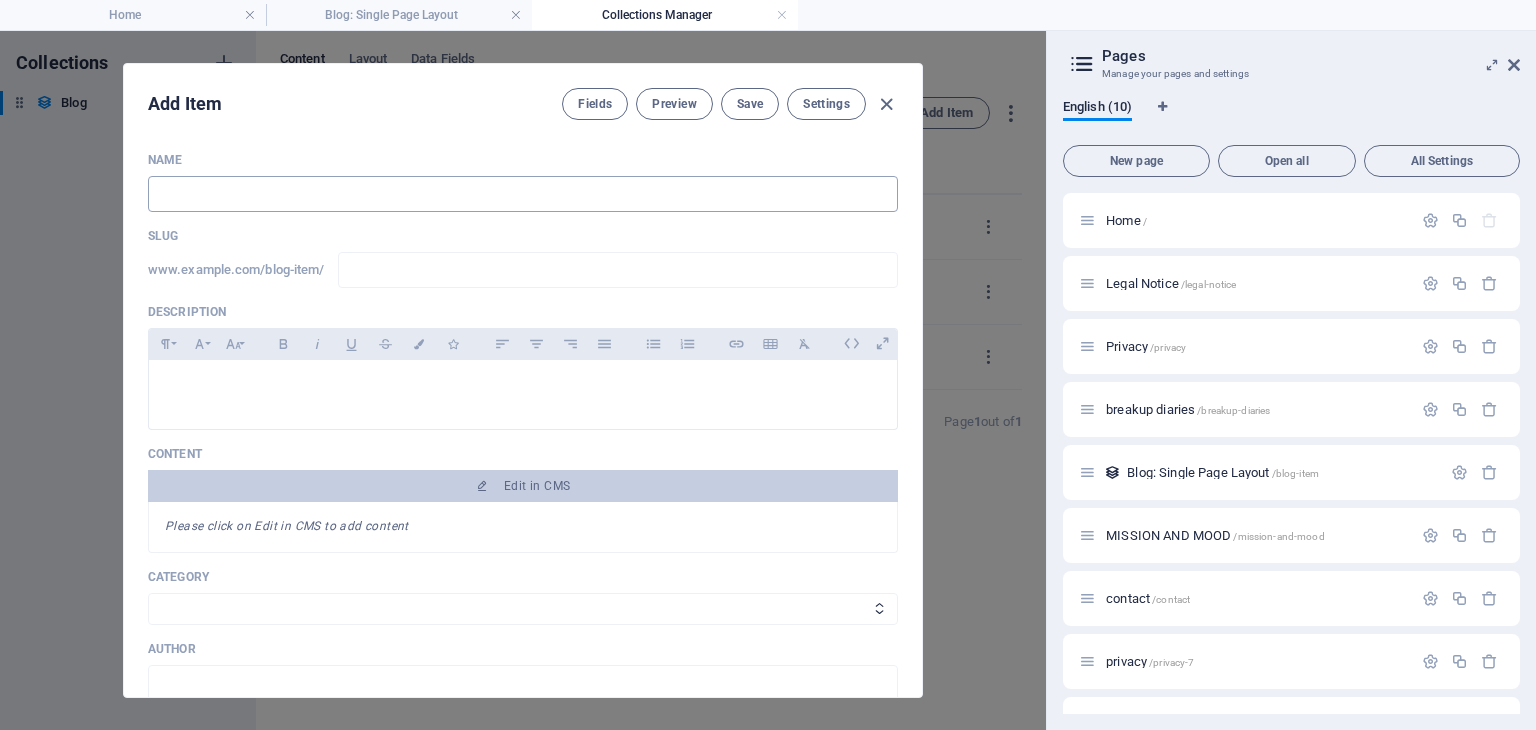 click at bounding box center (523, 194) 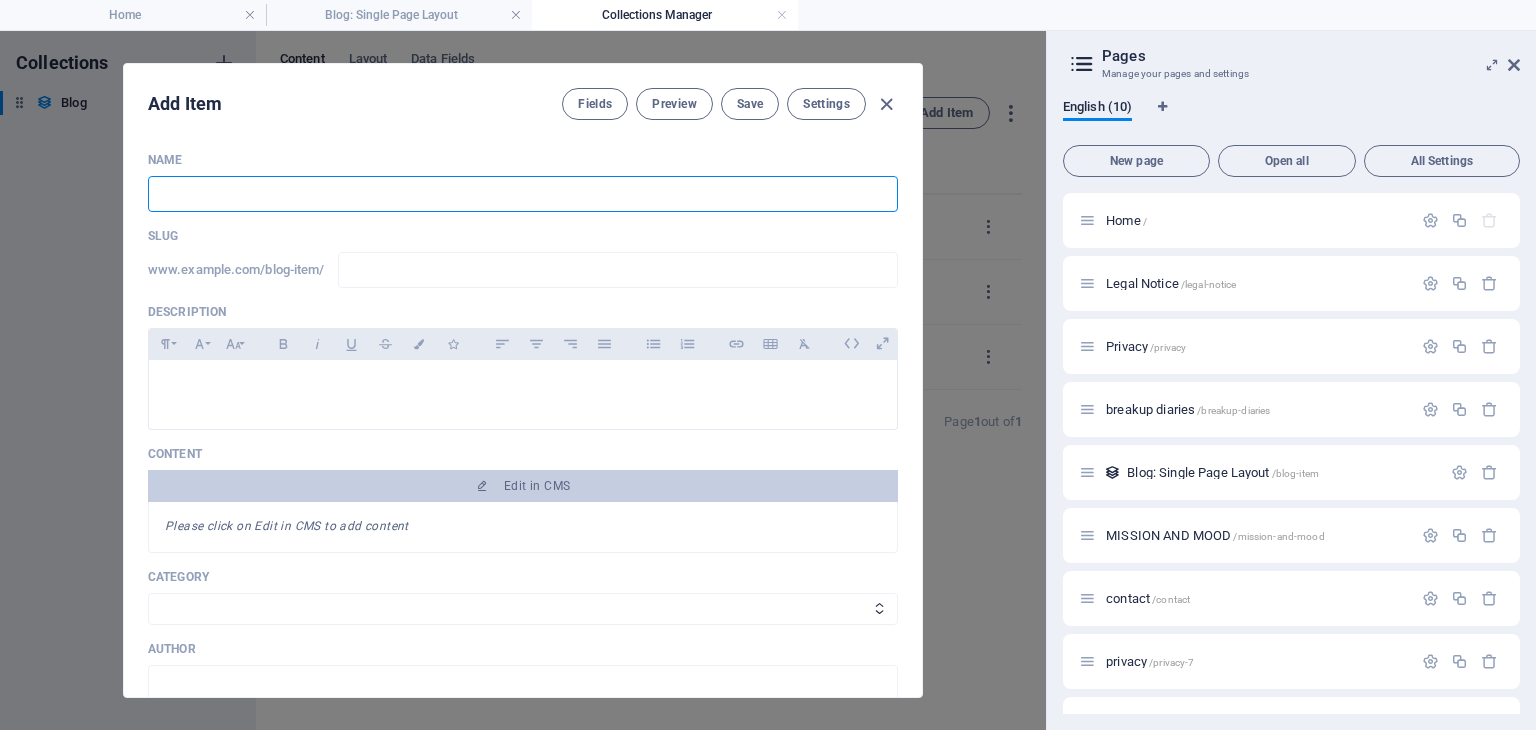 paste on "Peace Is the New Attraction" 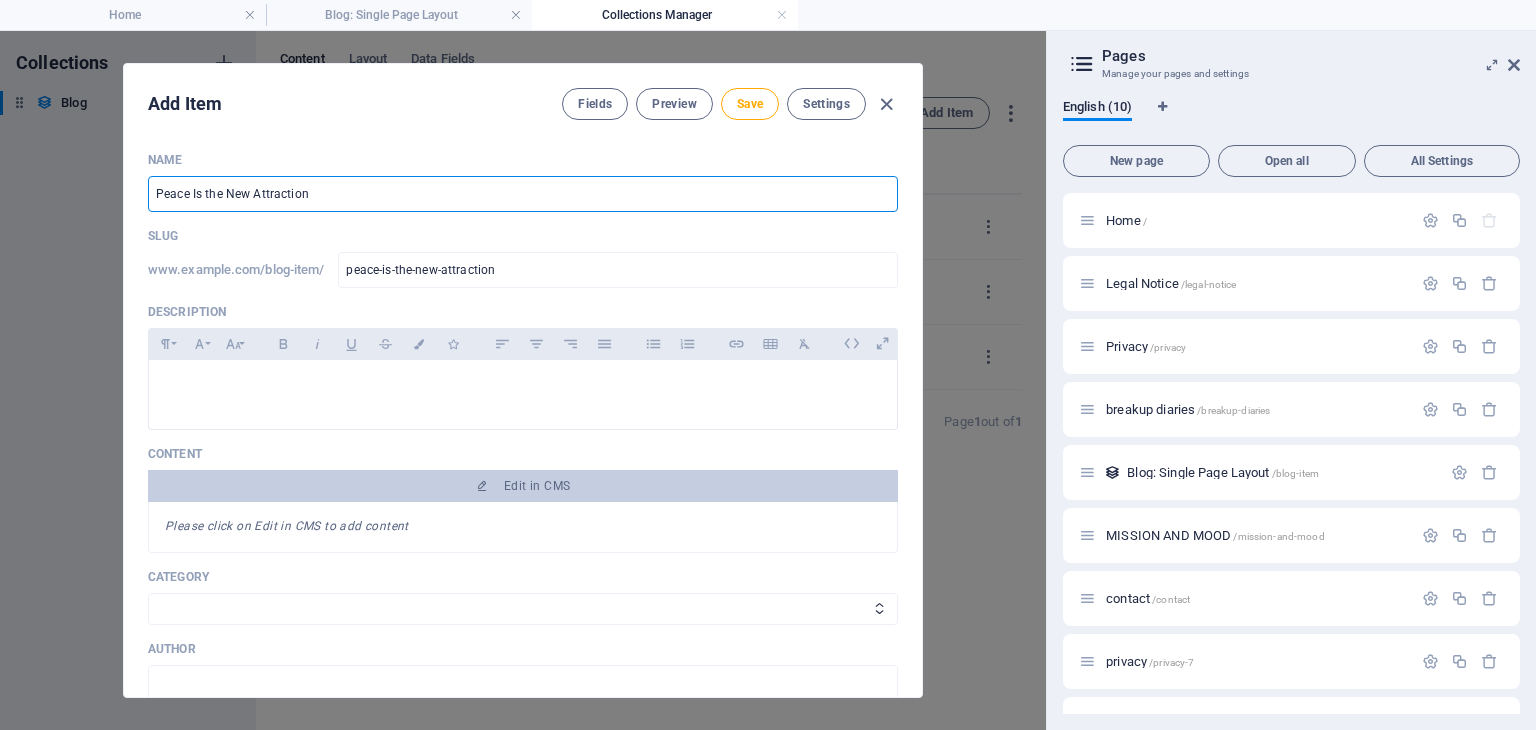 type on "Peace Is the New Attraction" 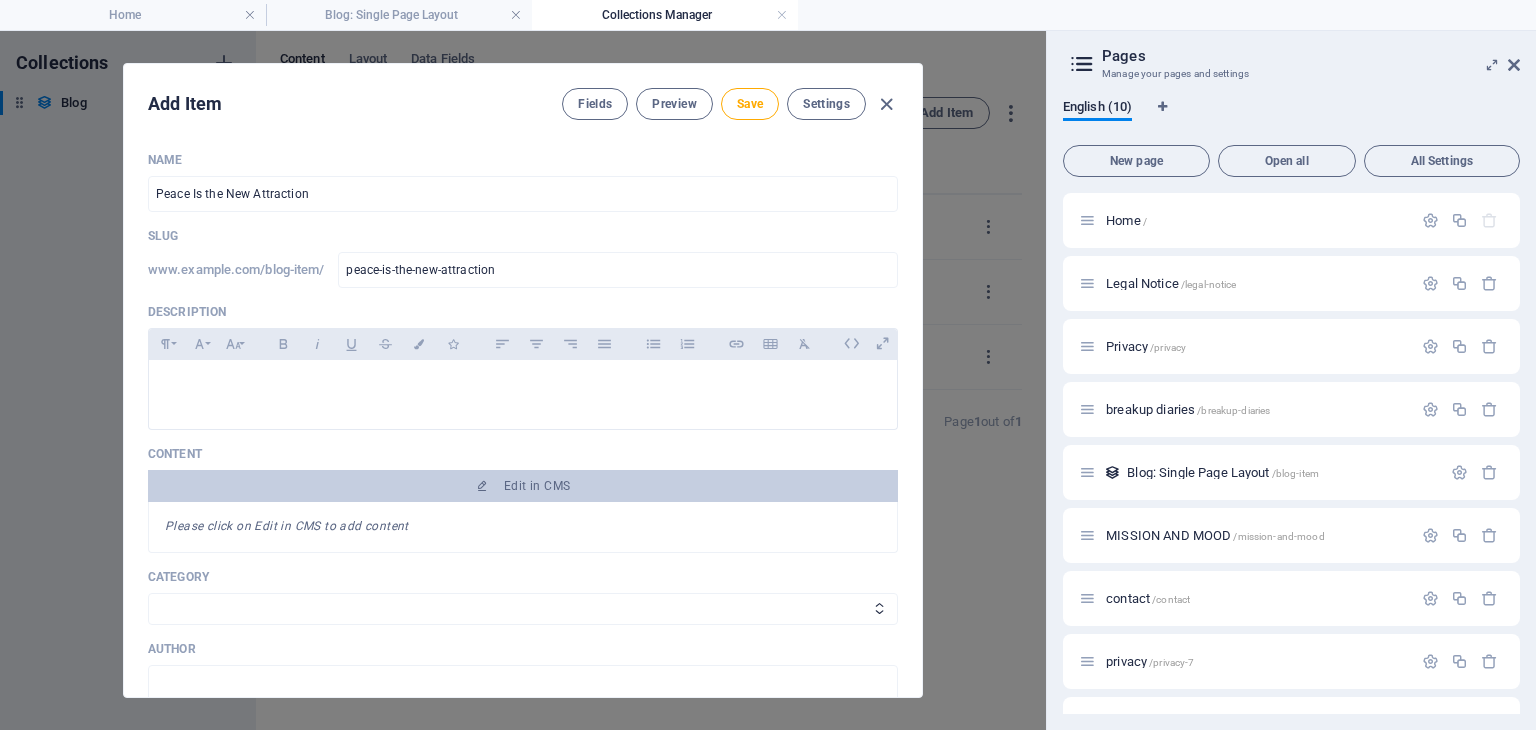 click on "Slug" at bounding box center [523, 236] 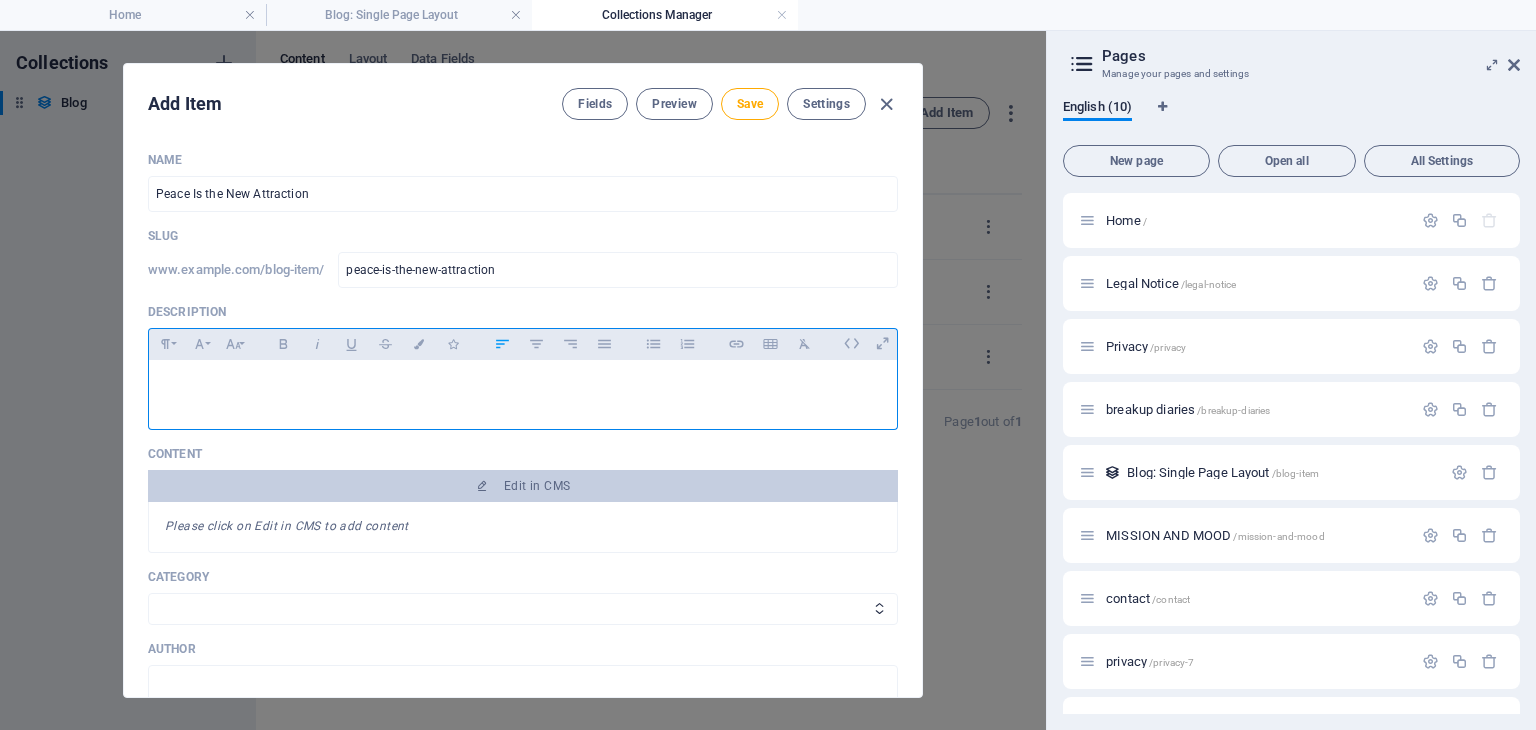 click at bounding box center (523, 385) 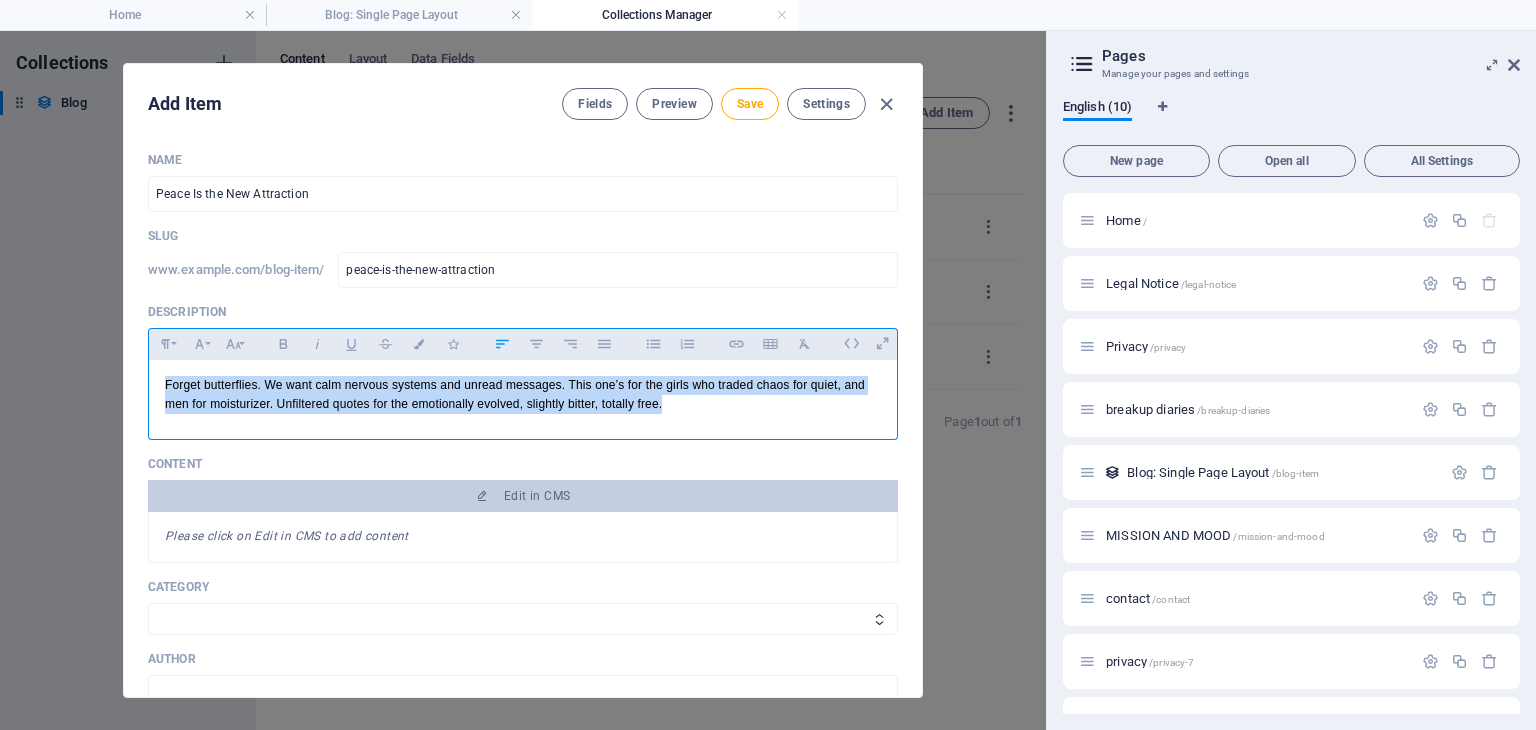 drag, startPoint x: 682, startPoint y: 405, endPoint x: 72, endPoint y: 367, distance: 611.18243 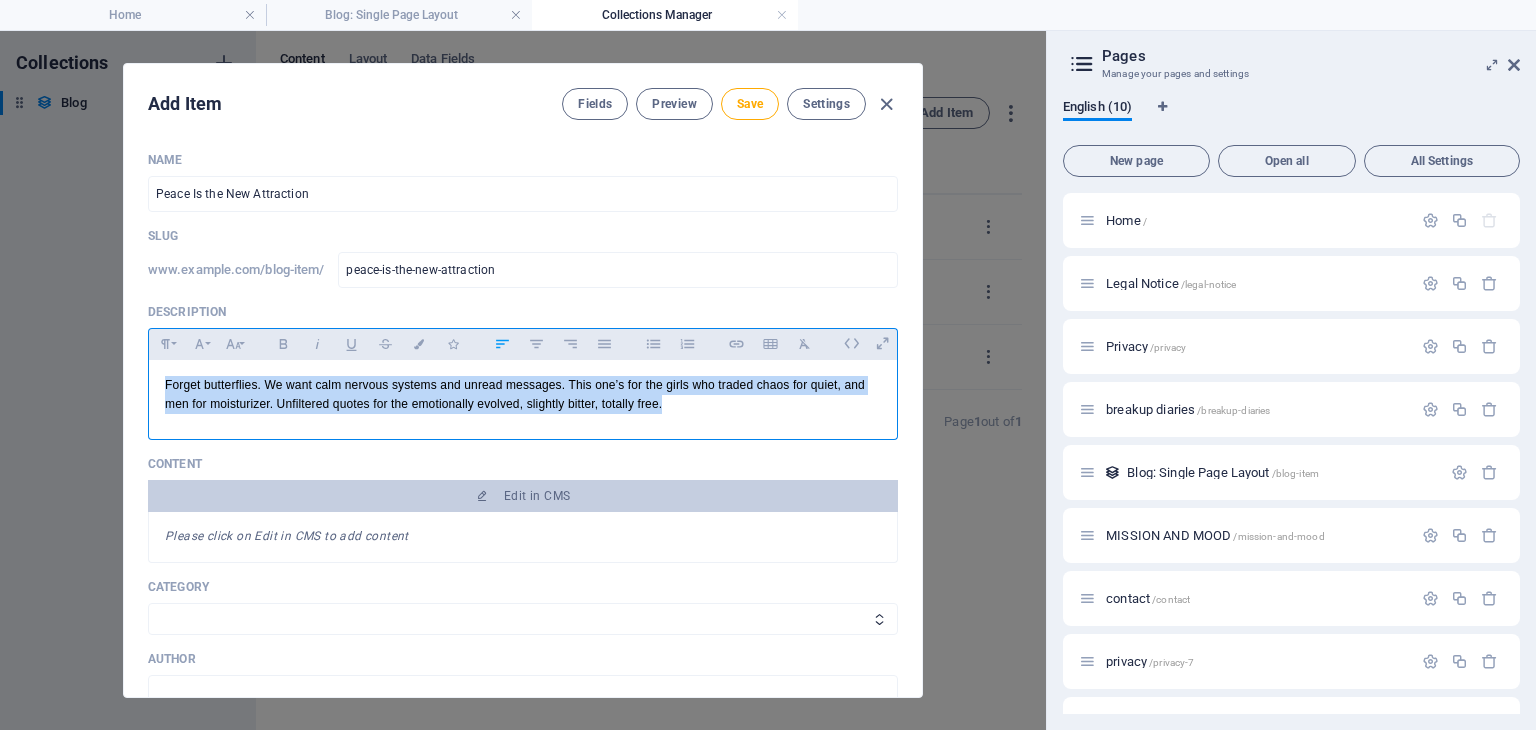 click on "Add Item Fields Preview Save Settings Name Peace Is the New Attraction ​ Slug www.example.com/blog-item/ peace-is-the-new-attraction ​ Description Paragraph Format Normal Heading 1 Heading 2 Heading 3 Heading 4 Heading 5 Heading 6 Code Font Family Arial Georgia Impact Tahoma Times New Roman Verdana Font Size 8 9 10 11 12 14 18 24 30 36 48 60 72 96 Bold Italic Underline Strikethrough Colors Icons Align Left Align Center Align Right Align Justify Unordered List Ordered List Insert Link Insert Table Clear Formatting Forget butterflies. We want calm nervous systems and unread messages. This one’s for the girls who traded chaos for quiet, and men for moisturizer. Unfiltered quotes for the emotionally evolved, slightly bitter, totally free. <p>Forget butterflies. We want calm nervous systems and unread messages. This one’s for the girls who traded chaos for quiet, and men for moisturizer. Unfiltered quotes for the emotionally evolved, slightly bitter, totally free.</p> Content Edit in CMS Category Author AI" at bounding box center (523, 380) 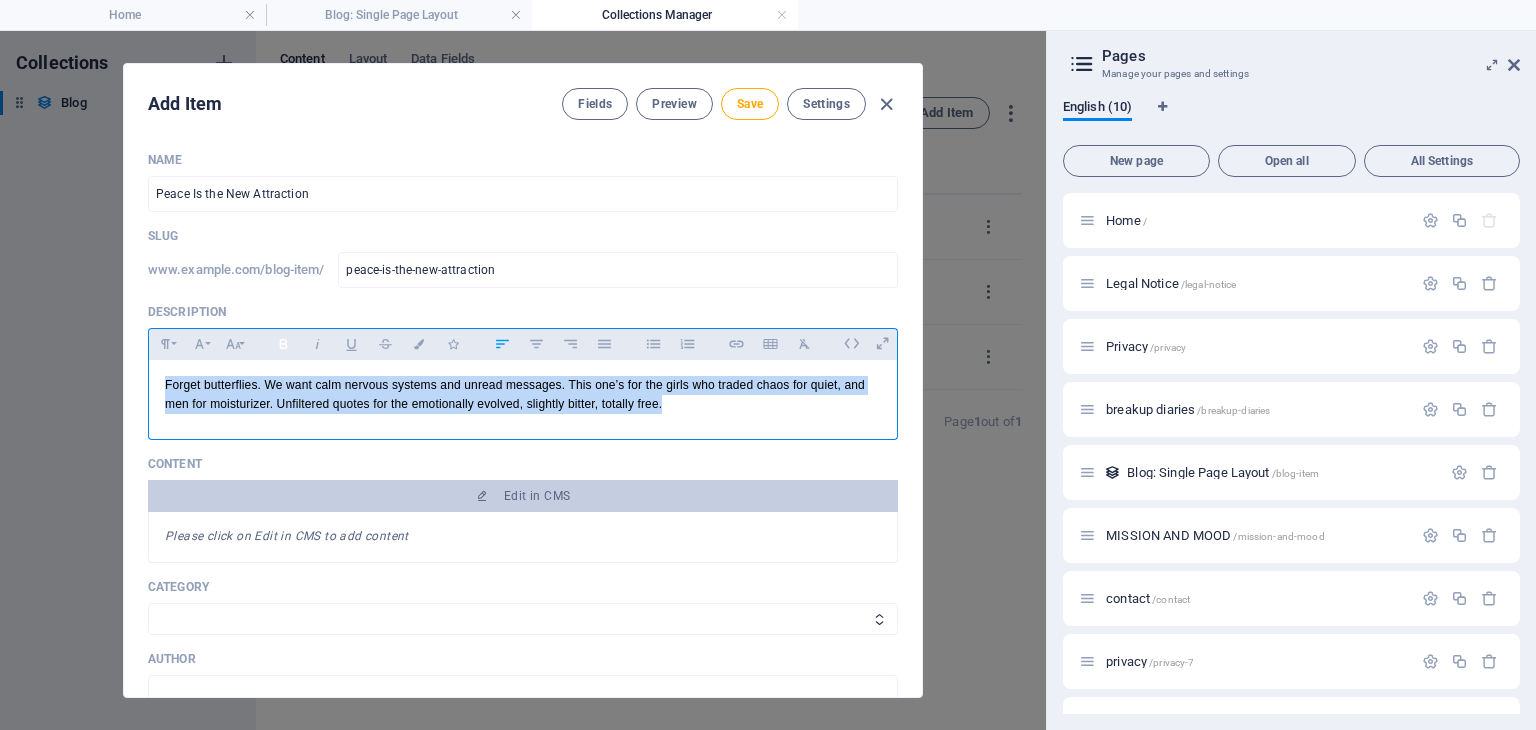 click 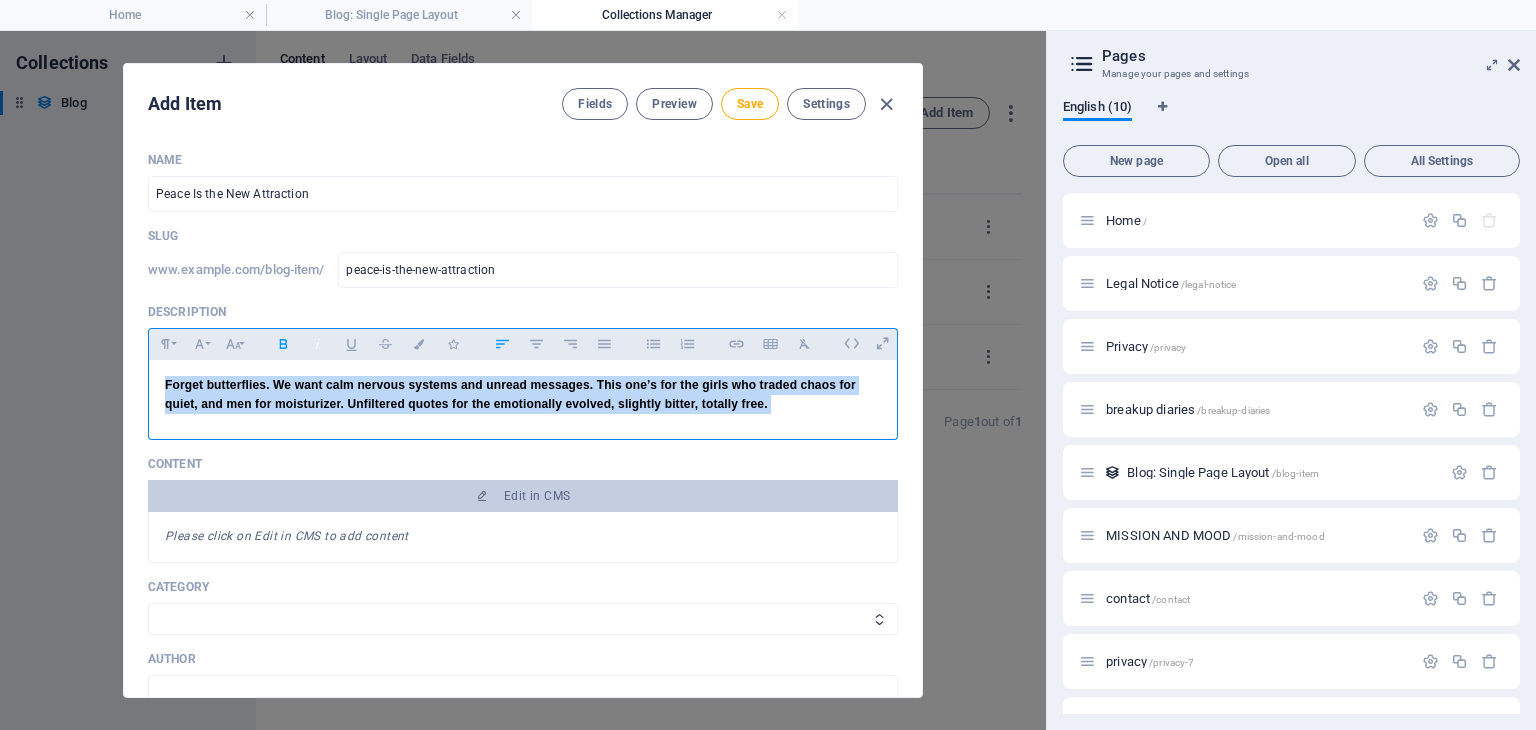 click 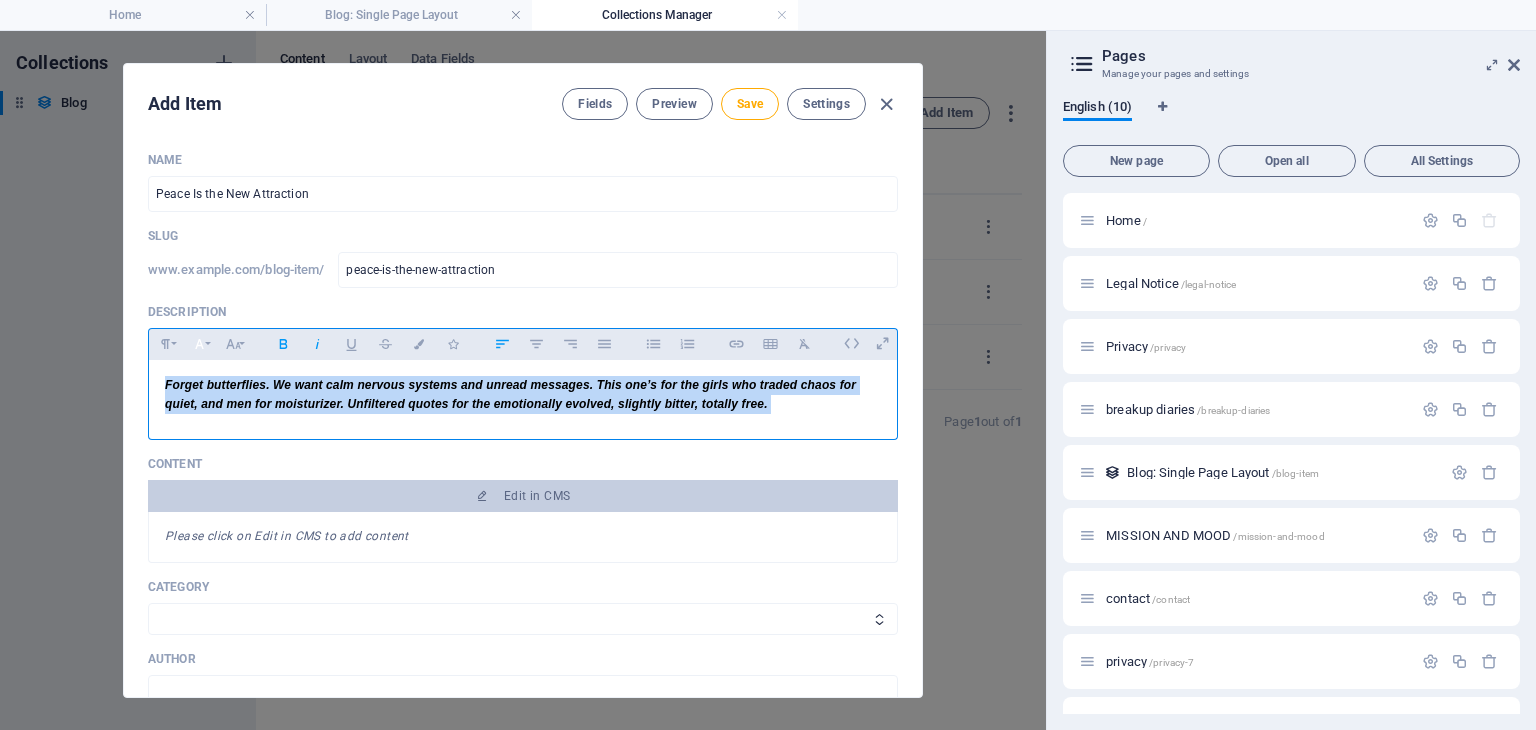 click 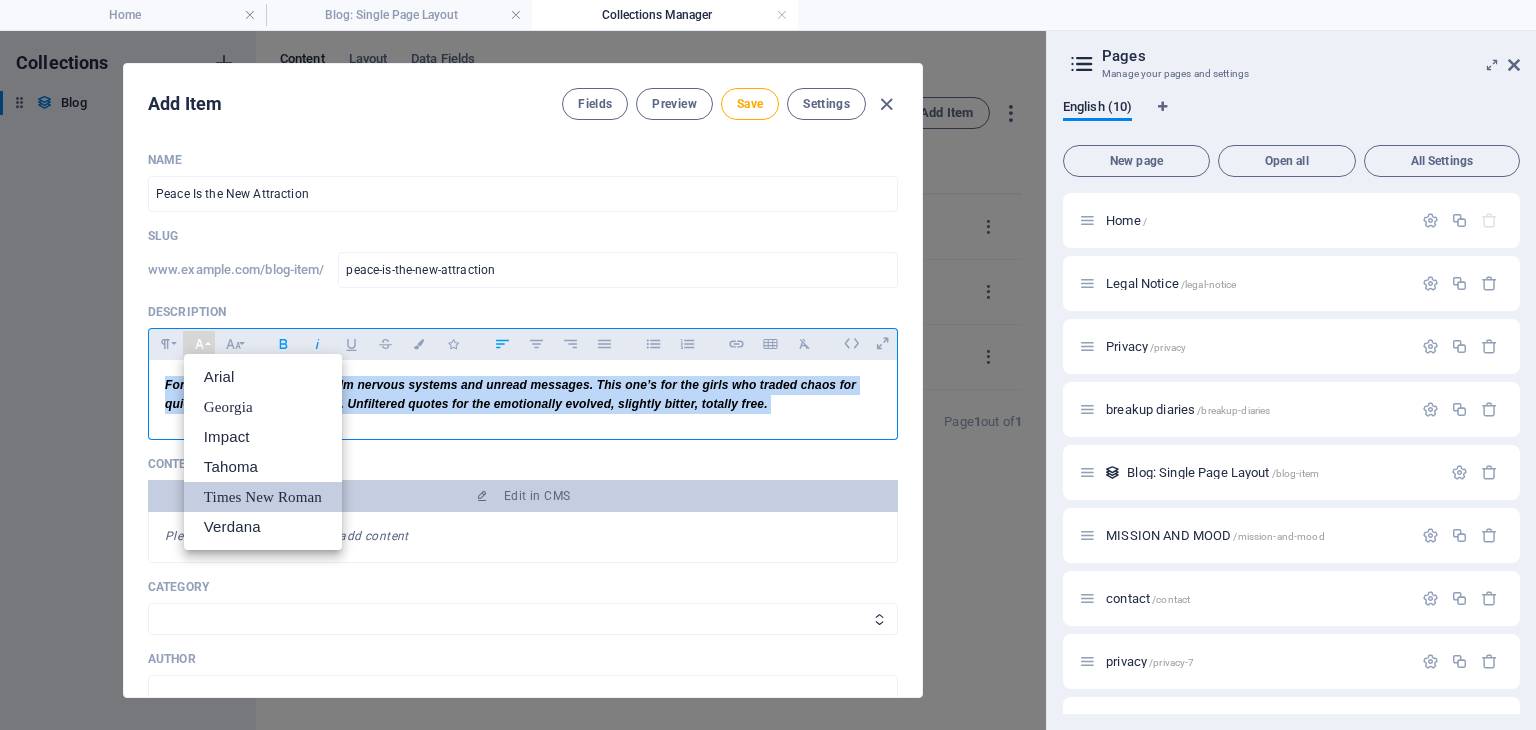 click on "Times New Roman" at bounding box center (263, 497) 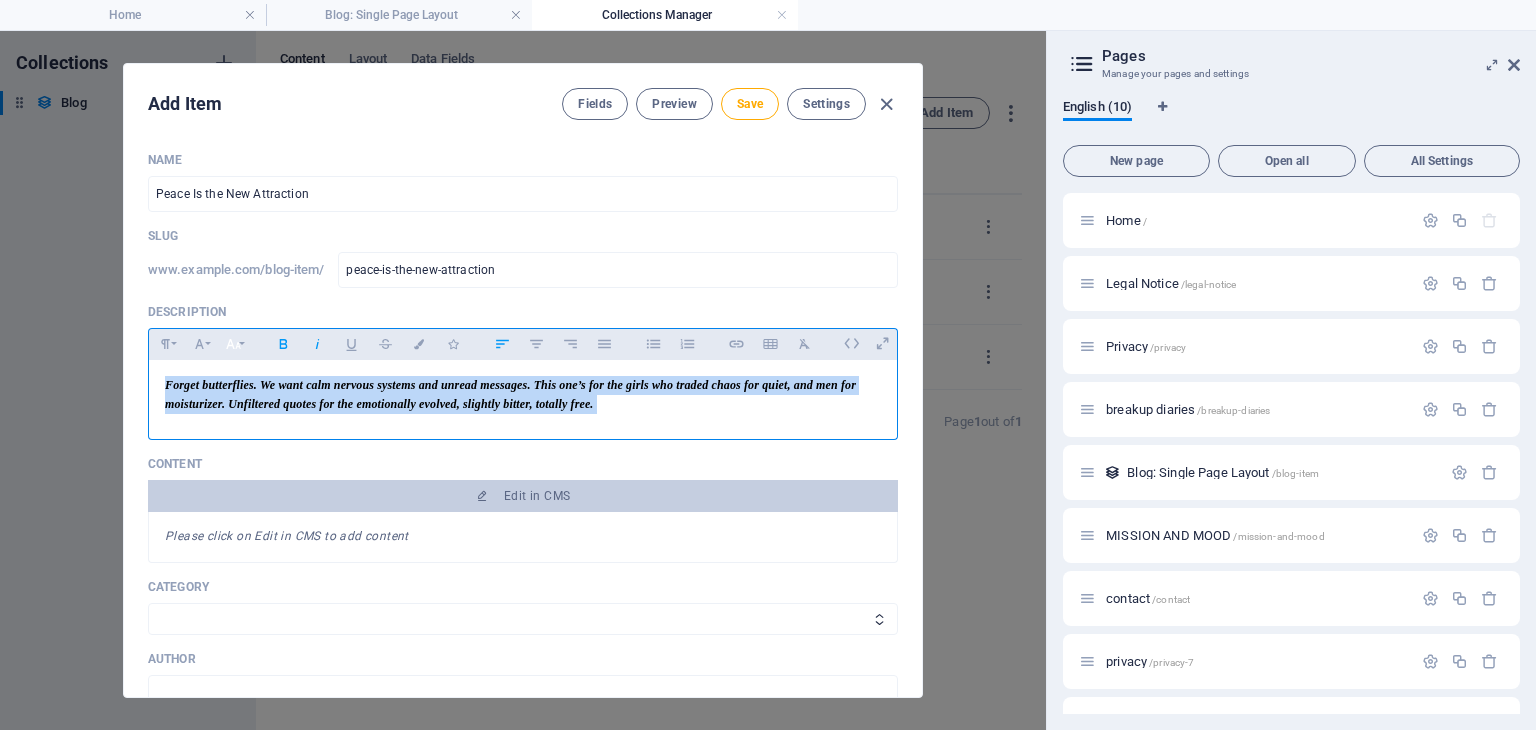 click 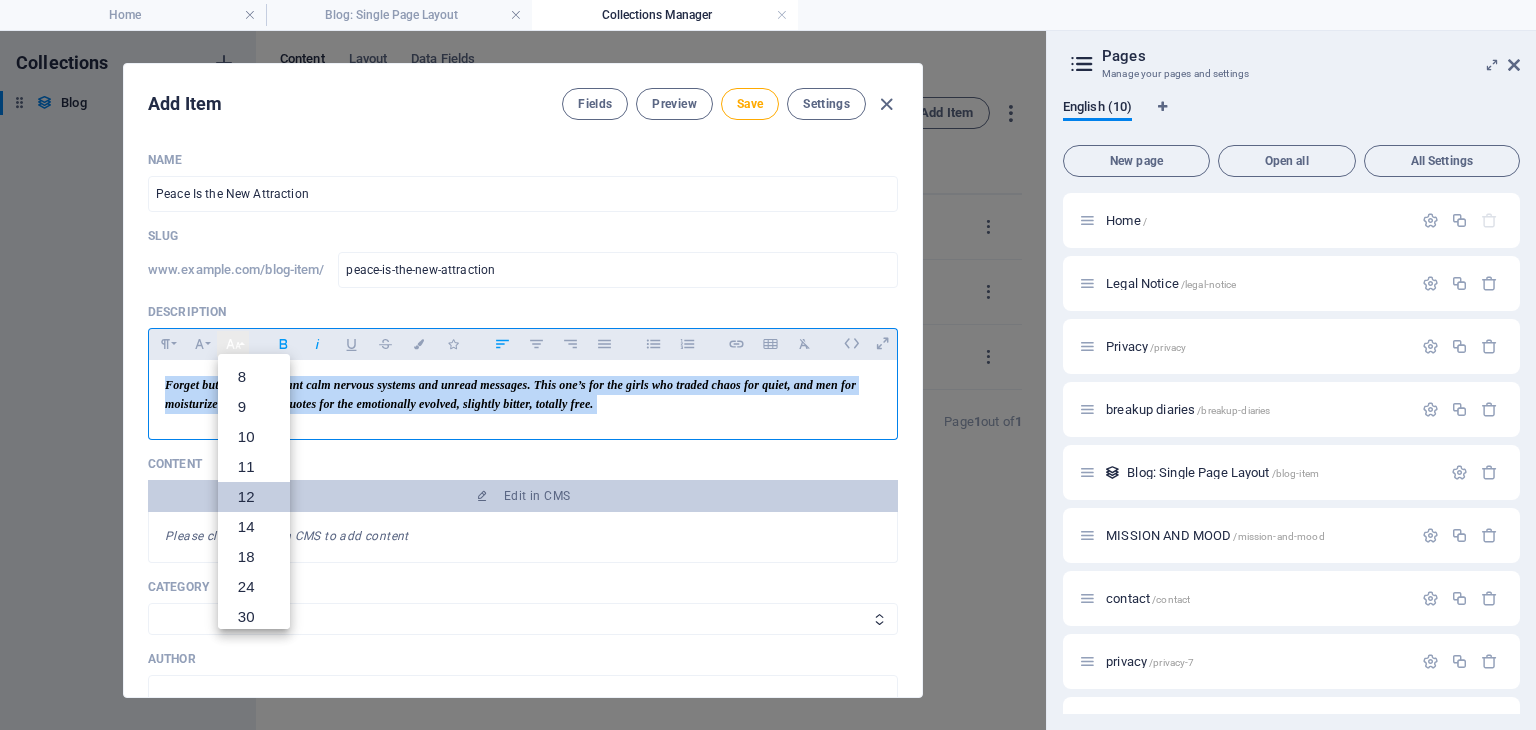 scroll, scrollTop: 143, scrollLeft: 0, axis: vertical 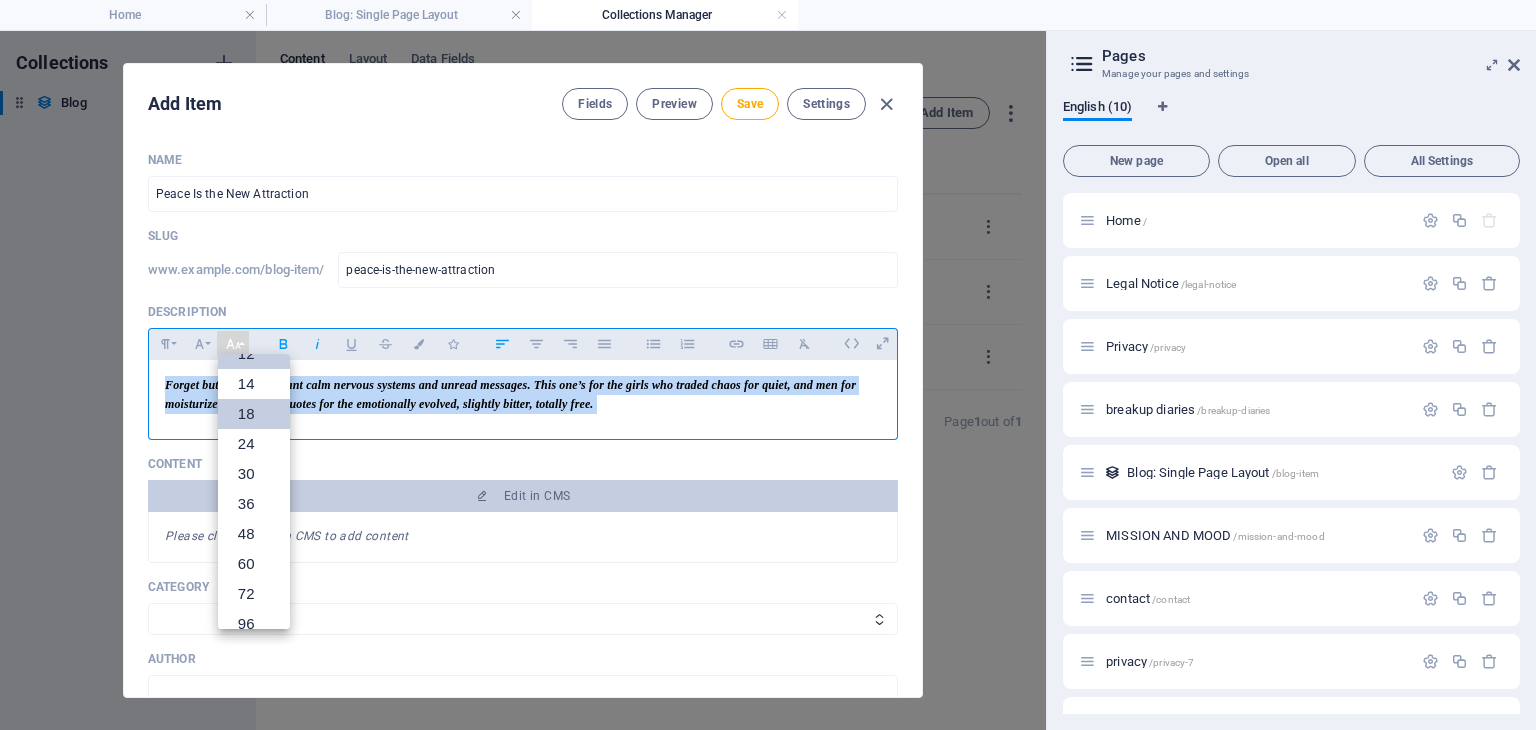 click on "18" at bounding box center [254, 414] 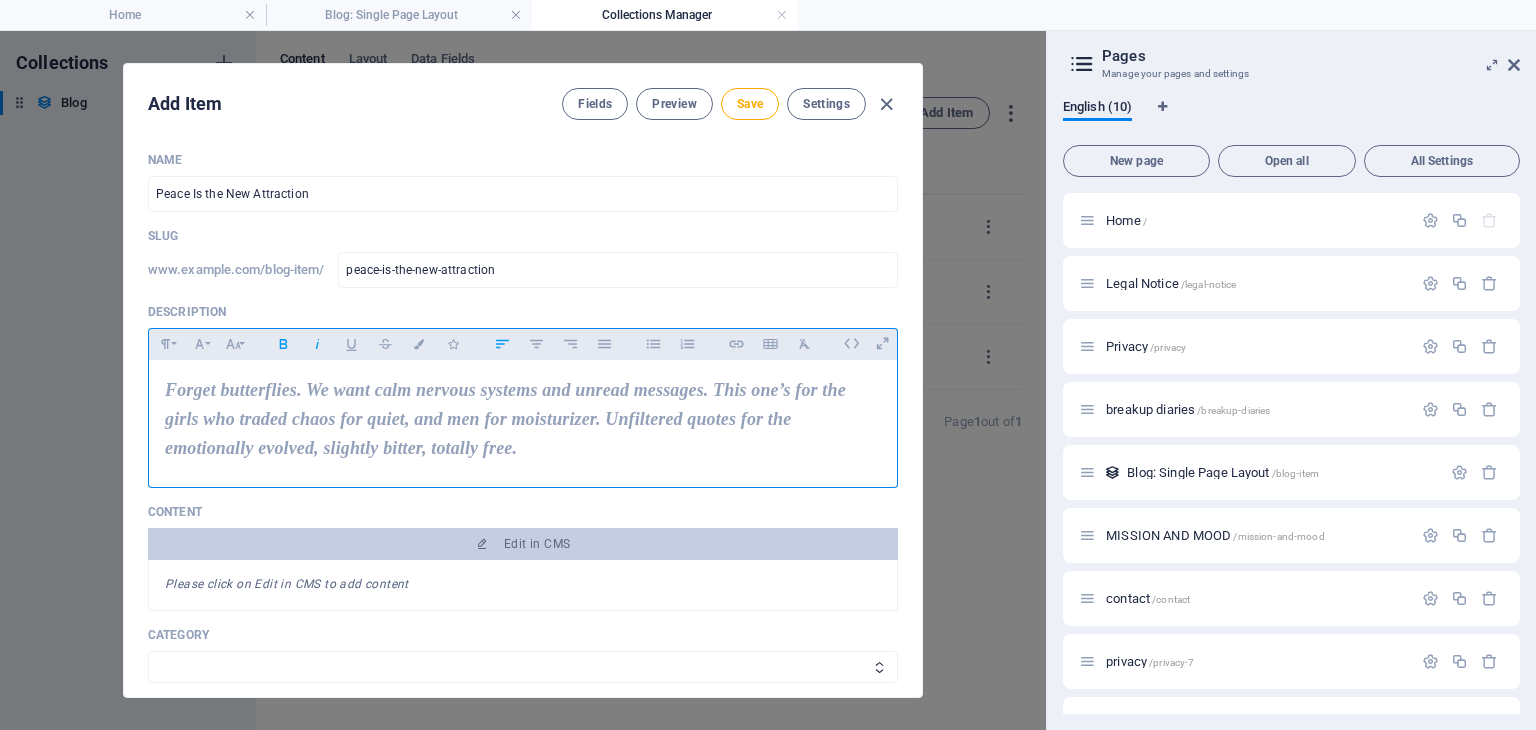 click on "Forget butterflies. We want calm nervous systems and unread messages. This one’s for the girls who traded chaos for quiet, and men for moisturizer. Unfiltered quotes for the emotionally evolved, slightly bitter, totally free." at bounding box center (523, 419) 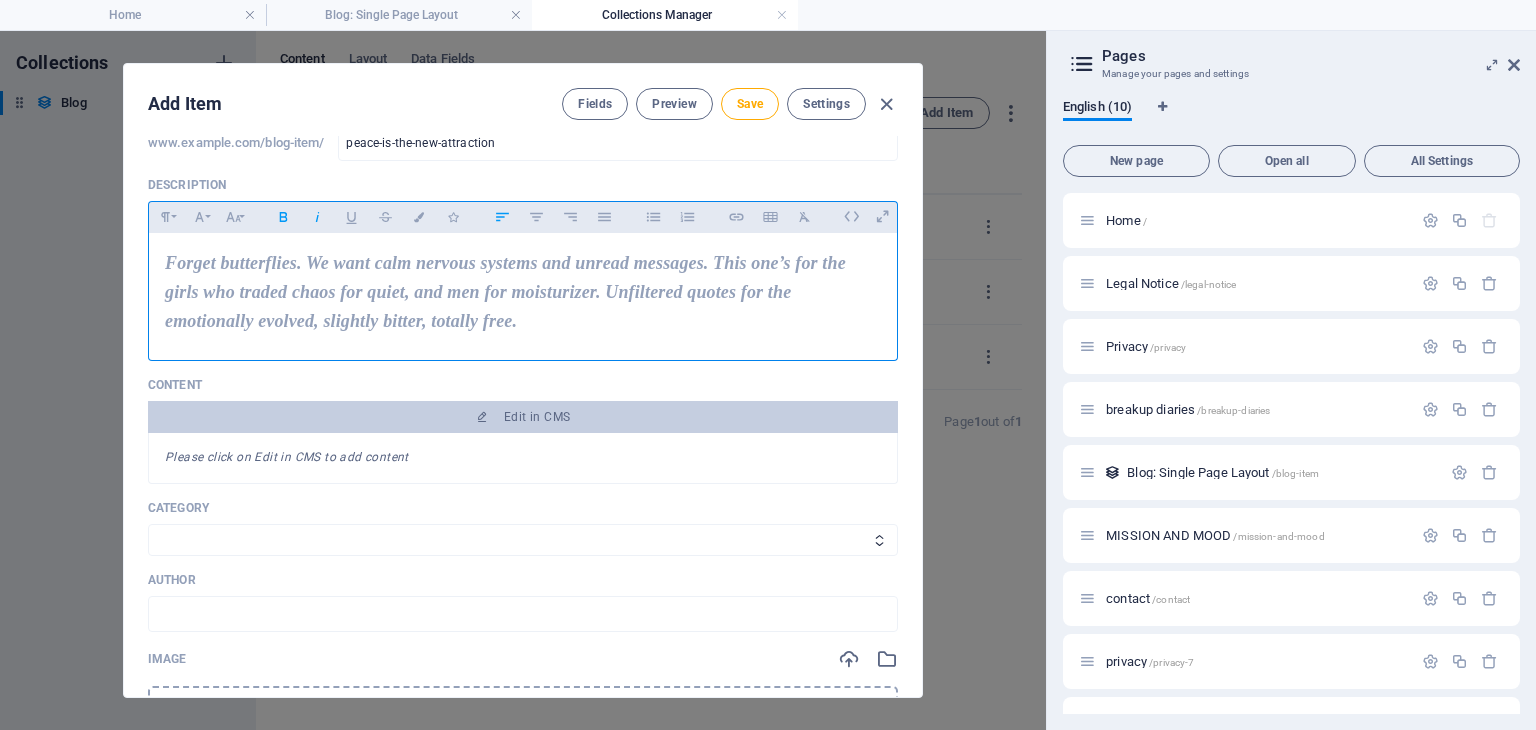 scroll, scrollTop: 200, scrollLeft: 0, axis: vertical 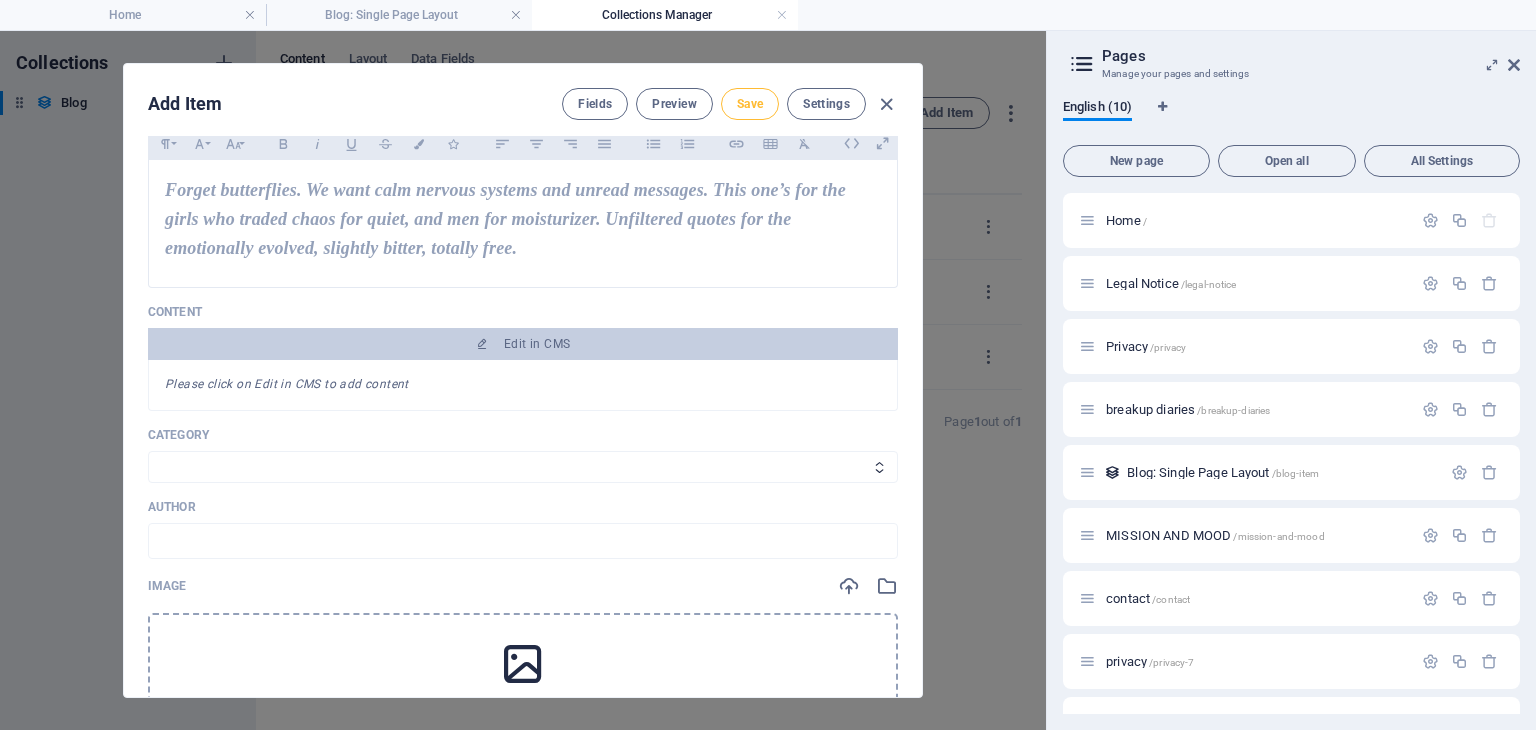 click on "Save" at bounding box center (750, 104) 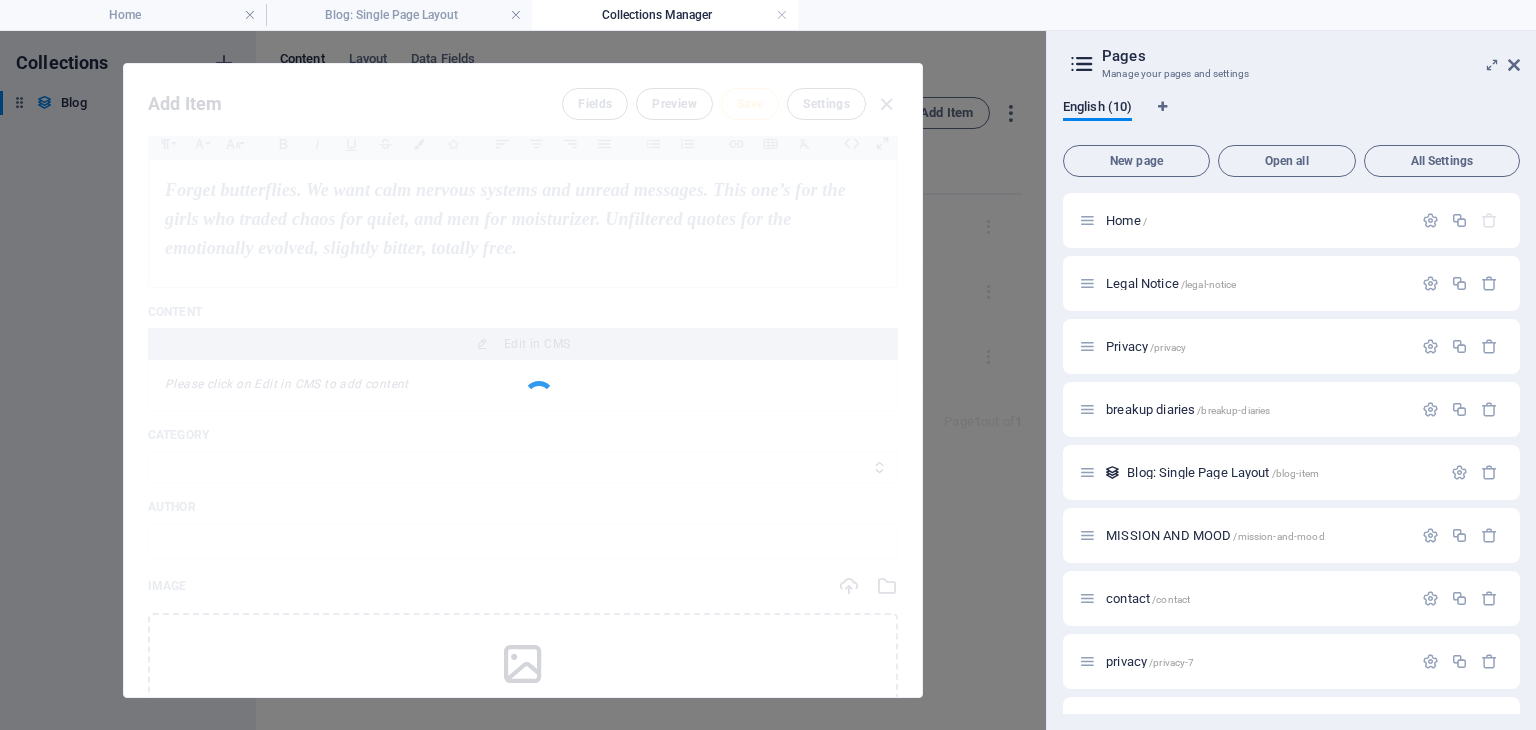type on "peace-is-the-new-attraction" 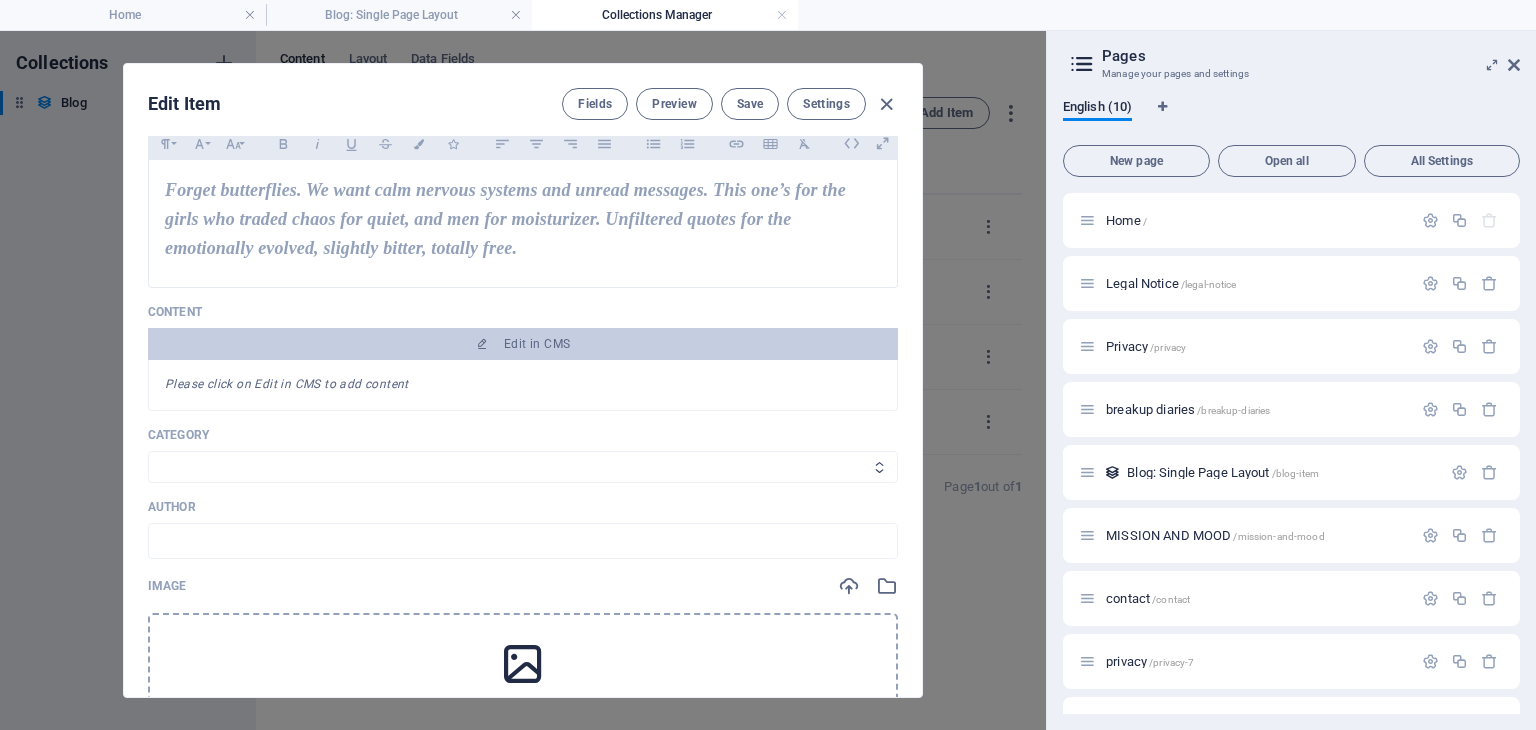scroll, scrollTop: 600, scrollLeft: 0, axis: vertical 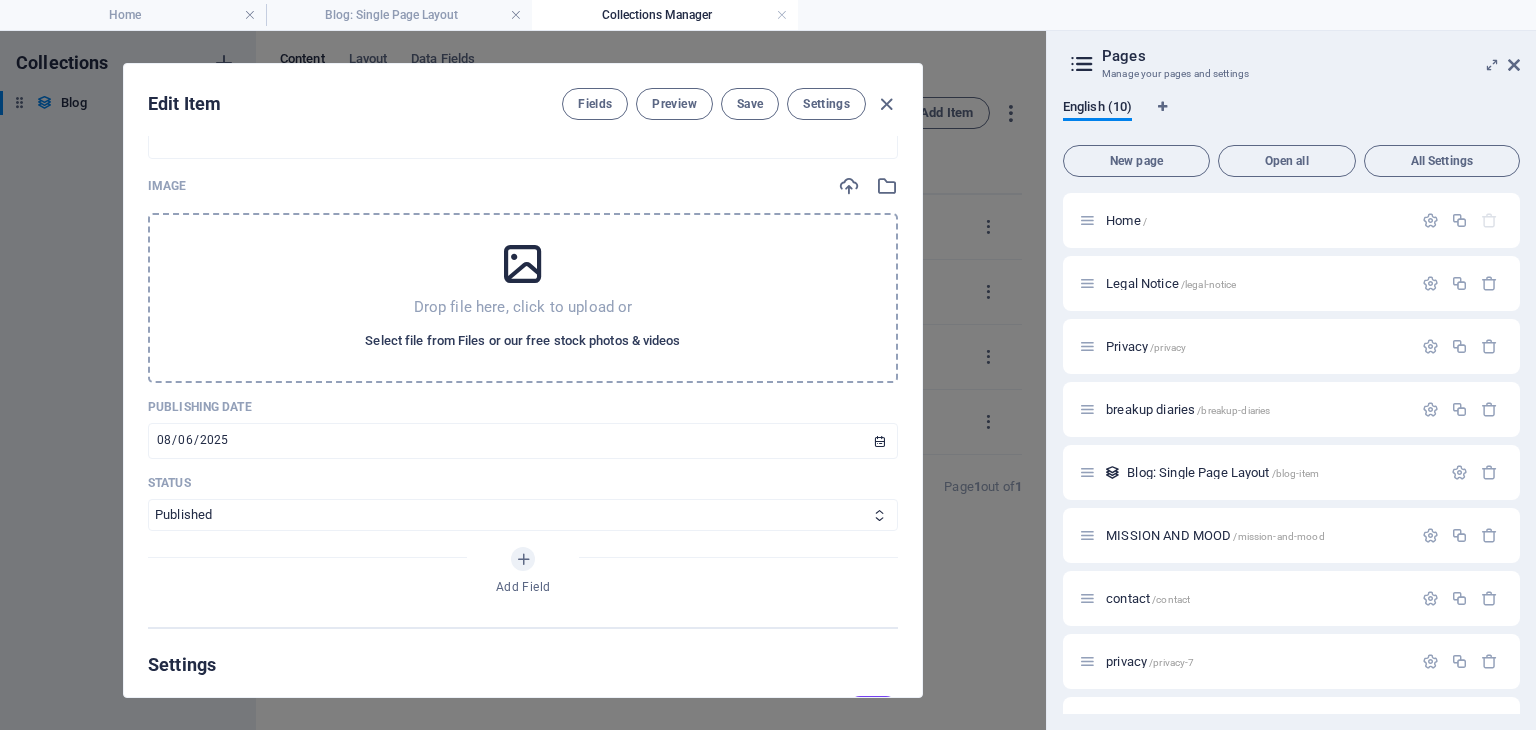click on "Select file from Files or our free stock photos & videos" at bounding box center [522, 341] 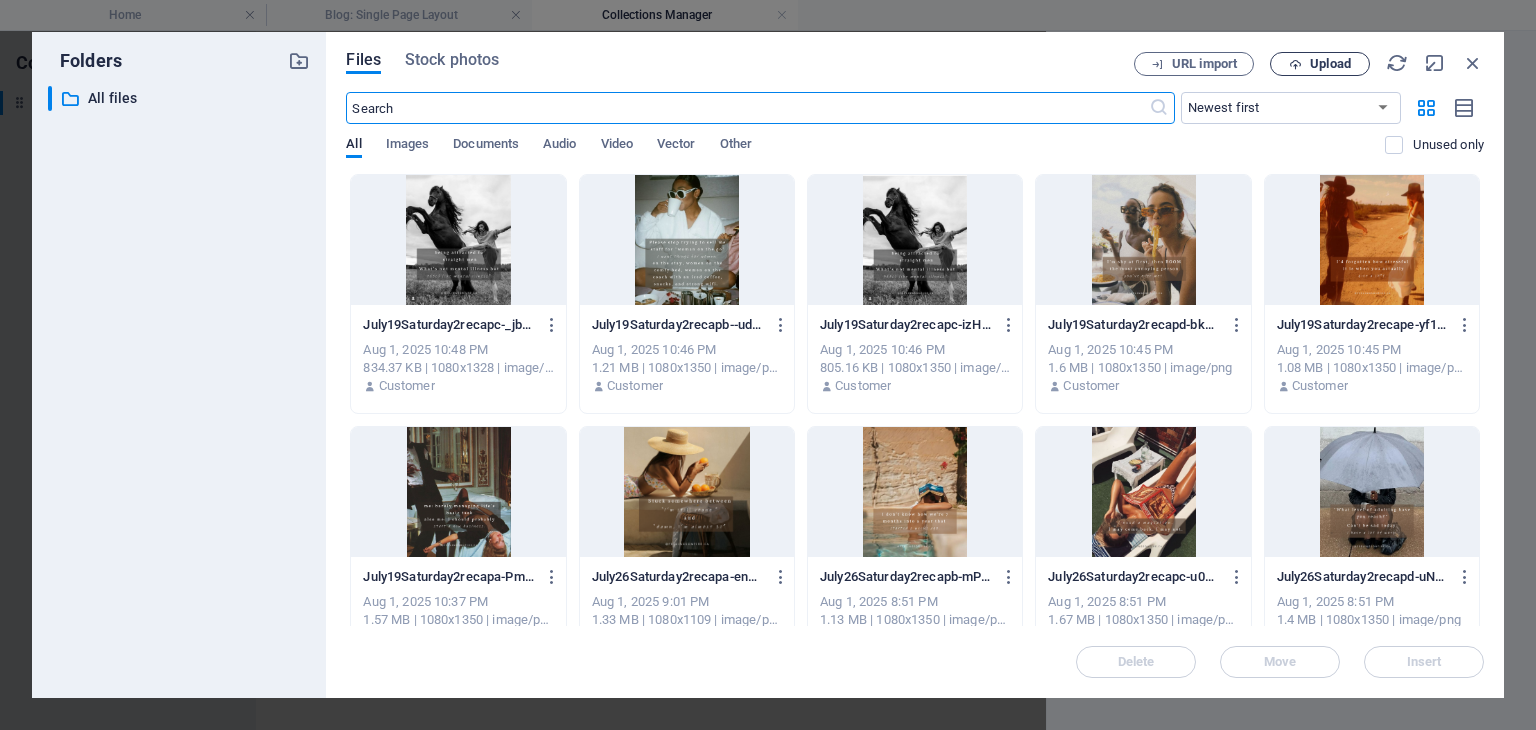 click on "Upload" at bounding box center (1330, 64) 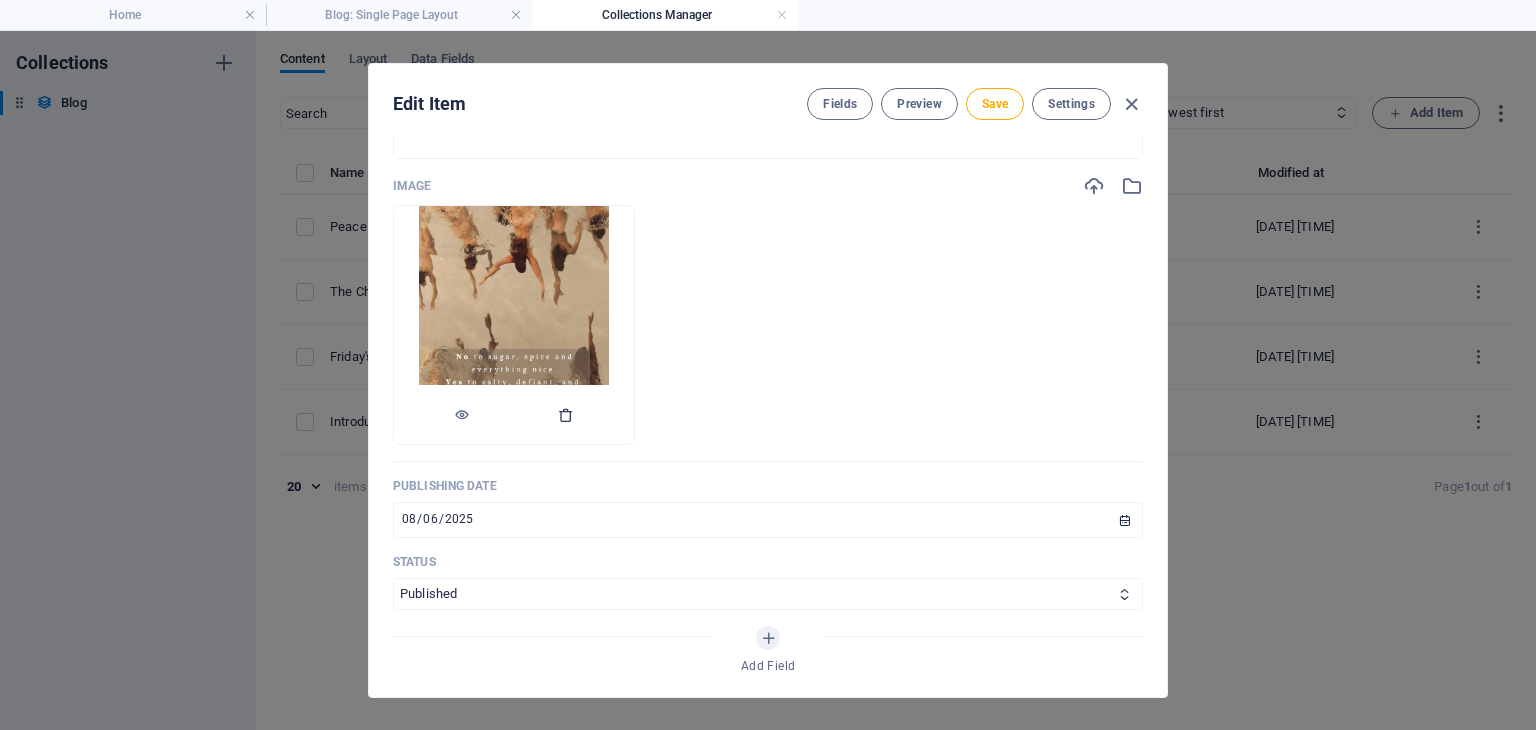click at bounding box center (566, 415) 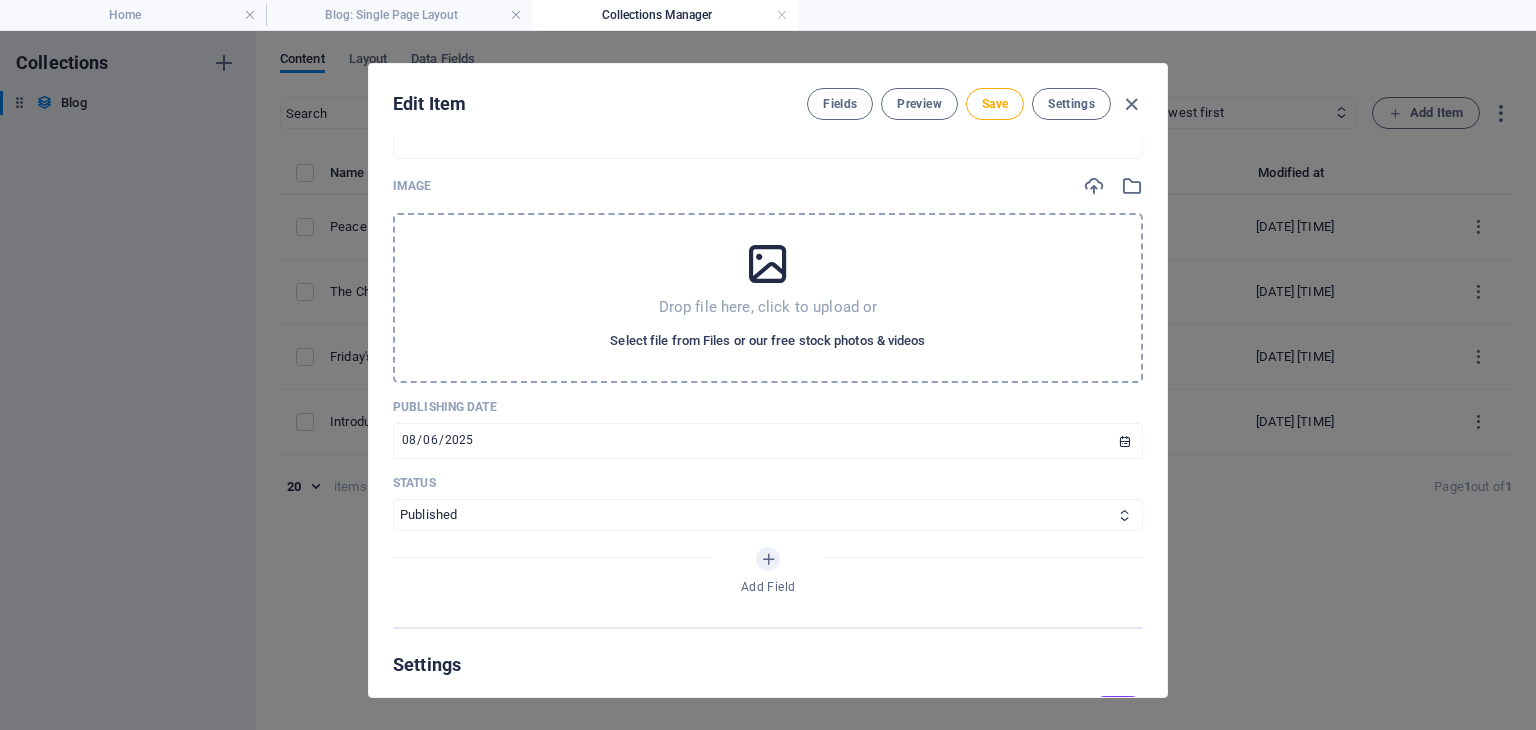 click on "Select file from Files or our free stock photos & videos" at bounding box center (767, 341) 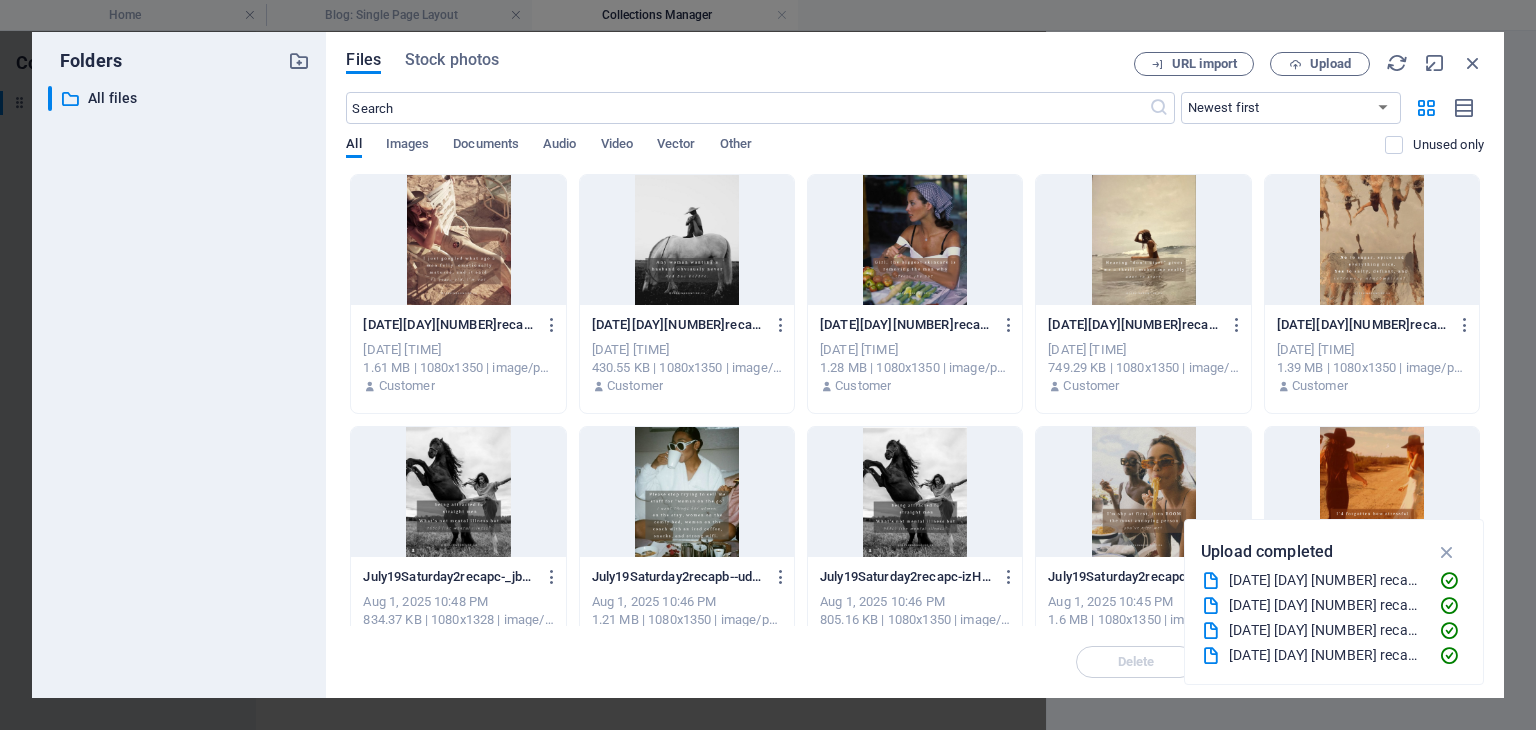click at bounding box center [458, 240] 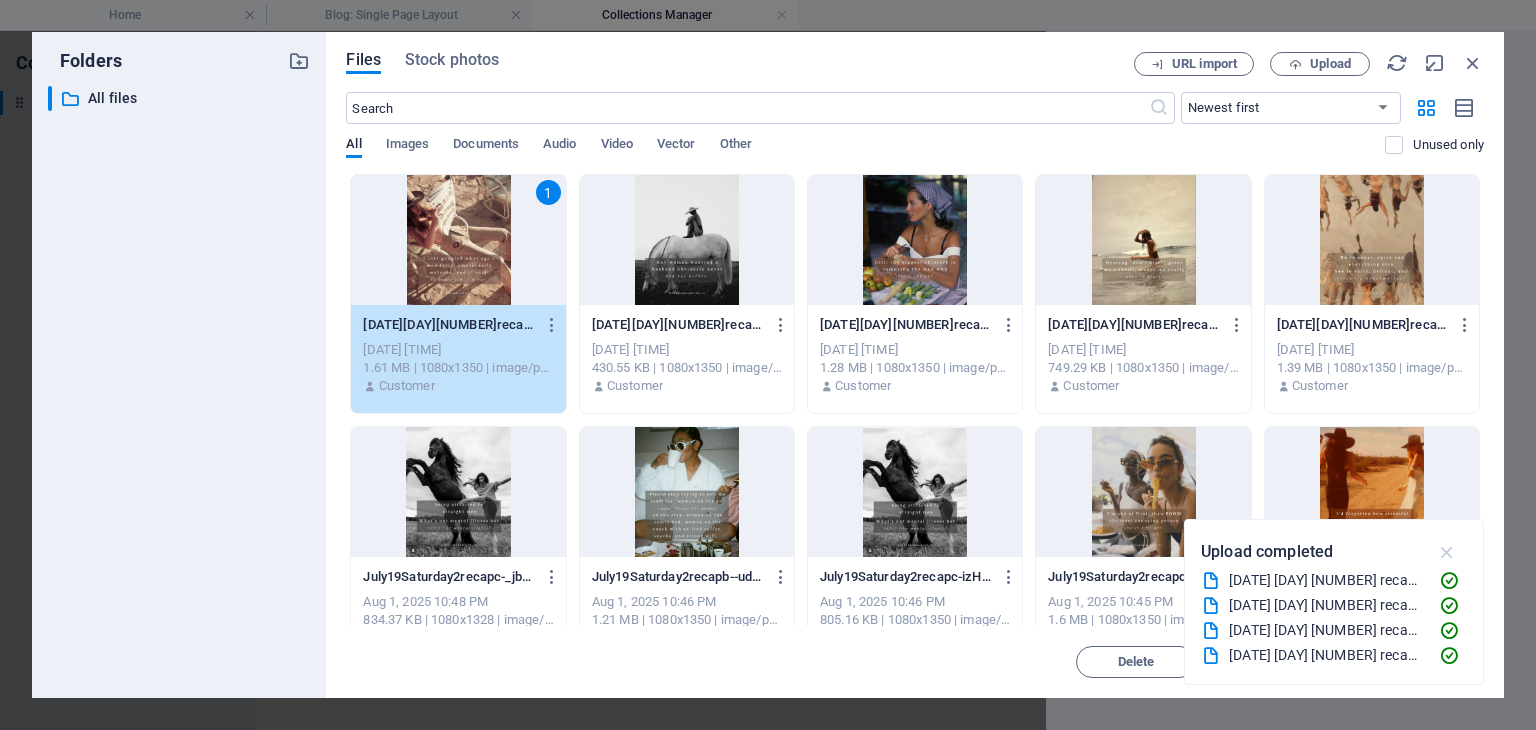 click at bounding box center (1447, 552) 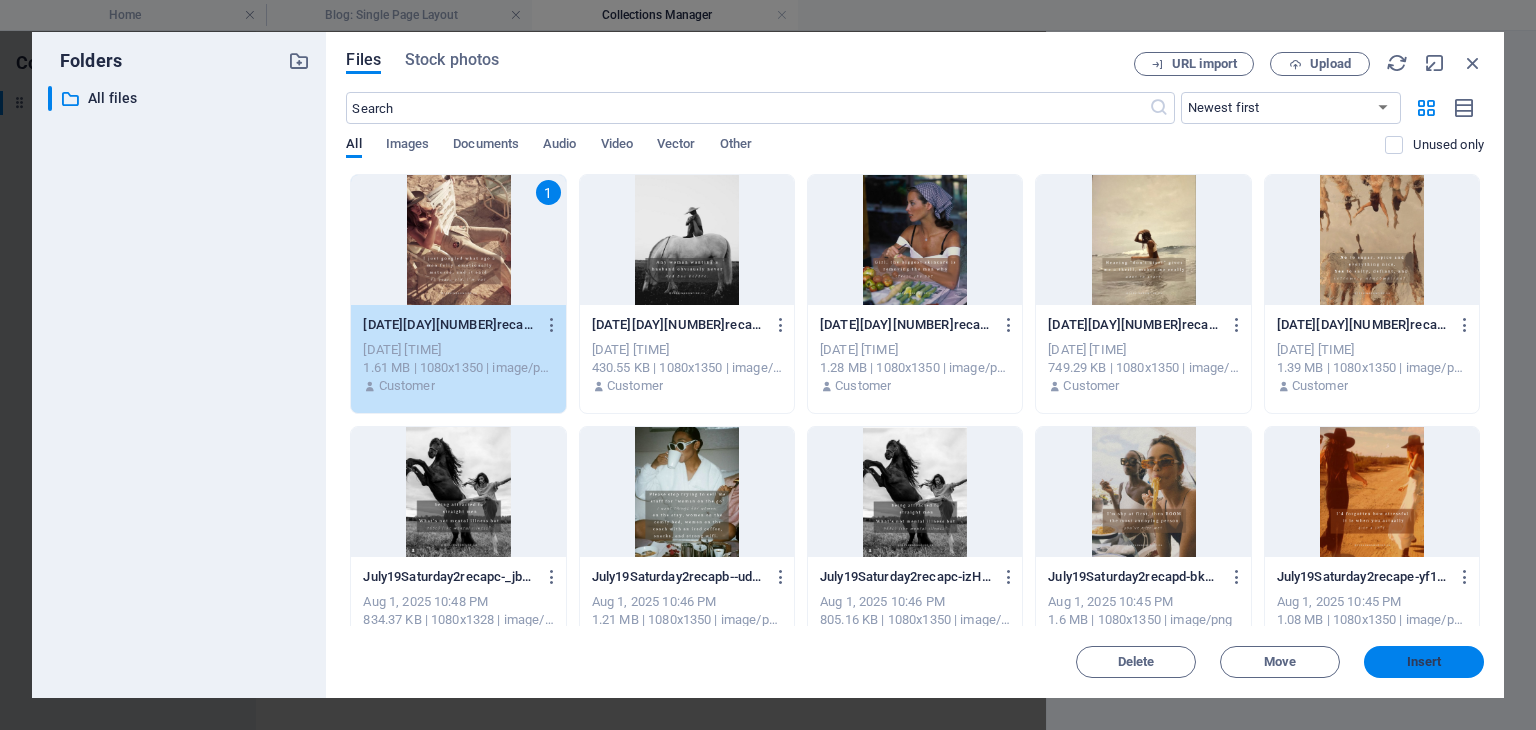 click on "Insert" at bounding box center (1424, 662) 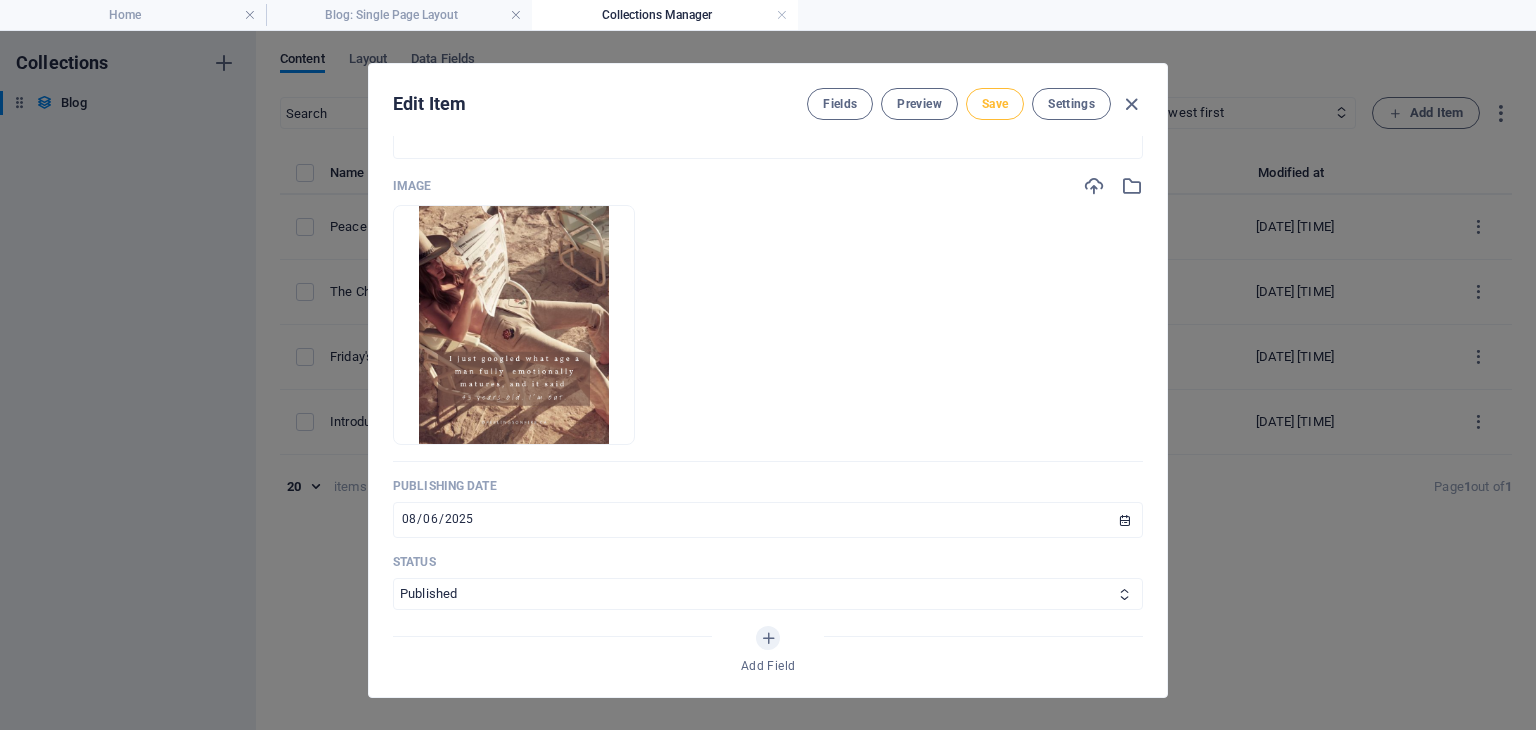 click on "Save" at bounding box center [995, 104] 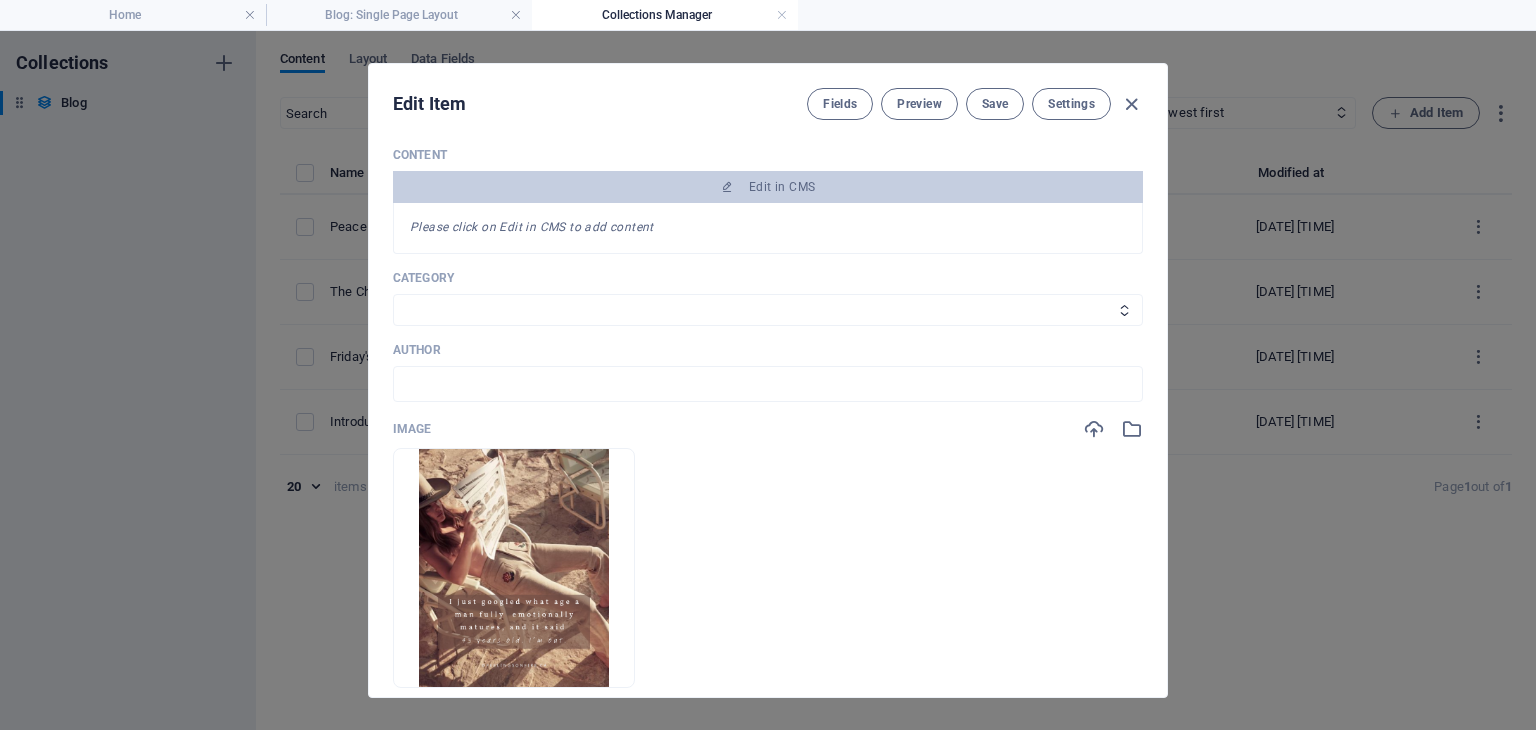 scroll, scrollTop: 300, scrollLeft: 0, axis: vertical 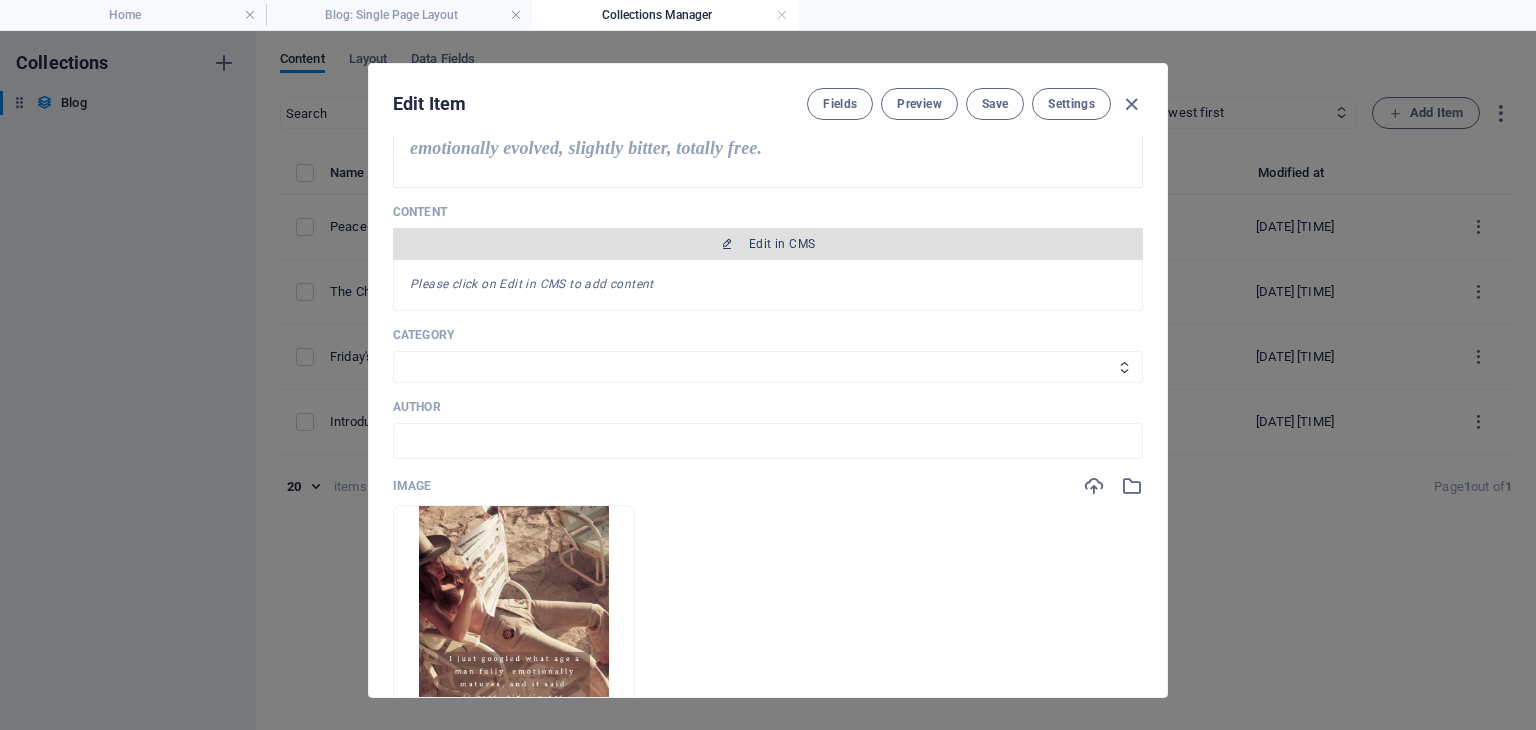 click on "Edit in CMS" at bounding box center (782, 244) 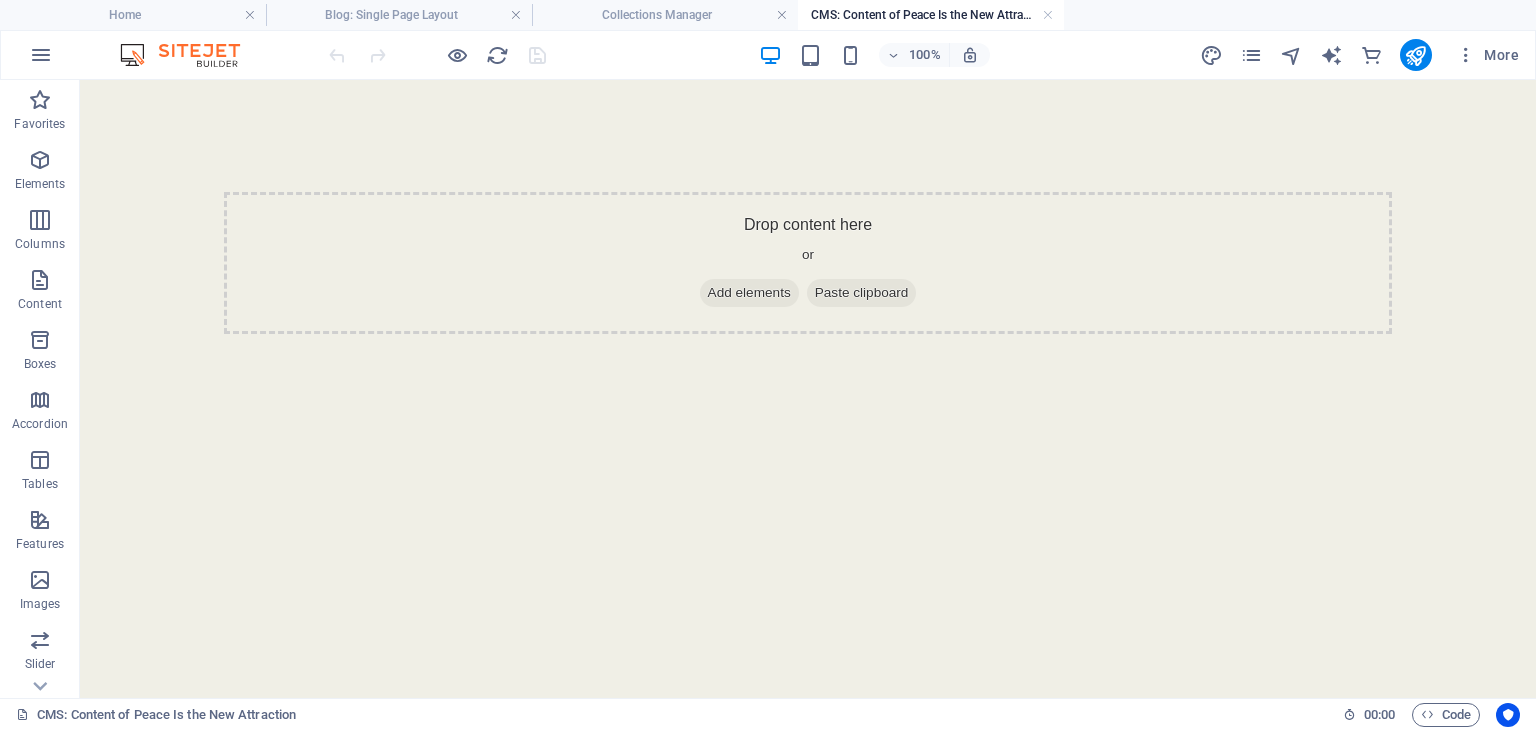 scroll, scrollTop: 0, scrollLeft: 0, axis: both 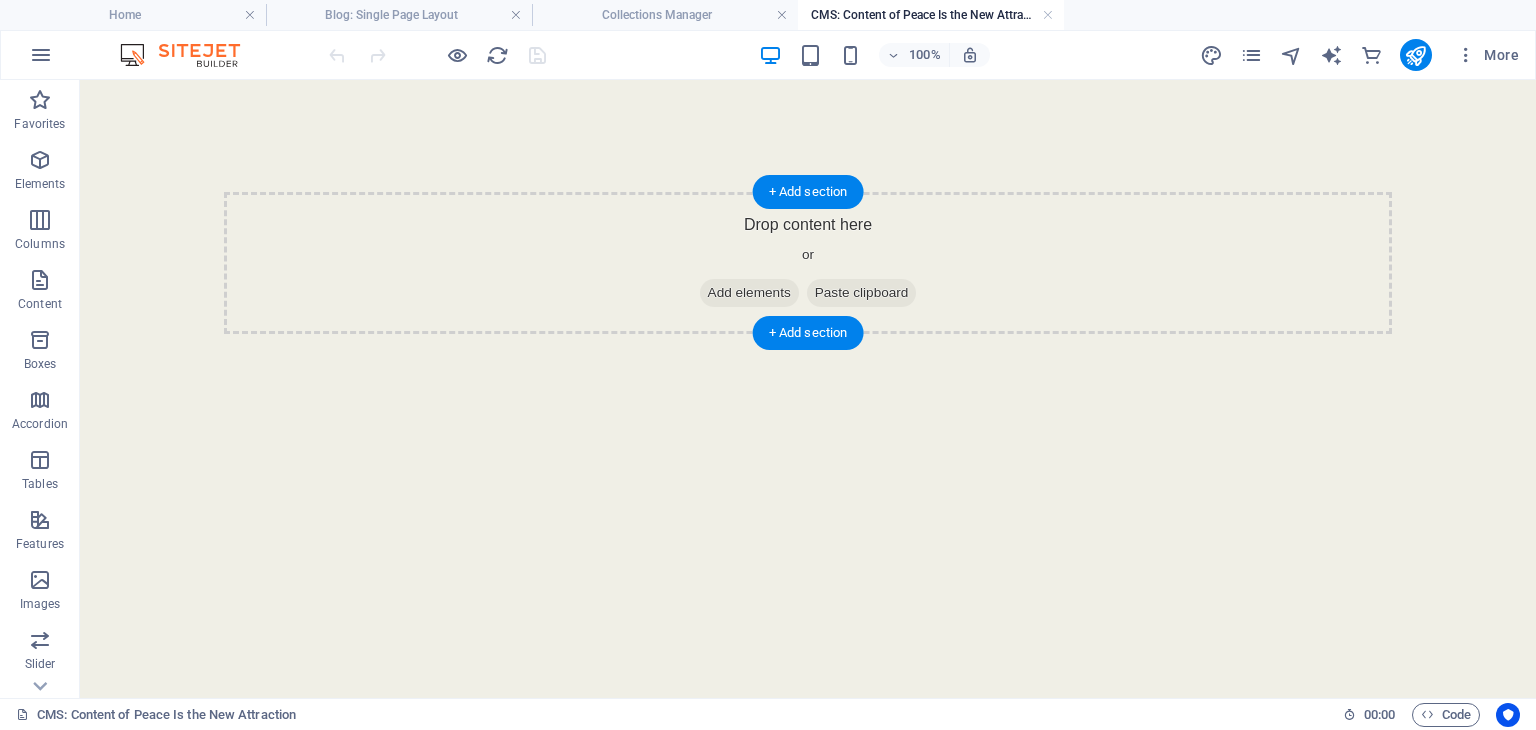 click on "Drop content here or  Add elements  Paste clipboard" at bounding box center [808, 263] 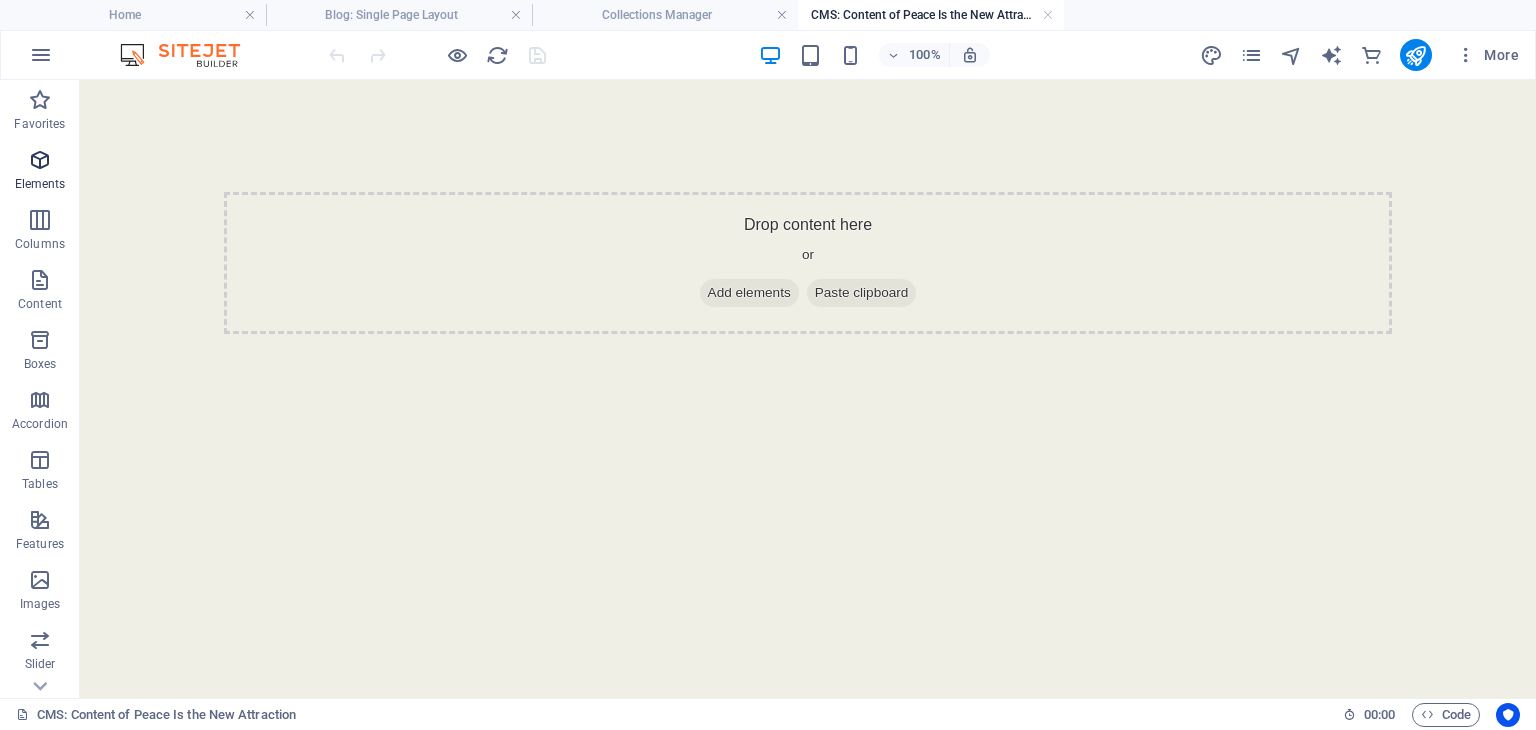 click on "Elements" at bounding box center (40, 172) 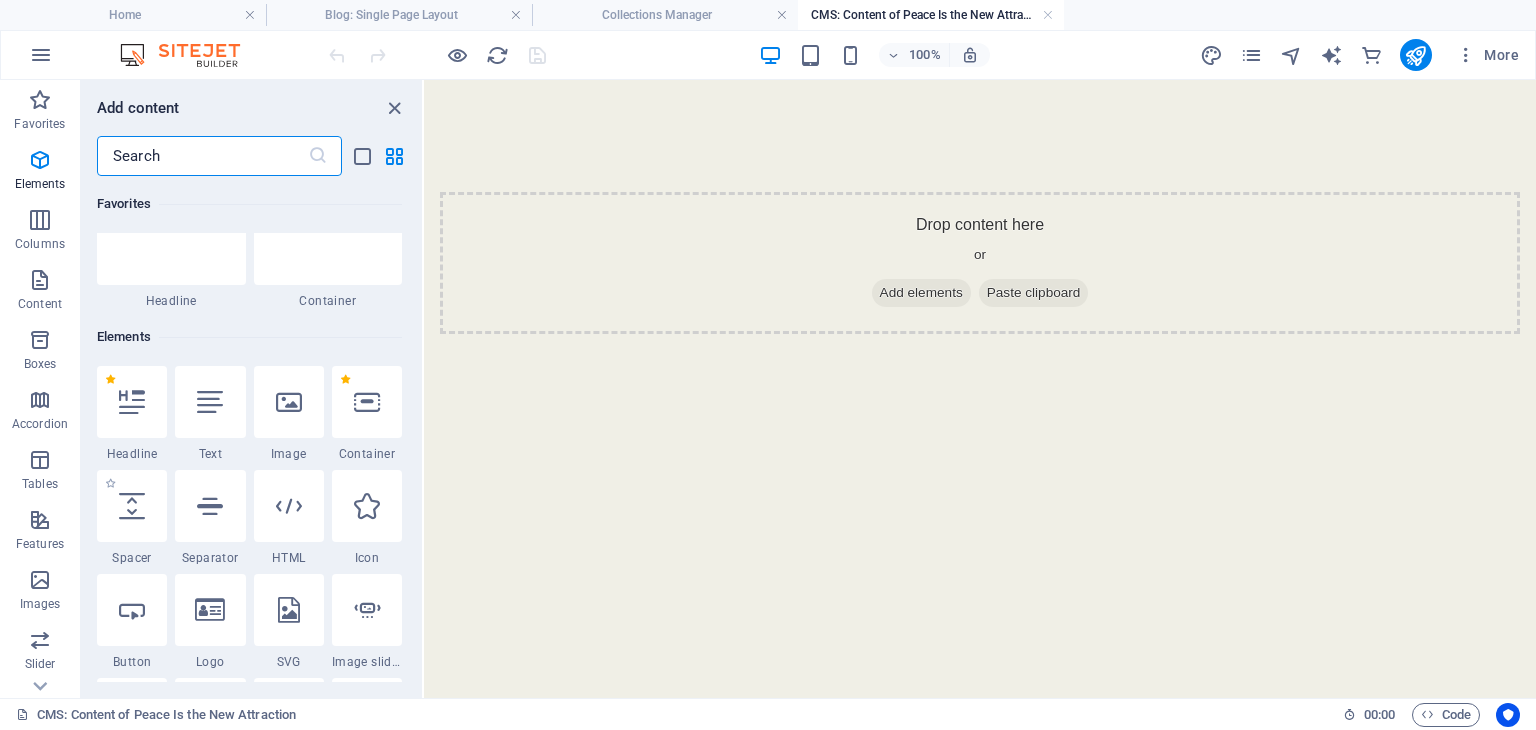 scroll, scrollTop: 212, scrollLeft: 0, axis: vertical 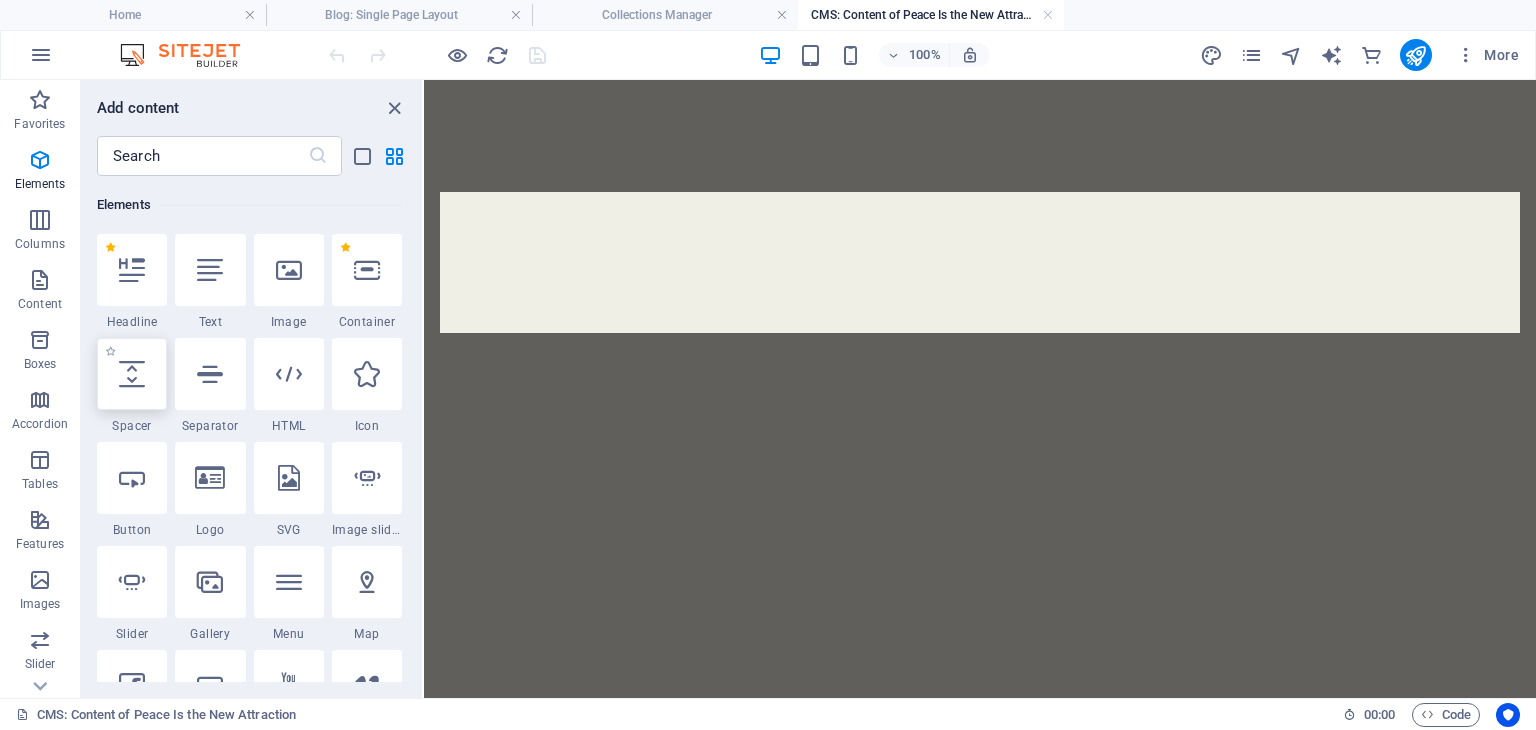 select on "px" 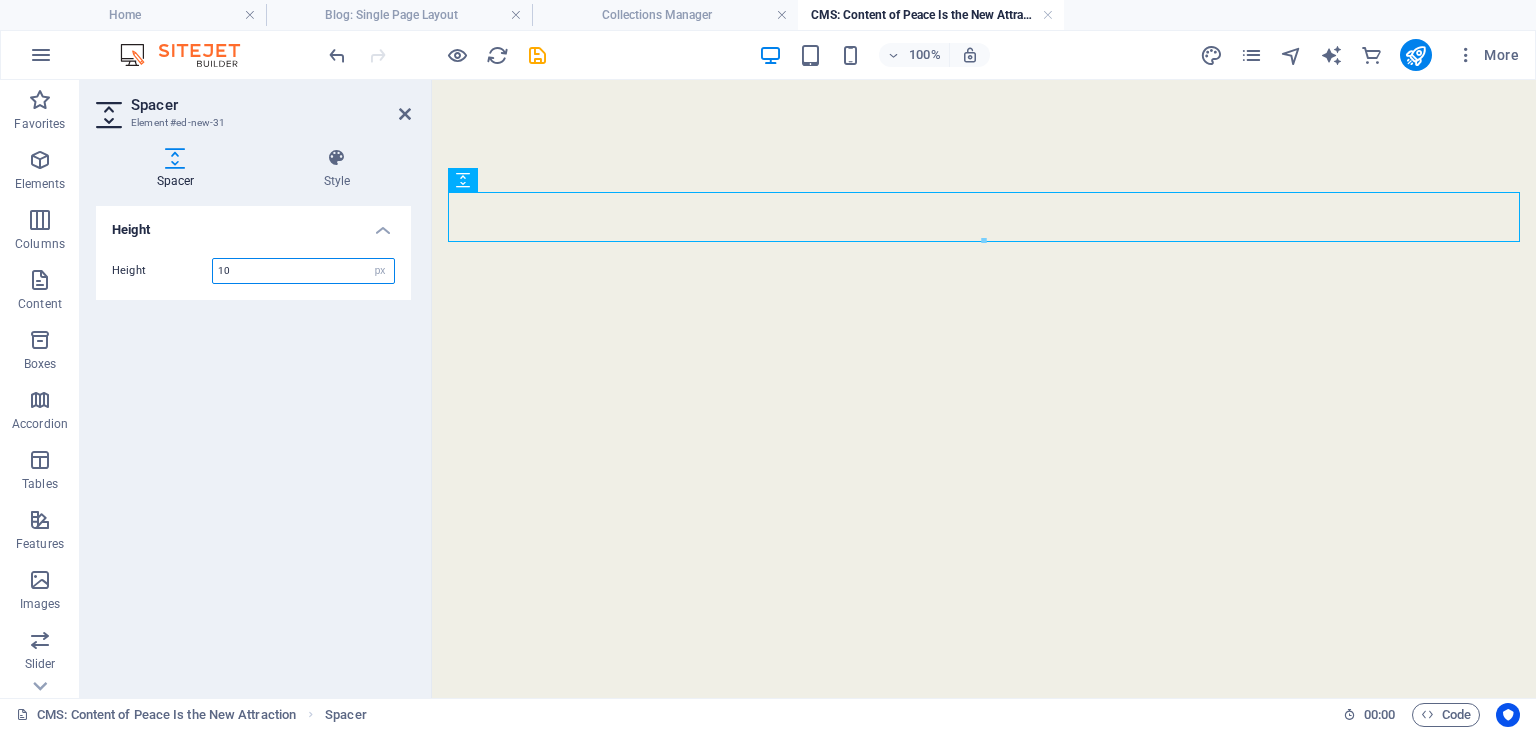 type on "10" 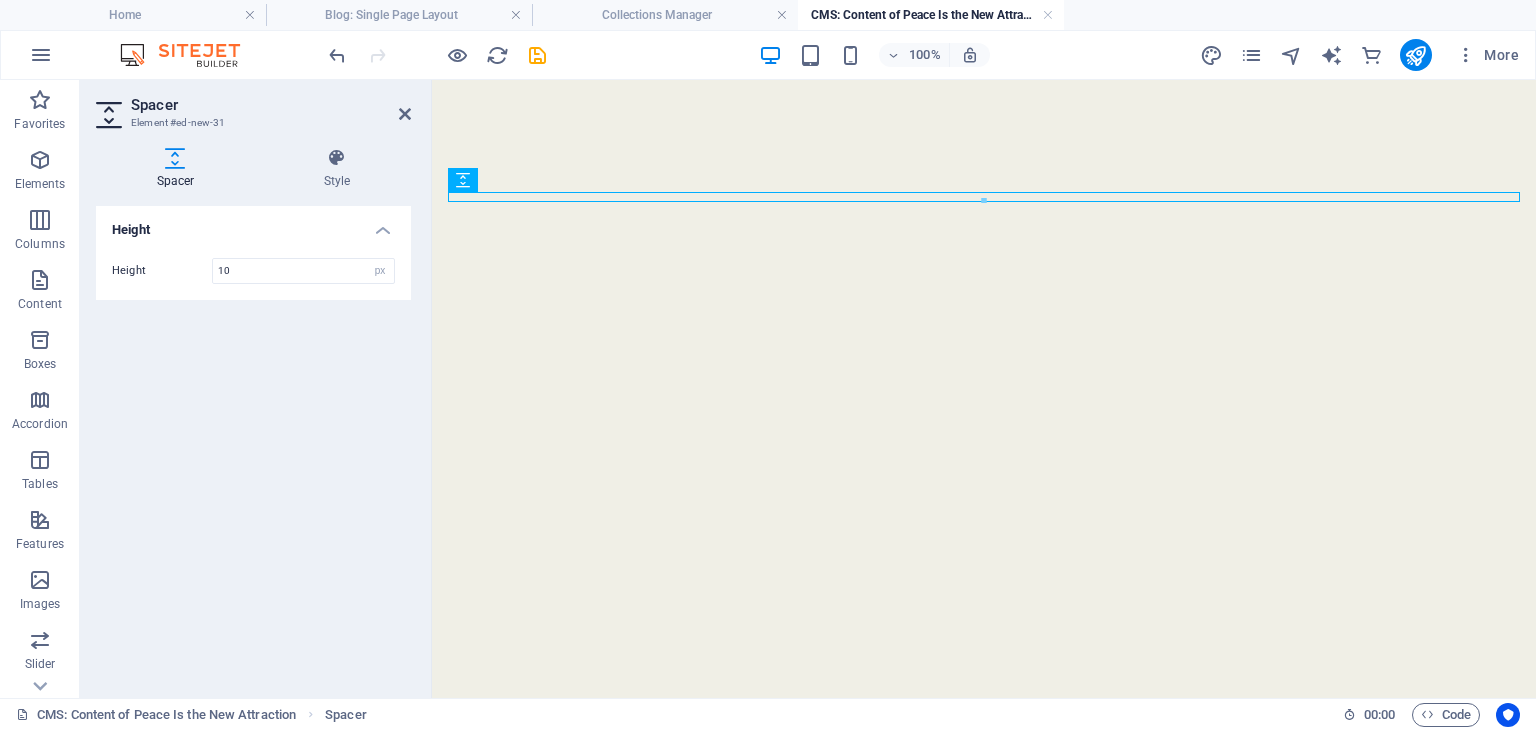 click on "Height Height 10 px rem vh vw" at bounding box center [253, 444] 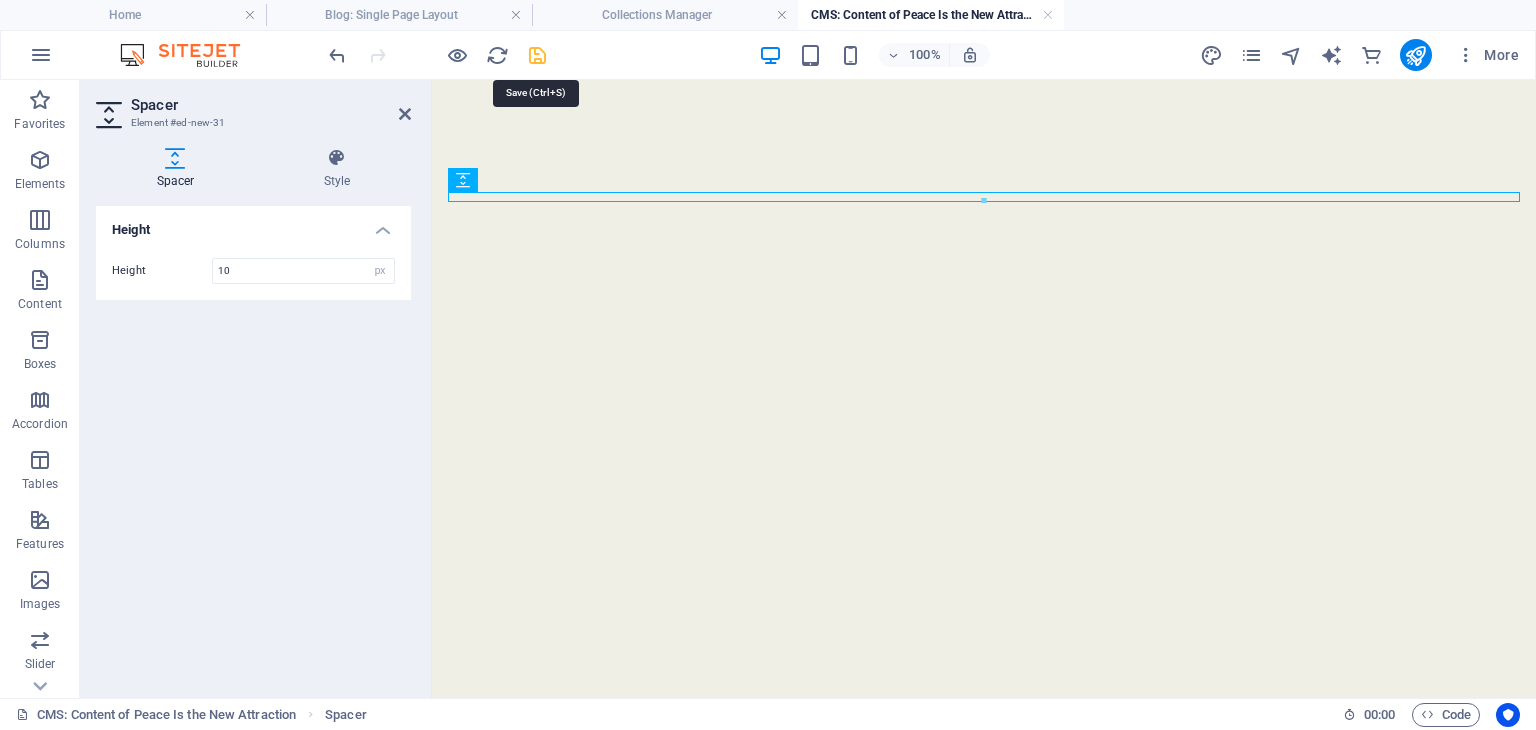 drag, startPoint x: 536, startPoint y: 54, endPoint x: 295, endPoint y: 39, distance: 241.46635 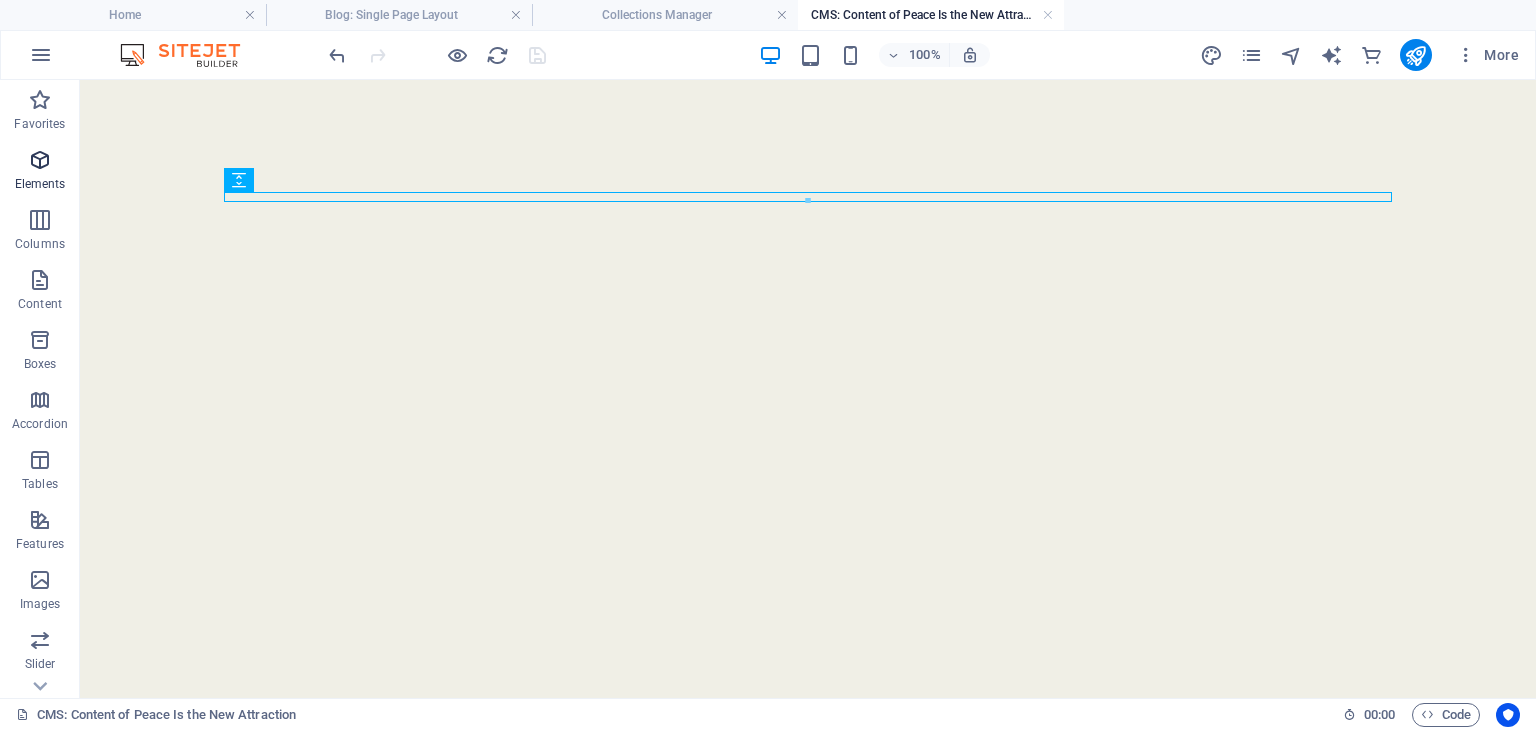 click on "Elements" at bounding box center [40, 184] 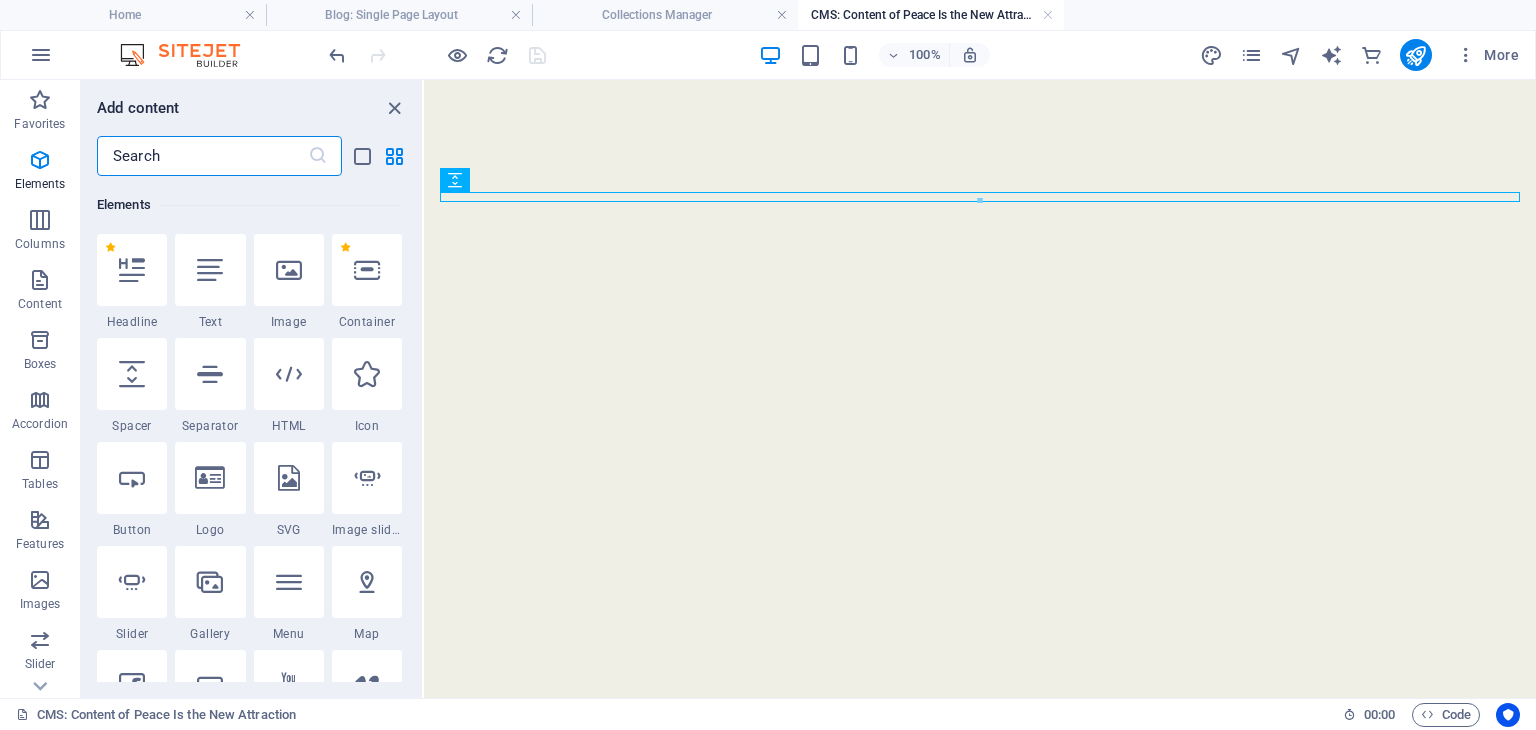 scroll, scrollTop: 212, scrollLeft: 0, axis: vertical 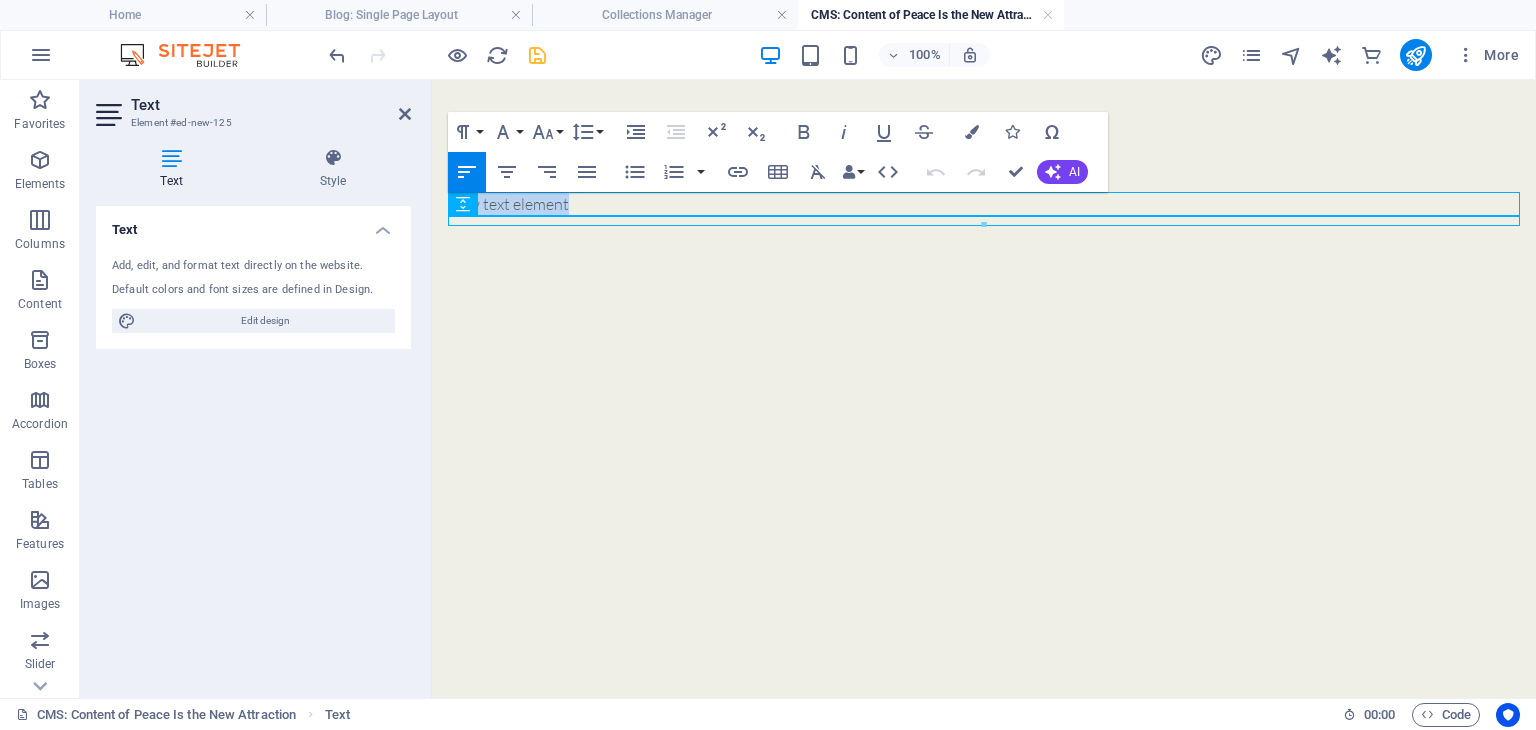 drag, startPoint x: 636, startPoint y: 376, endPoint x: 494, endPoint y: 196, distance: 229.2684 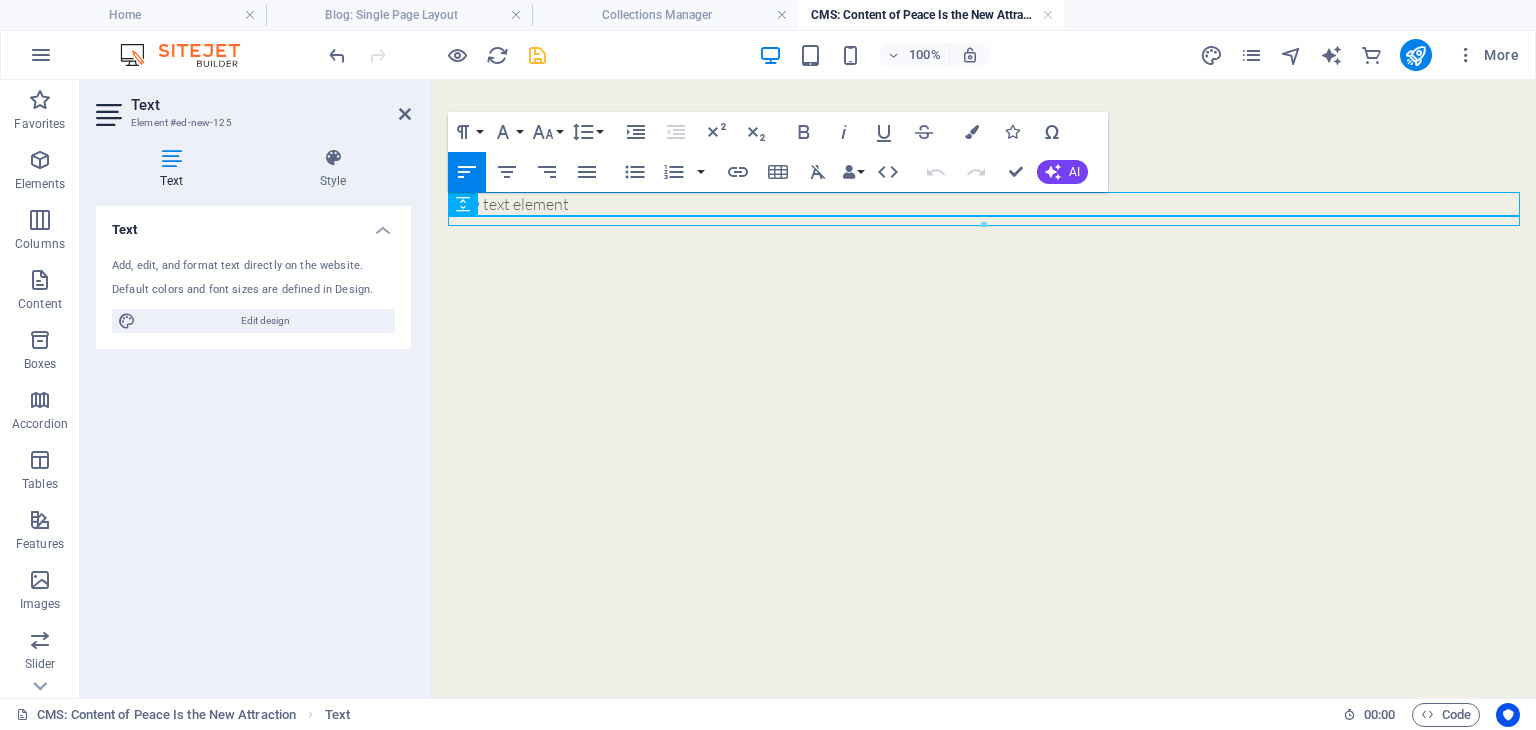 click on "New text element" at bounding box center [984, 209] 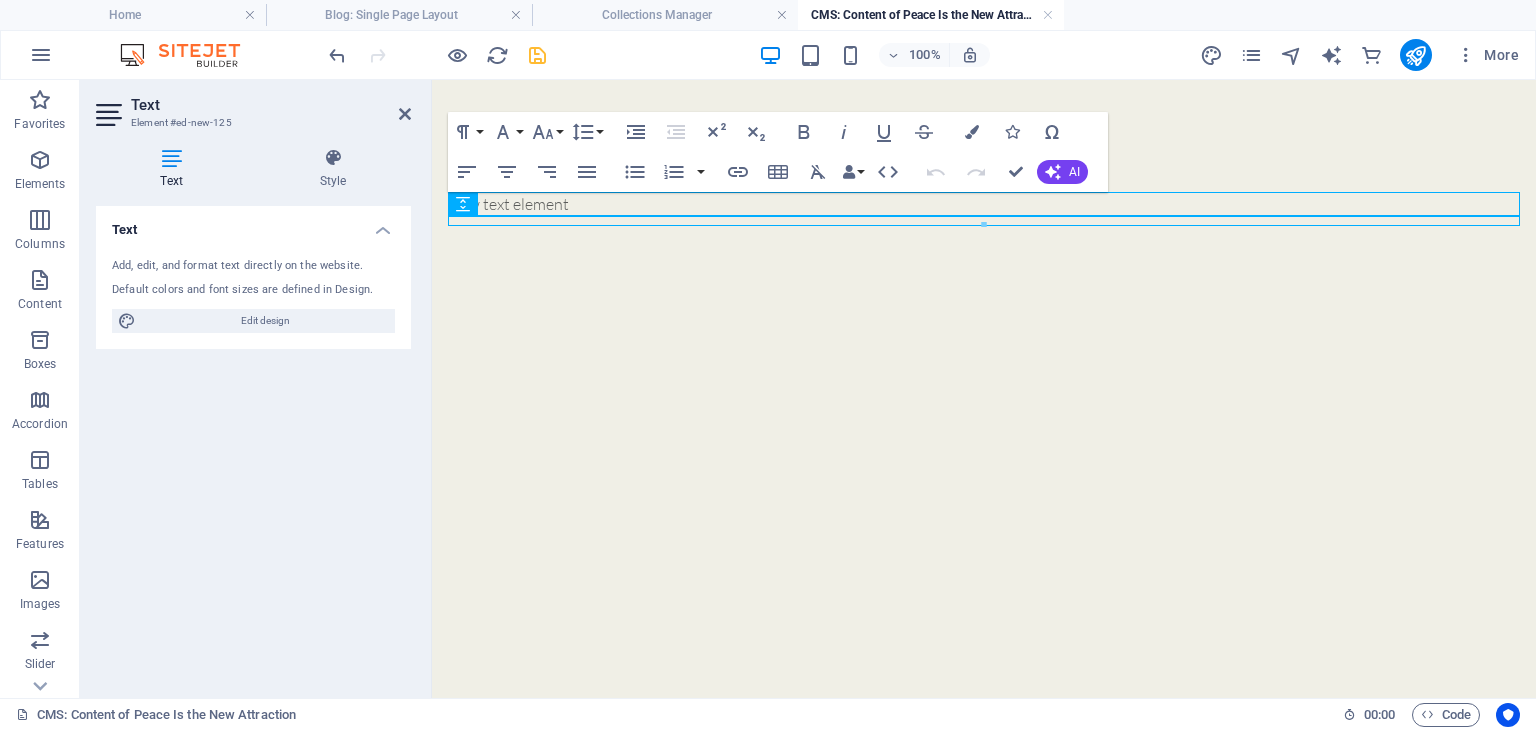 click on "New text element" at bounding box center [984, 209] 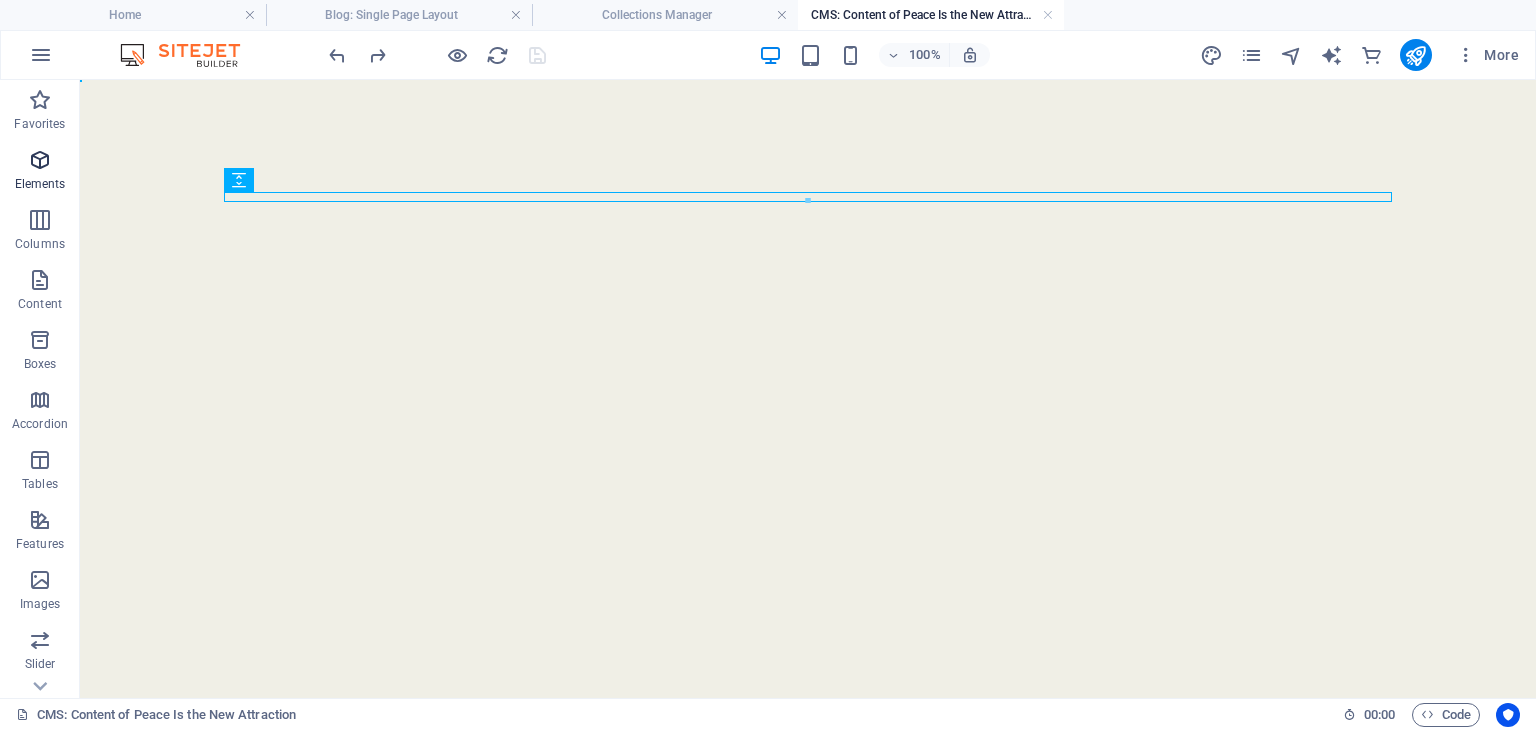 click at bounding box center (40, 160) 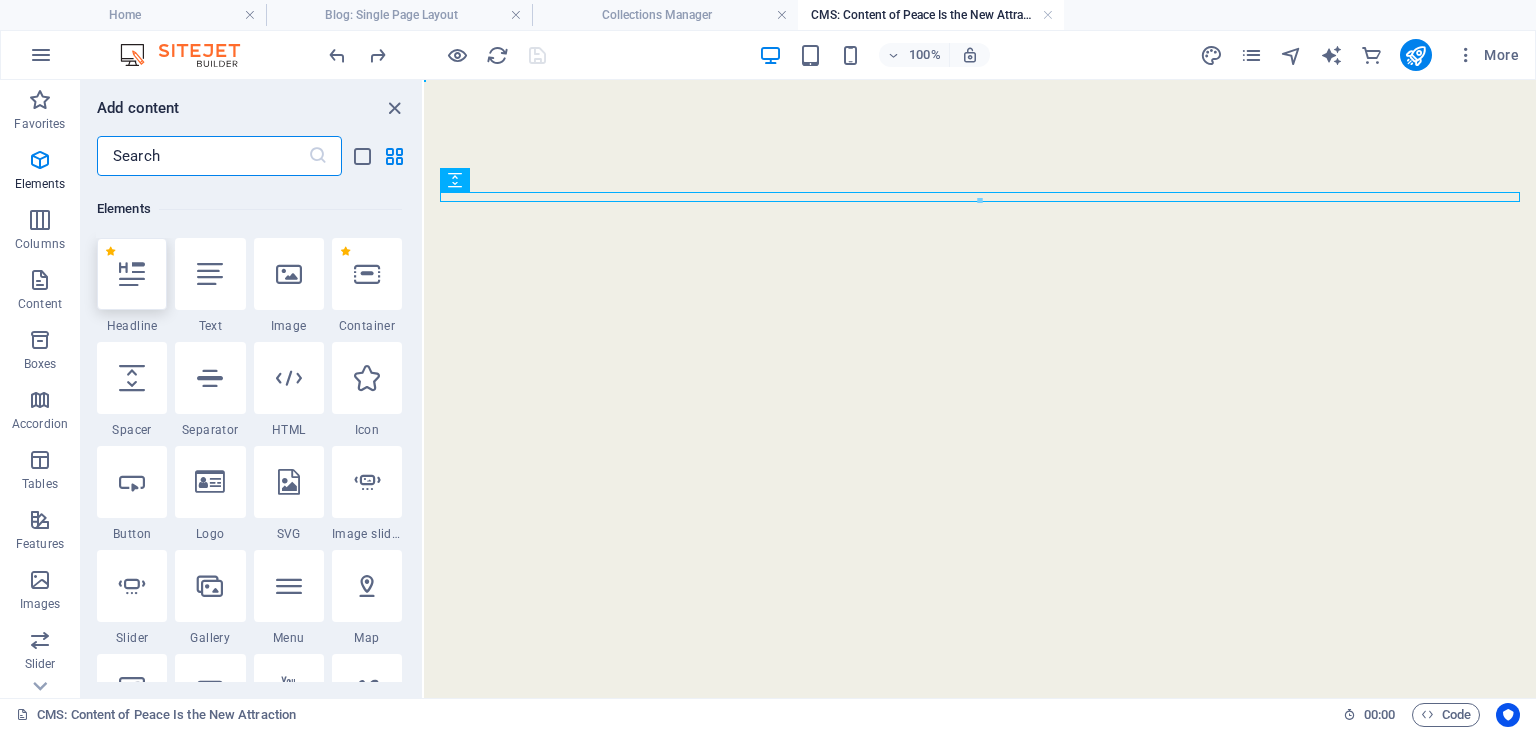 scroll, scrollTop: 212, scrollLeft: 0, axis: vertical 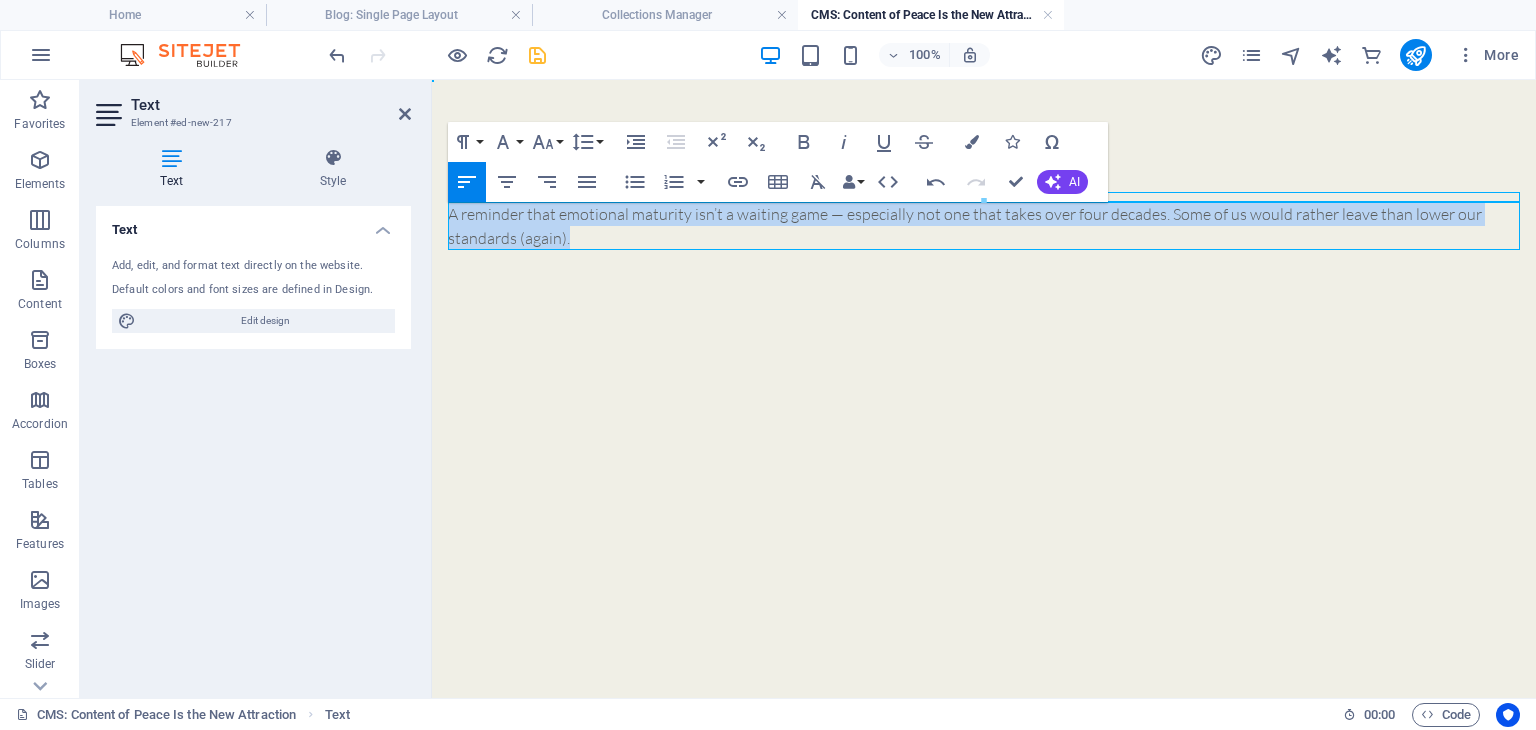 drag, startPoint x: 584, startPoint y: 233, endPoint x: 444, endPoint y: 214, distance: 141.2834 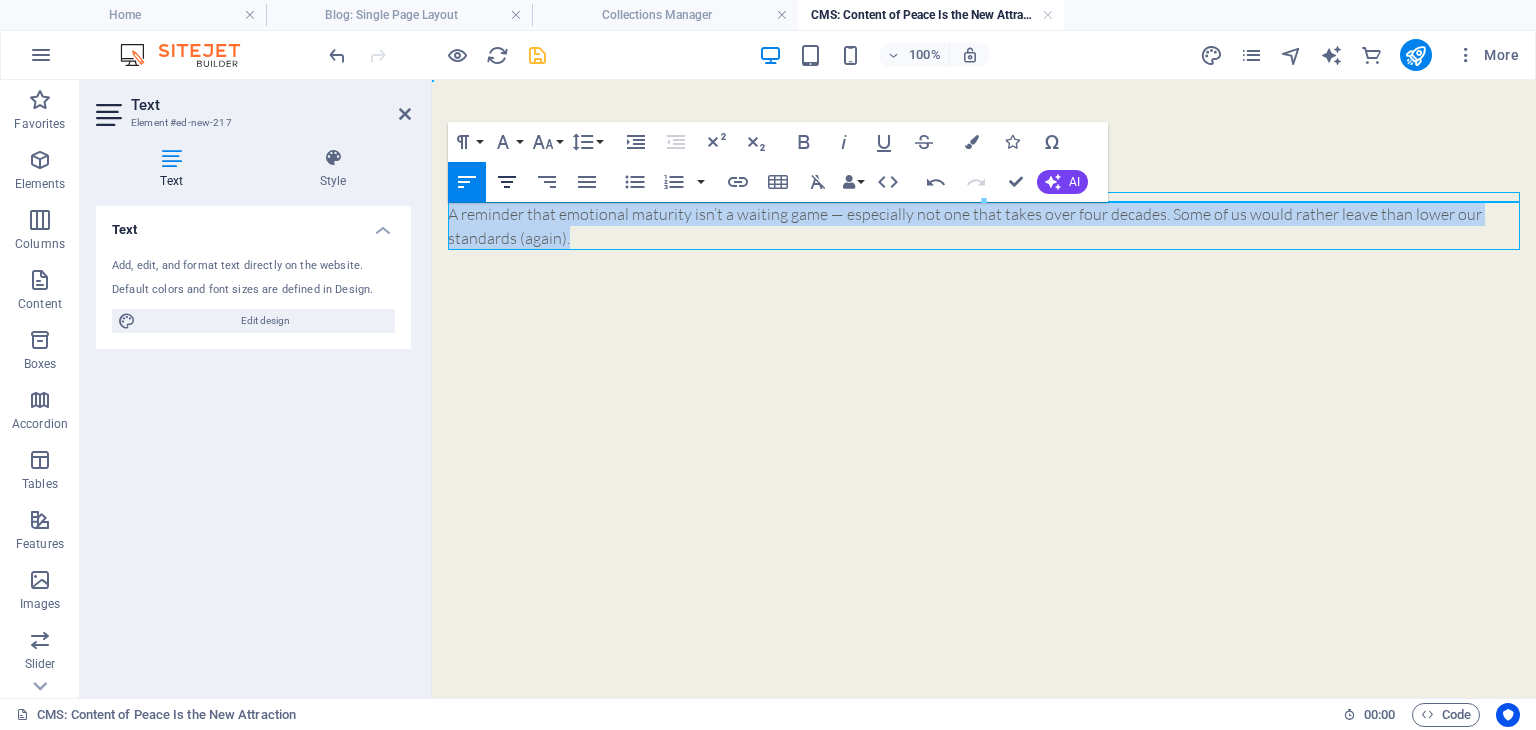 click 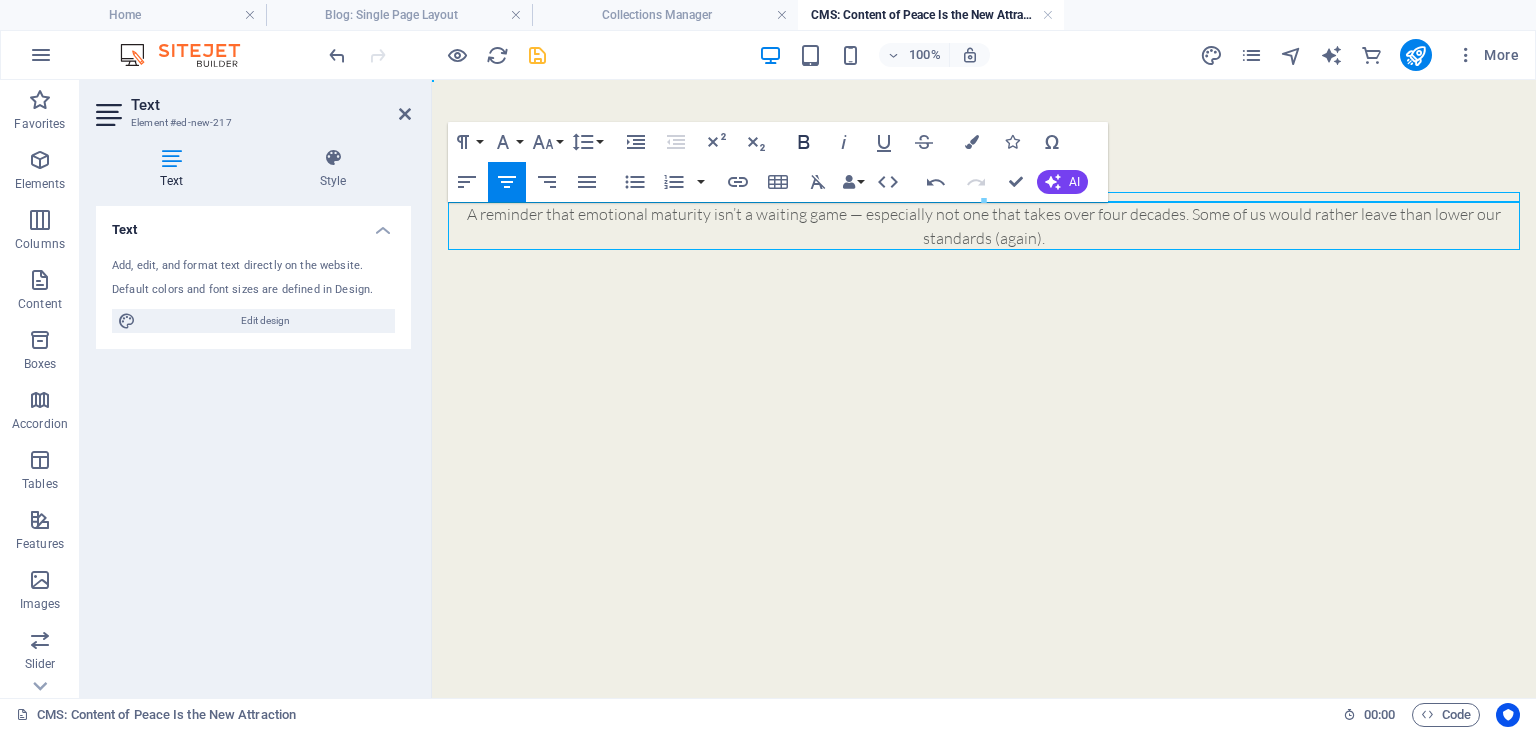 click 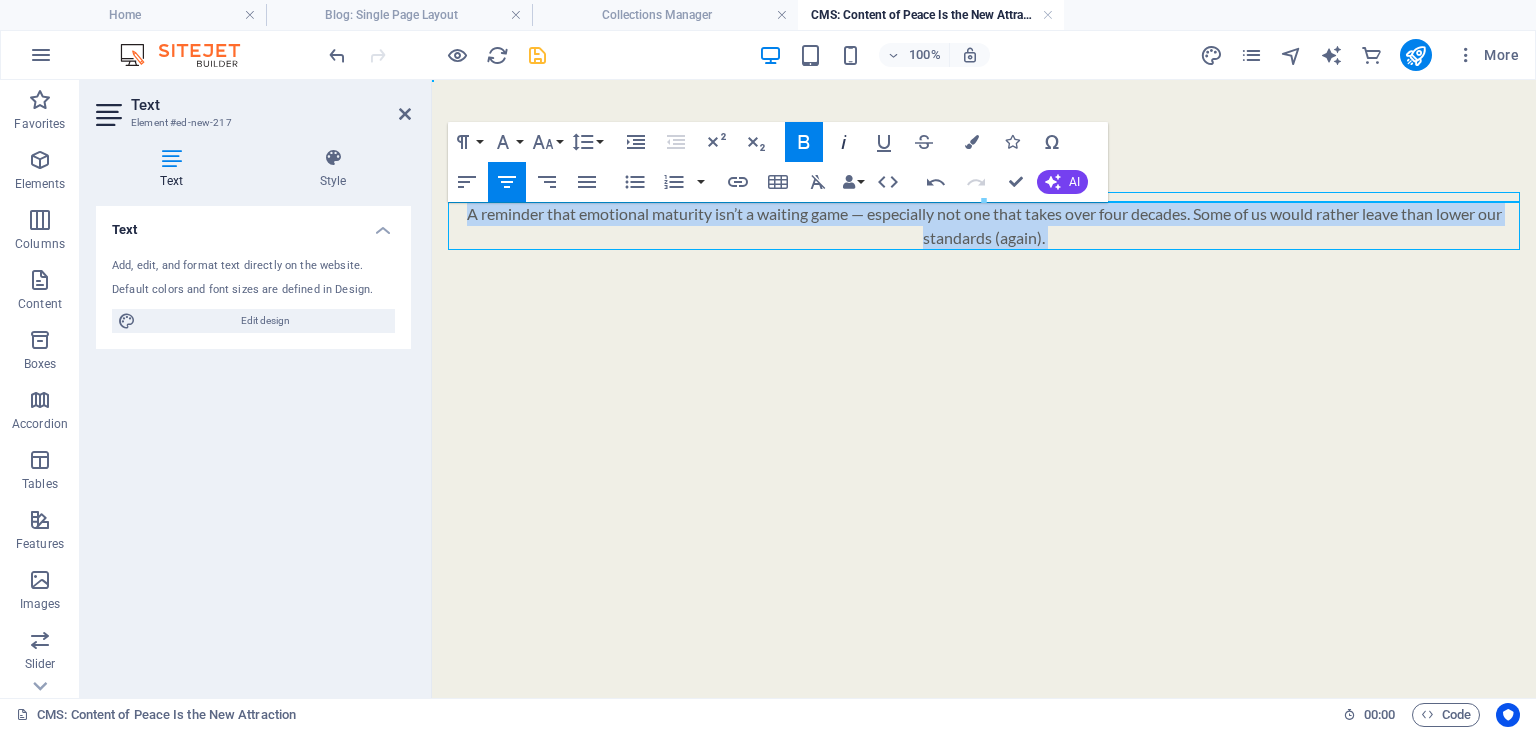 click 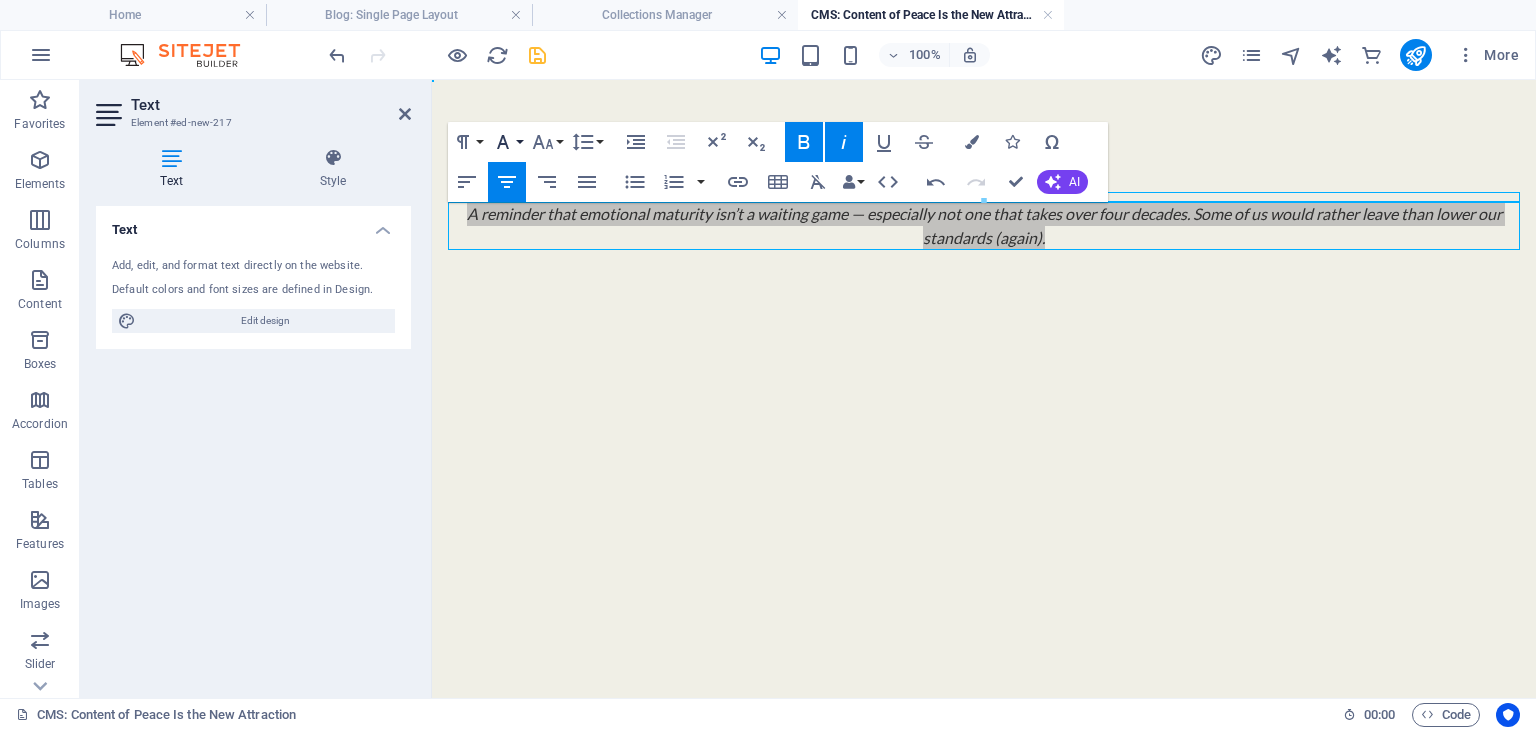 click 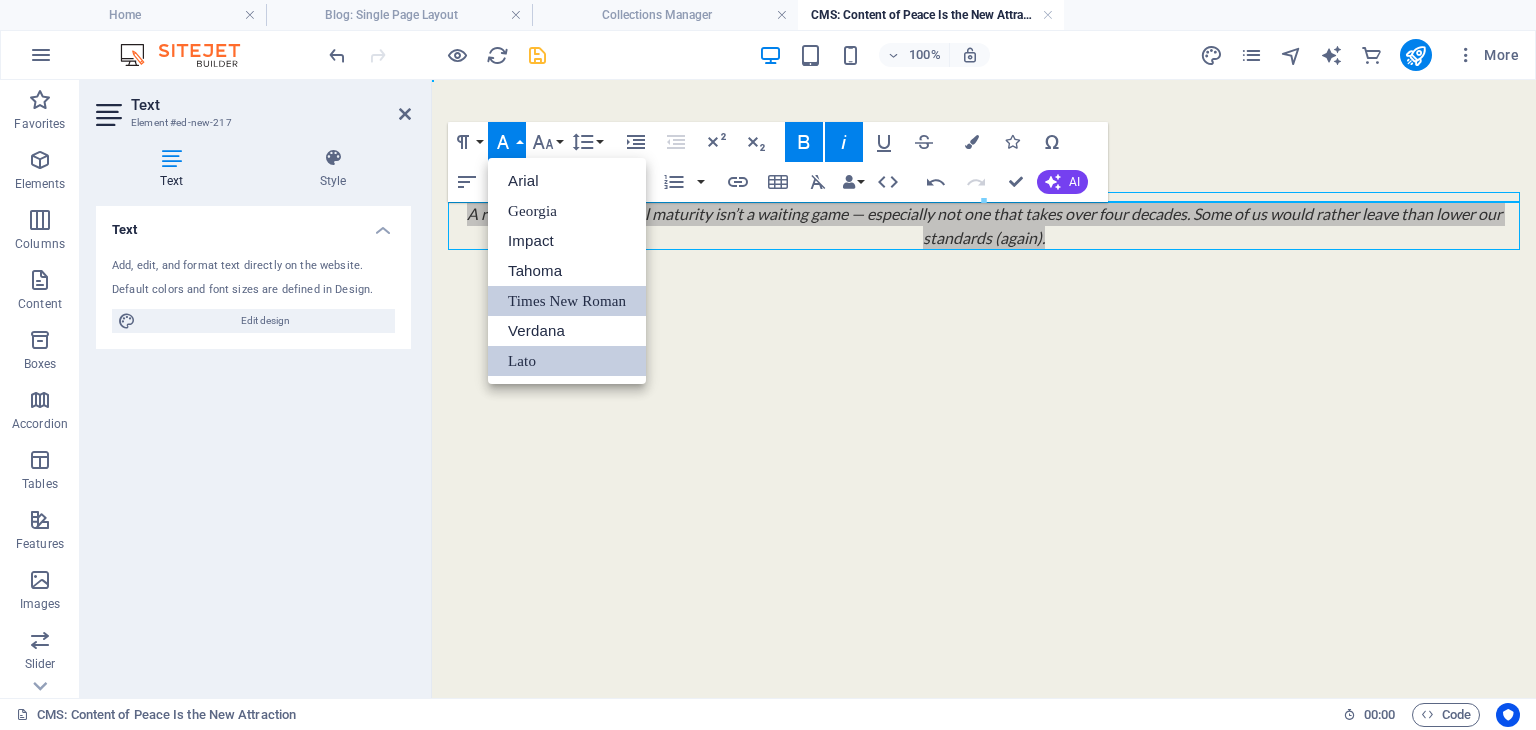 scroll, scrollTop: 0, scrollLeft: 0, axis: both 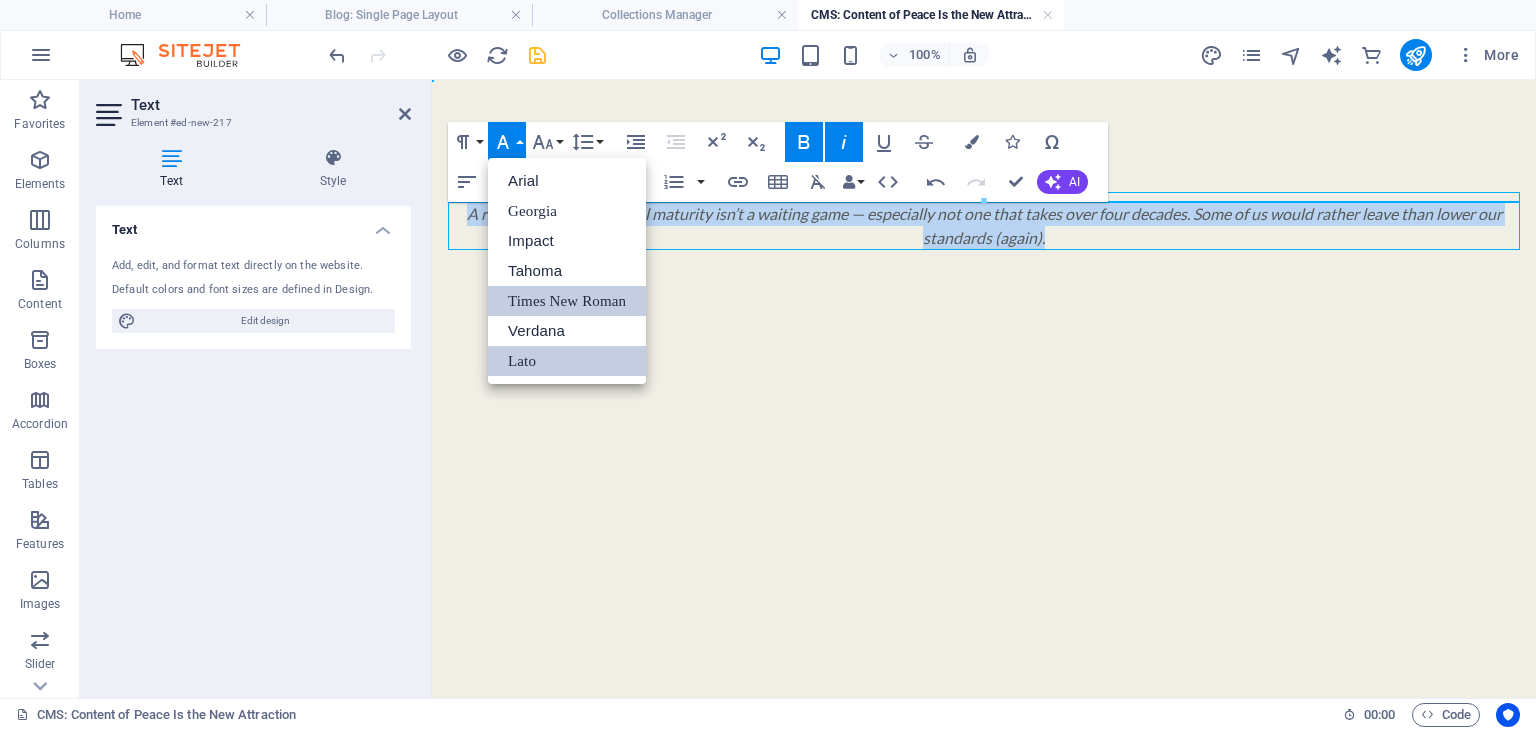 click on "Times New Roman" at bounding box center [567, 301] 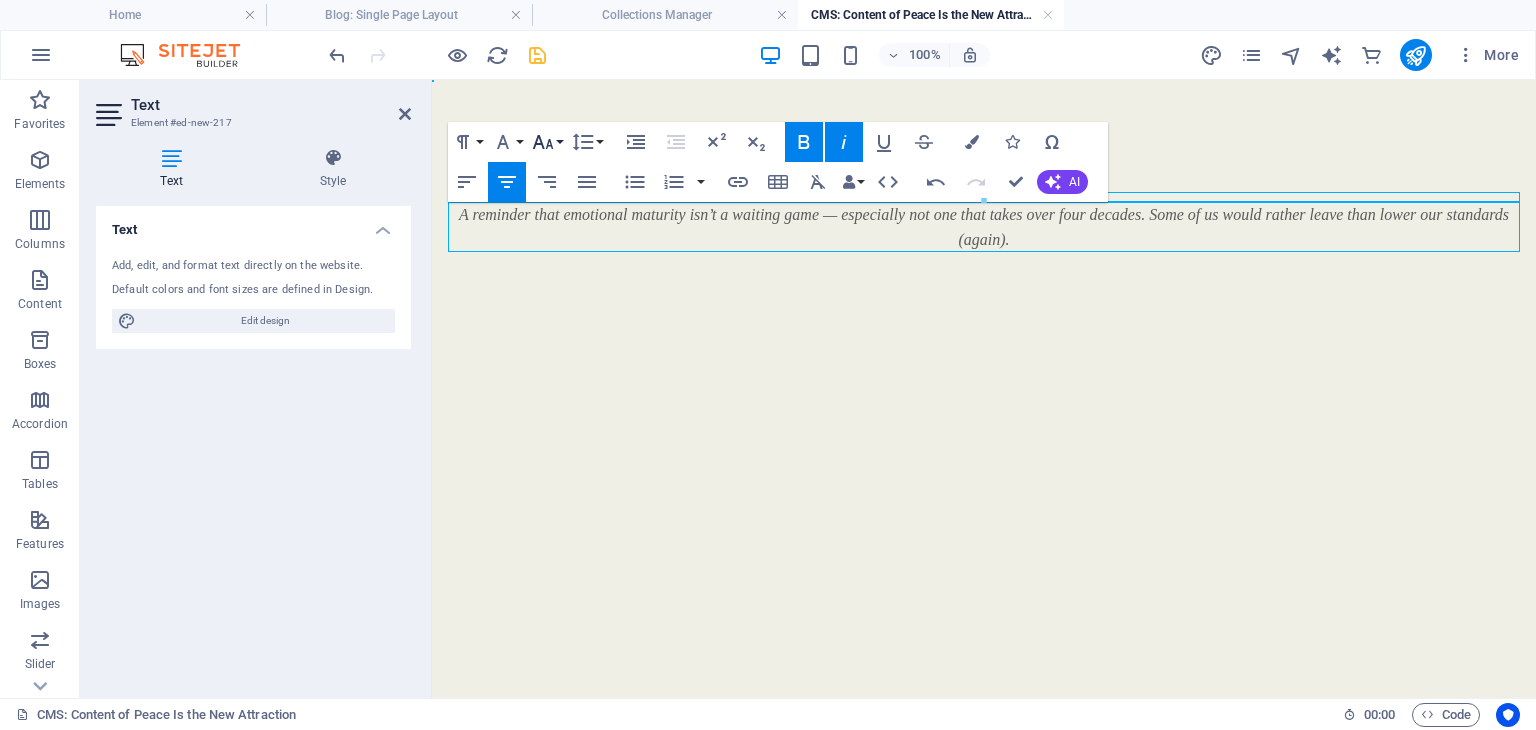 click 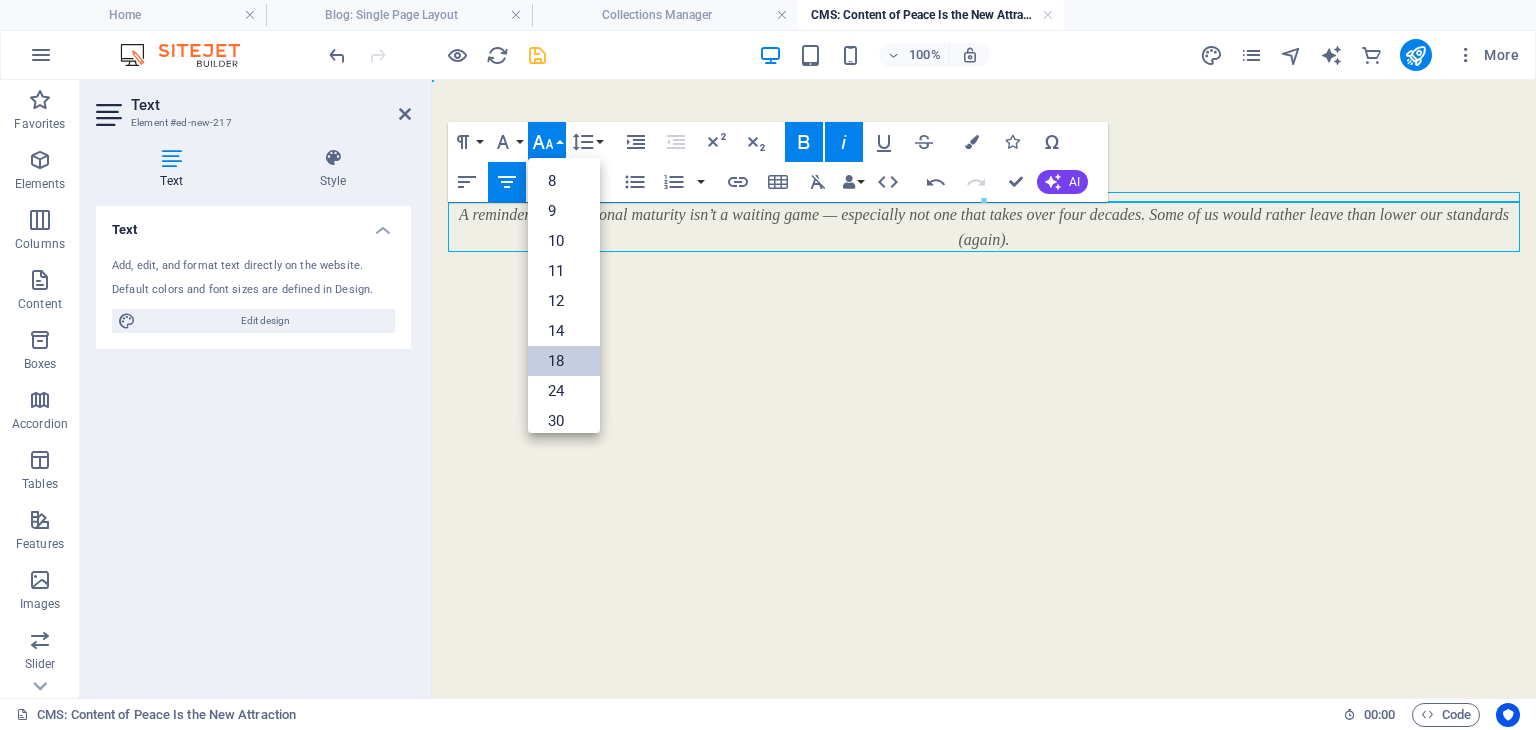click on "18" at bounding box center (564, 361) 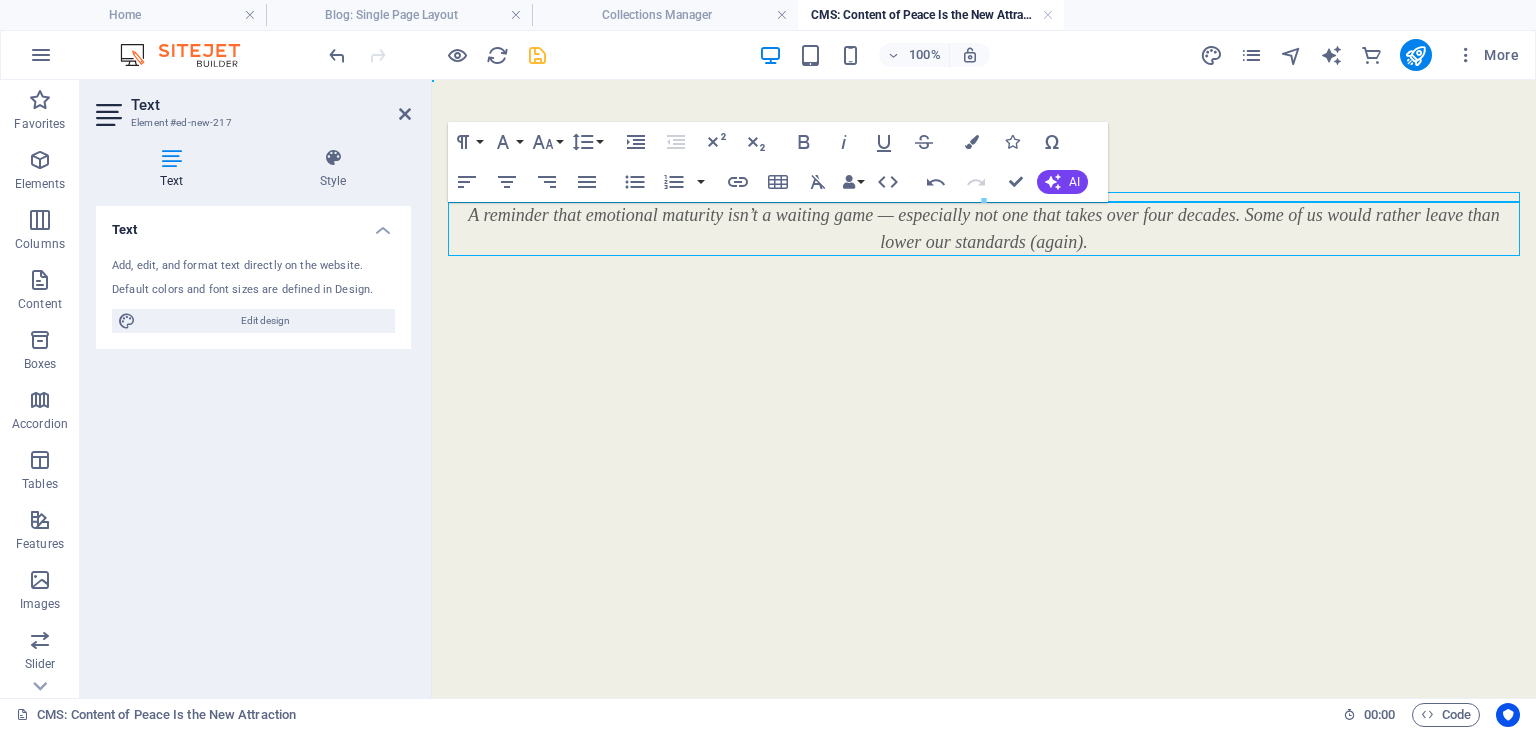 click on "A reminder that emotional maturity isn’t a waiting game — especially not one that takes over four decades. Some of us would rather leave than lower our standards (again)." at bounding box center (984, 224) 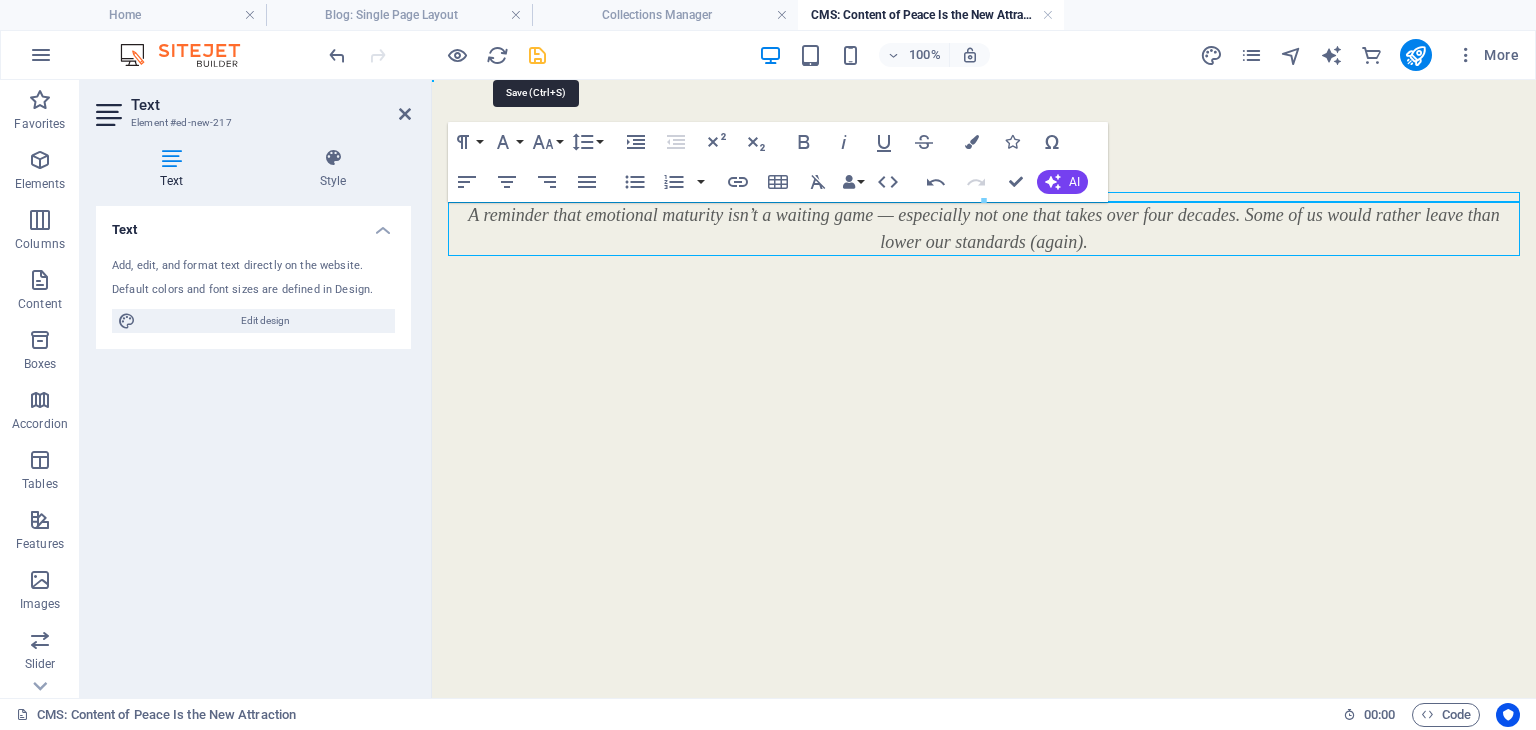 click at bounding box center (537, 55) 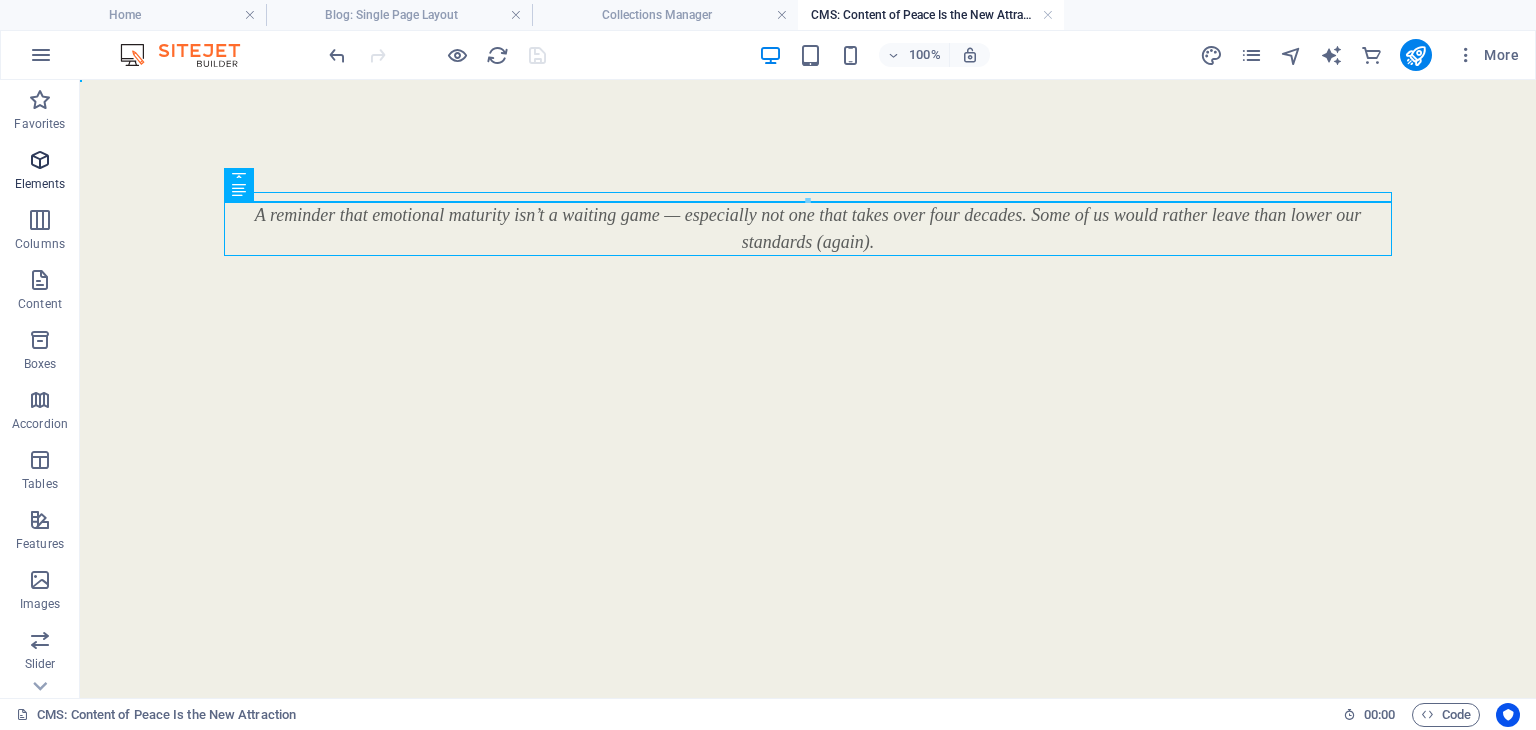 click on "Elements" at bounding box center (40, 172) 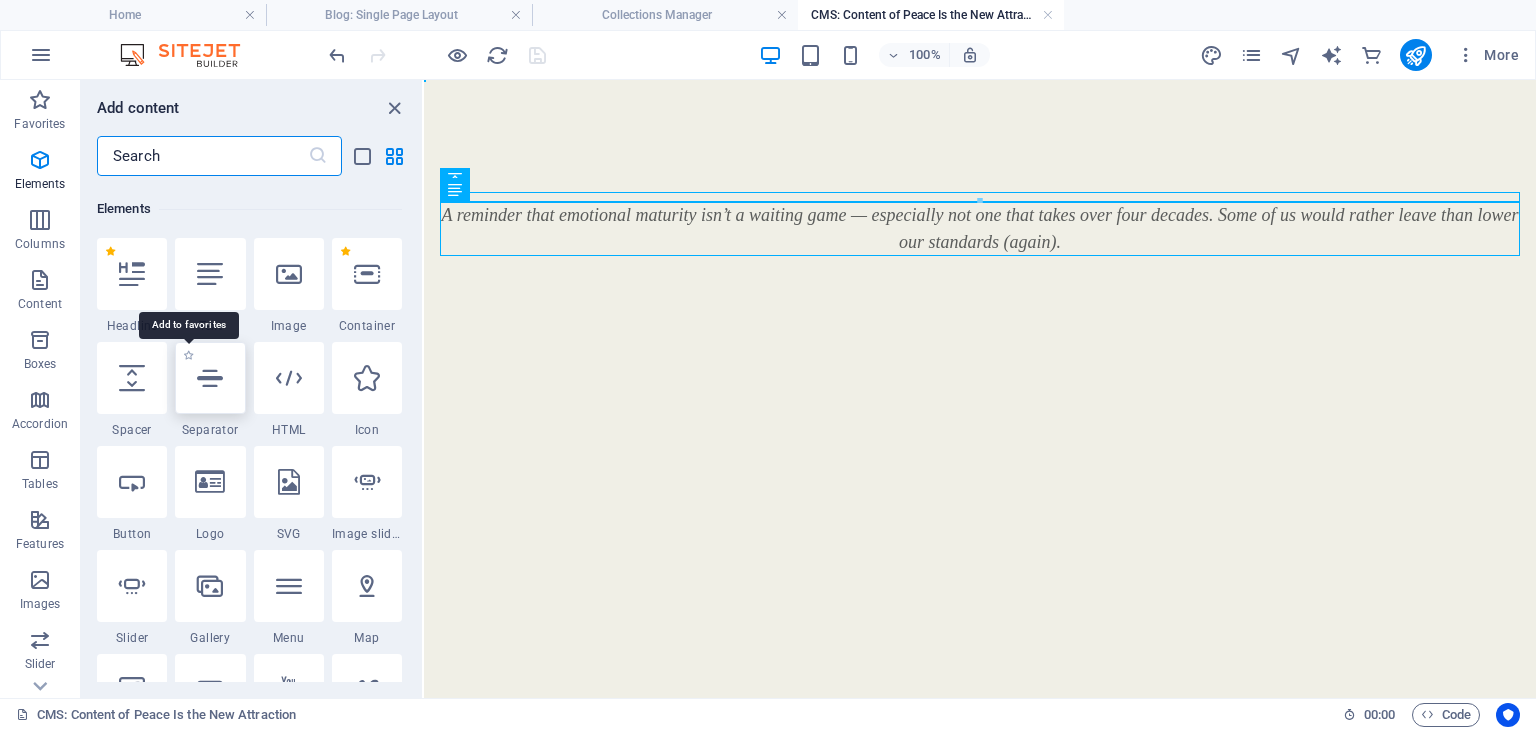 scroll, scrollTop: 212, scrollLeft: 0, axis: vertical 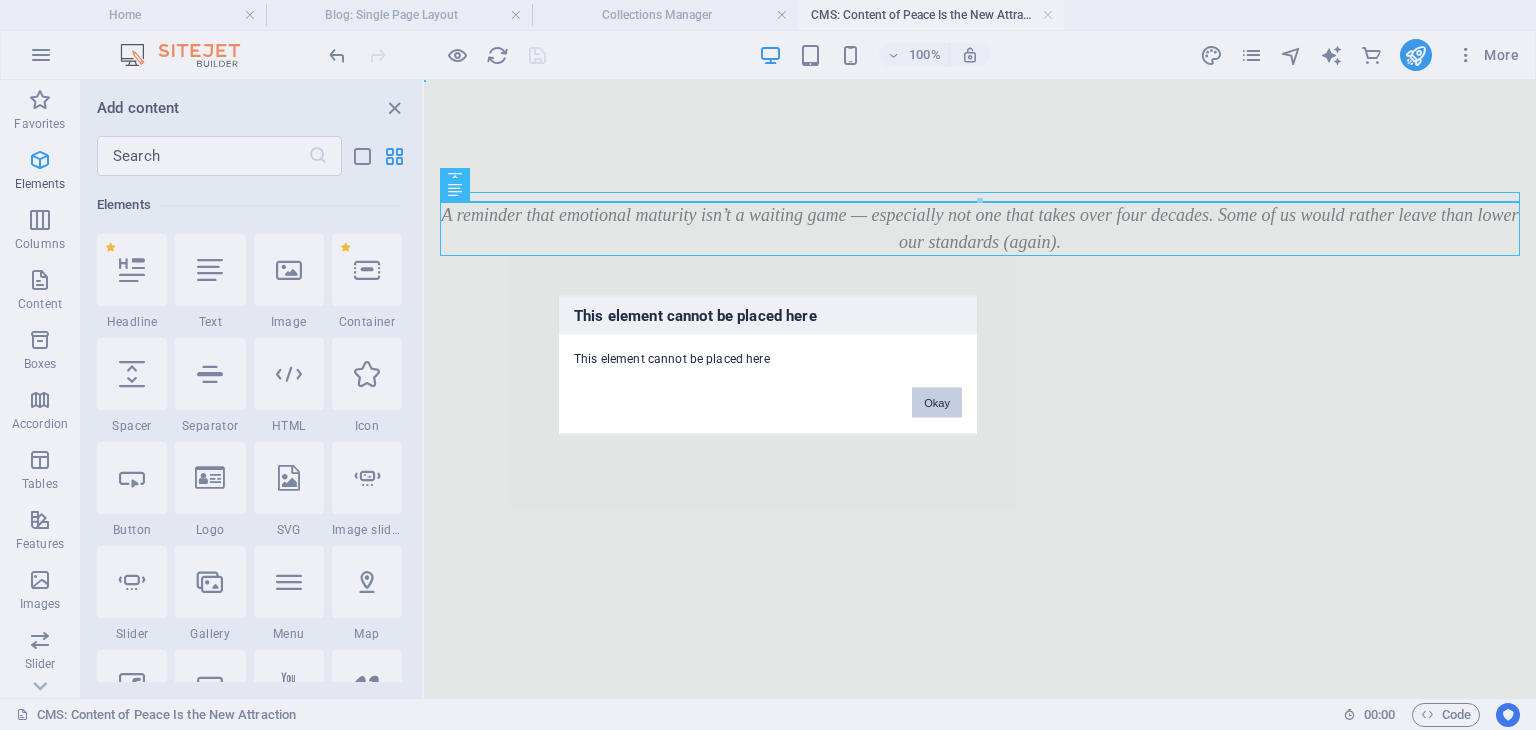 drag, startPoint x: 936, startPoint y: 400, endPoint x: 20, endPoint y: 322, distance: 919.31494 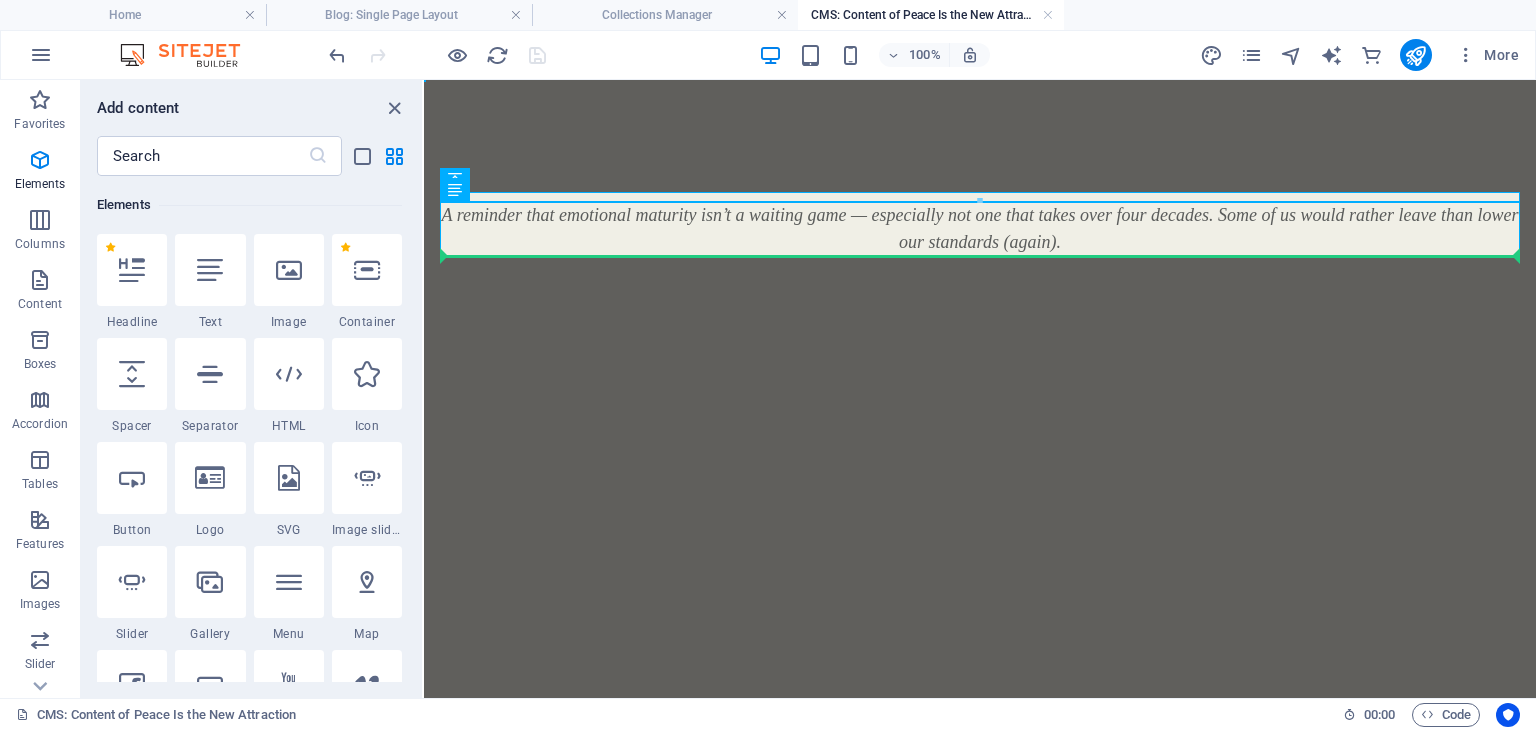 select on "px" 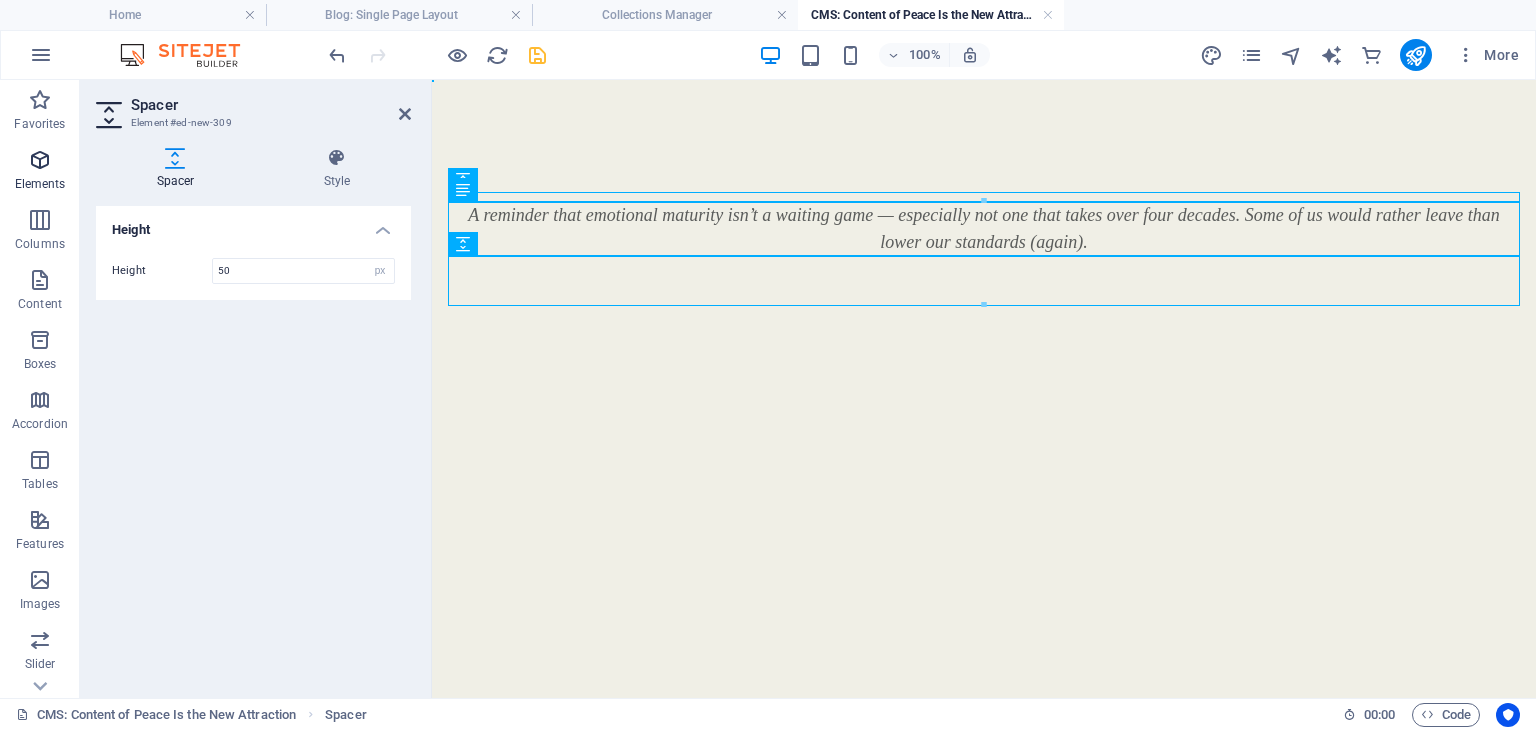 click at bounding box center [40, 160] 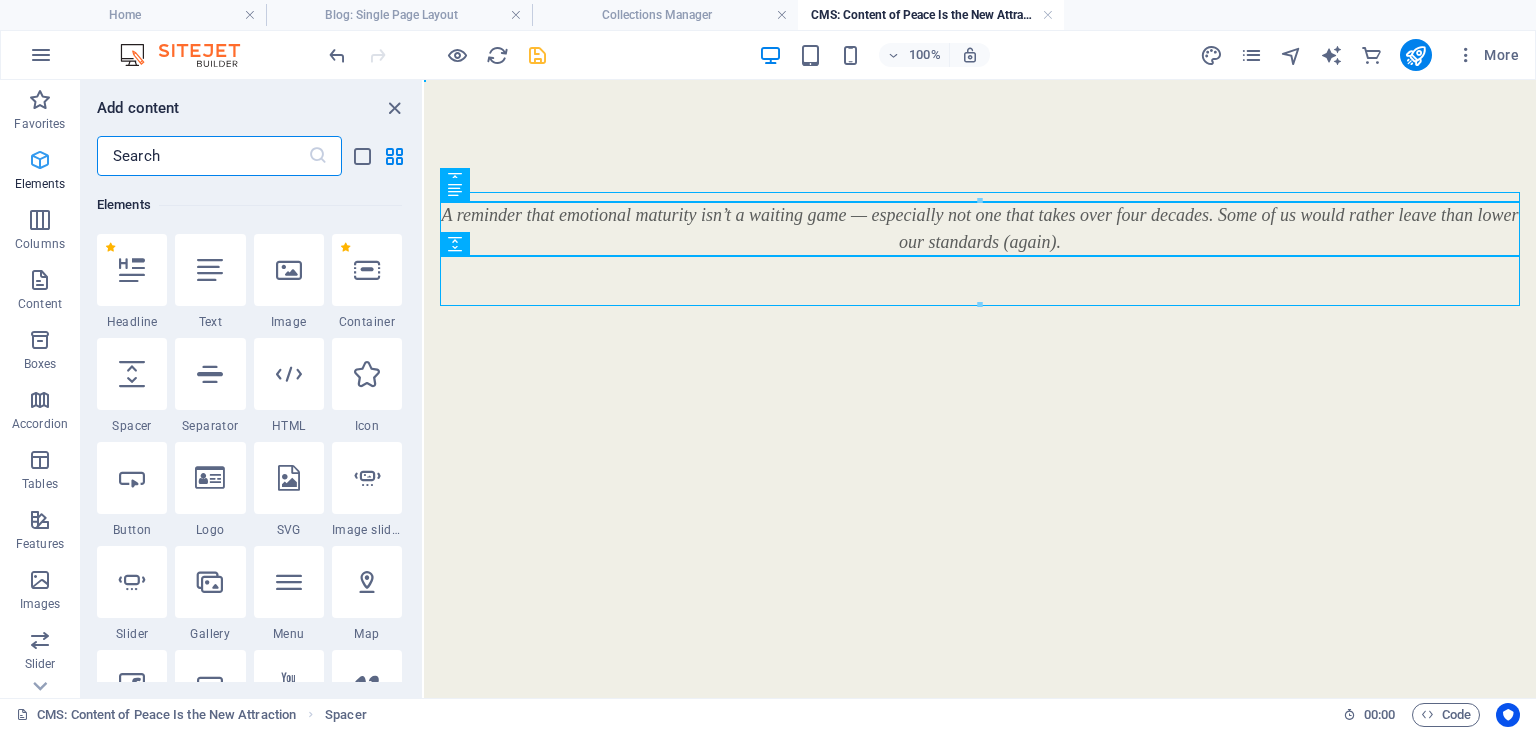 scroll, scrollTop: 212, scrollLeft: 0, axis: vertical 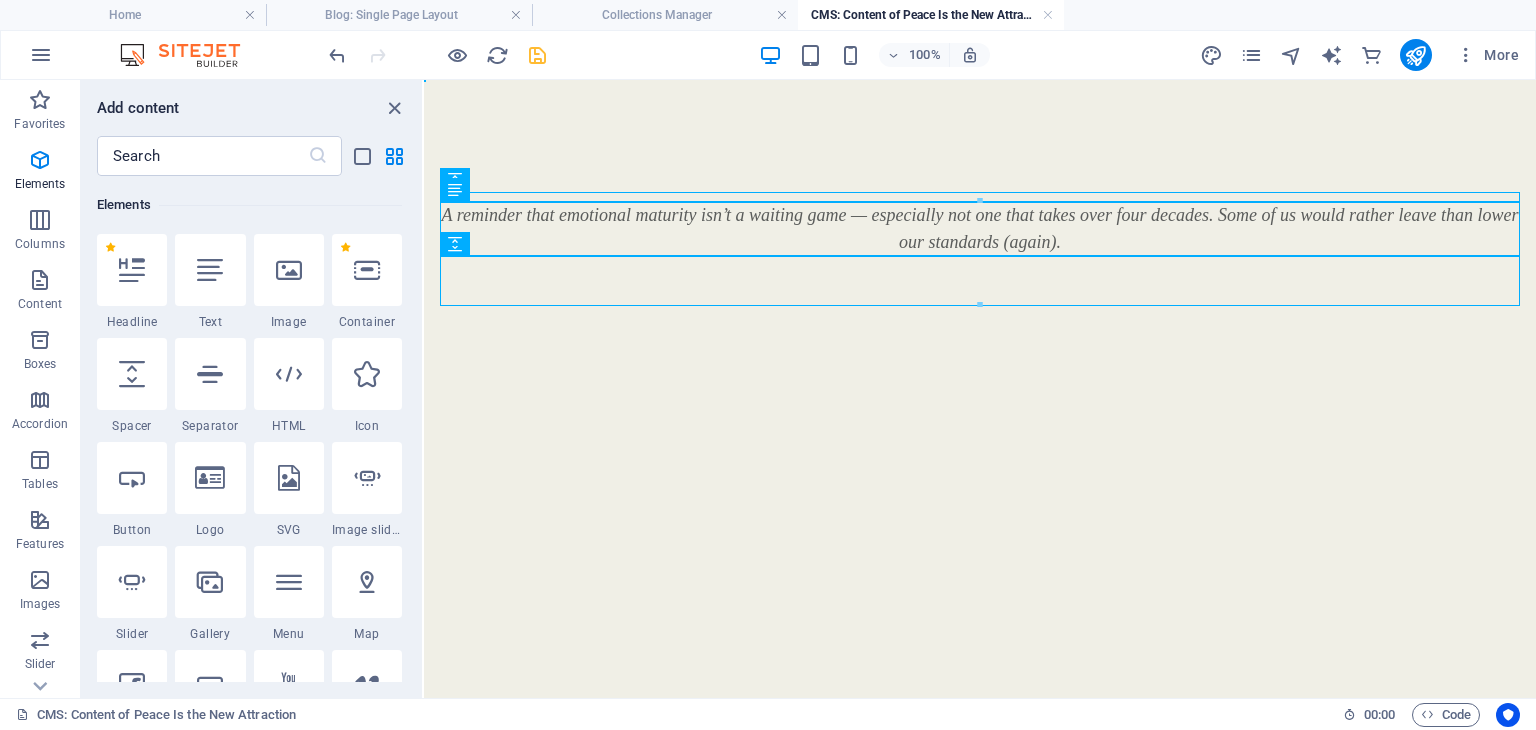 drag, startPoint x: 528, startPoint y: 47, endPoint x: 439, endPoint y: 75, distance: 93.30059 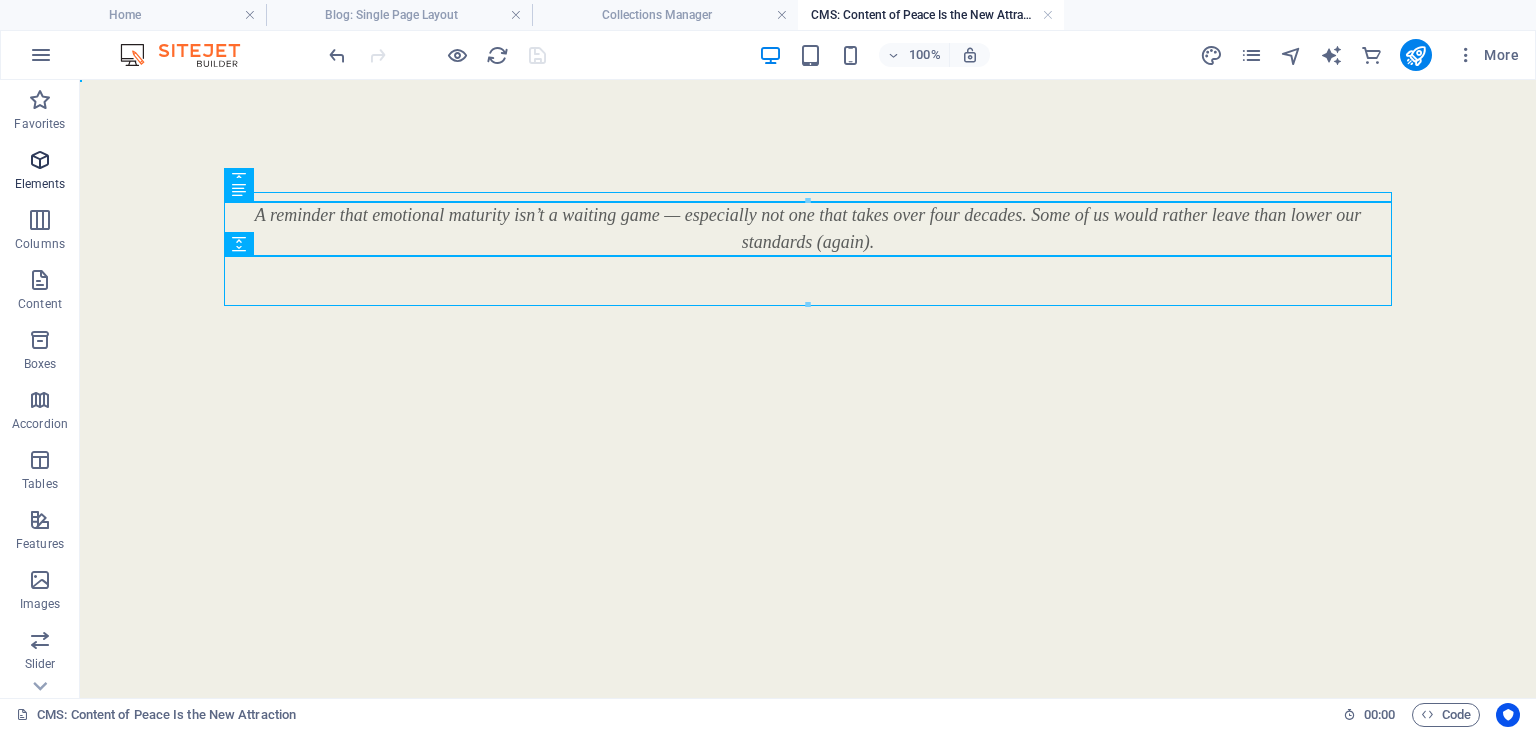click at bounding box center (40, 160) 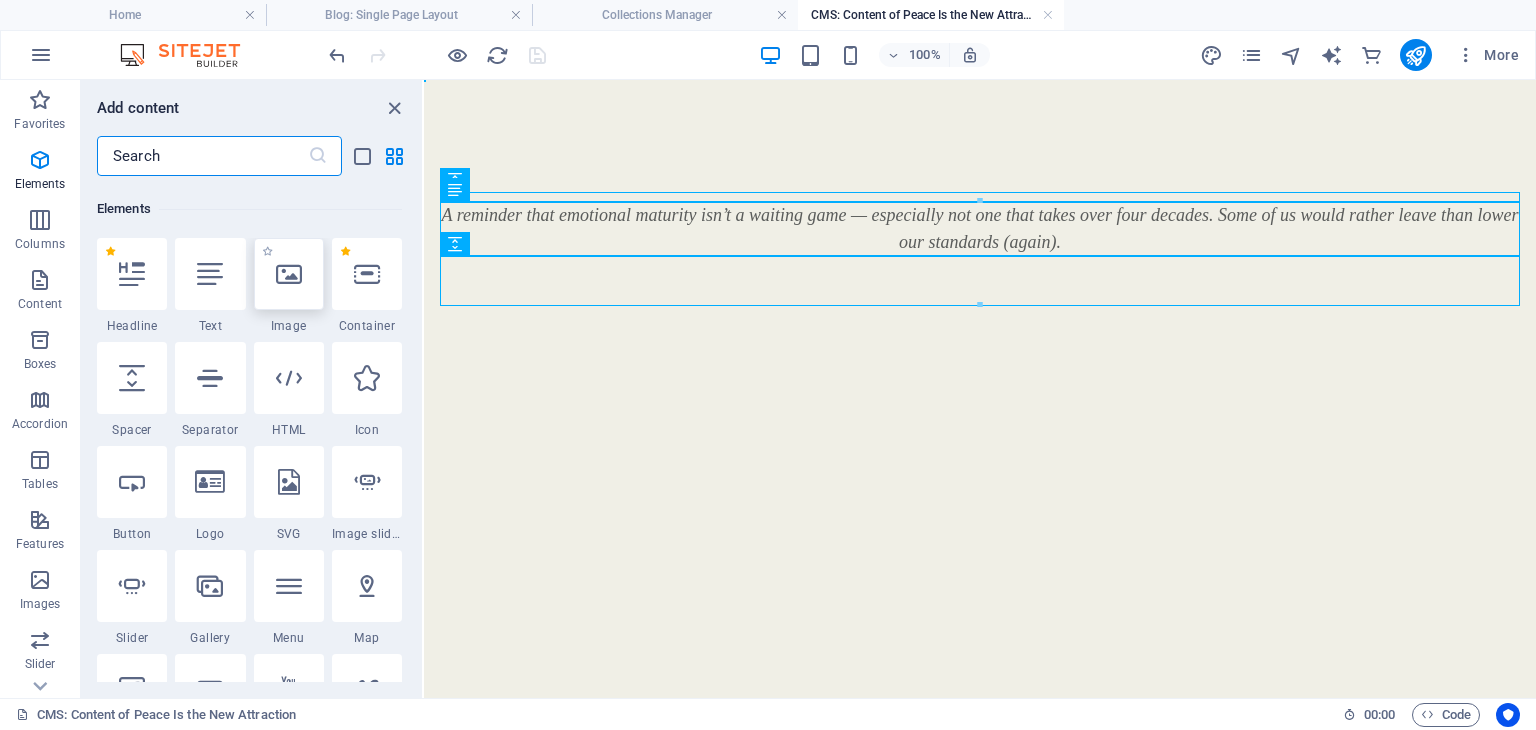 scroll, scrollTop: 212, scrollLeft: 0, axis: vertical 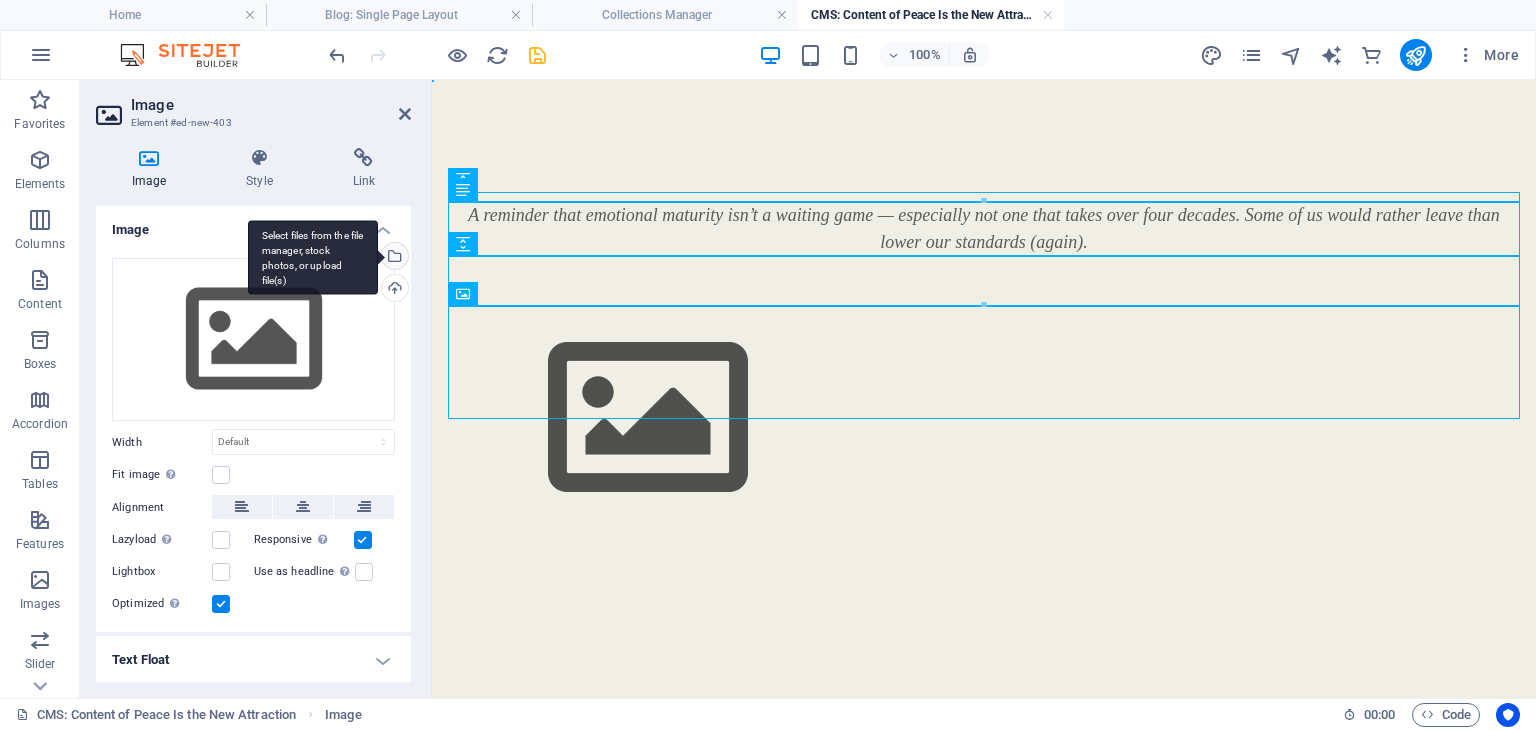 click on "Select files from the file manager, stock photos, or upload file(s)" at bounding box center (393, 258) 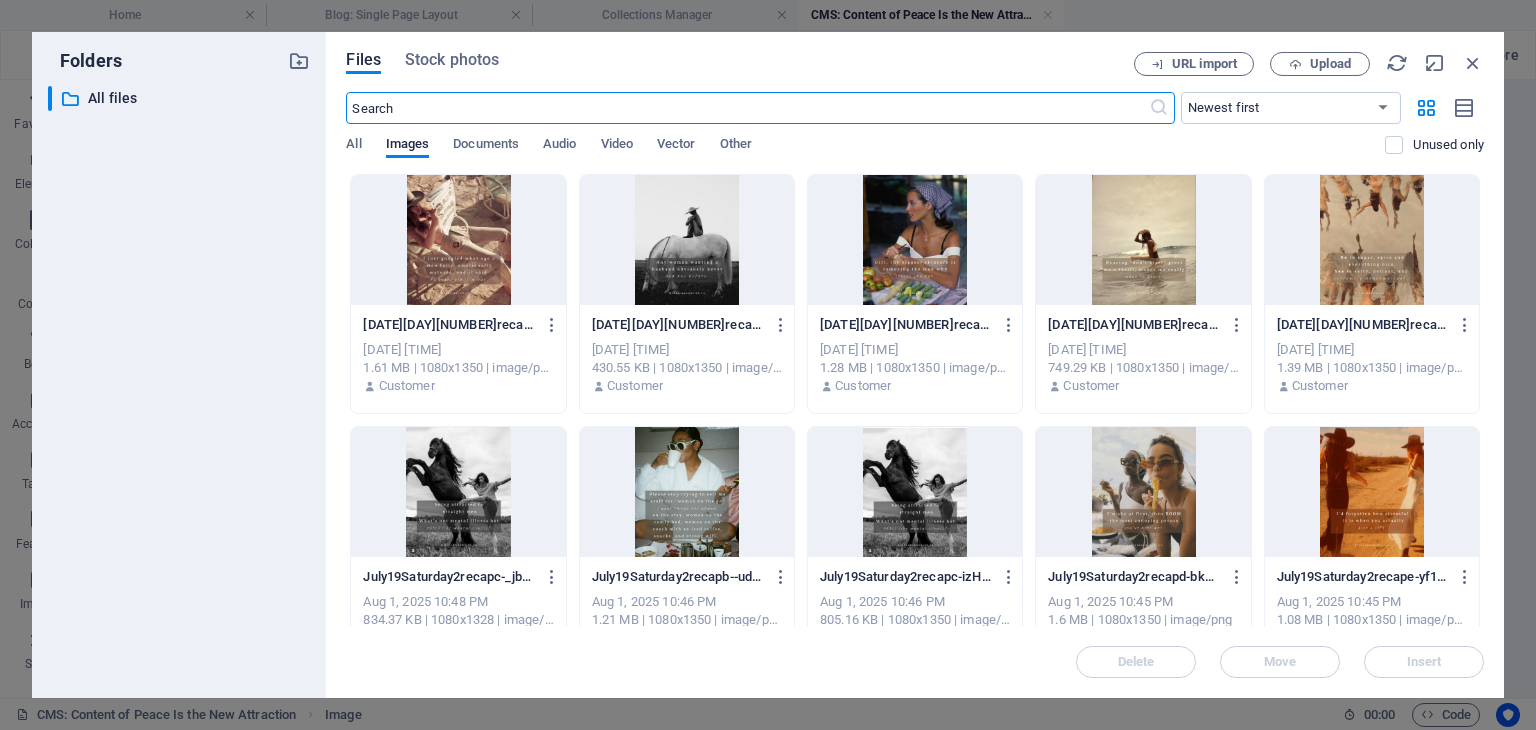 click at bounding box center [687, 240] 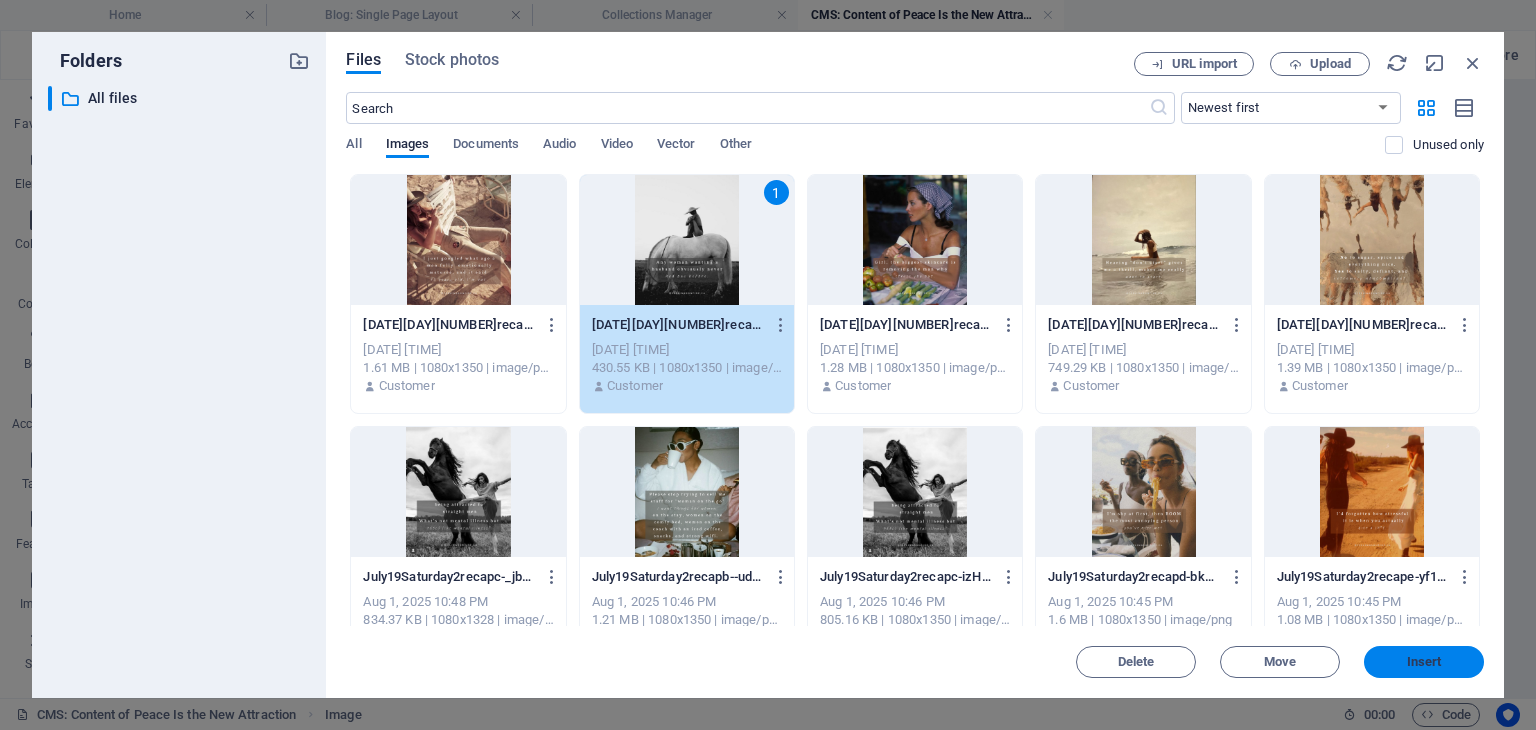 click on "Insert" at bounding box center [1424, 662] 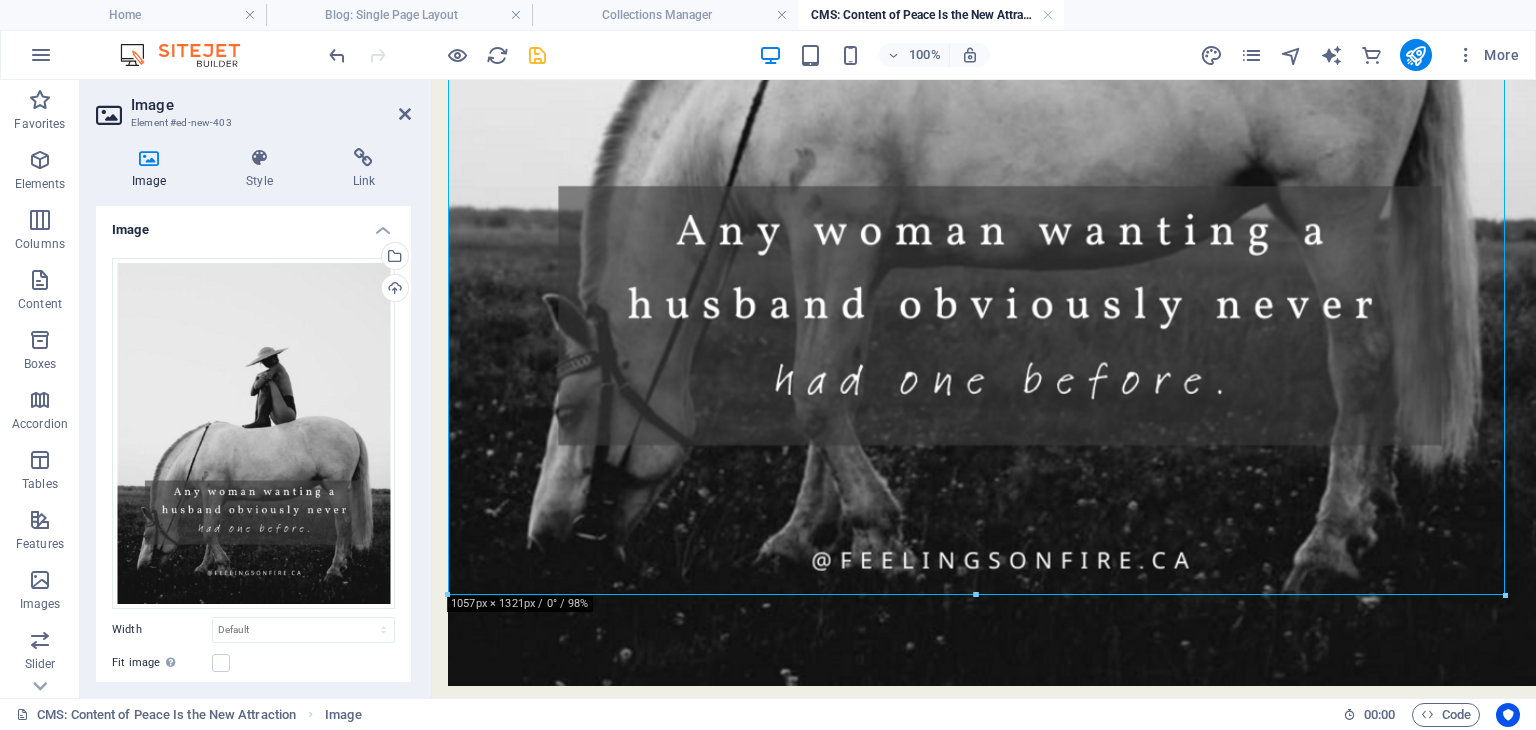 scroll, scrollTop: 1041, scrollLeft: 0, axis: vertical 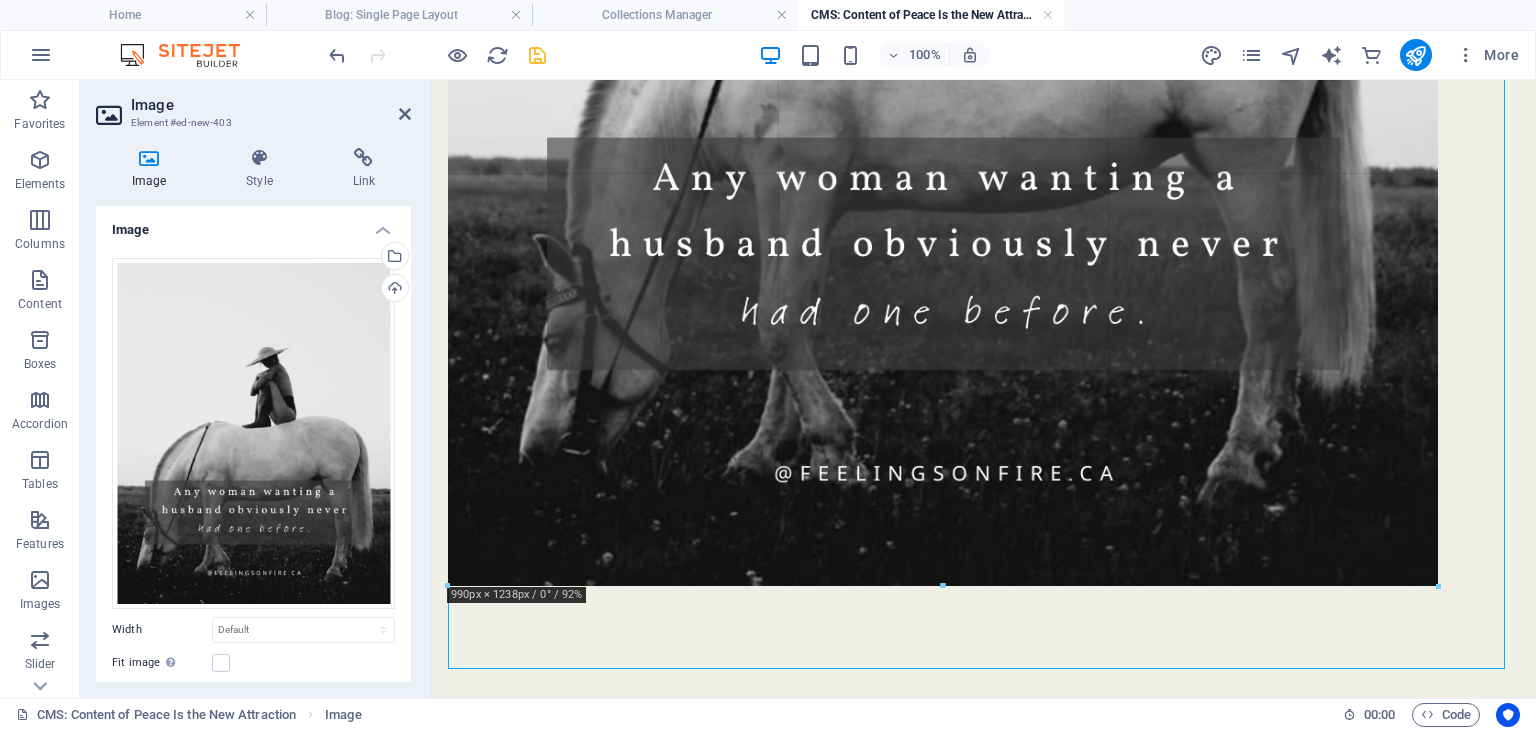 drag, startPoint x: 451, startPoint y: 585, endPoint x: 58, endPoint y: 437, distance: 419.94403 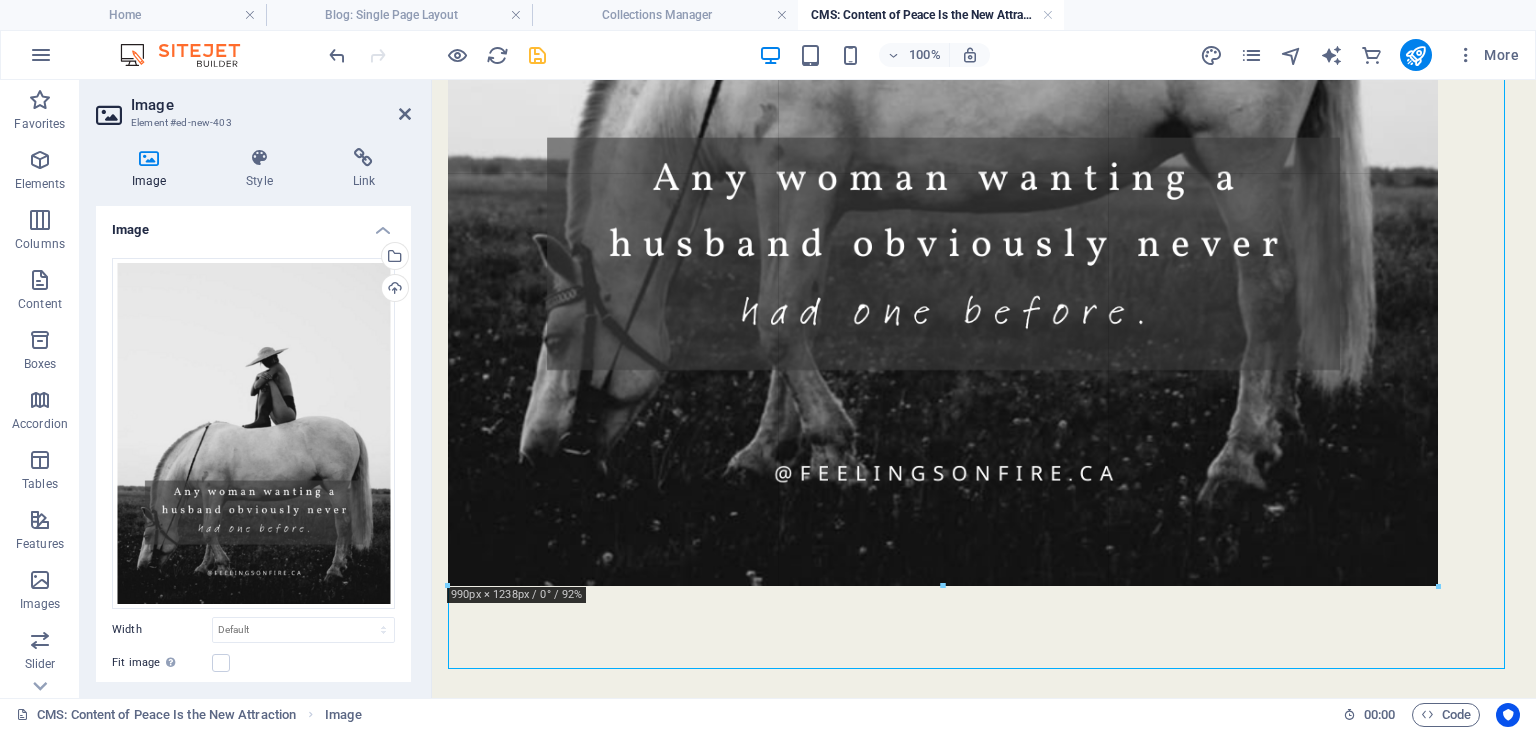 type on "990" 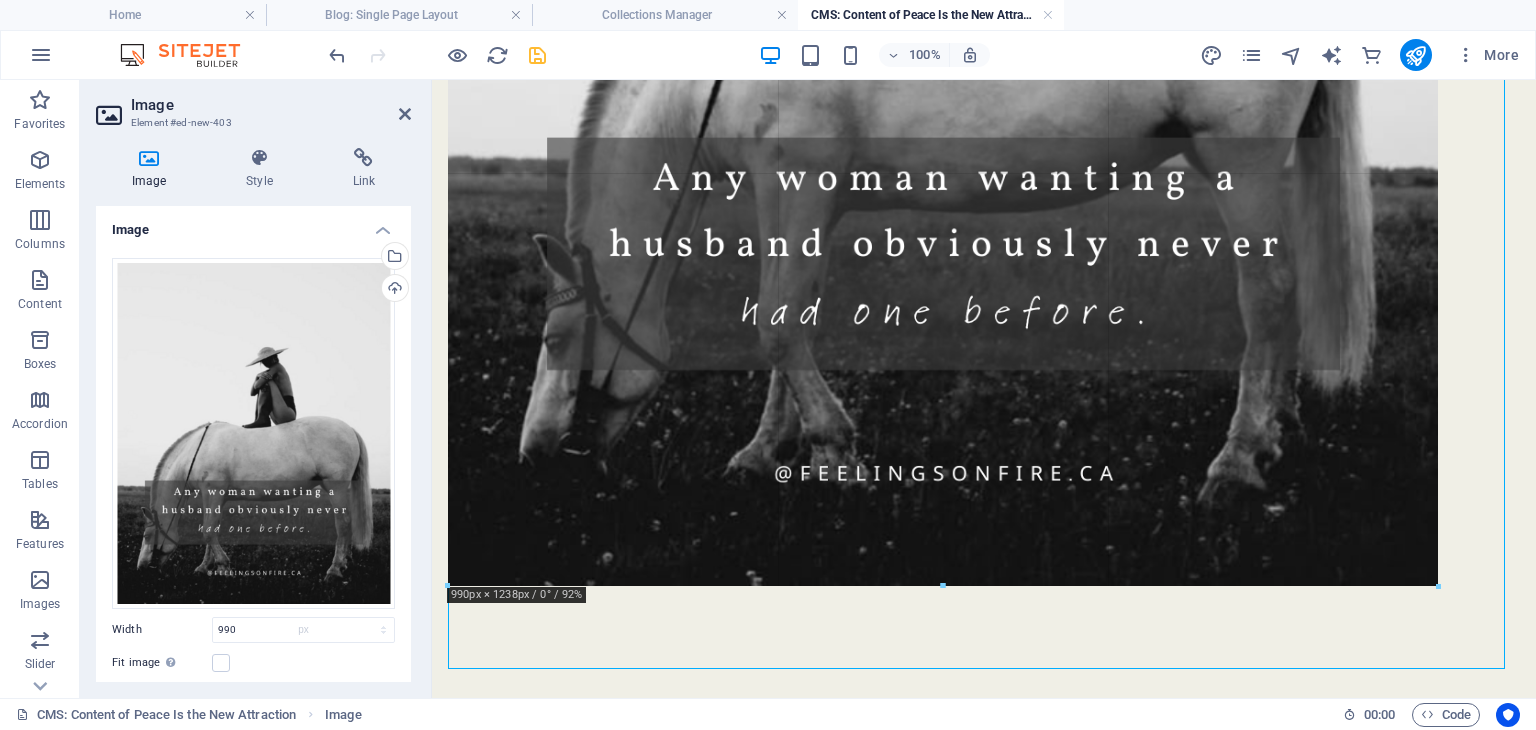 scroll, scrollTop: 957, scrollLeft: 0, axis: vertical 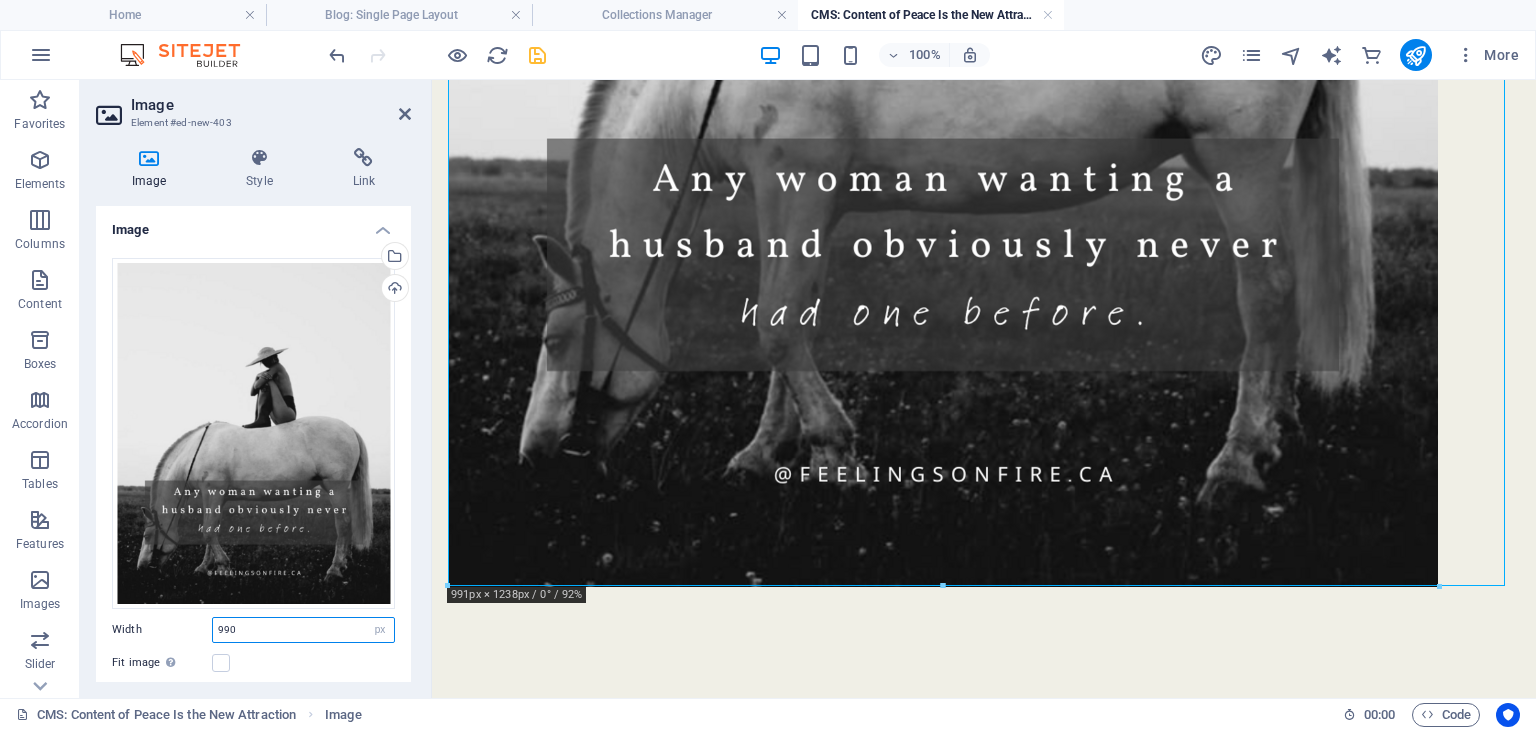 click on "990" at bounding box center (303, 630) 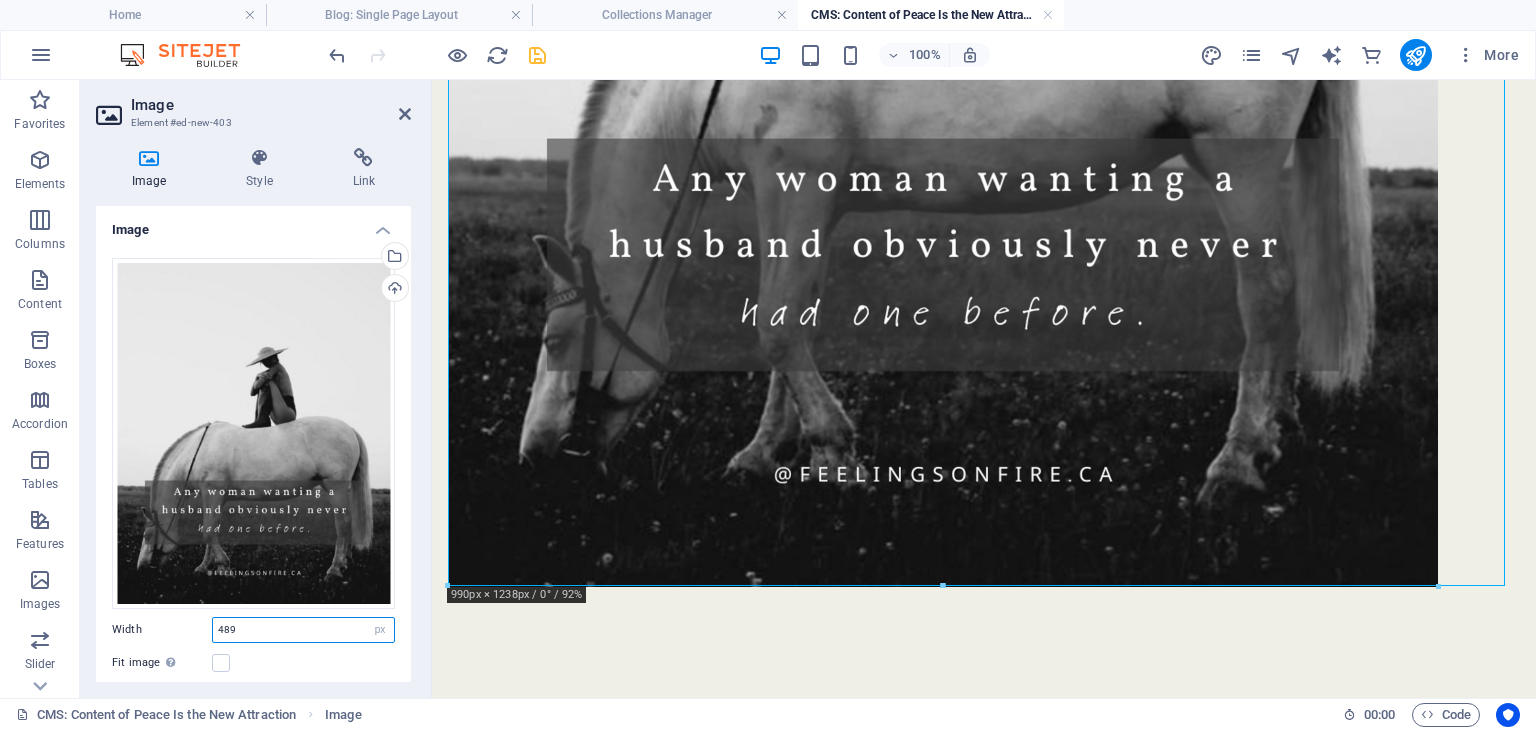 type on "489" 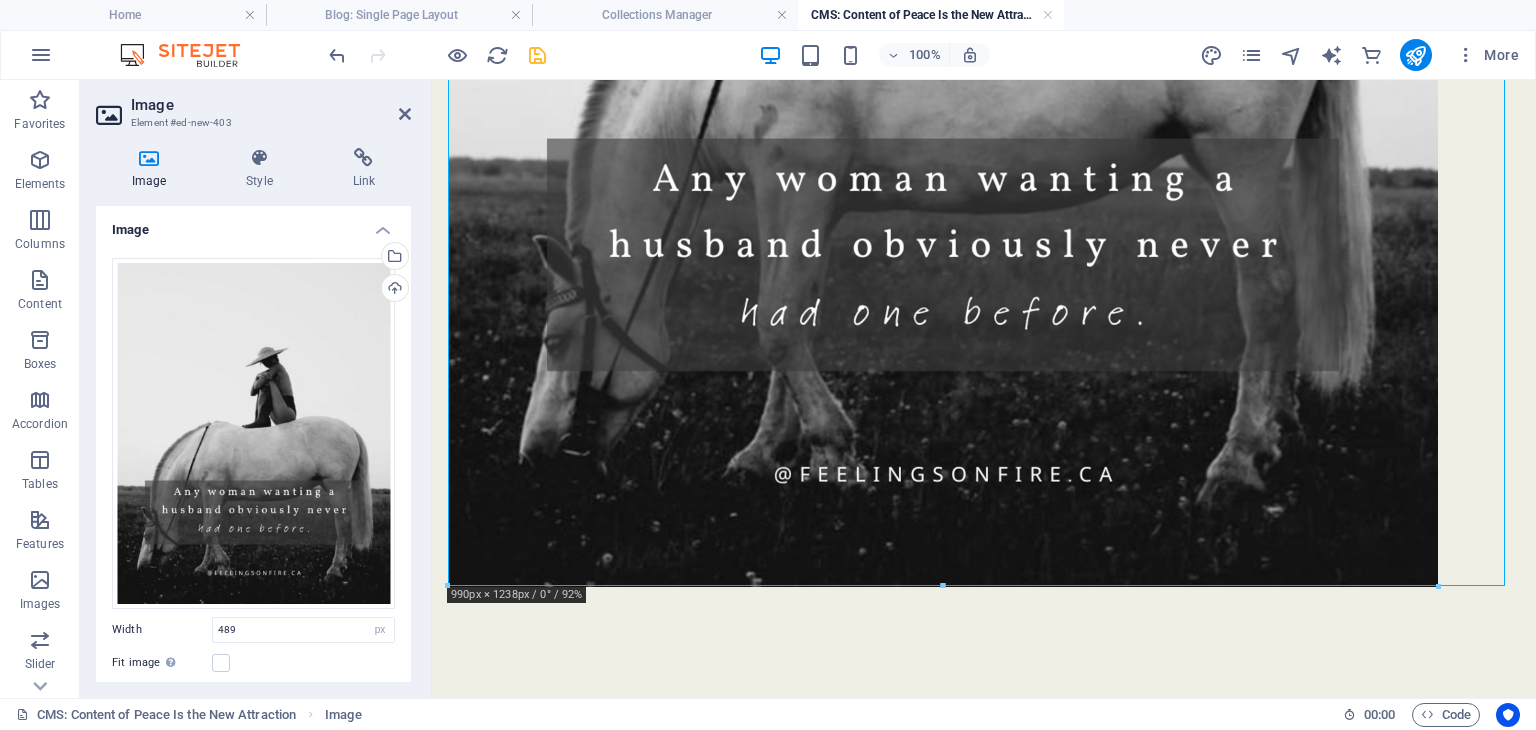 scroll, scrollTop: 332, scrollLeft: 0, axis: vertical 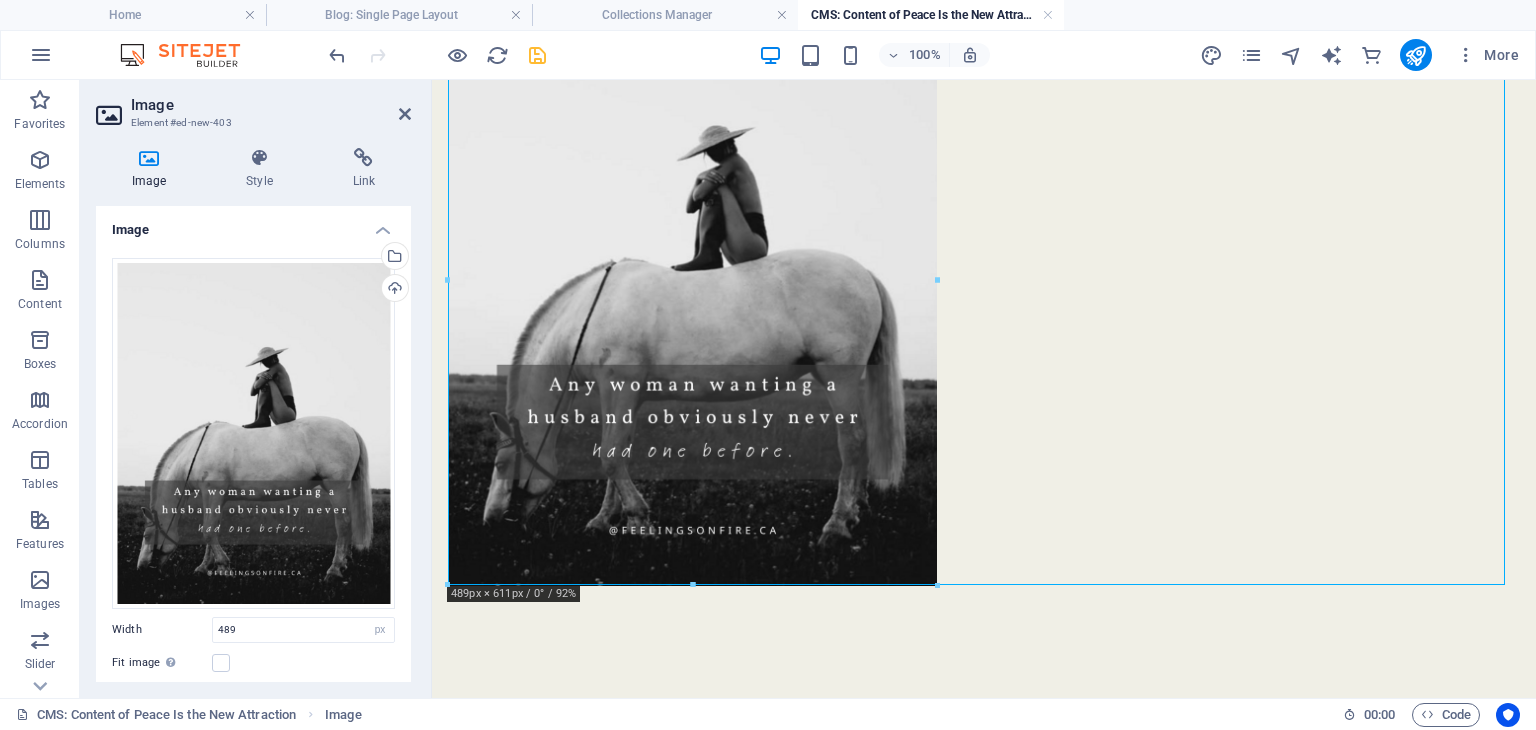 click on "Width" at bounding box center [162, 629] 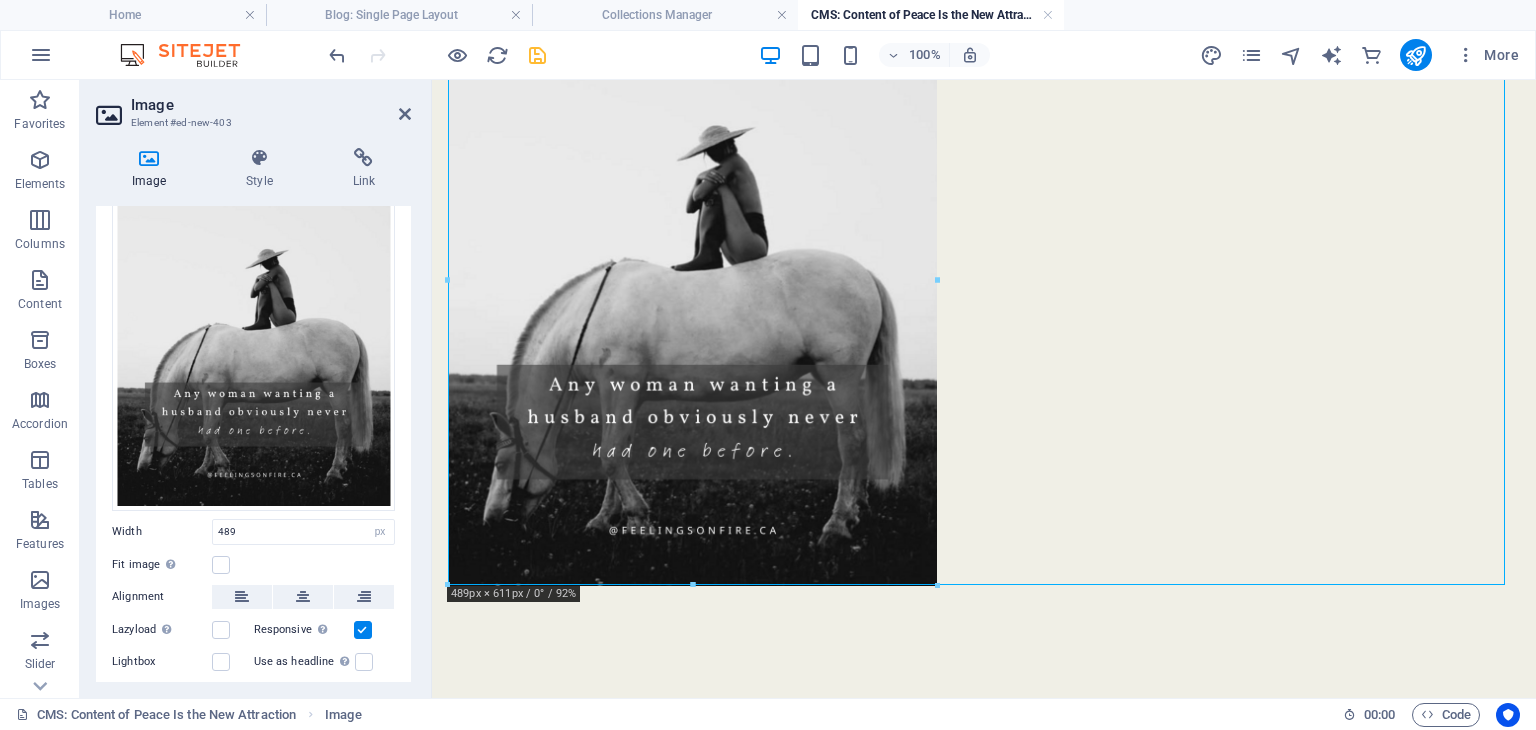 scroll, scrollTop: 200, scrollLeft: 0, axis: vertical 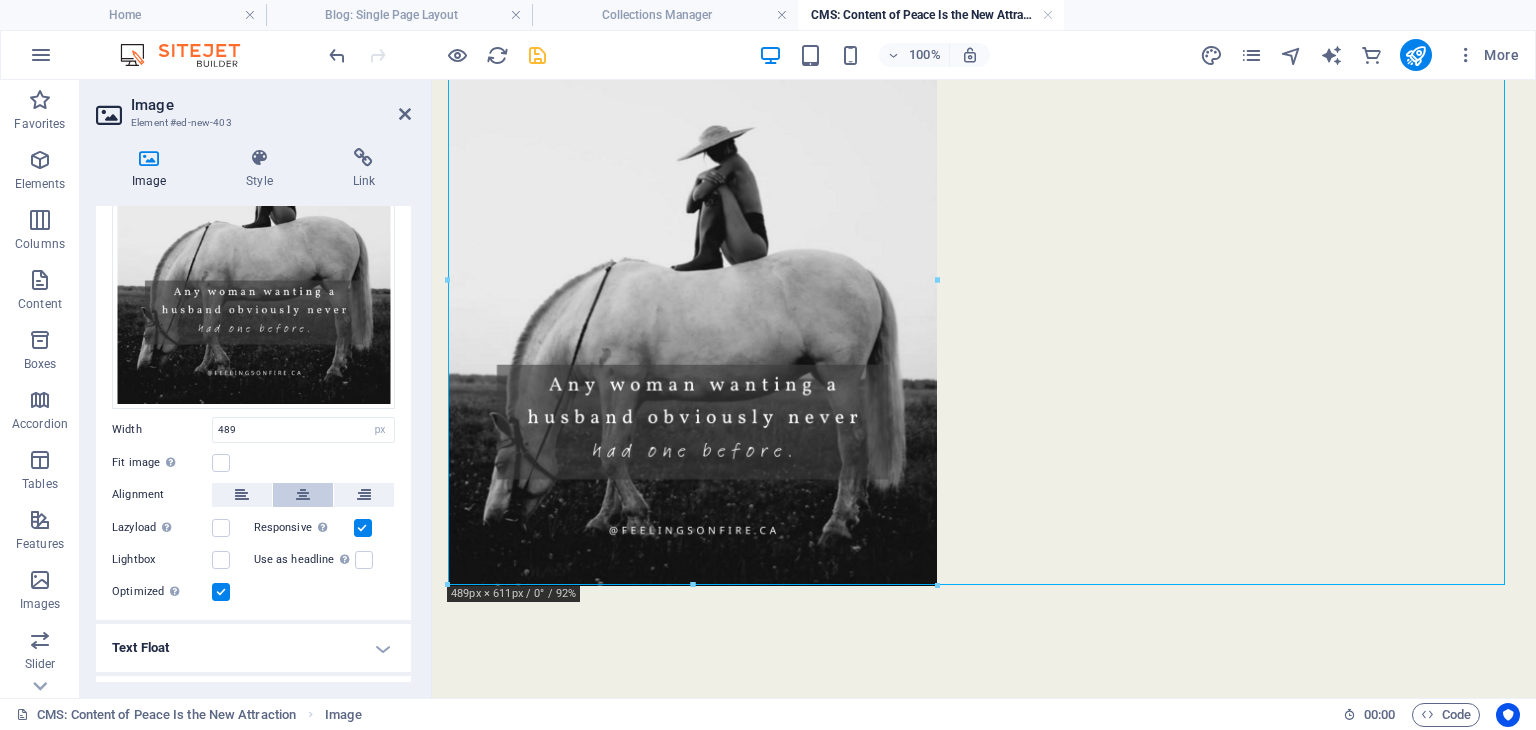 click at bounding box center [303, 495] 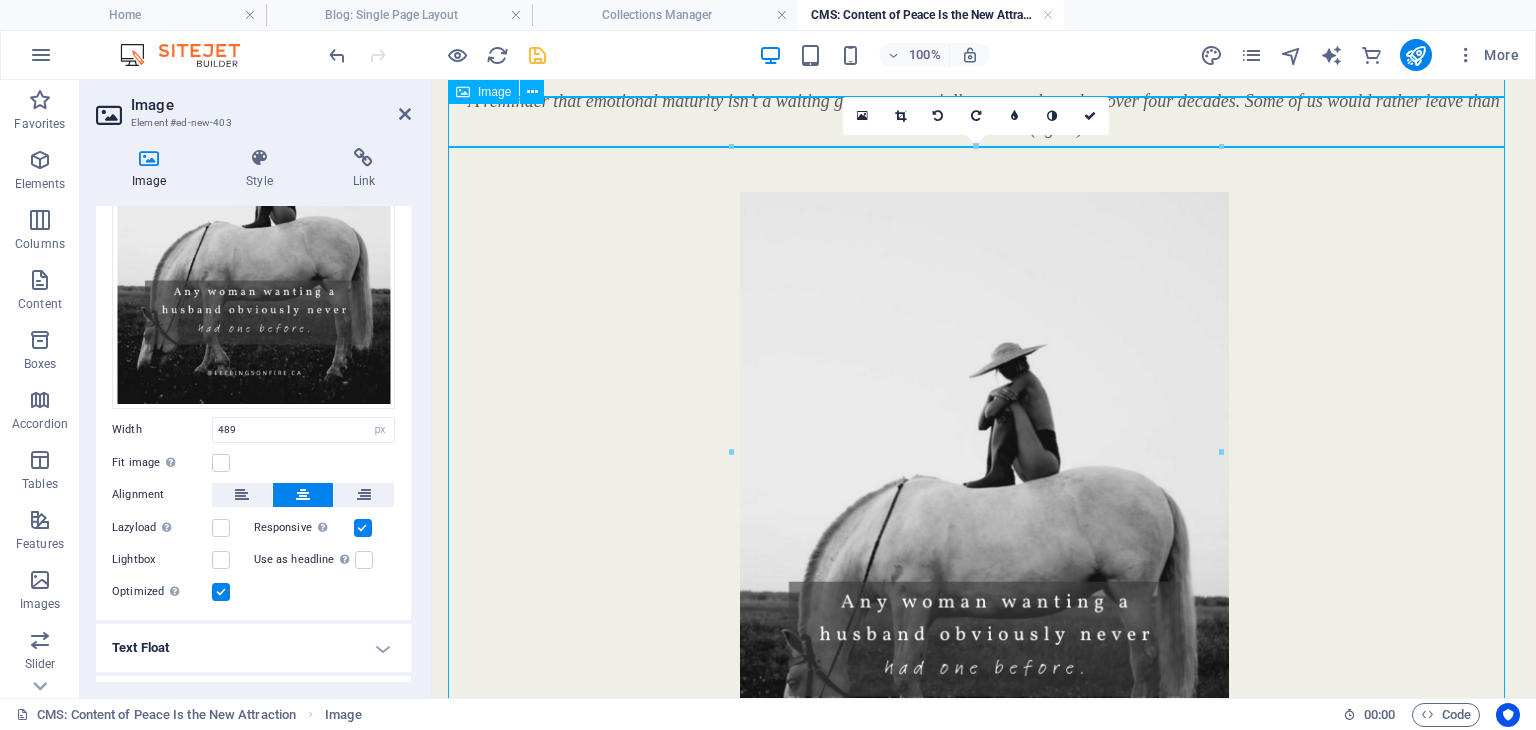 scroll, scrollTop: 0, scrollLeft: 0, axis: both 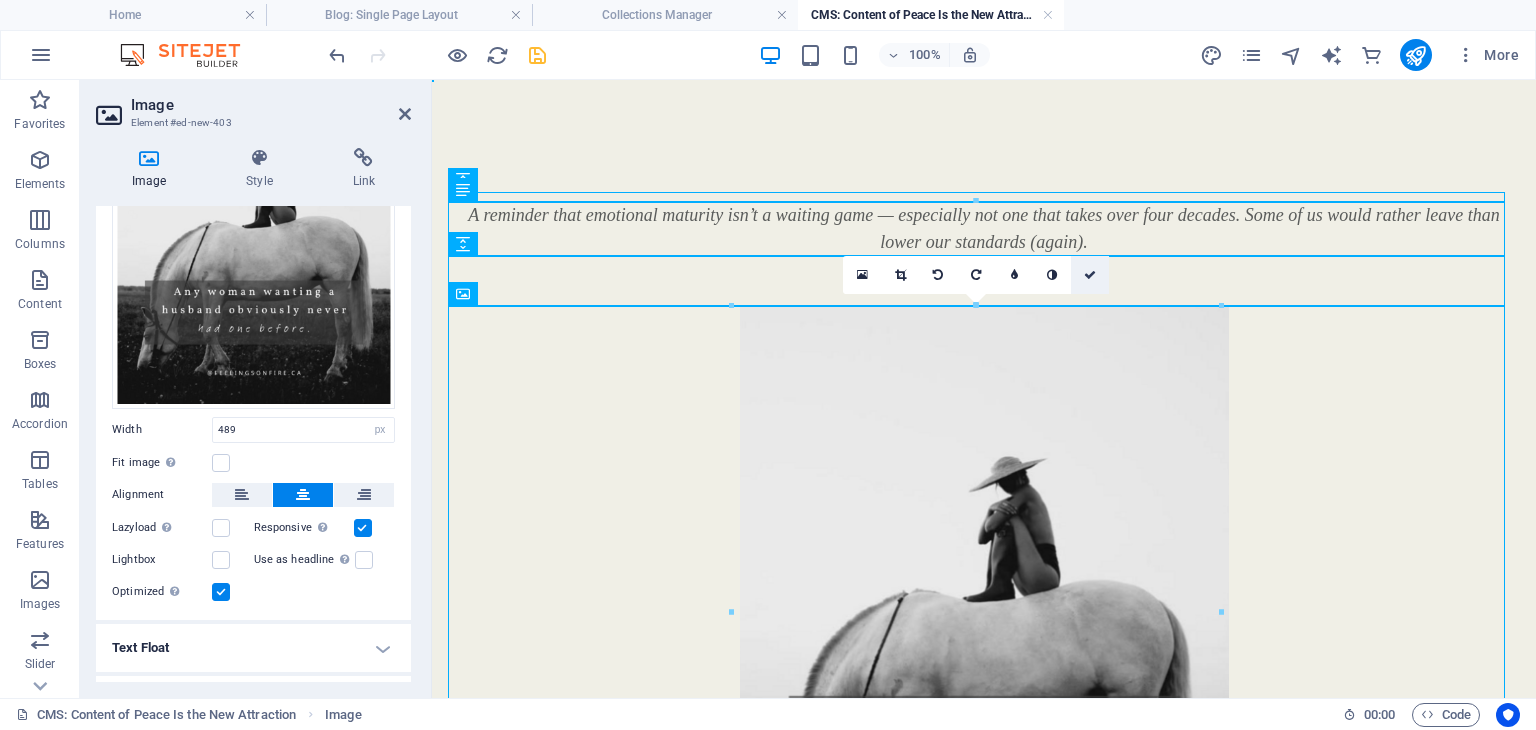 drag, startPoint x: 1084, startPoint y: 269, endPoint x: 474, endPoint y: 345, distance: 614.7162 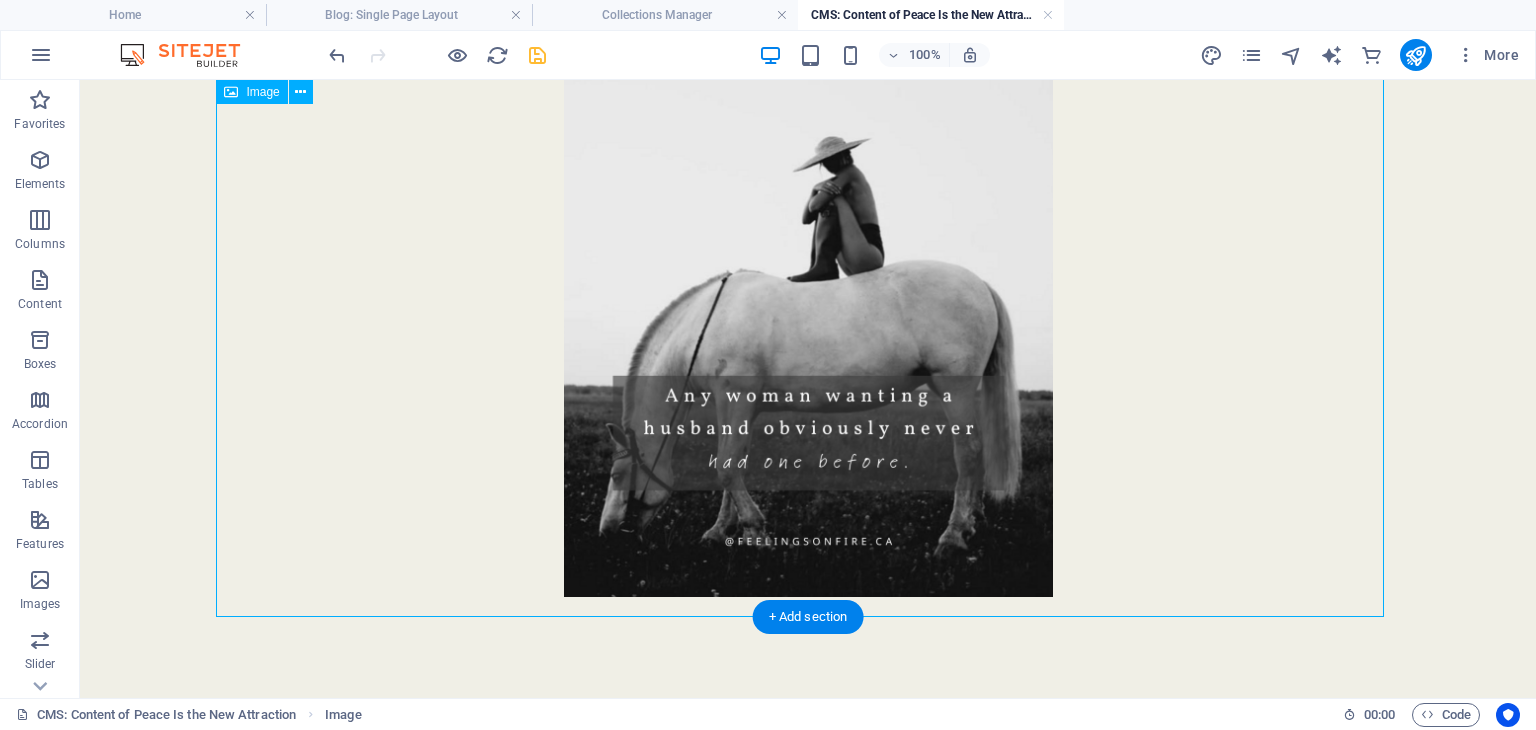 scroll, scrollTop: 332, scrollLeft: 0, axis: vertical 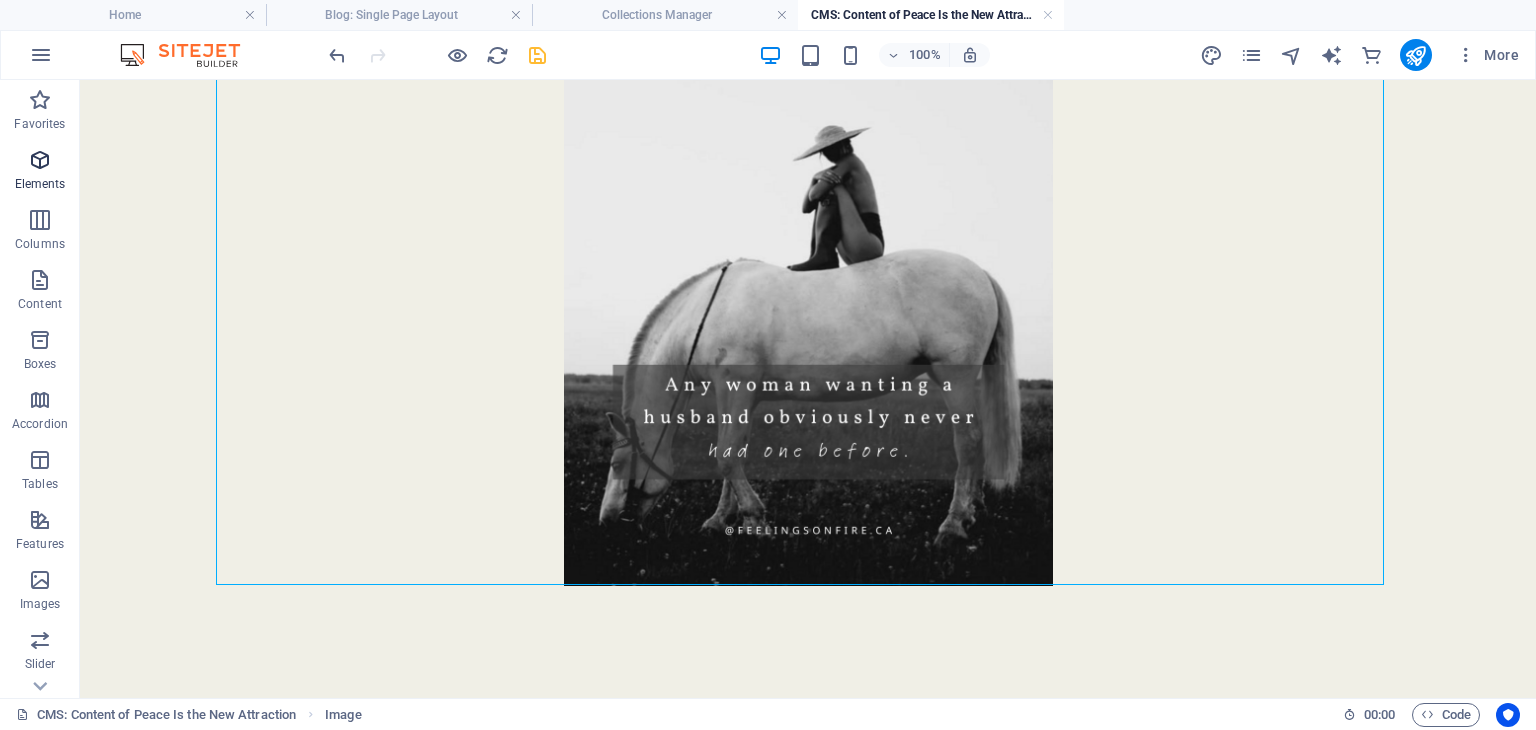 click at bounding box center [40, 160] 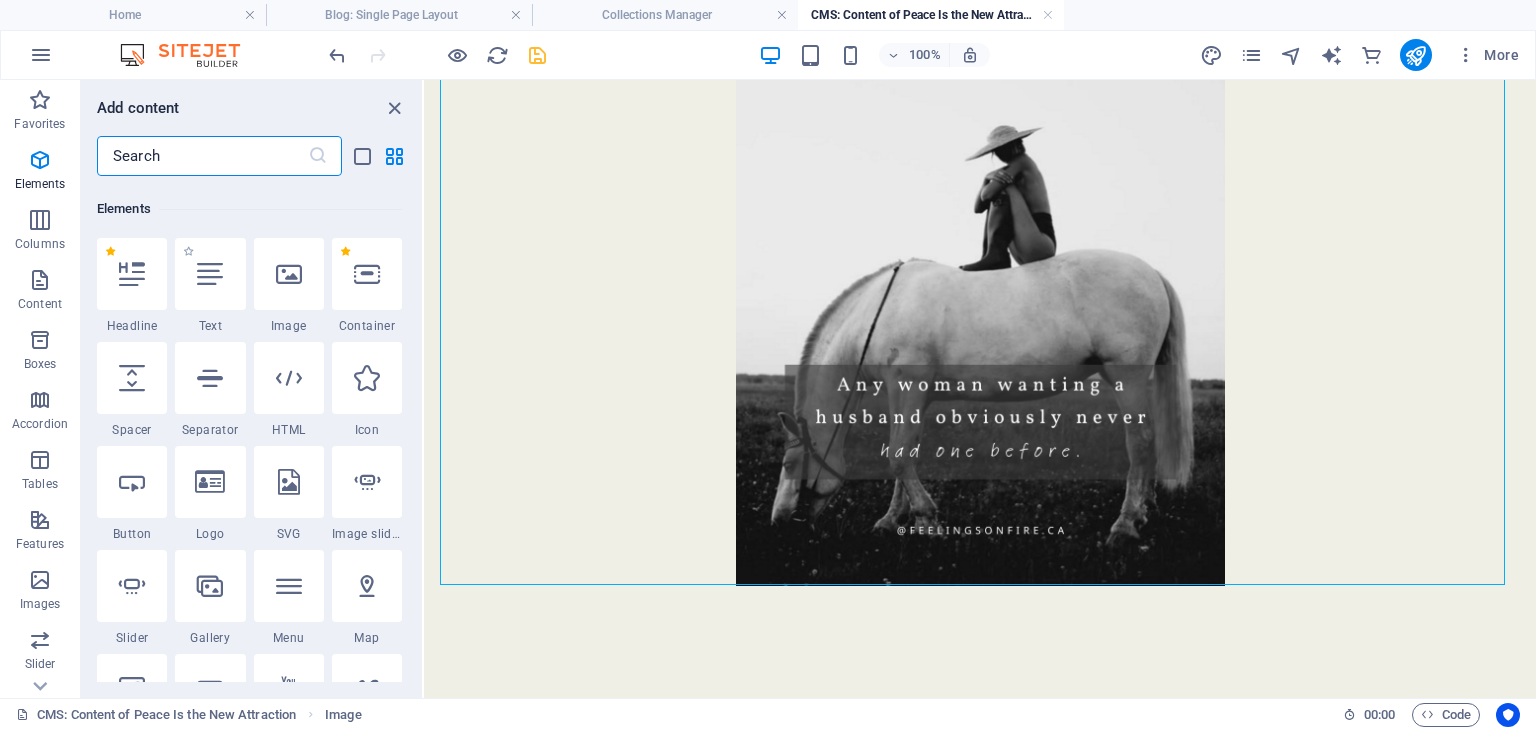scroll, scrollTop: 212, scrollLeft: 0, axis: vertical 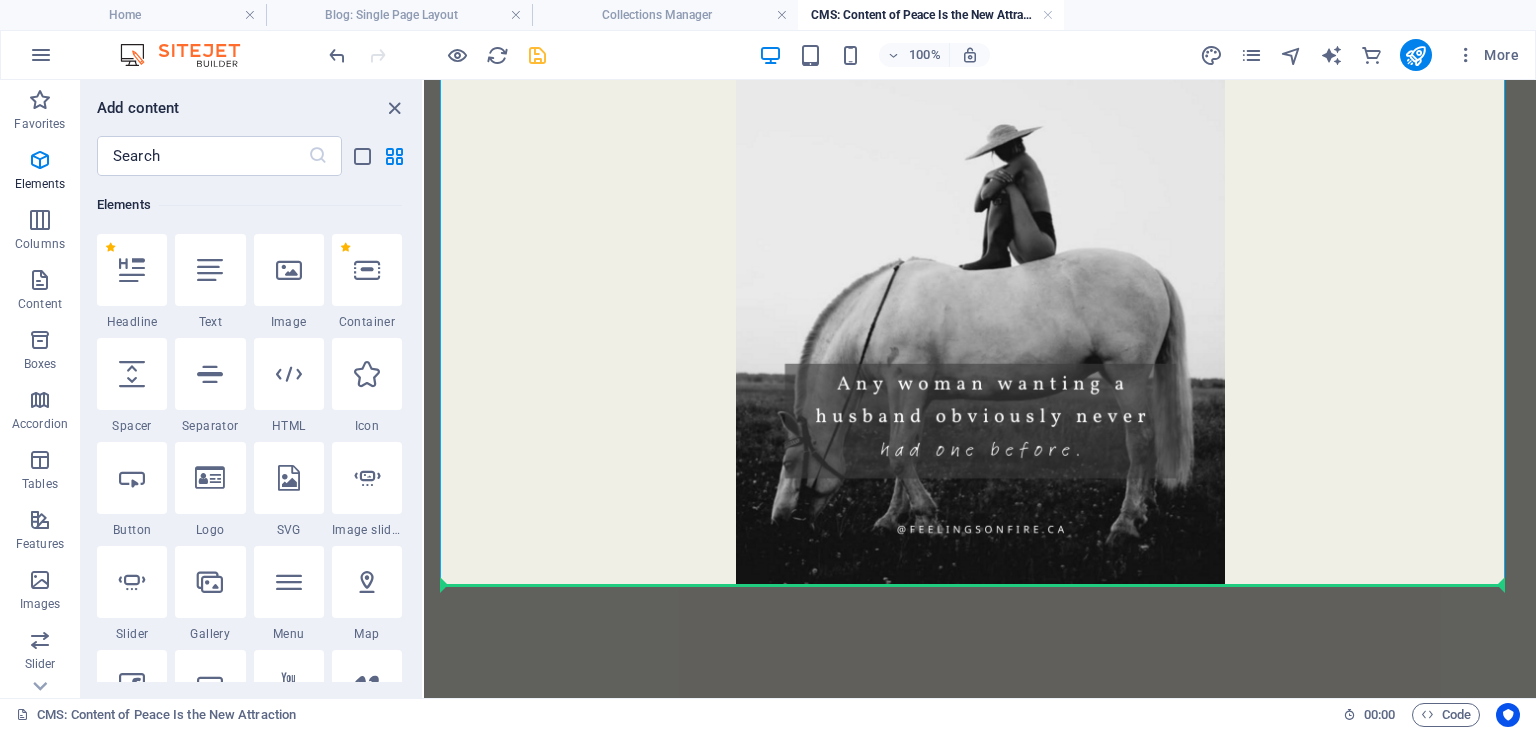 select on "px" 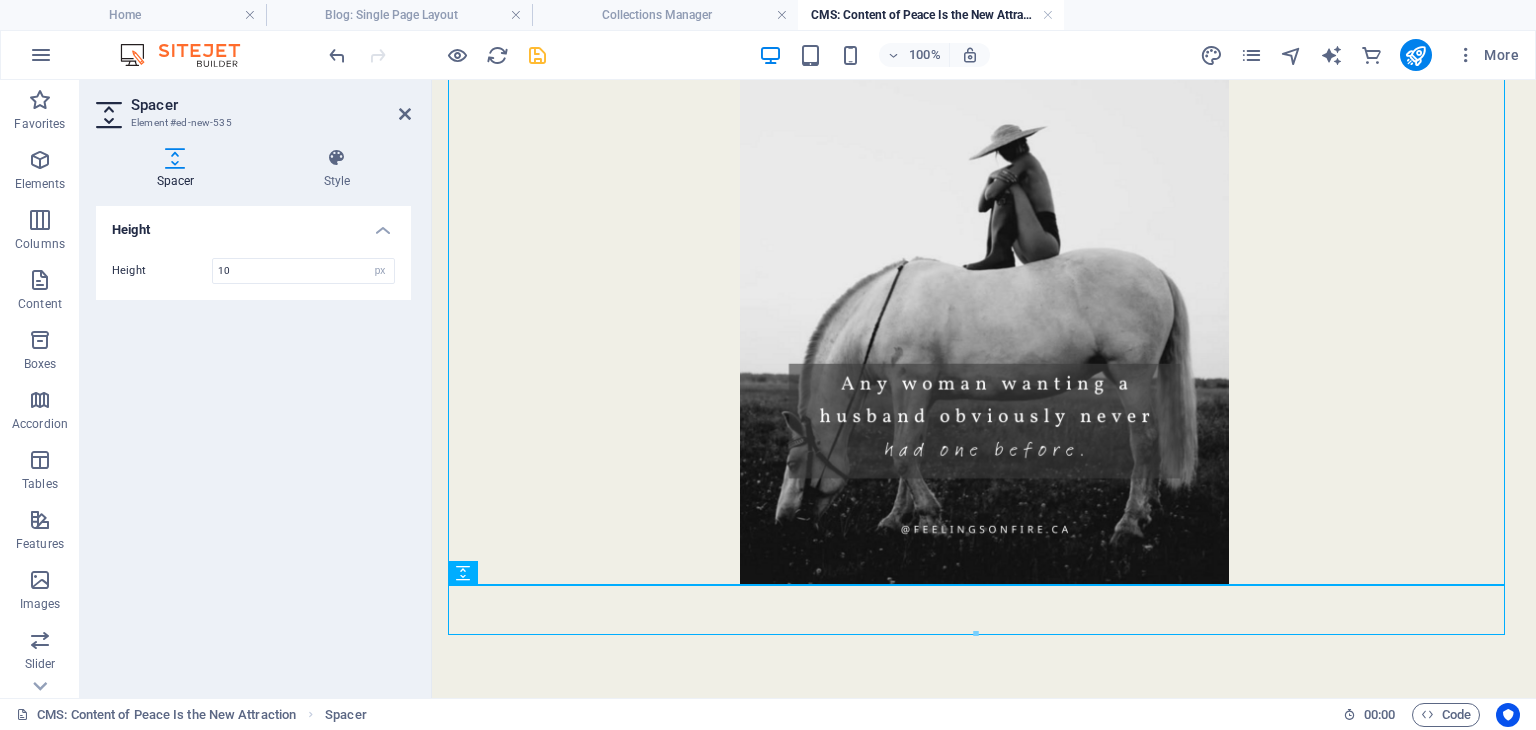 type on "10" 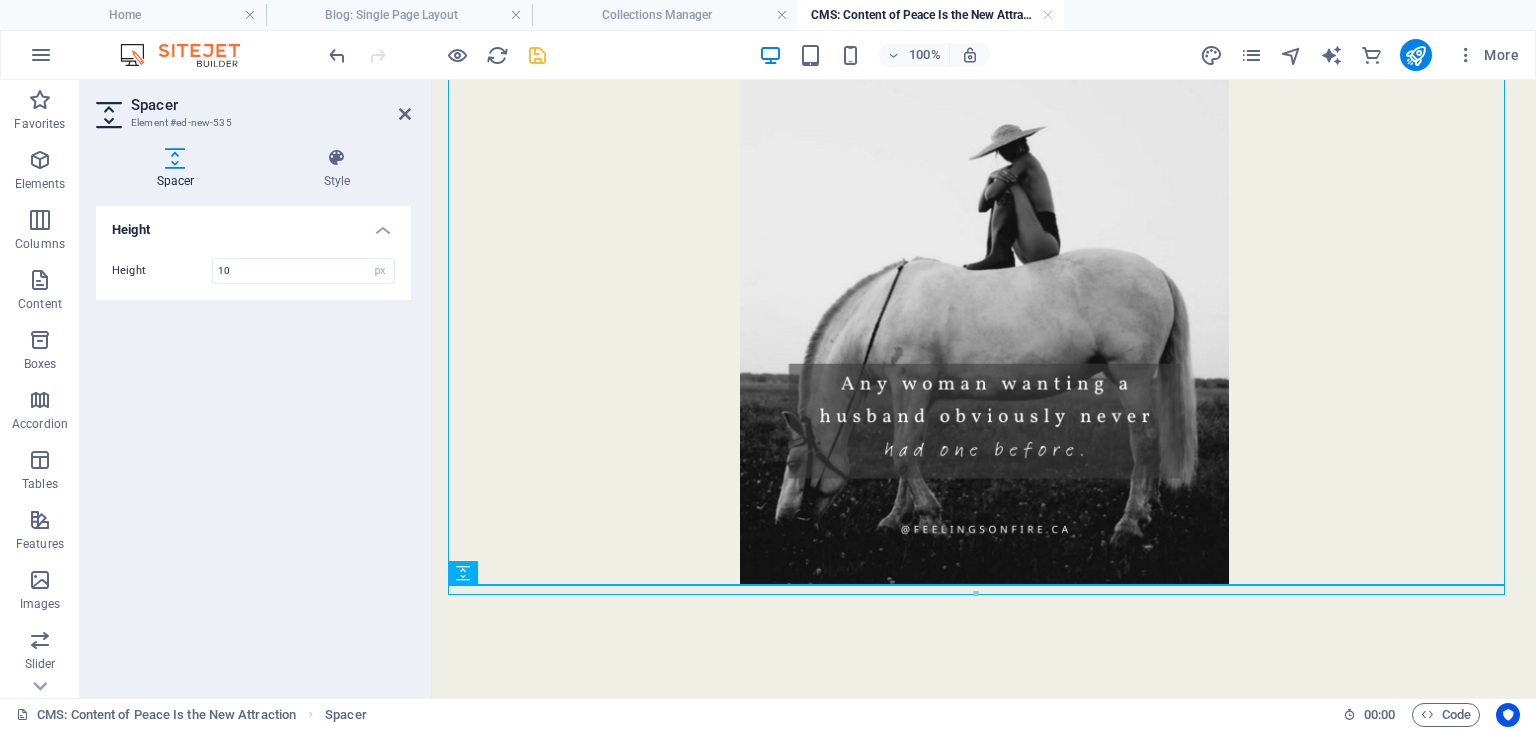 click on "Height Height 10 px rem vh vw" at bounding box center (253, 444) 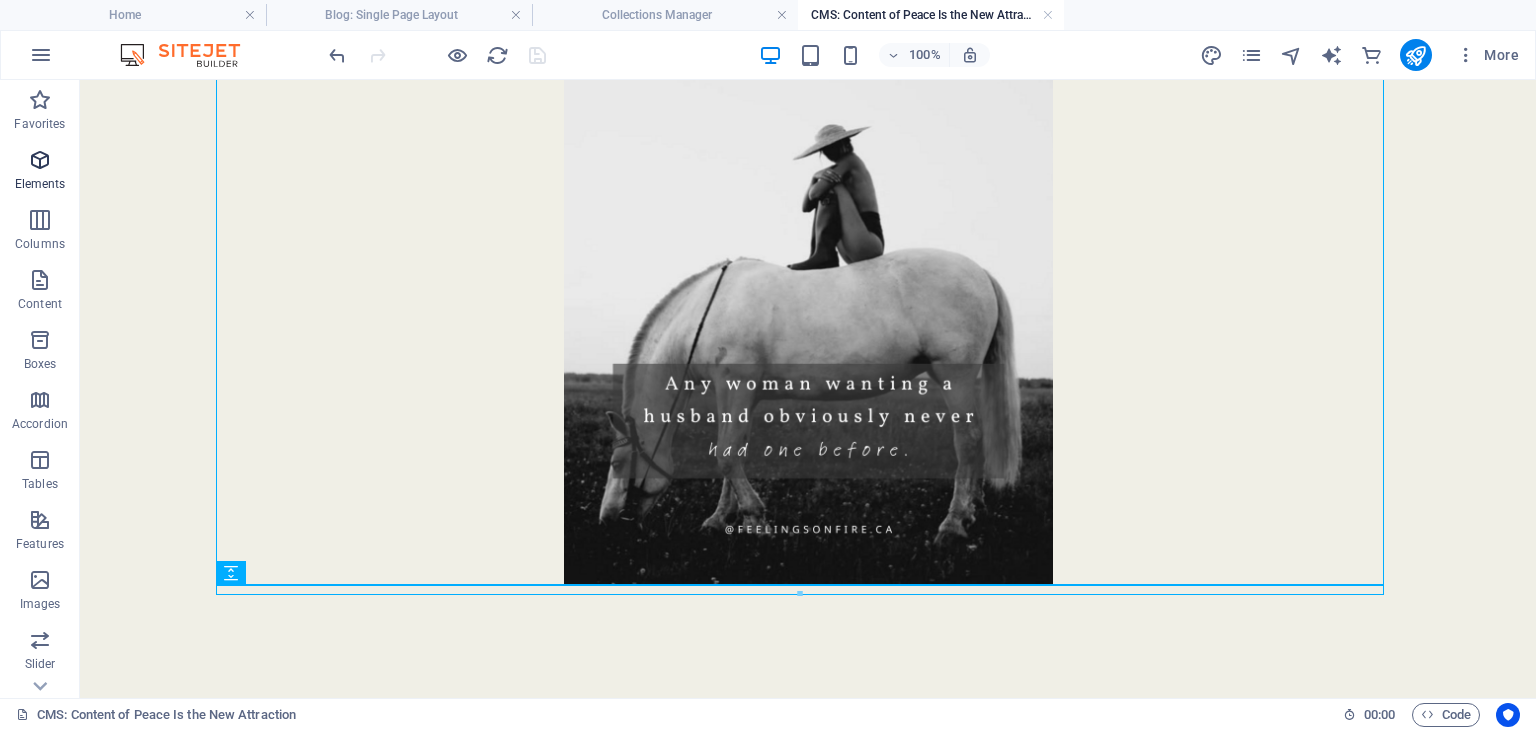 click on "Elements" at bounding box center (40, 172) 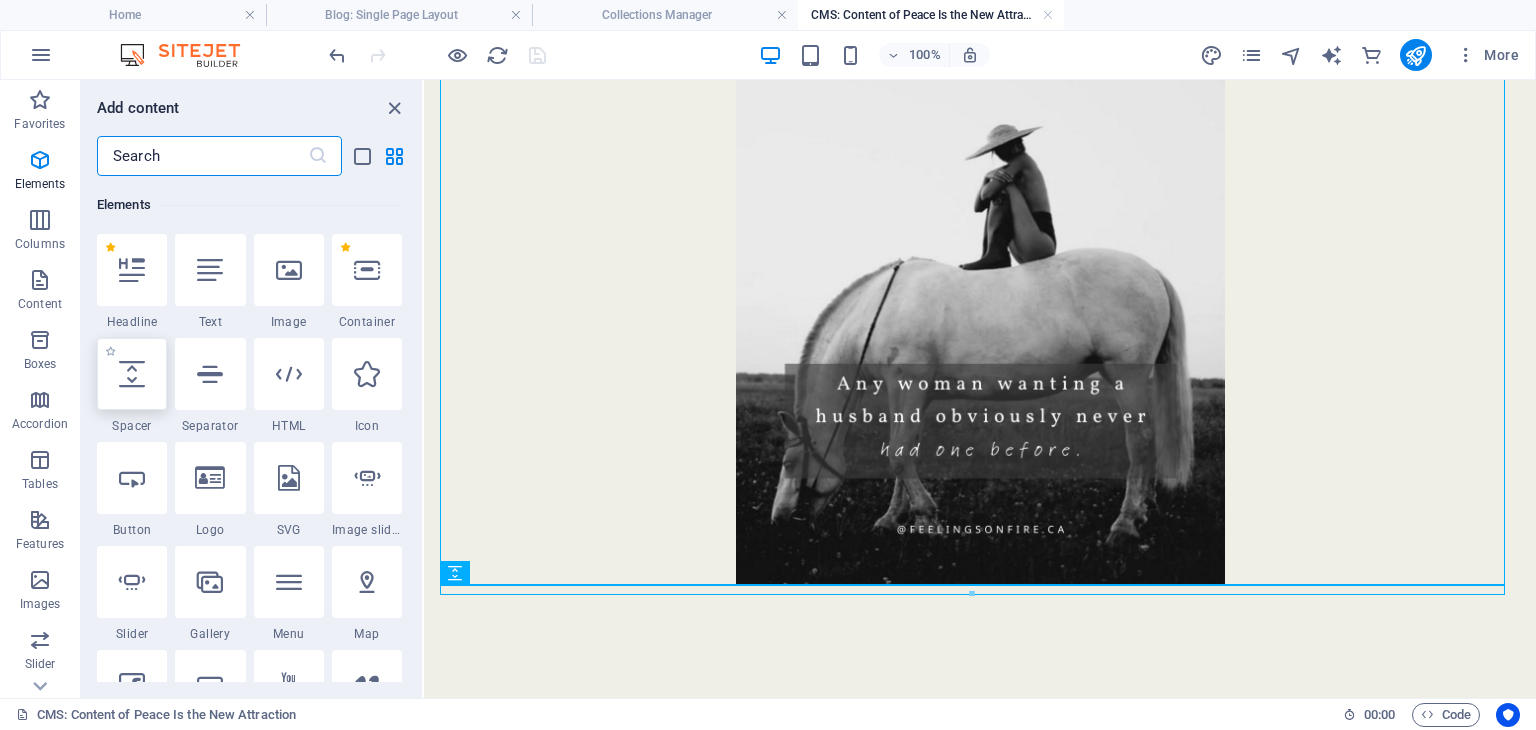 scroll, scrollTop: 212, scrollLeft: 0, axis: vertical 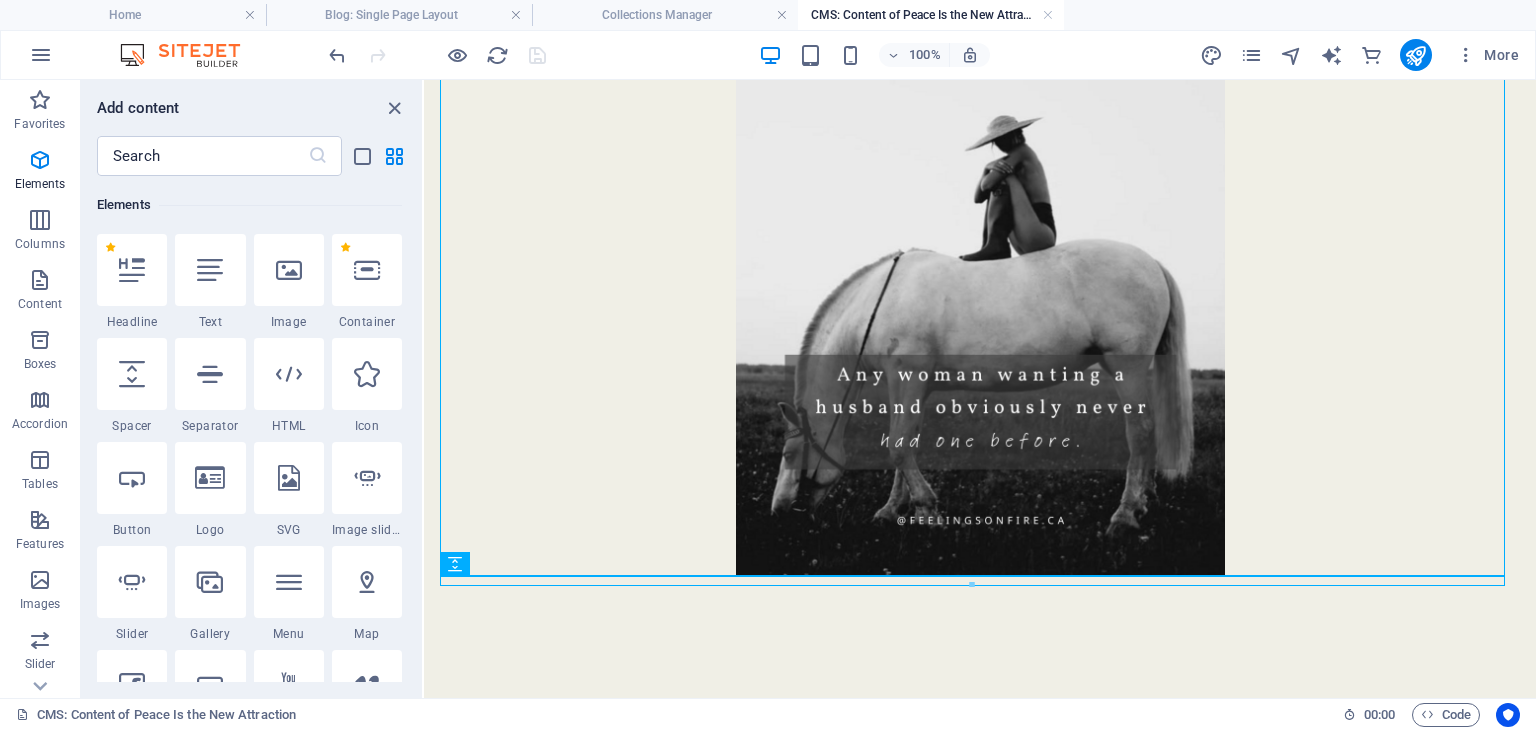 click on "A reminder that emotional maturity isn’t a waiting game — especially not one that takes over four decades. Some of us would rather leave than lower our standards (again)." at bounding box center (980, 218) 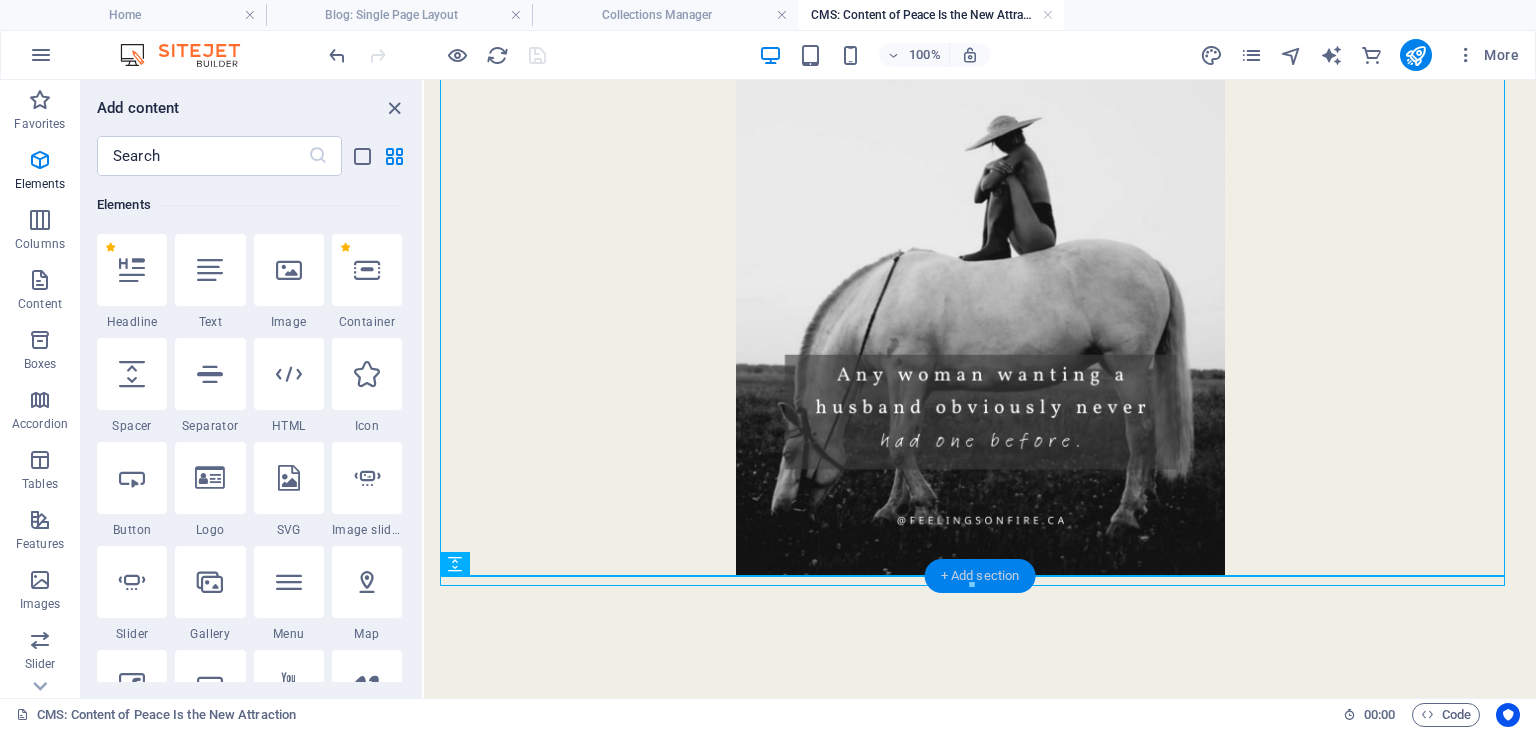 click on "+ Add section" at bounding box center (980, 576) 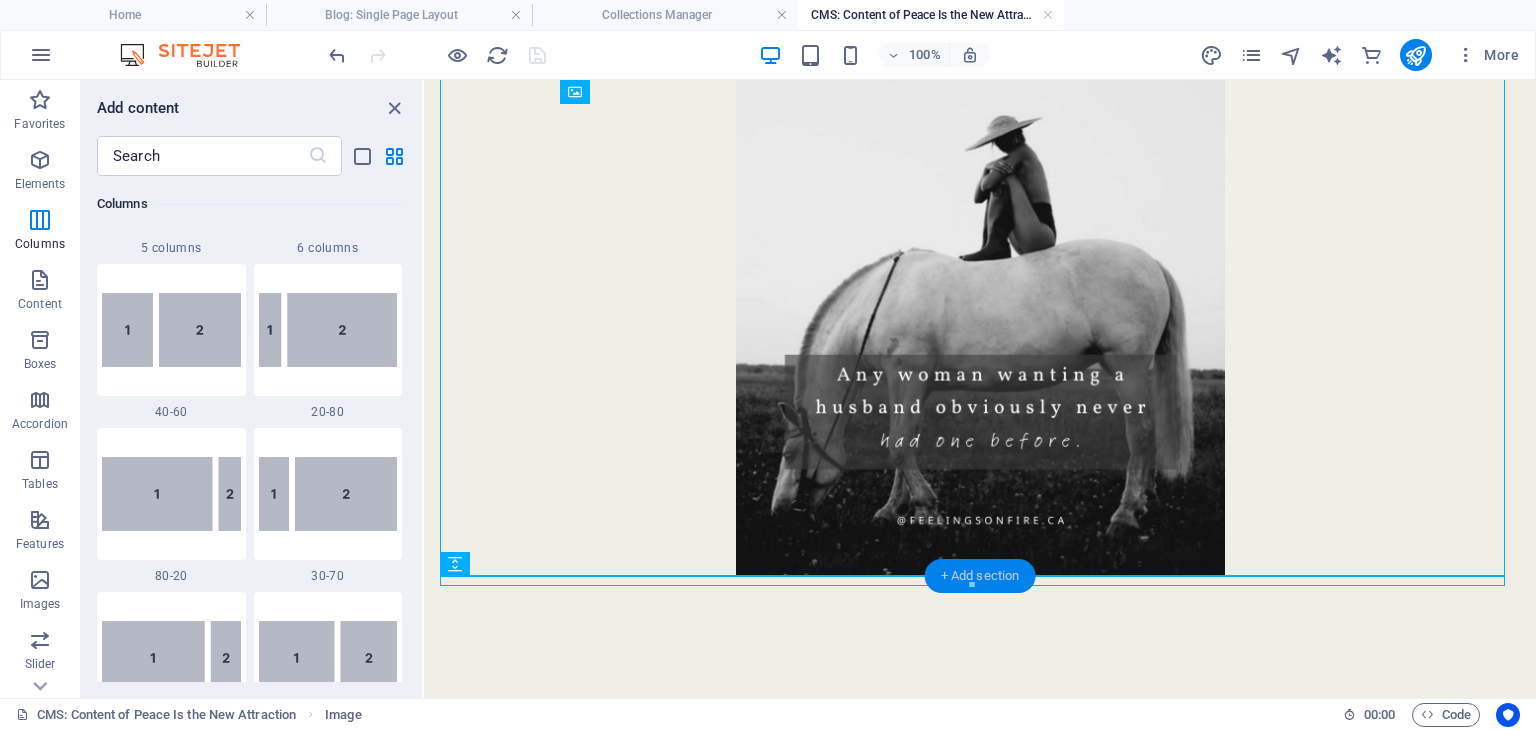 scroll, scrollTop: 3499, scrollLeft: 0, axis: vertical 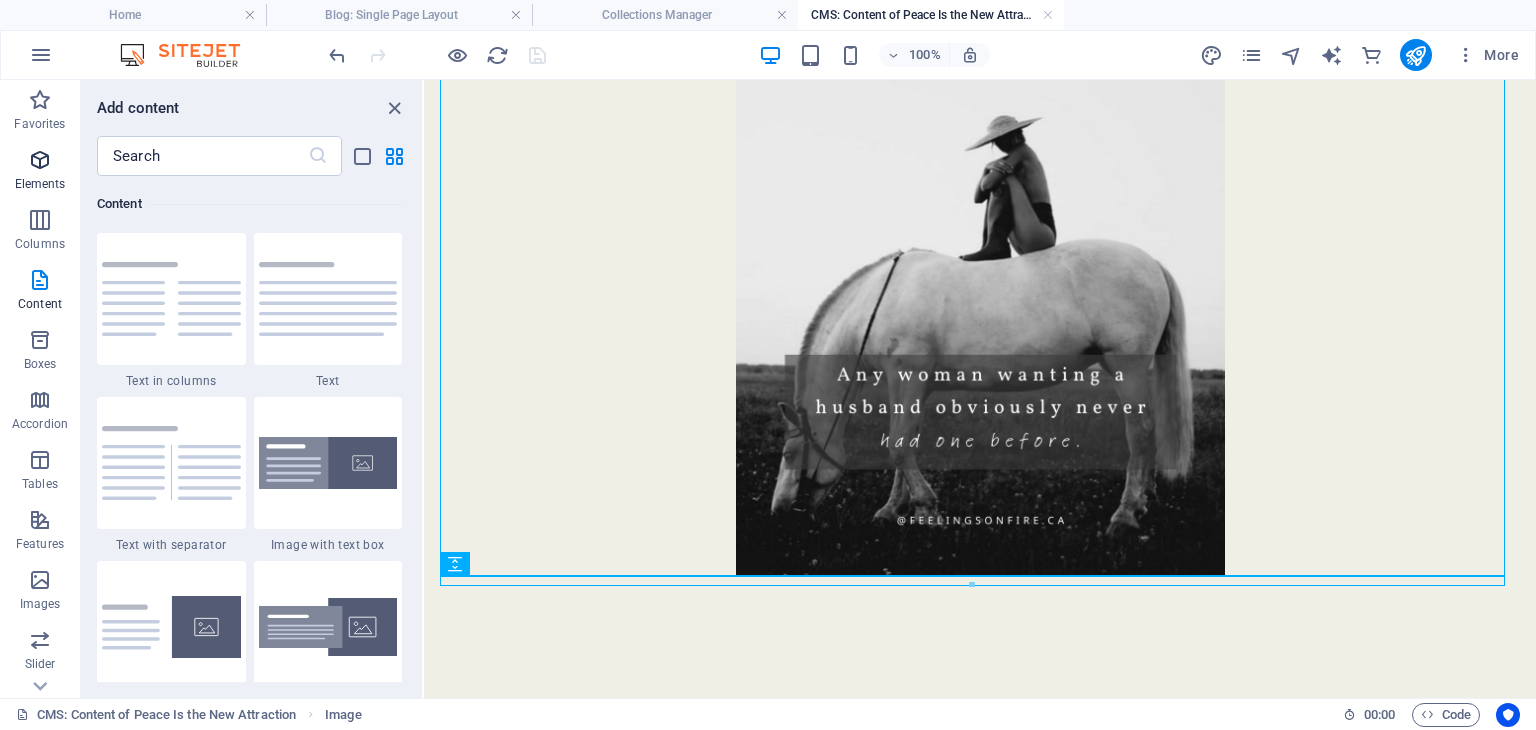 click on "Elements" at bounding box center (40, 172) 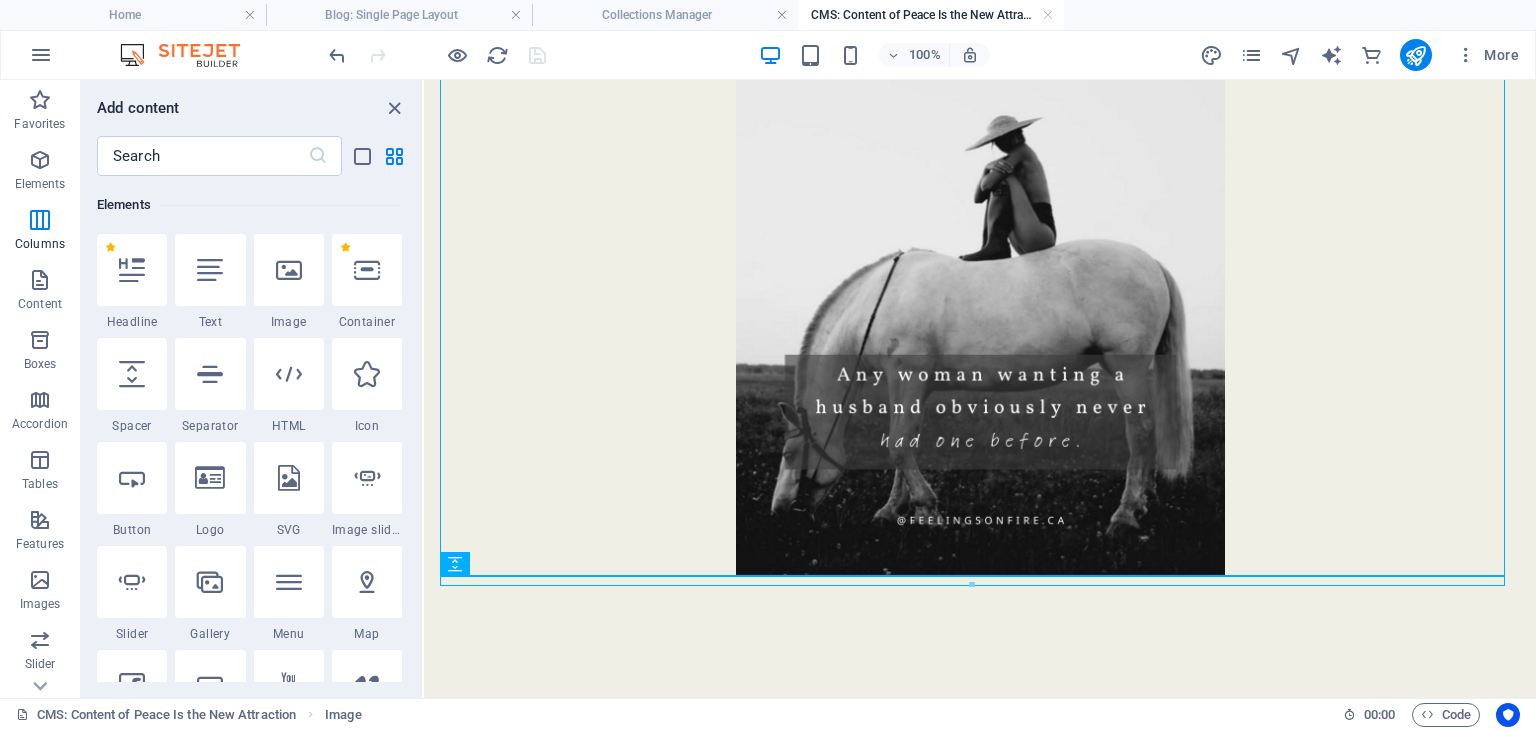 scroll, scrollTop: 212, scrollLeft: 0, axis: vertical 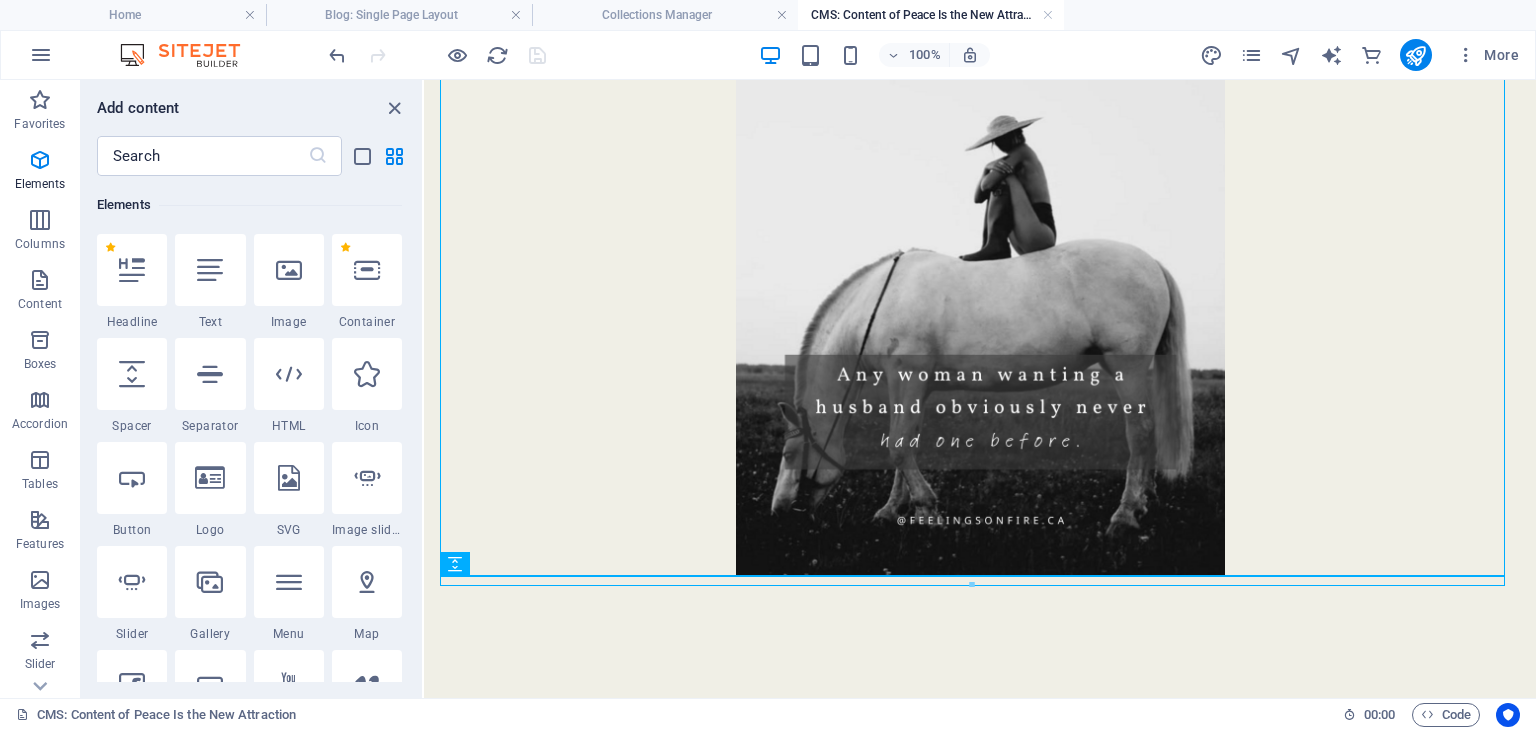 click on "A reminder that emotional maturity isn’t a waiting game — especially not one that takes over four decades. Some of us would rather leave than lower our standards (again)." at bounding box center (980, 218) 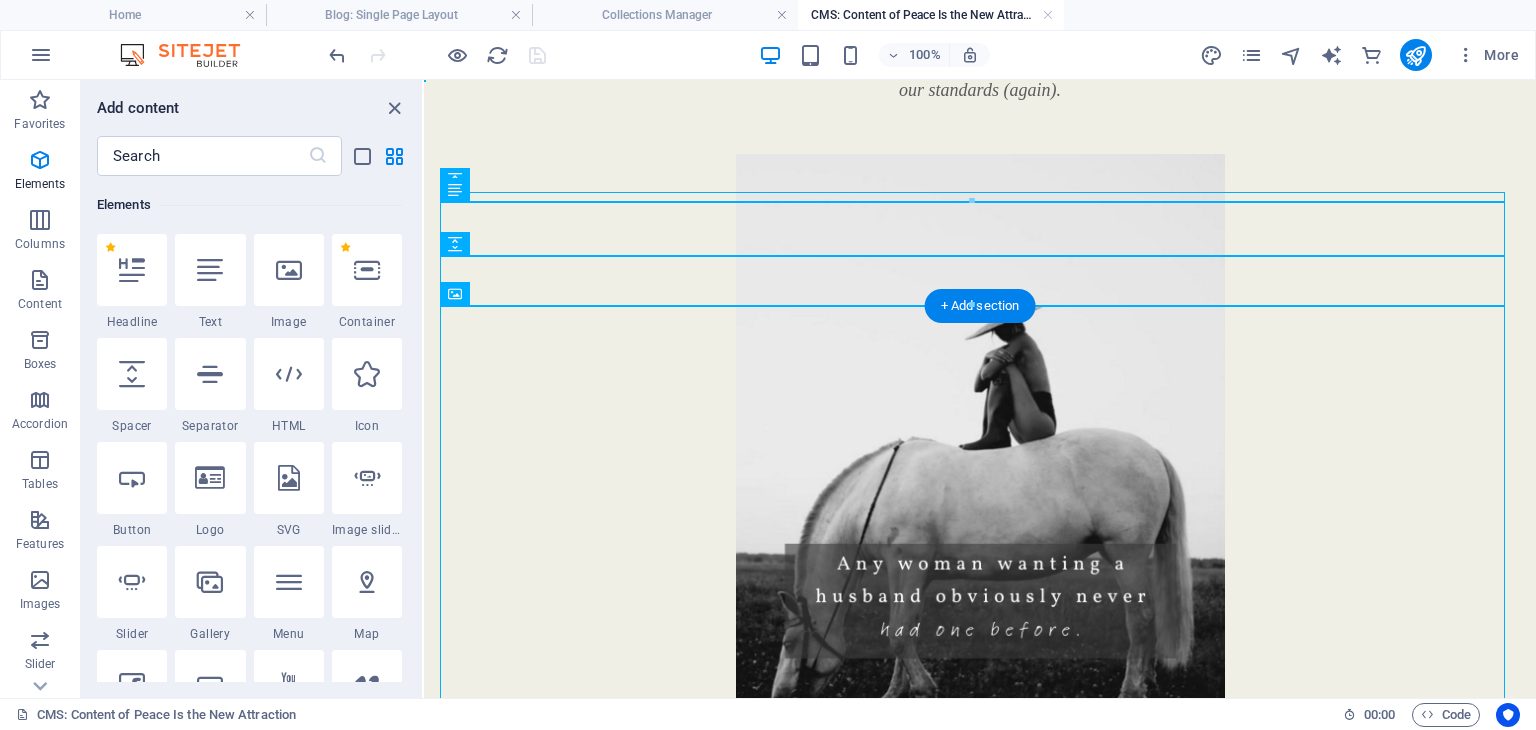 scroll, scrollTop: 341, scrollLeft: 0, axis: vertical 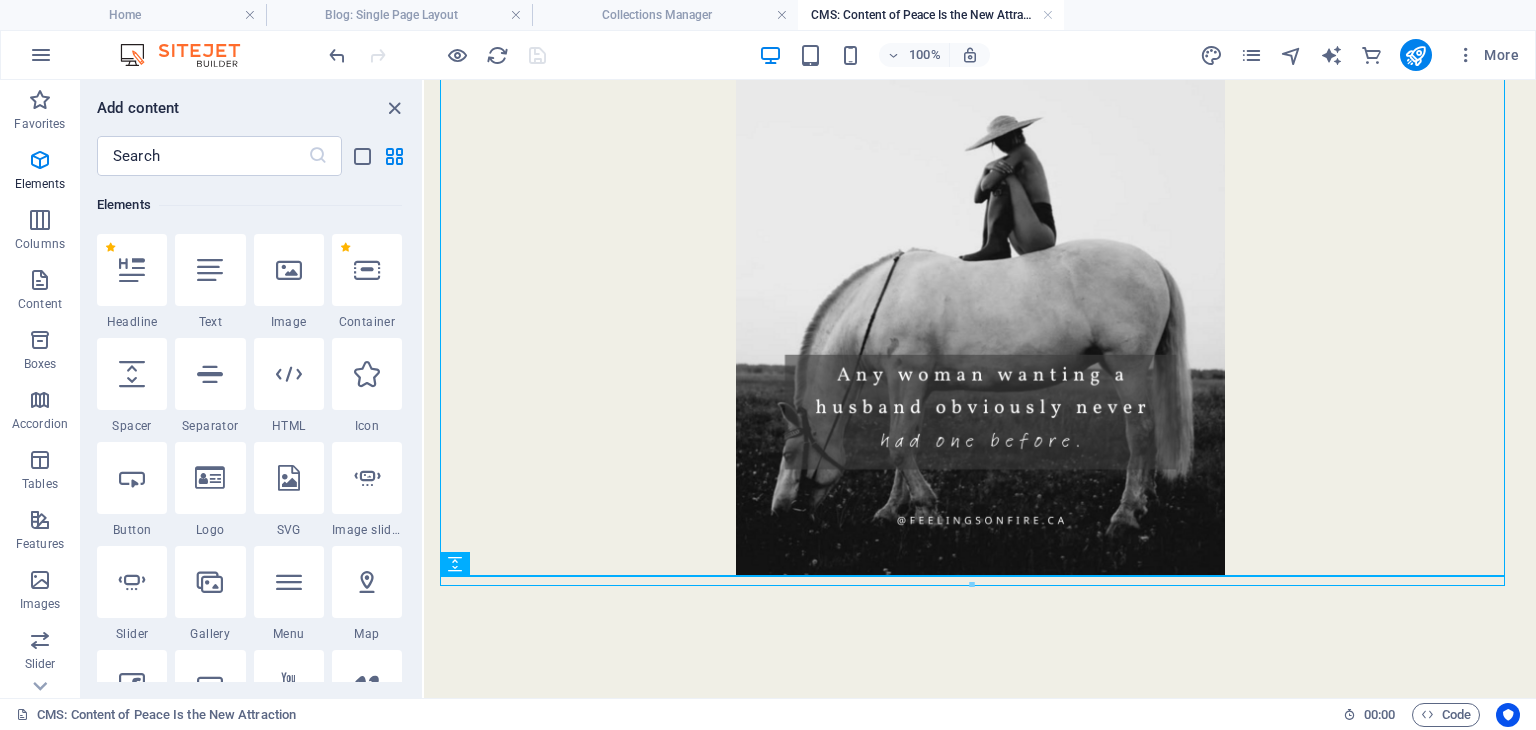 click at bounding box center [972, 585] 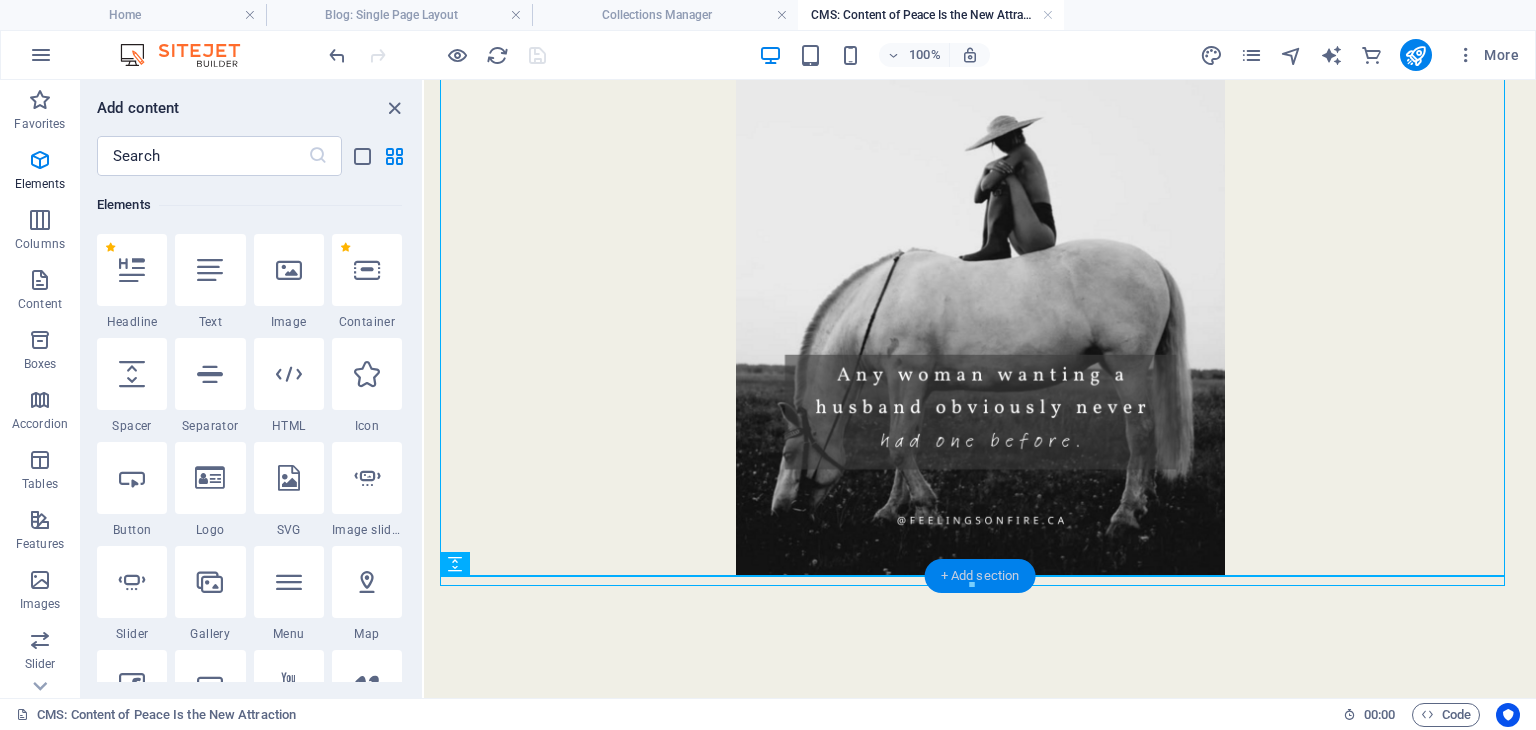 click on "+ Add section" at bounding box center [980, 576] 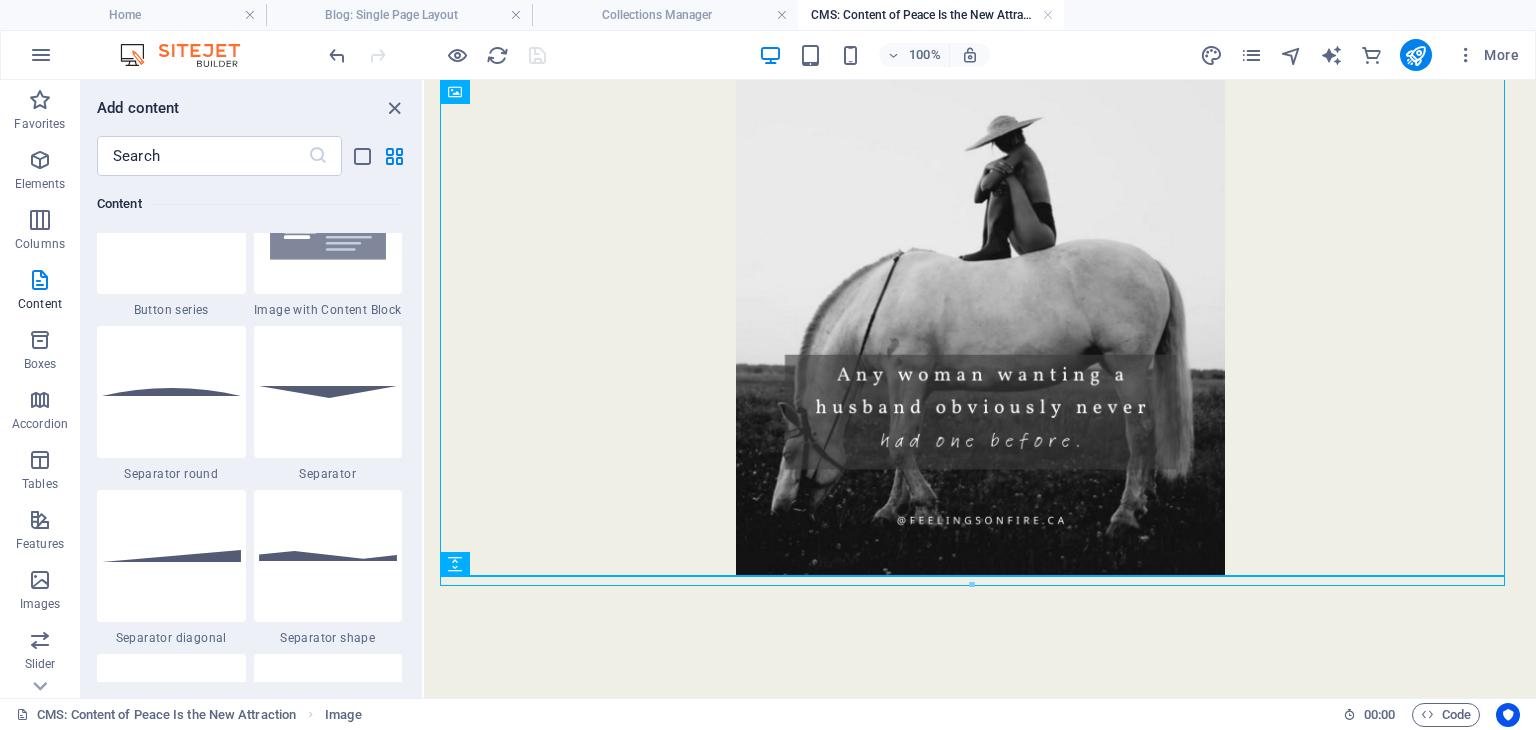 scroll, scrollTop: 4599, scrollLeft: 0, axis: vertical 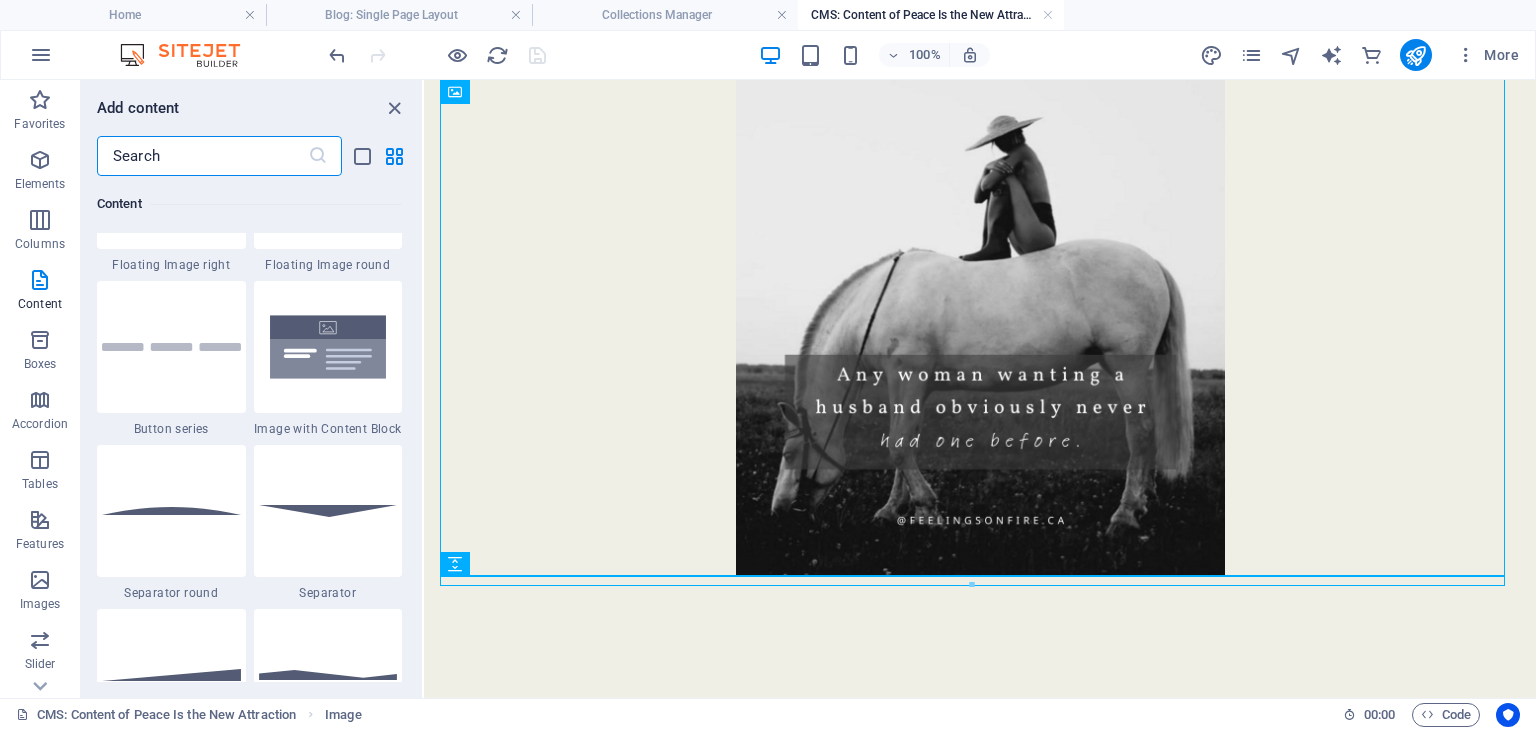 click at bounding box center (202, 156) 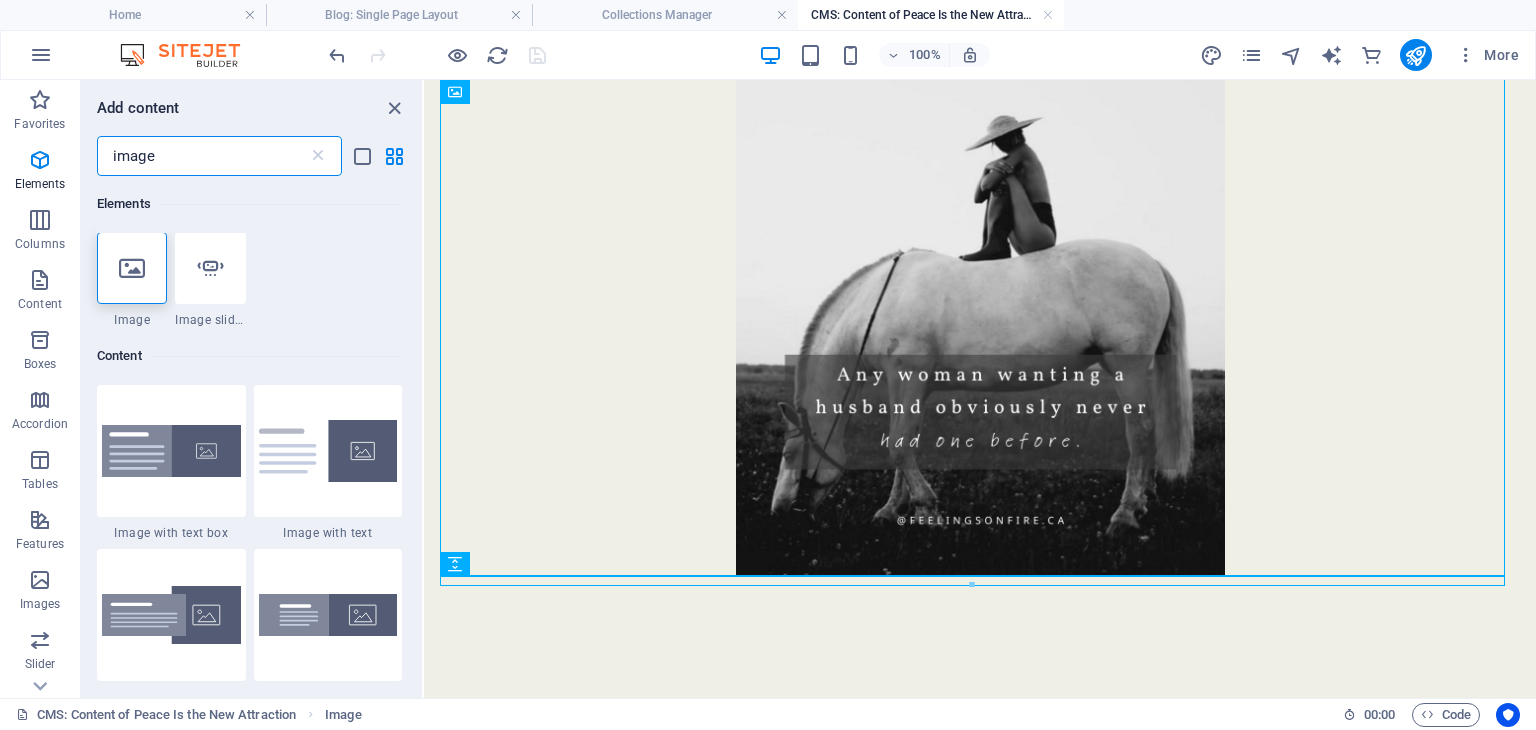 scroll, scrollTop: 0, scrollLeft: 0, axis: both 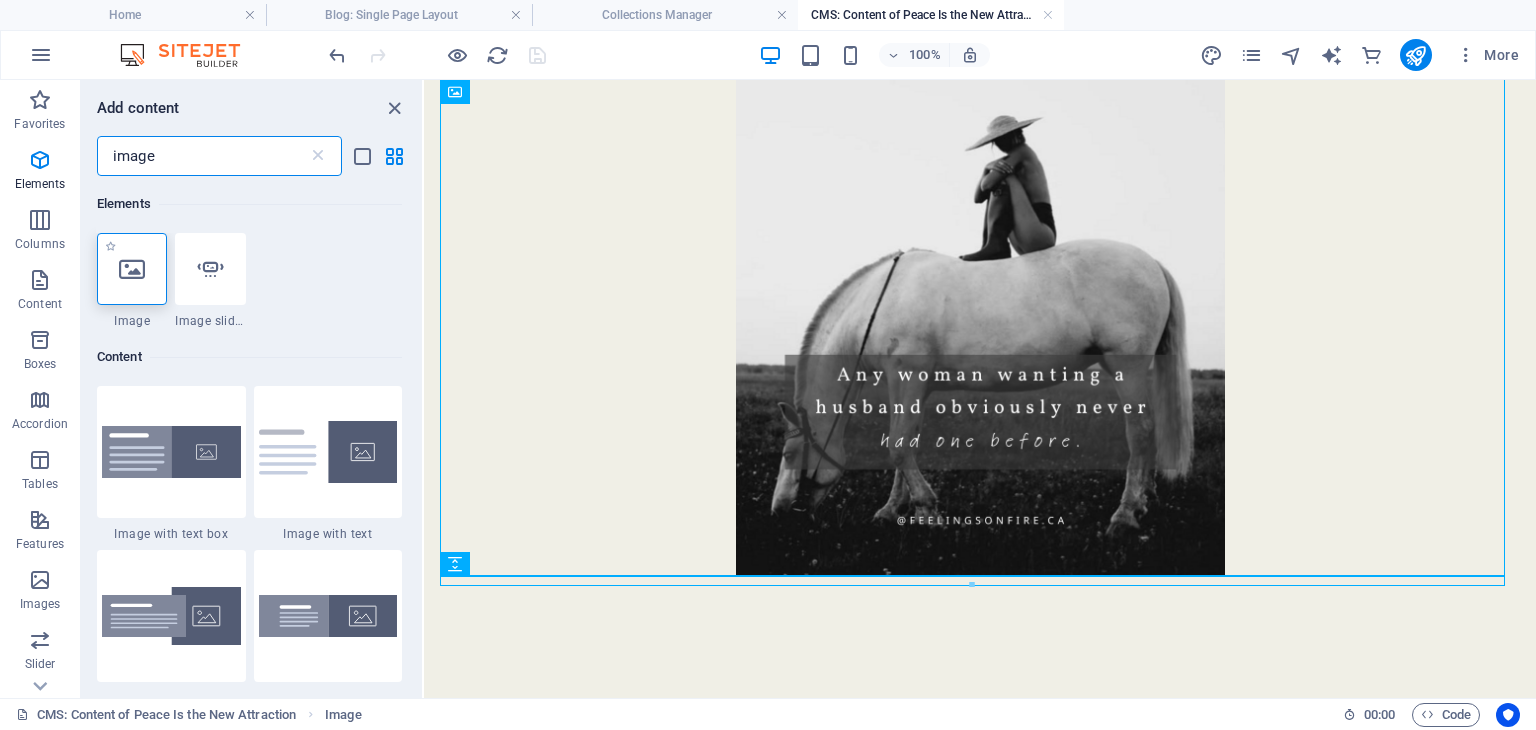 type on "image" 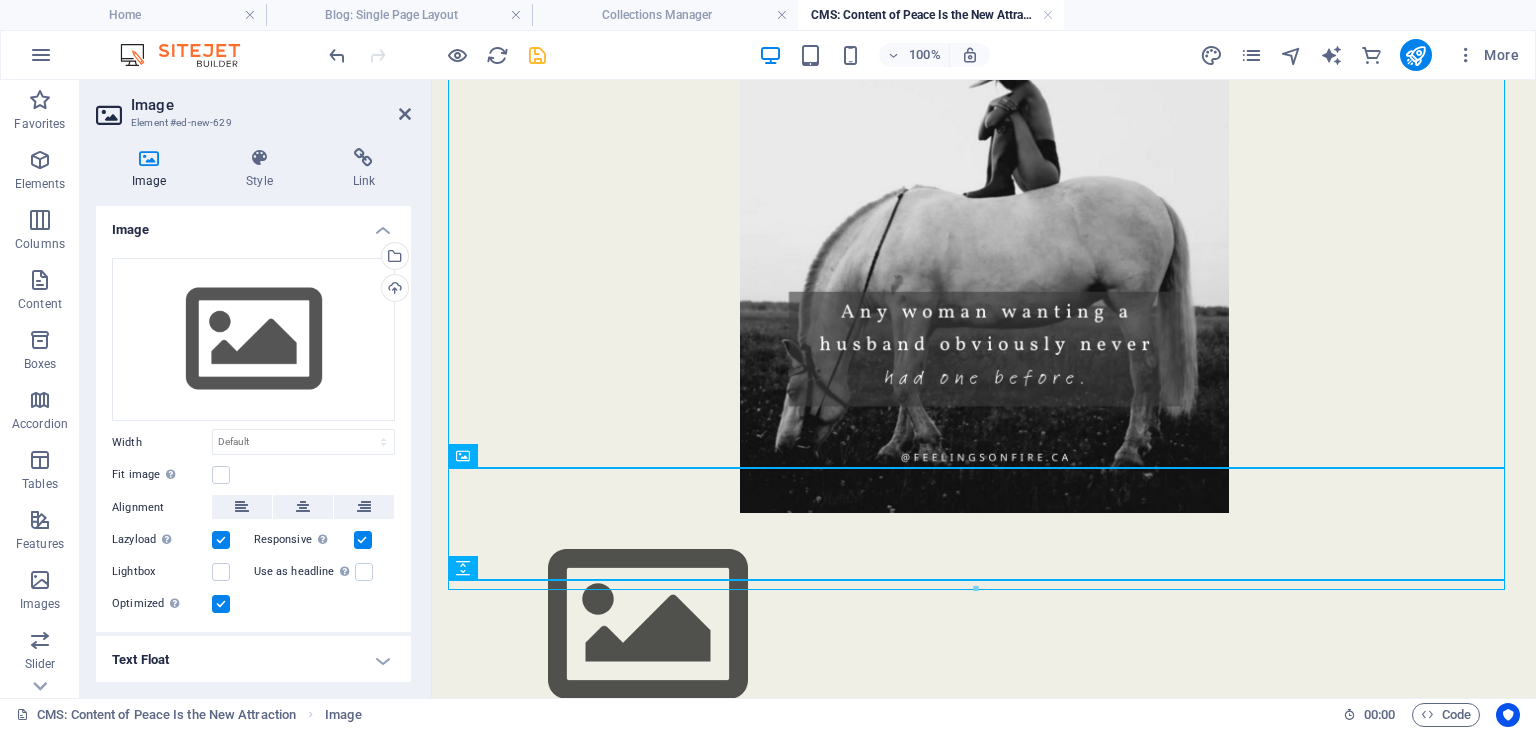 scroll, scrollTop: 454, scrollLeft: 0, axis: vertical 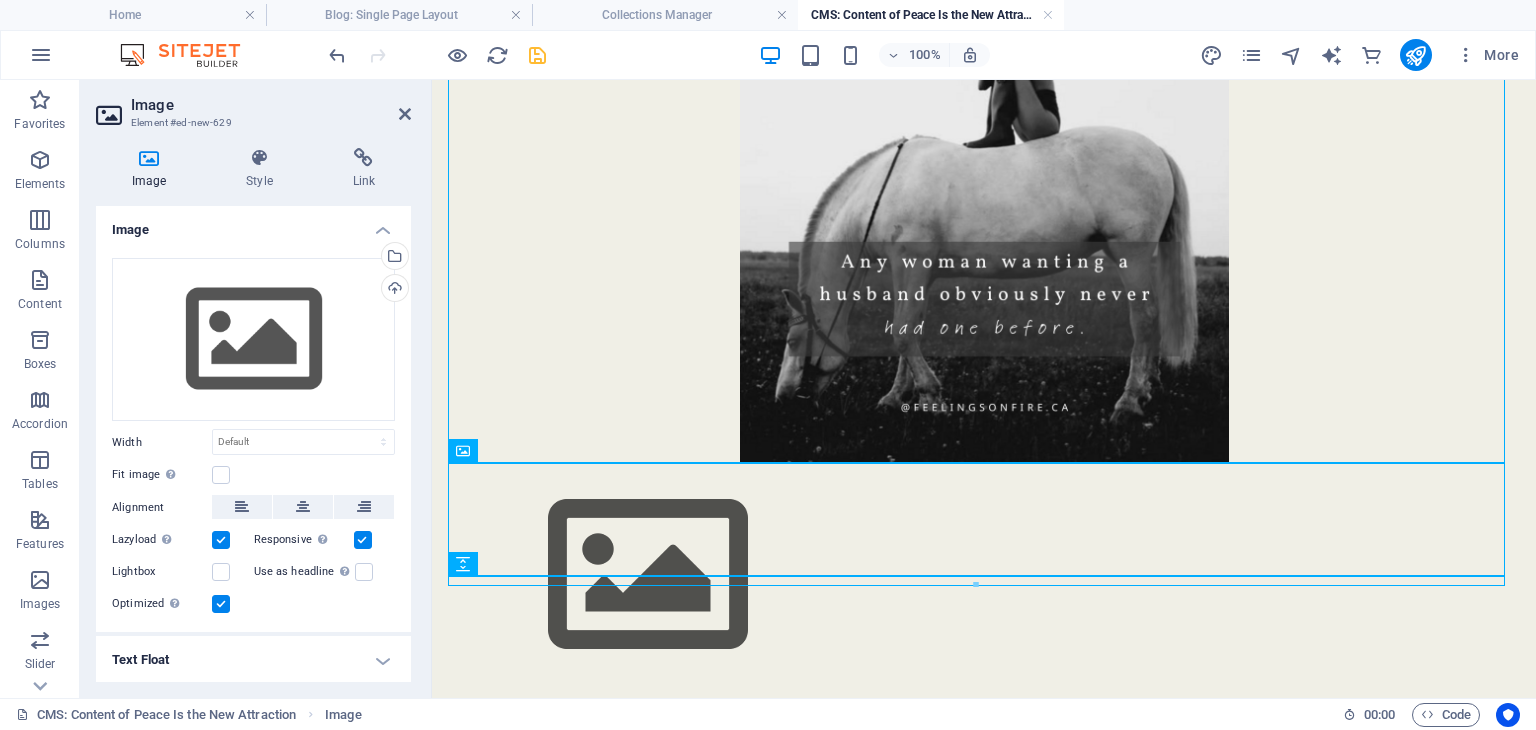 click at bounding box center [976, 585] 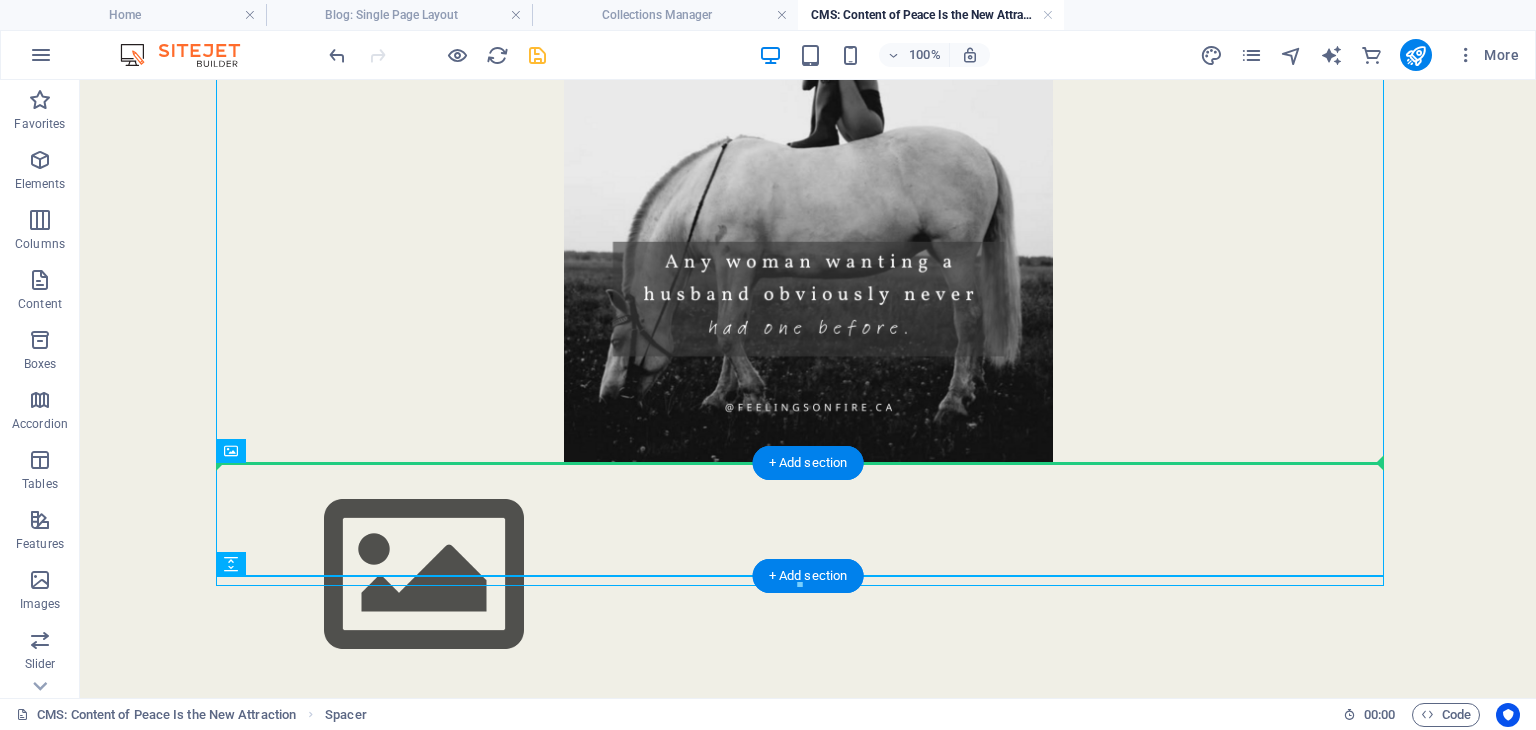 drag, startPoint x: 136, startPoint y: 579, endPoint x: 504, endPoint y: 487, distance: 379.3257 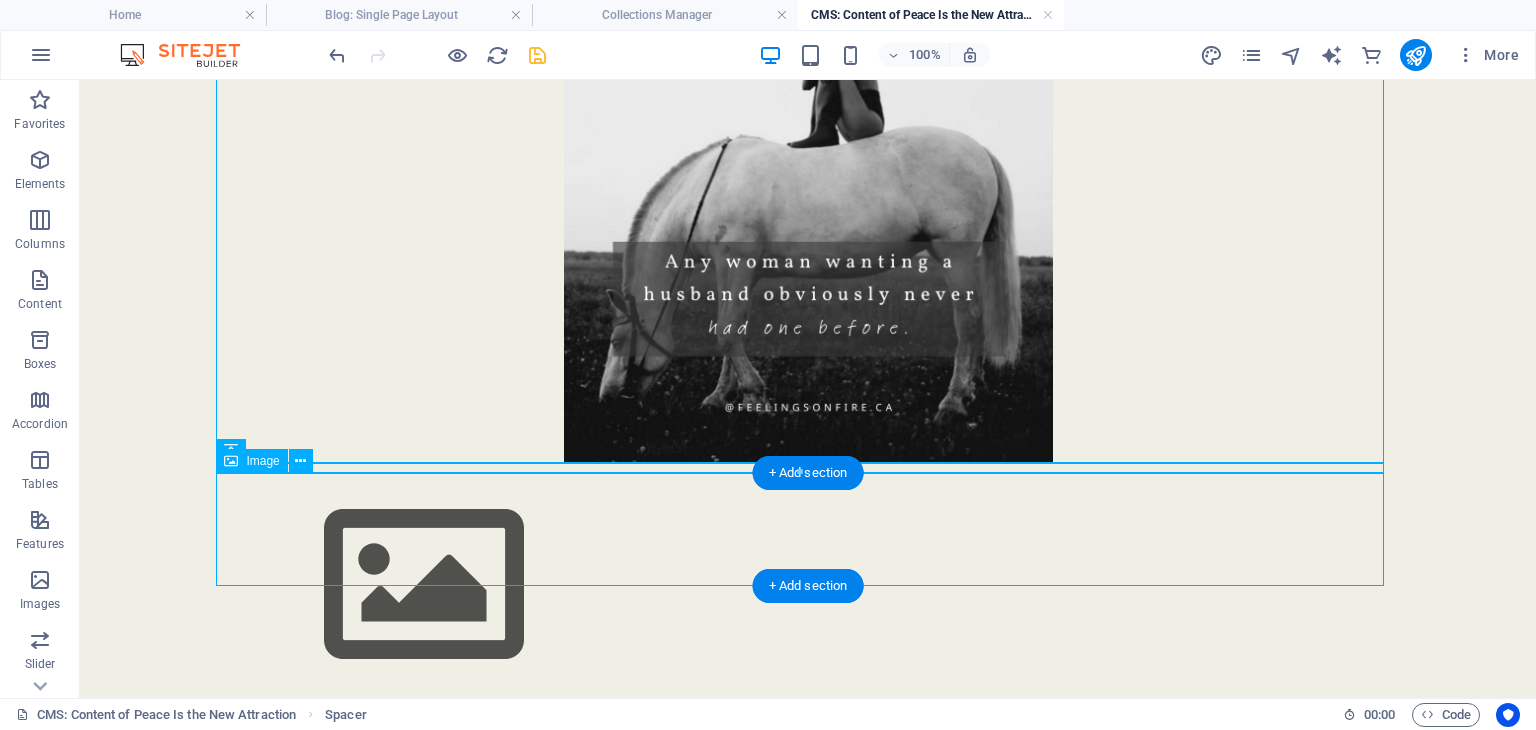 click at bounding box center (808, 585) 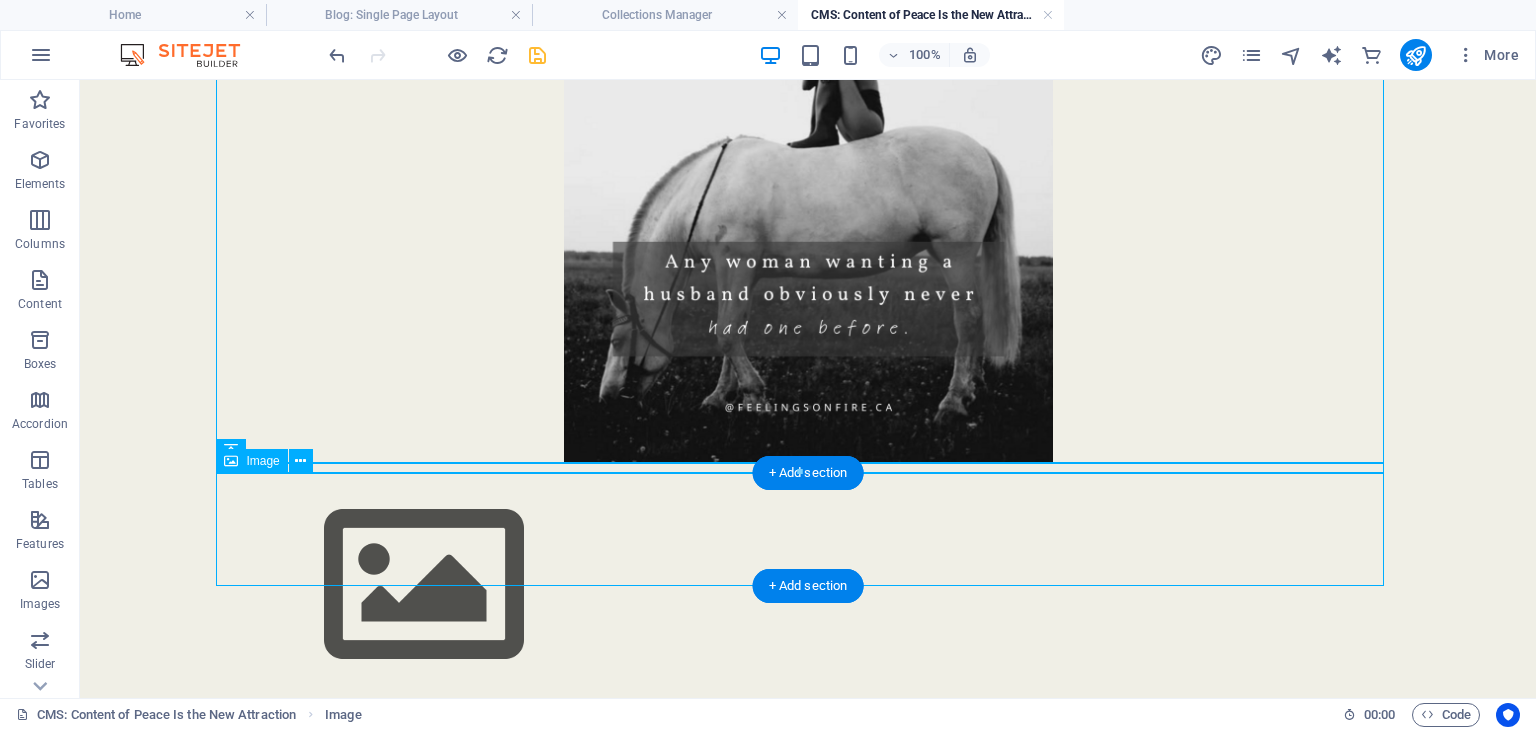 click at bounding box center [808, 585] 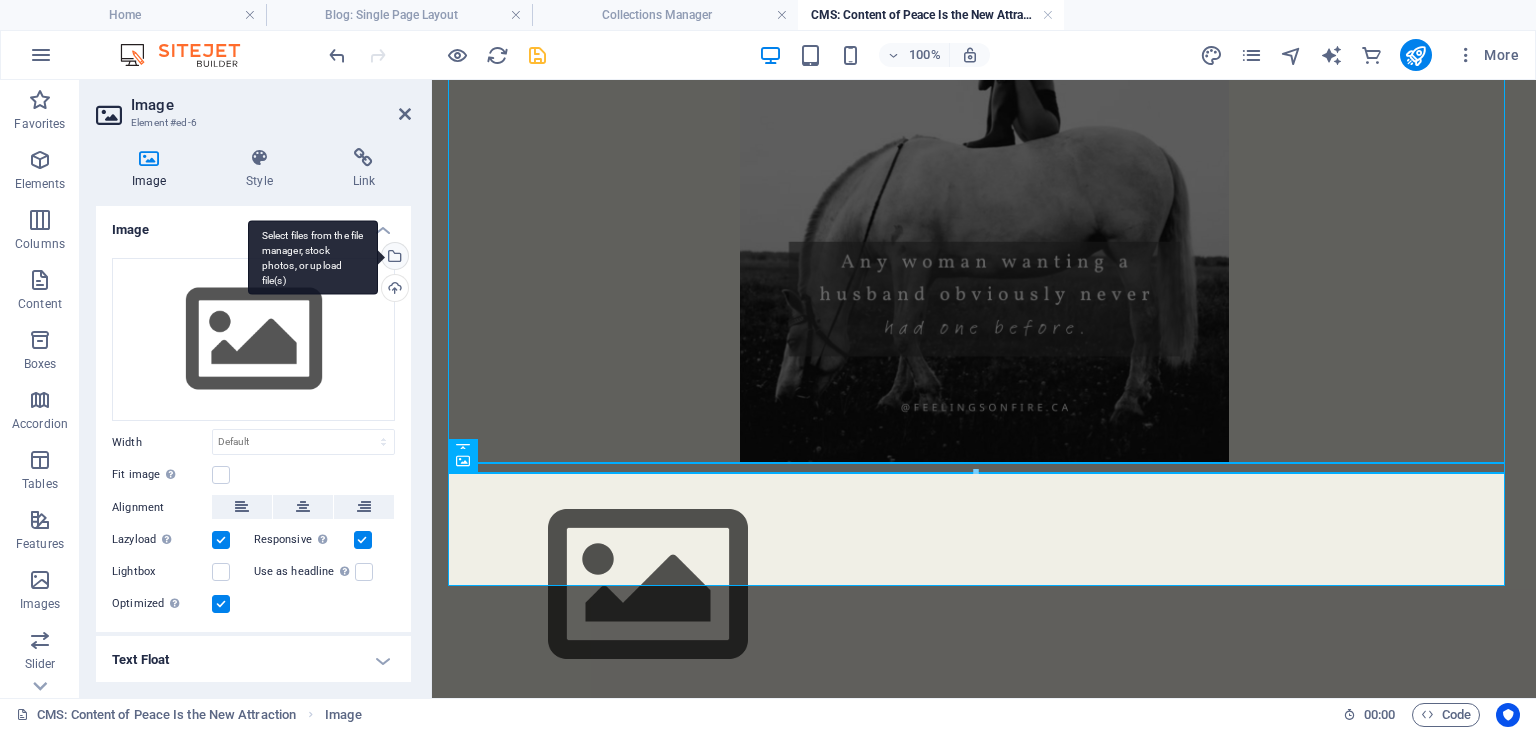 click on "Select files from the file manager, stock photos, or upload file(s)" at bounding box center (393, 258) 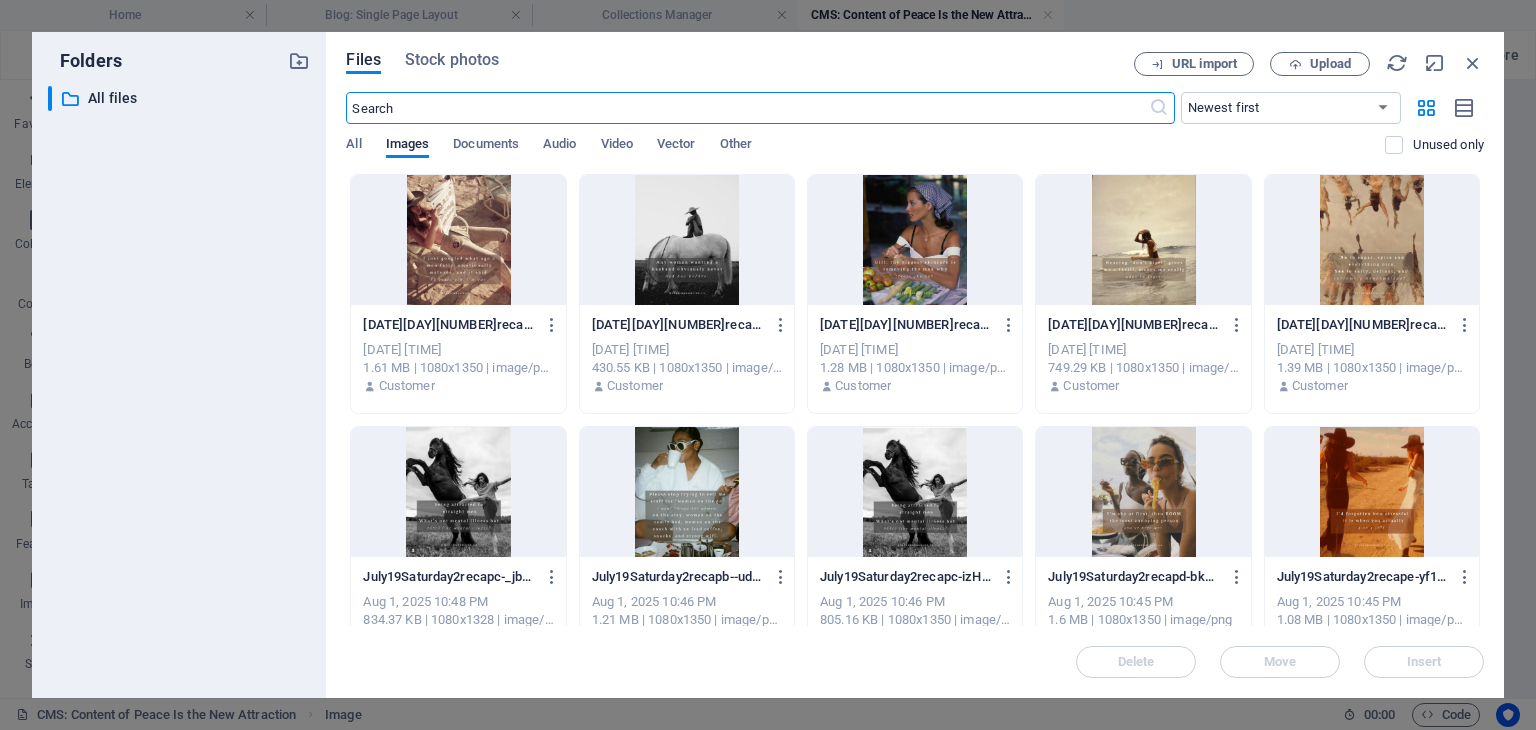 scroll, scrollTop: 42, scrollLeft: 0, axis: vertical 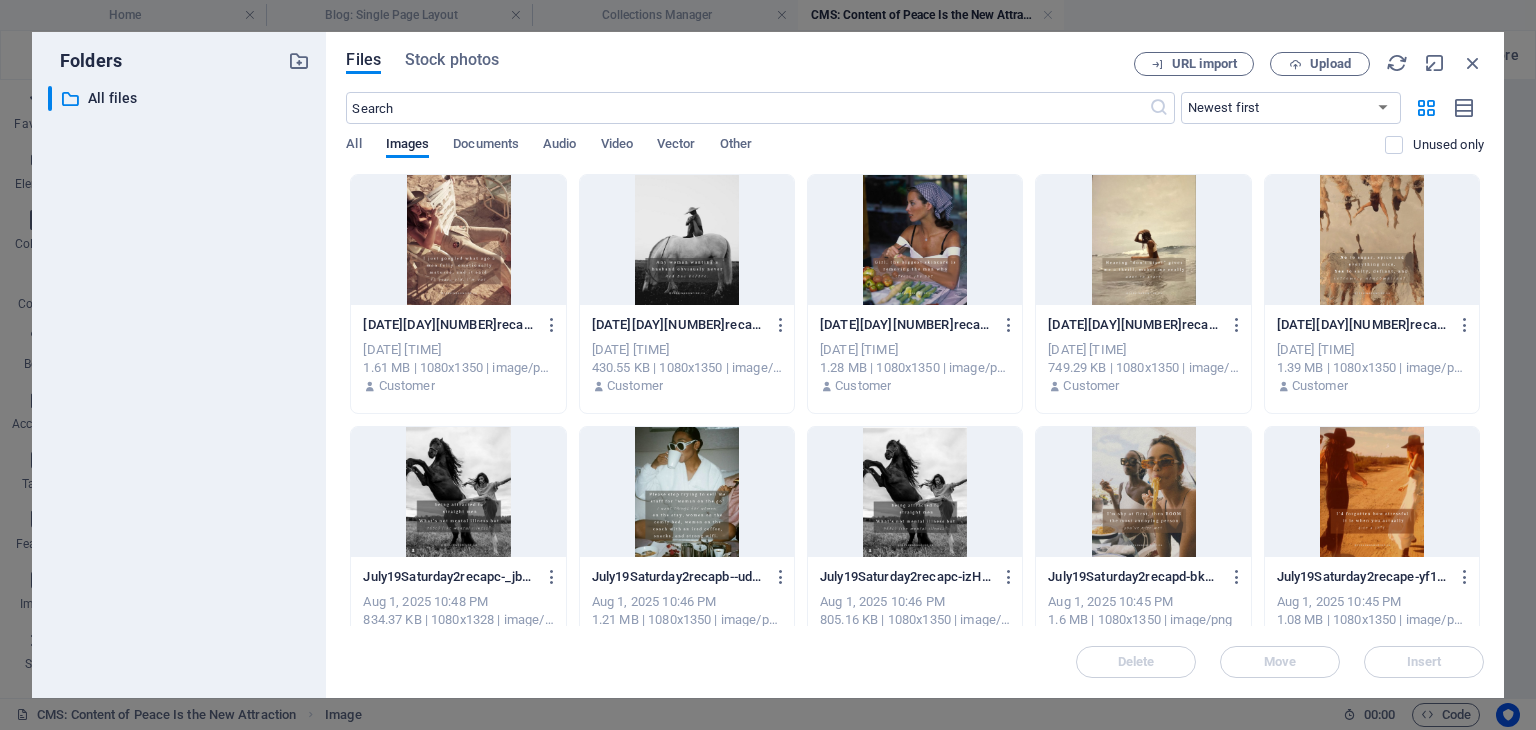 click at bounding box center (915, 240) 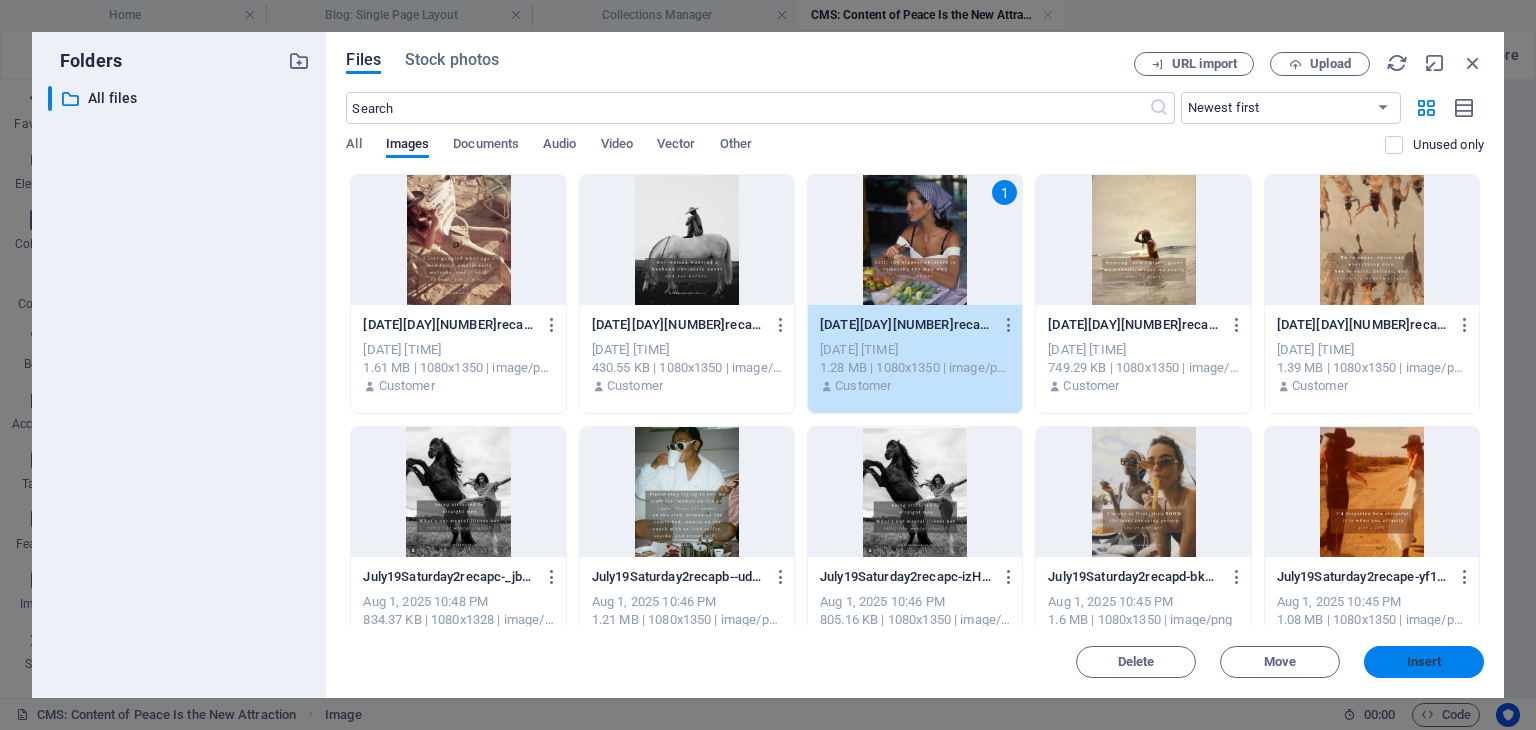 drag, startPoint x: 1411, startPoint y: 658, endPoint x: 351, endPoint y: 605, distance: 1061.3242 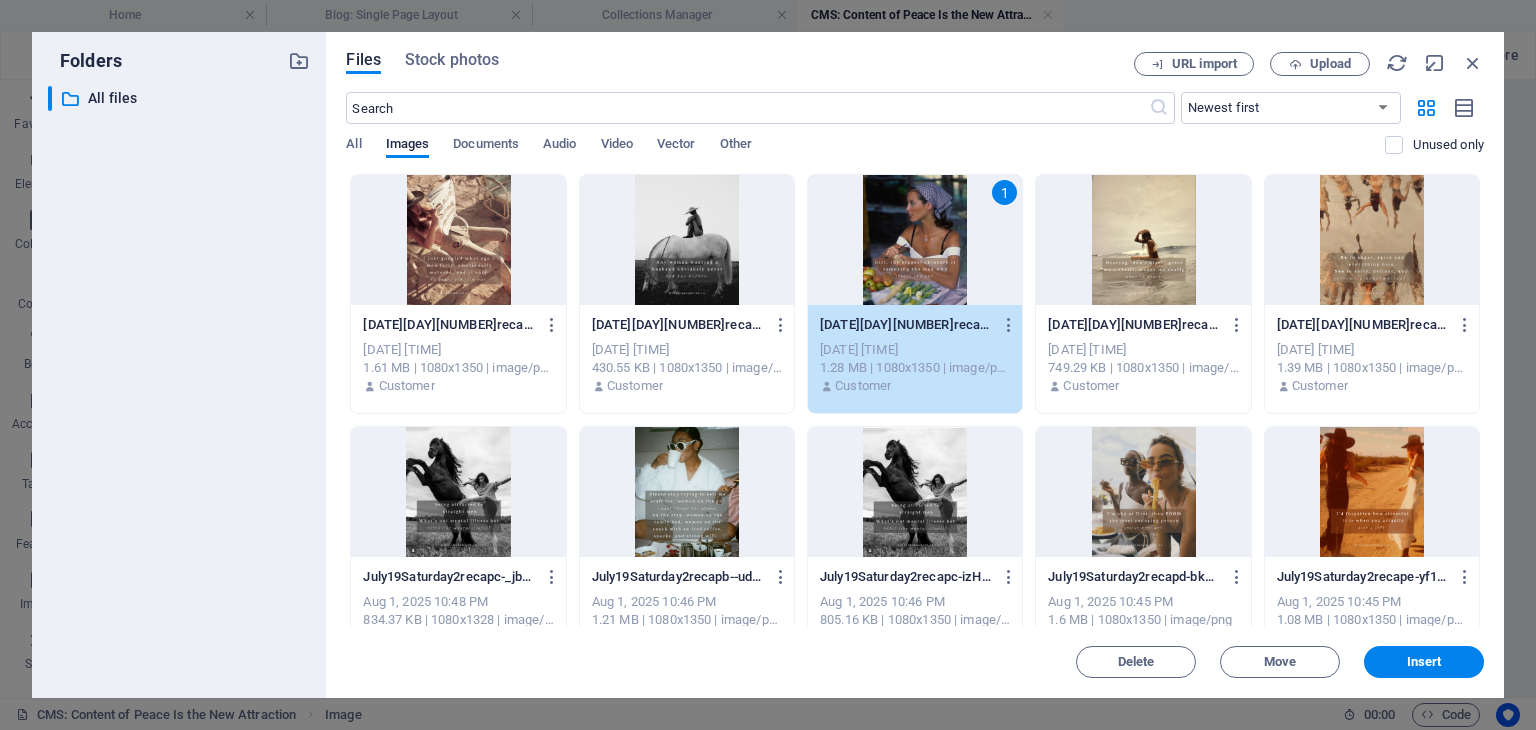 scroll, scrollTop: 454, scrollLeft: 0, axis: vertical 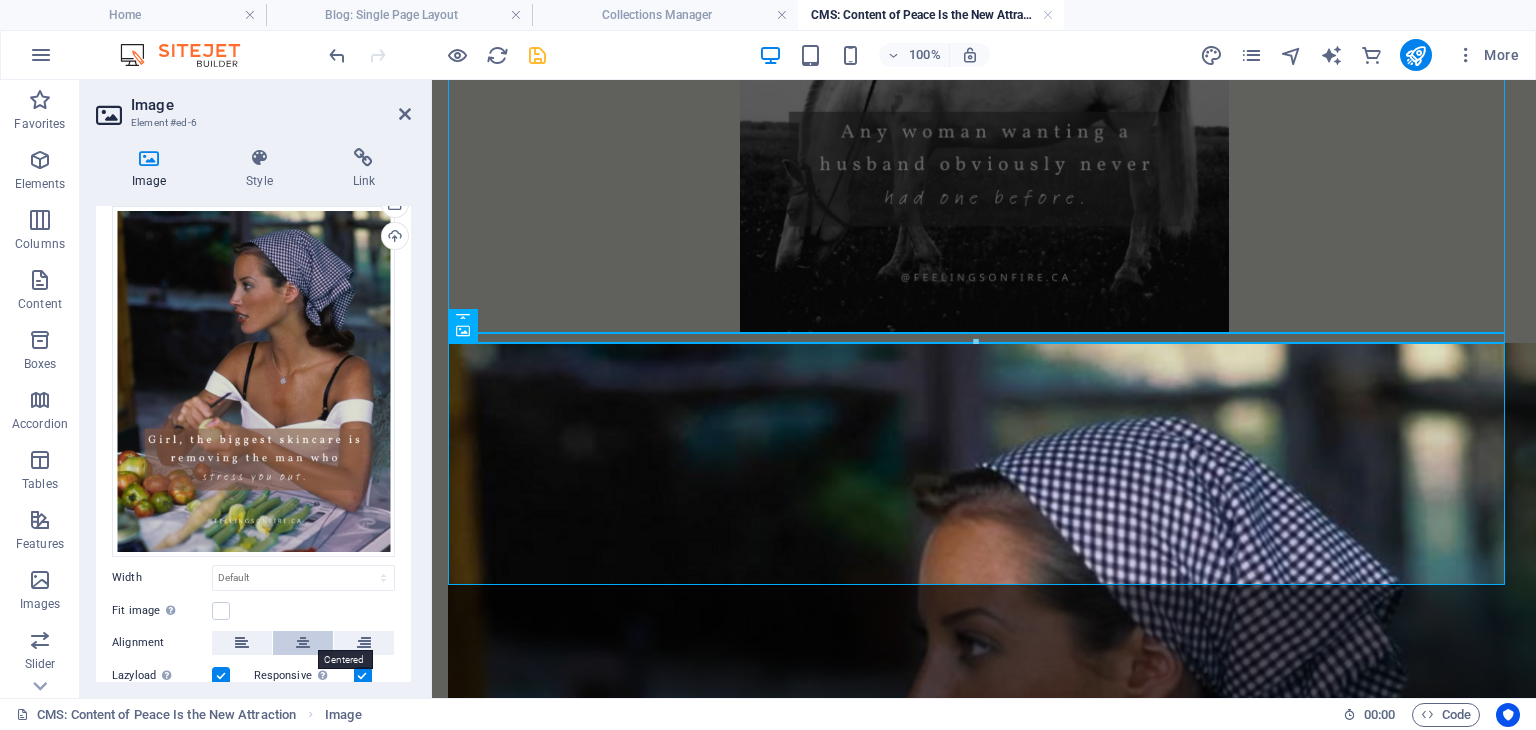 click at bounding box center (303, 643) 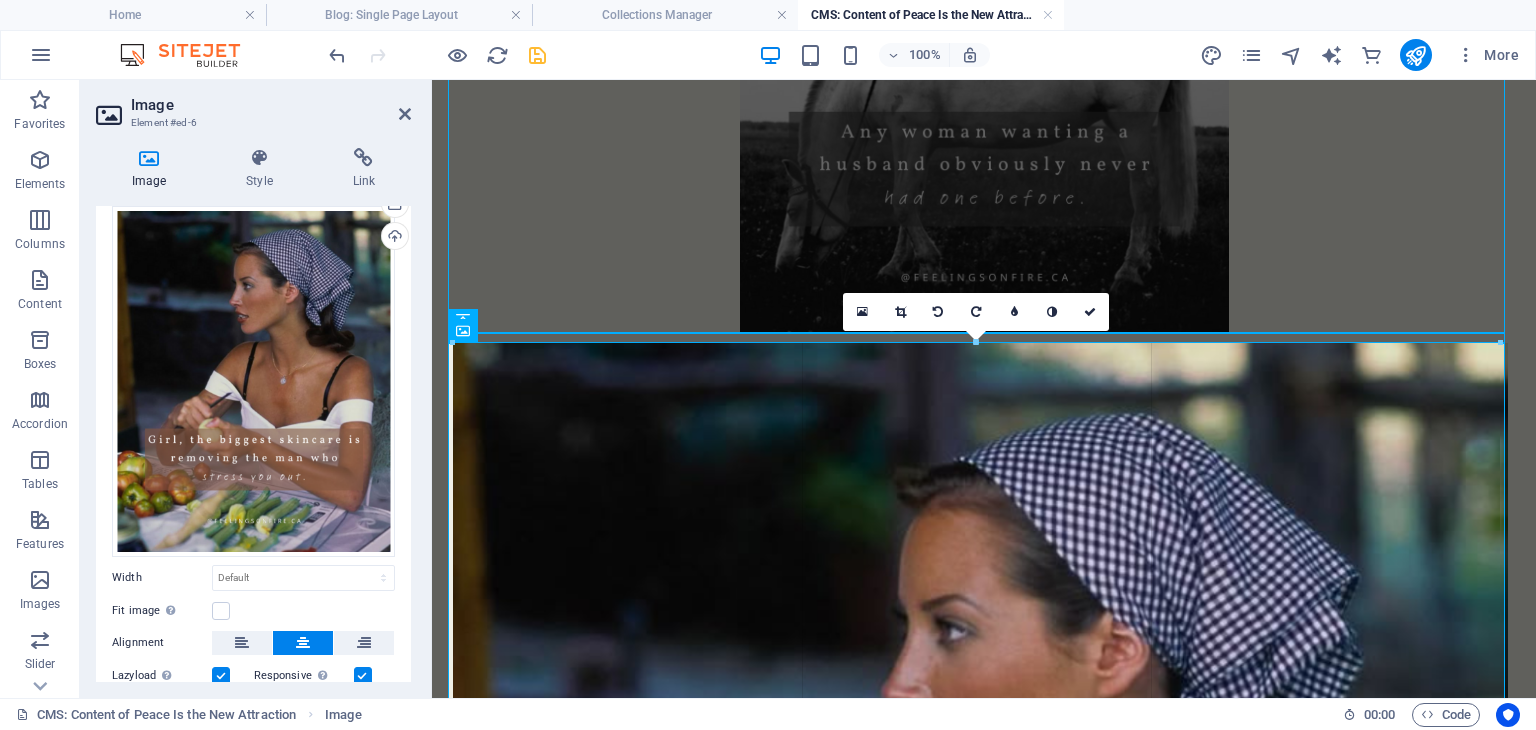drag, startPoint x: 446, startPoint y: 341, endPoint x: 64, endPoint y: 317, distance: 382.75317 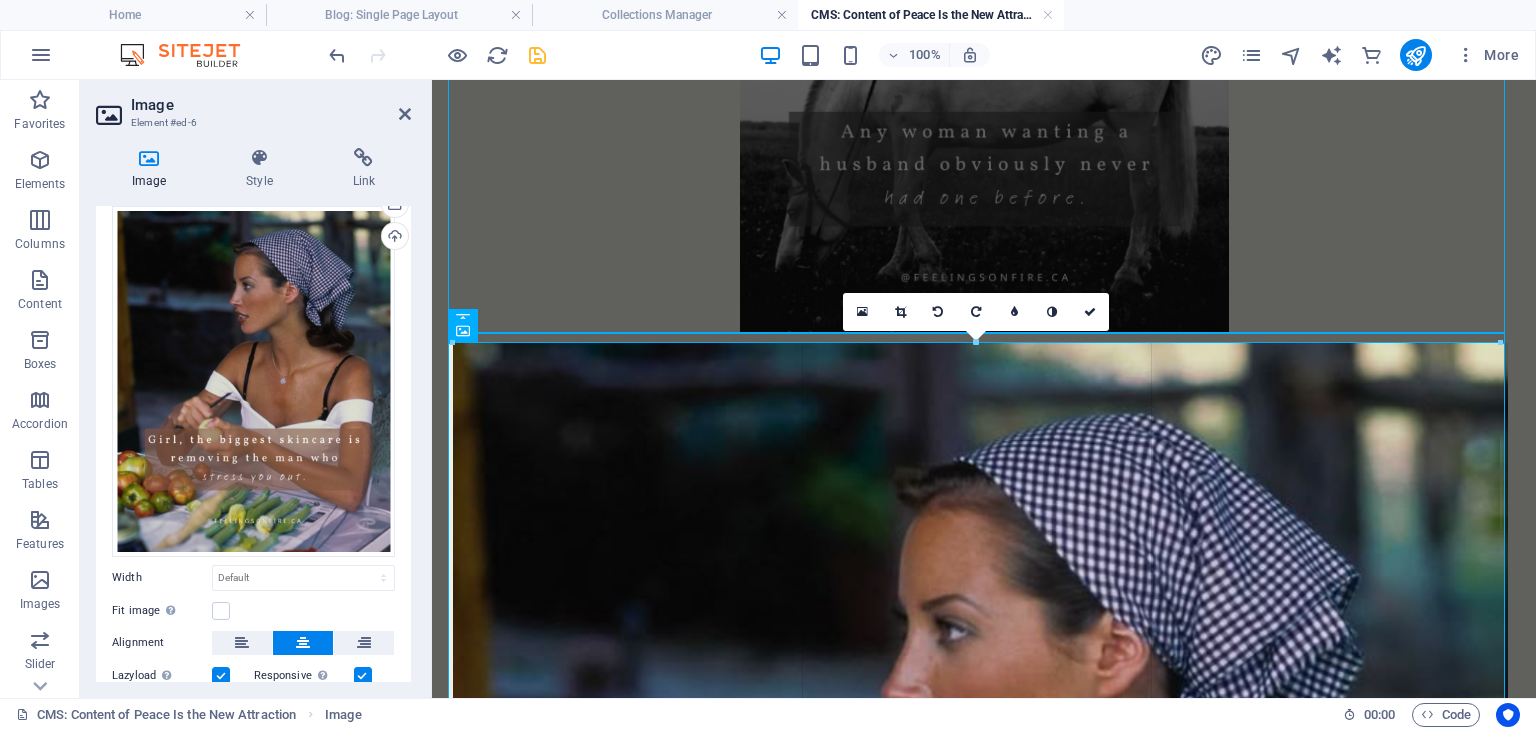 type on "1015" 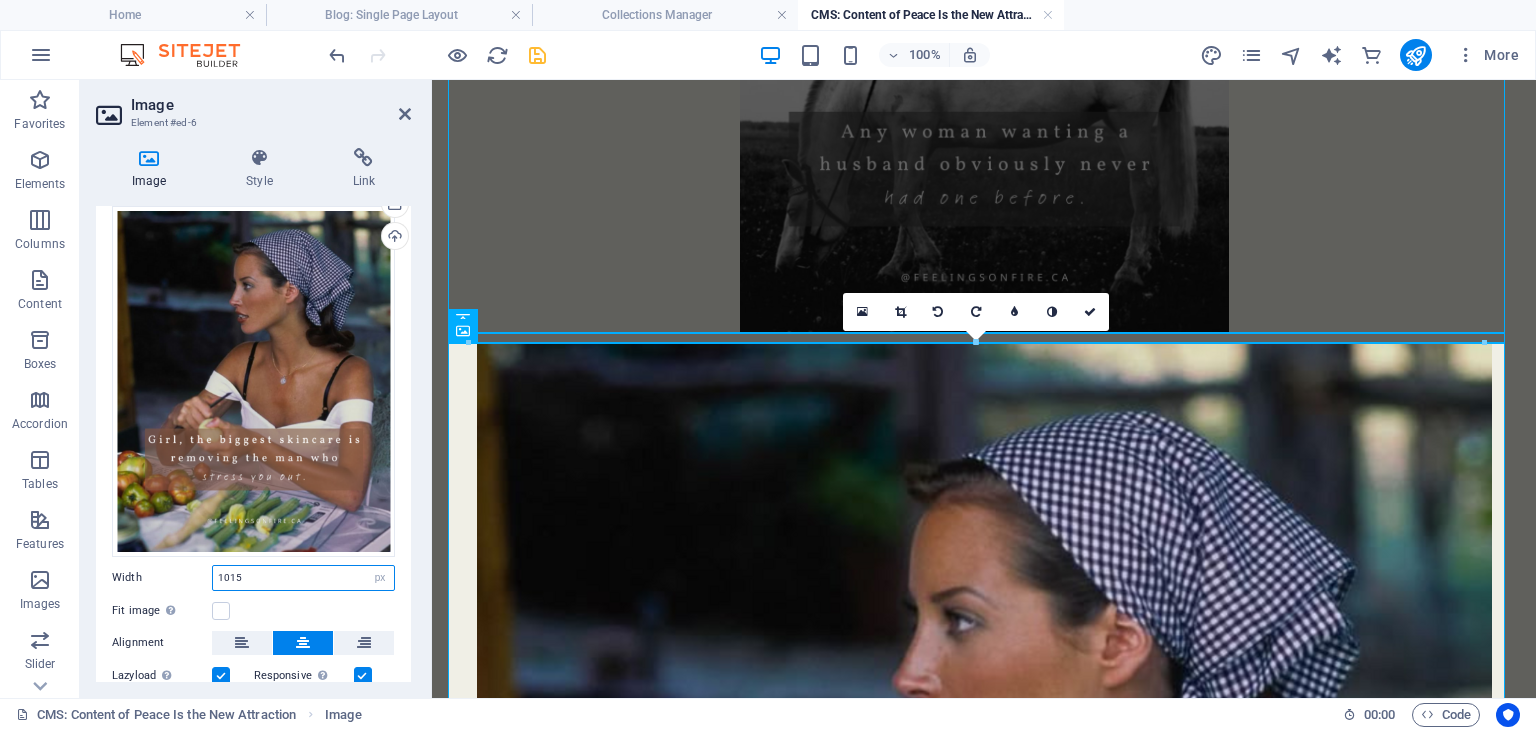 click on "1015" at bounding box center [303, 578] 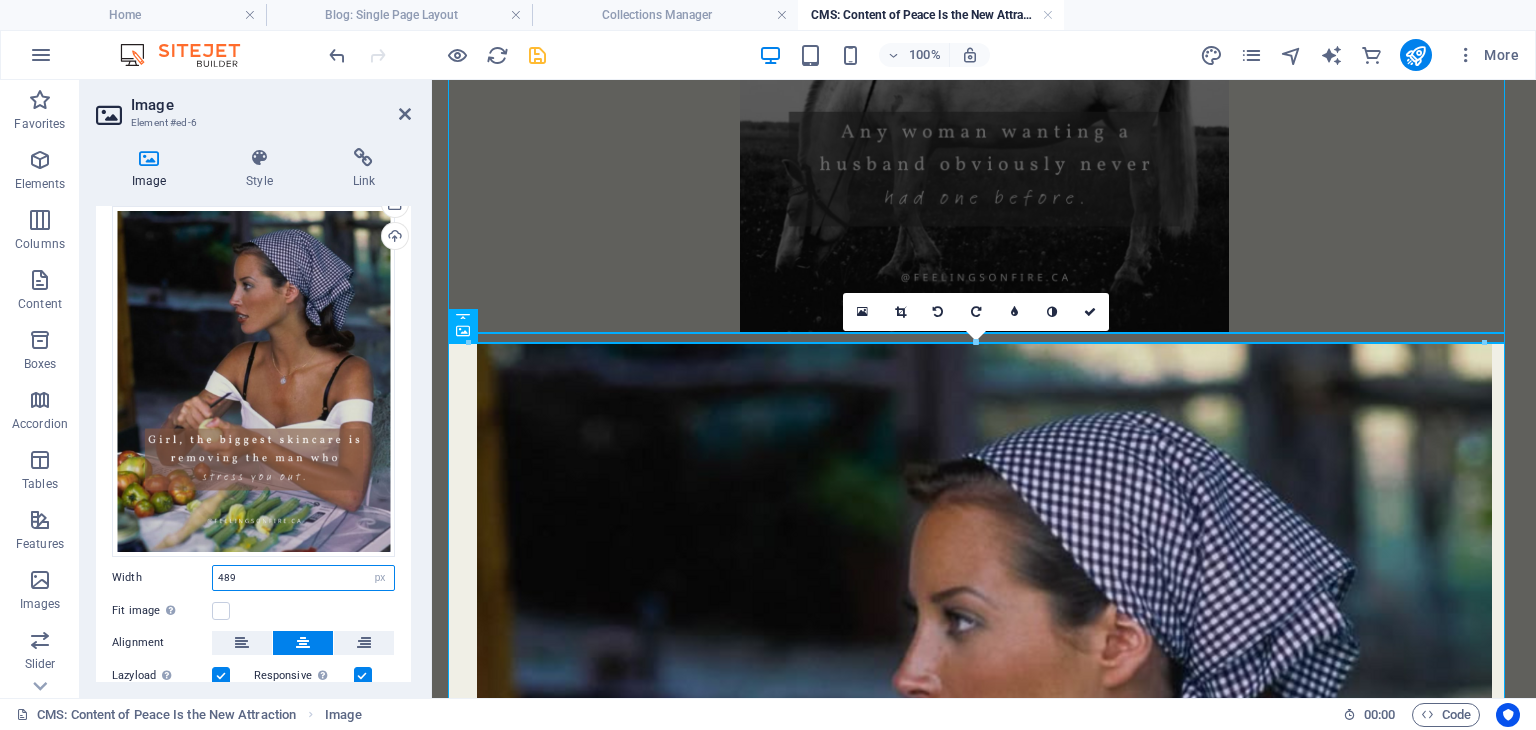 type on "489" 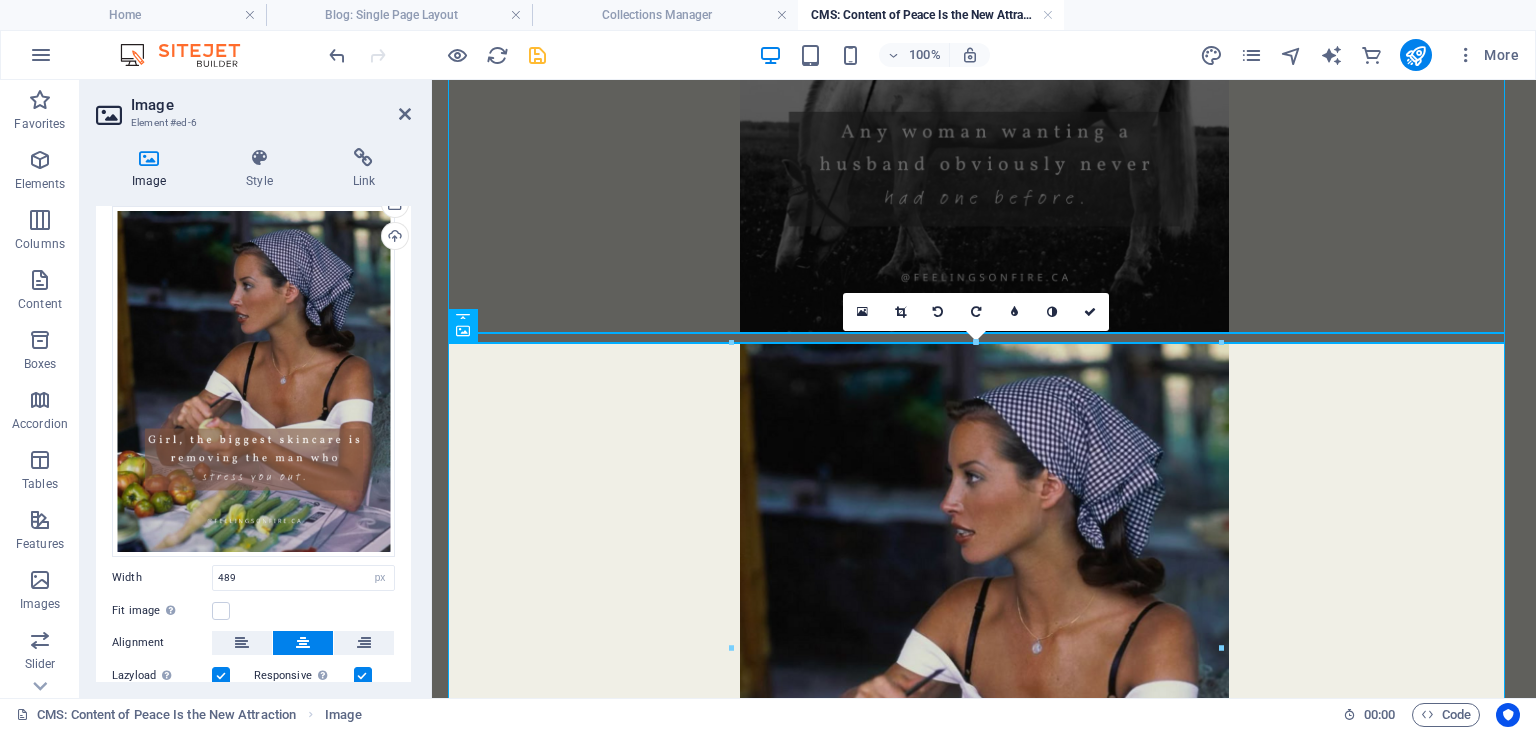 click on "Width" at bounding box center (162, 577) 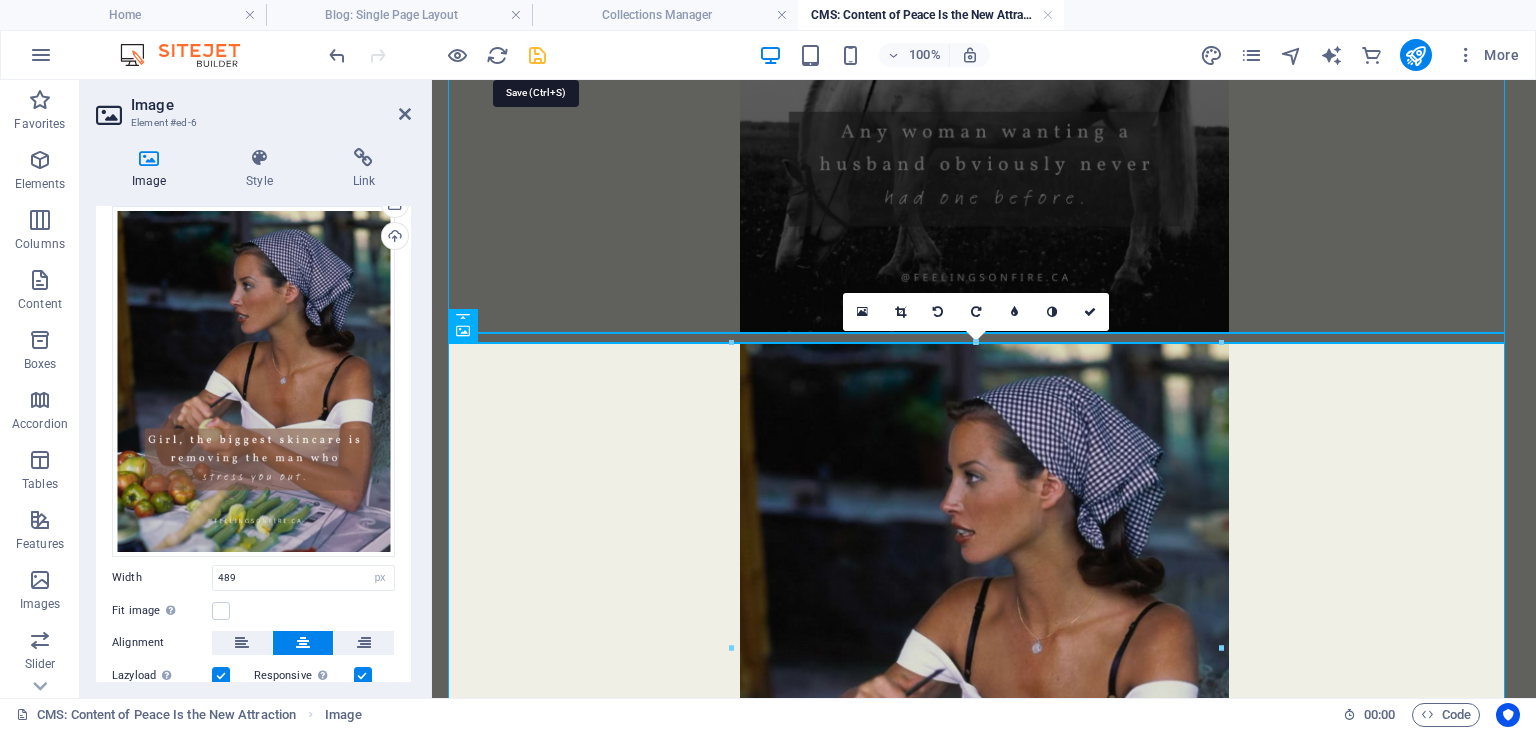 drag, startPoint x: 532, startPoint y: 51, endPoint x: 615, endPoint y: 89, distance: 91.28527 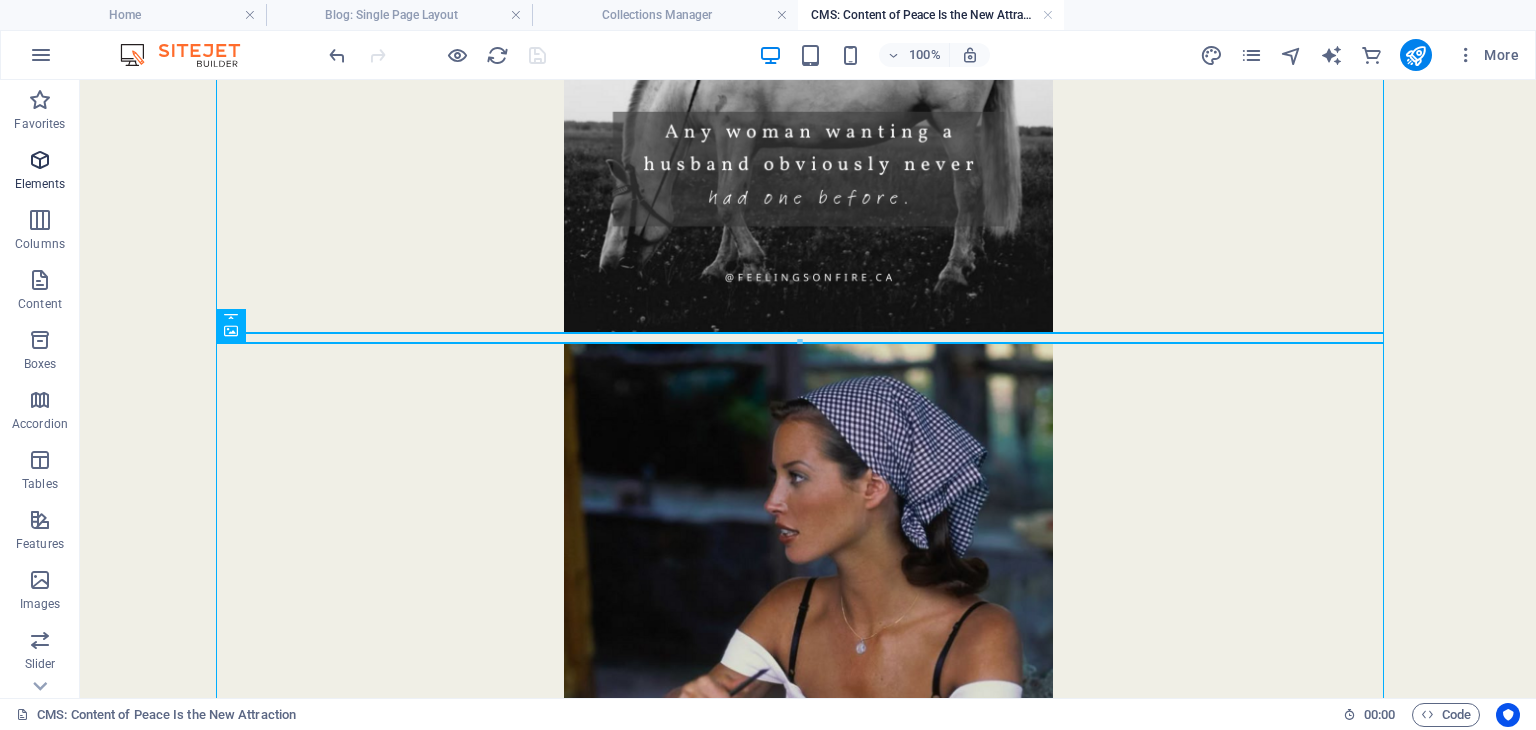 click on "Elements" at bounding box center [40, 184] 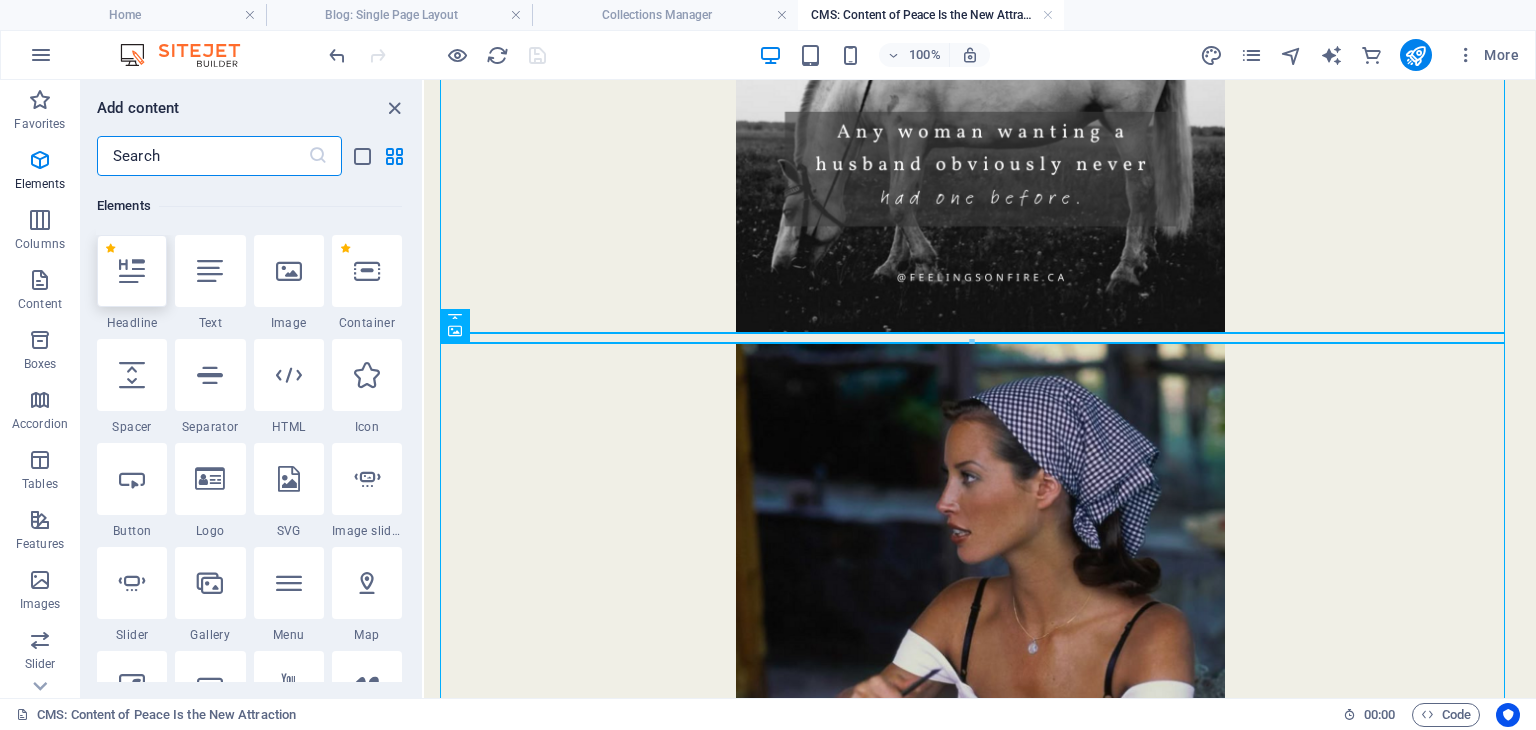 scroll, scrollTop: 212, scrollLeft: 0, axis: vertical 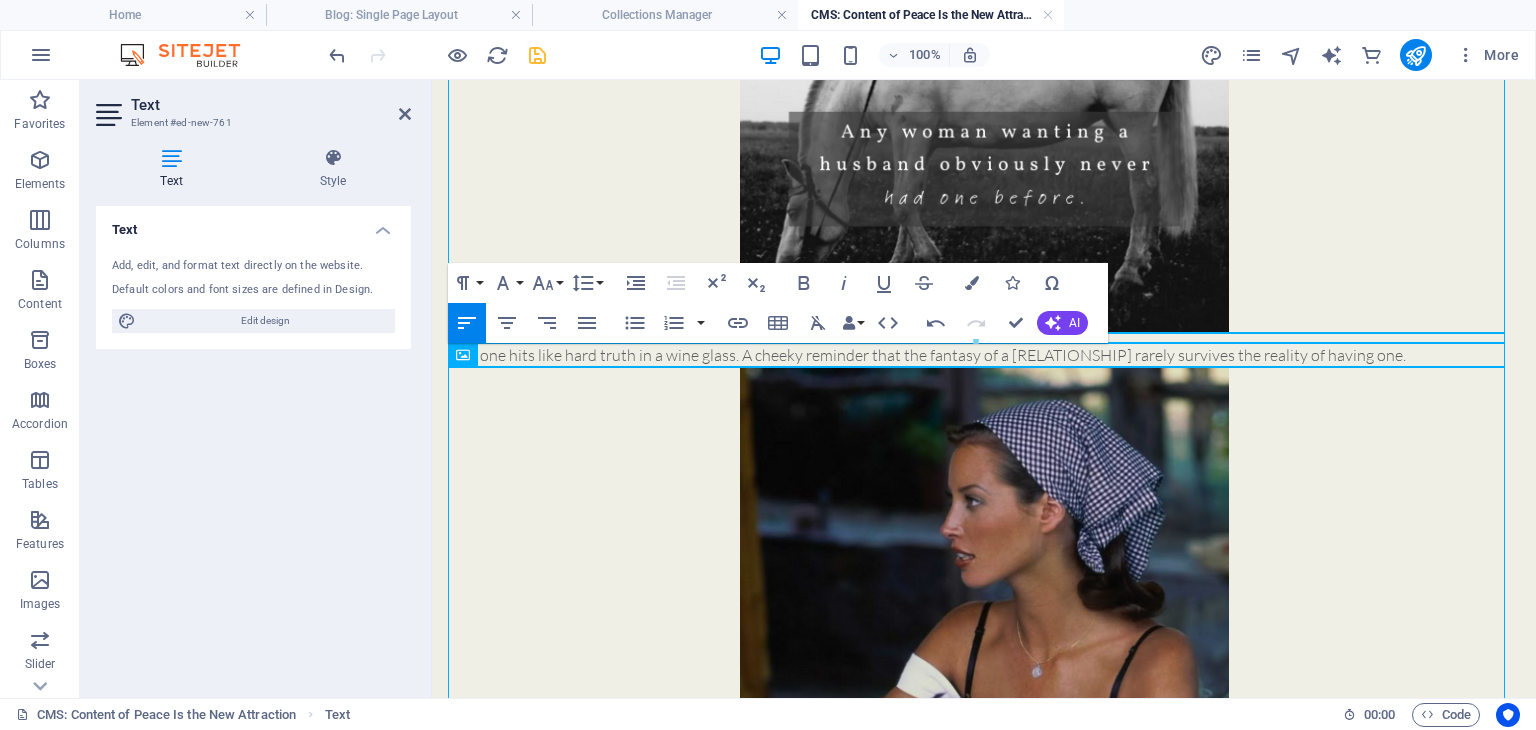 click on "This one hits like hard truth in a wine glass. A cheeky reminder that the fantasy of a [RELATIONSHIP] rarely survives the reality of having one." at bounding box center (984, 355) 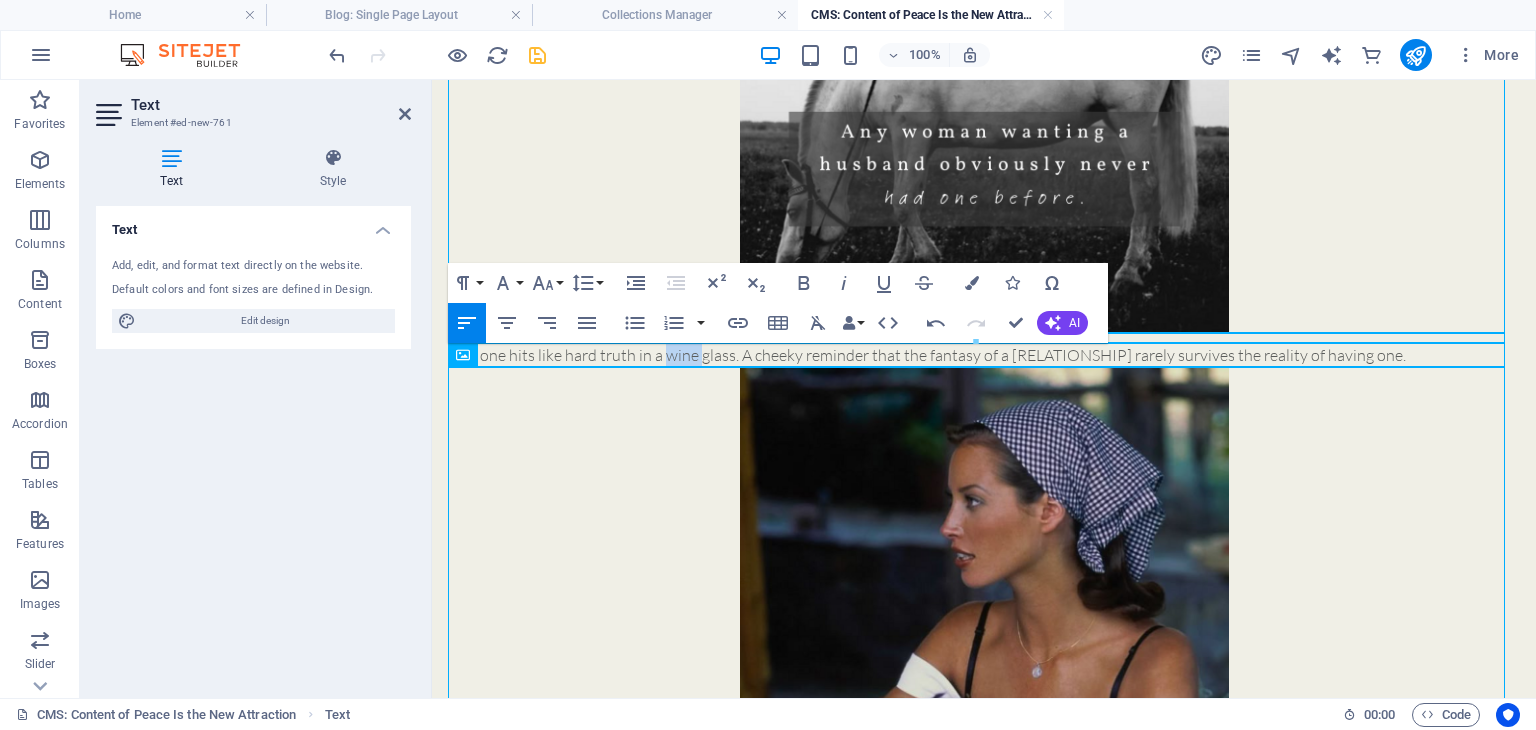 click on "This one hits like hard truth in a wine glass. A cheeky reminder that the fantasy of a [RELATIONSHIP] rarely survives the reality of having one." at bounding box center [984, 355] 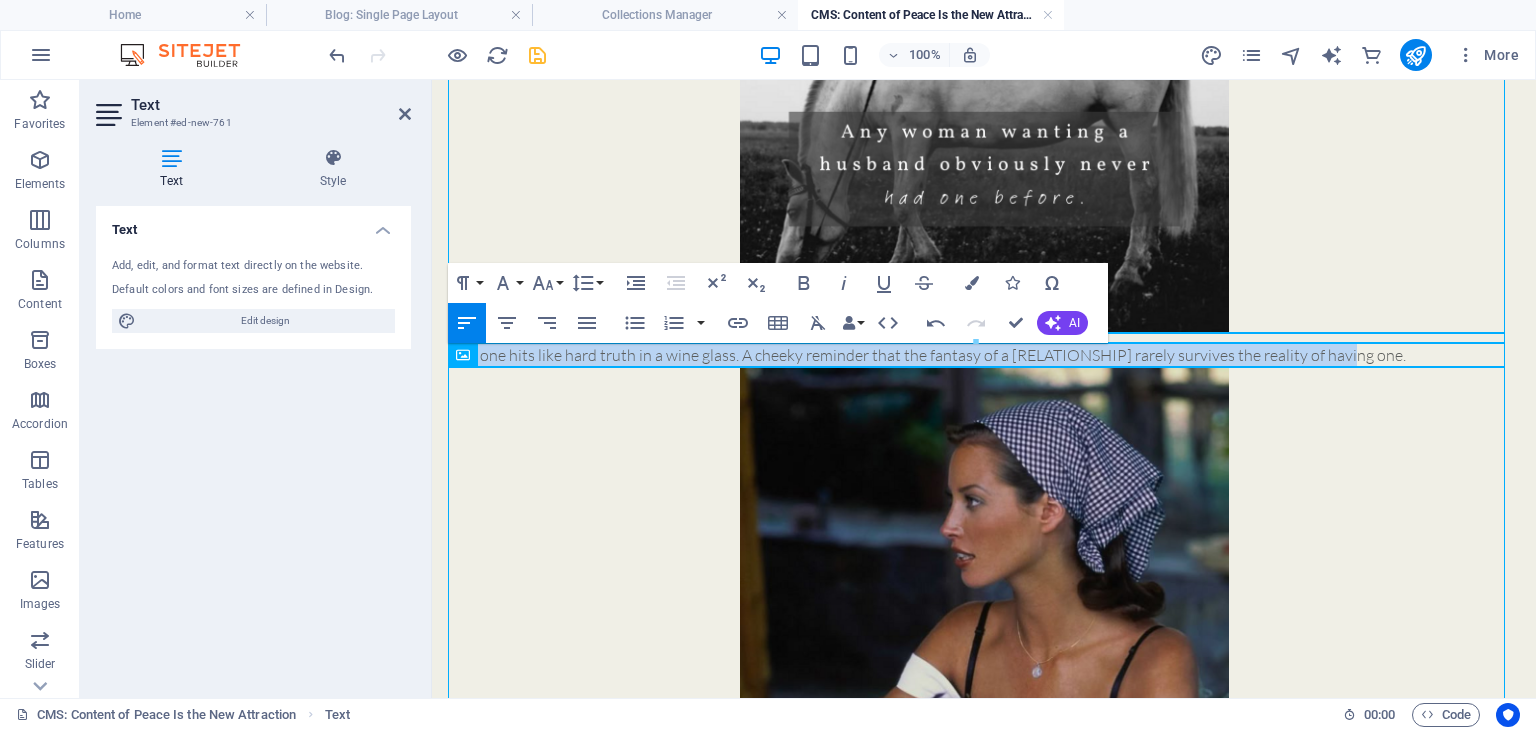 click on "This one hits like hard truth in a wine glass. A cheeky reminder that the fantasy of a [RELATIONSHIP] rarely survives the reality of having one." at bounding box center [984, 355] 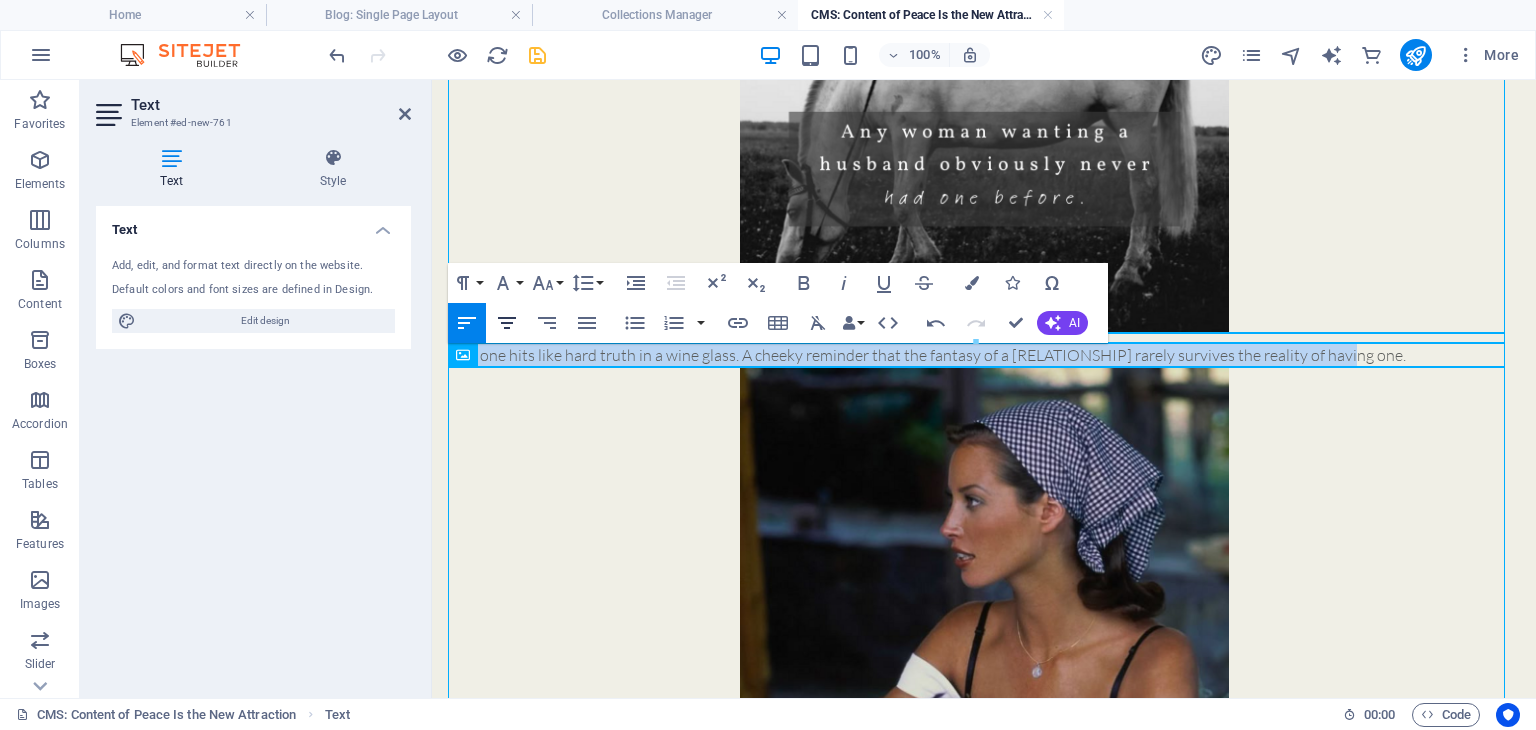 click 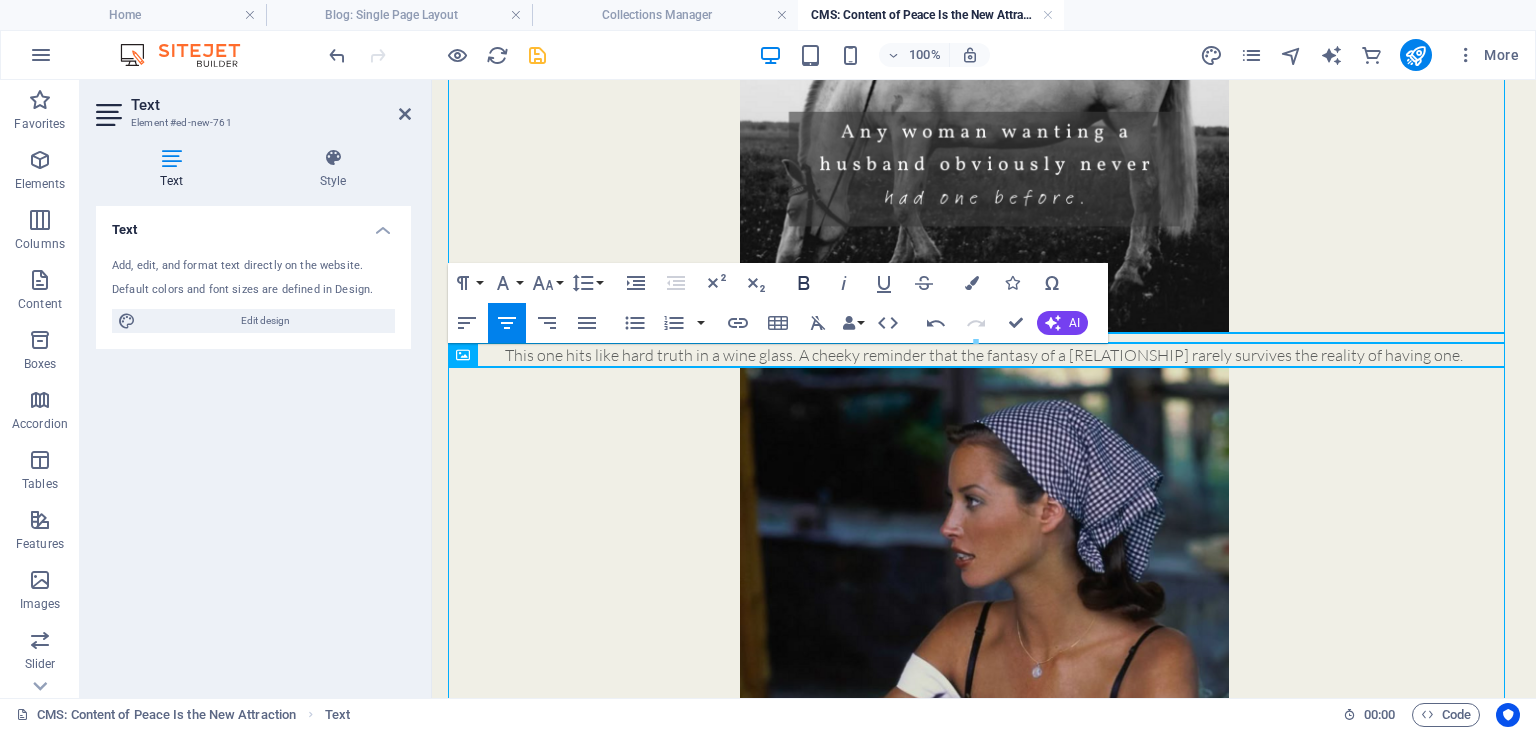 click 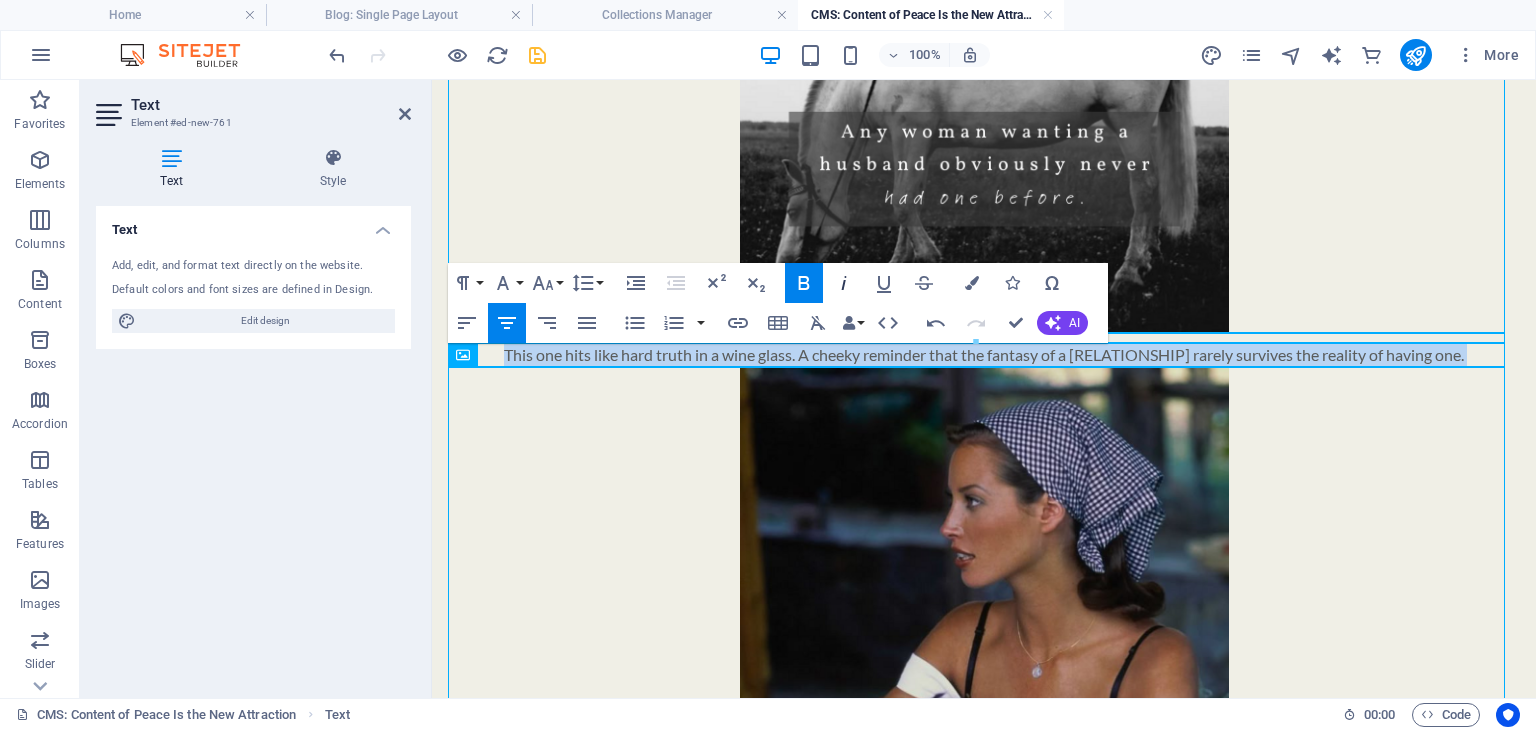 click 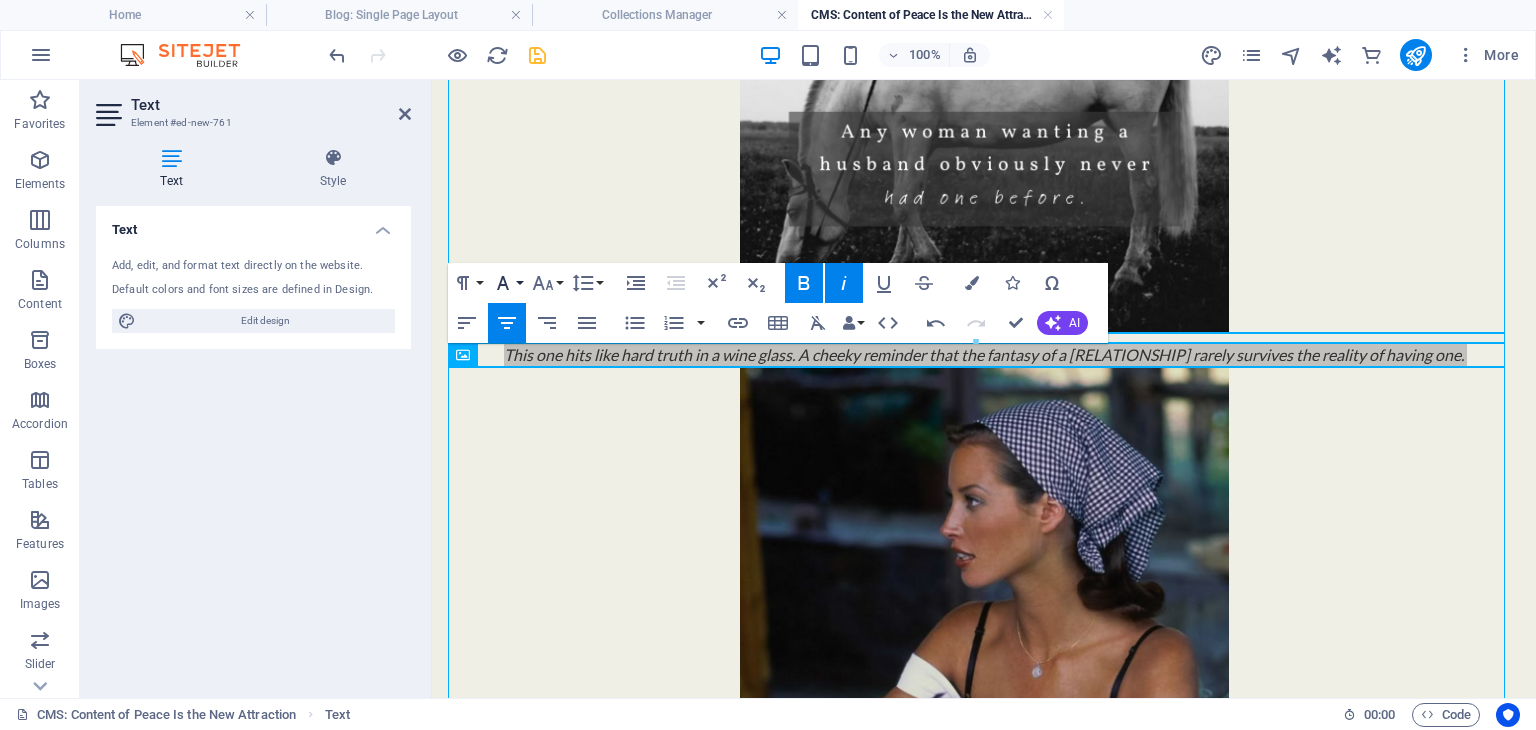 click 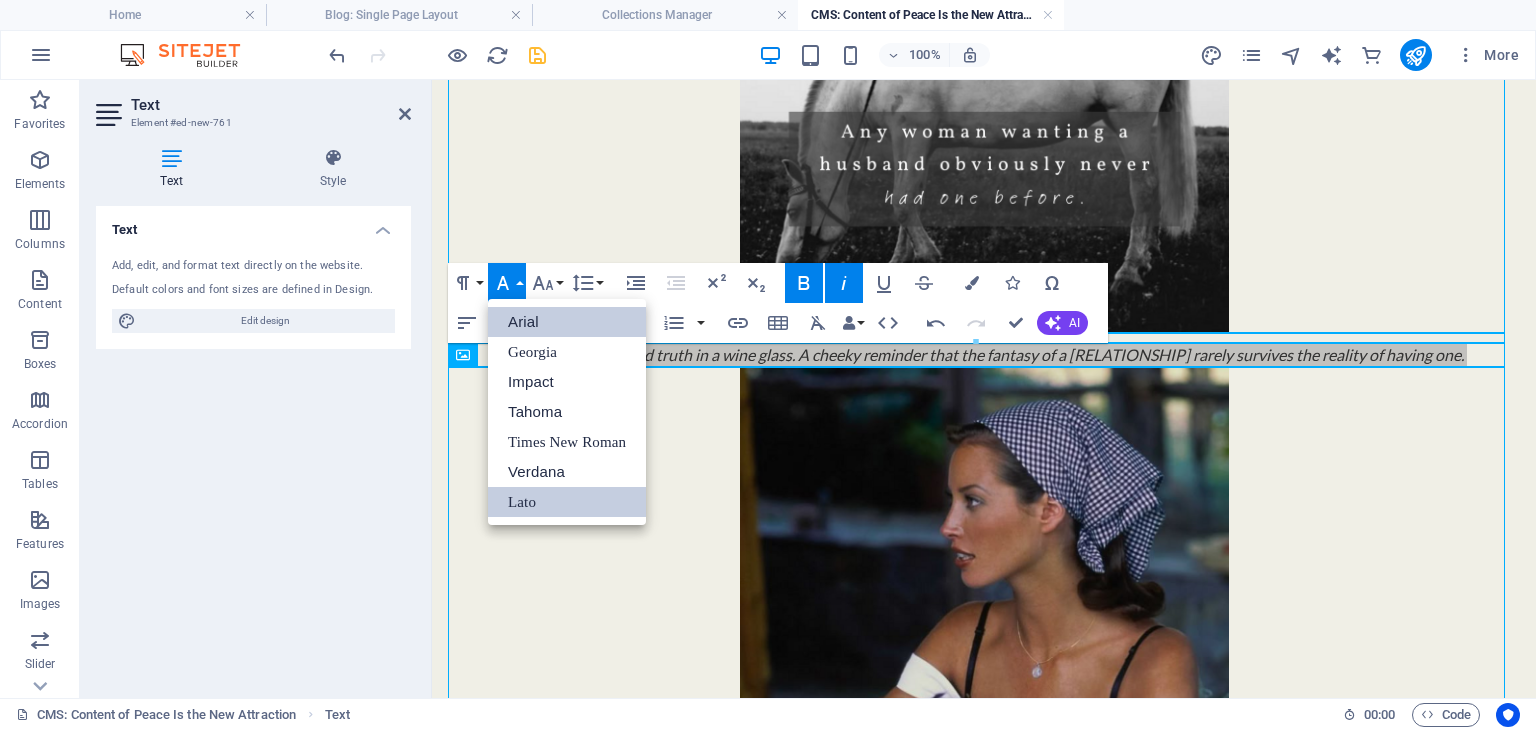scroll, scrollTop: 0, scrollLeft: 0, axis: both 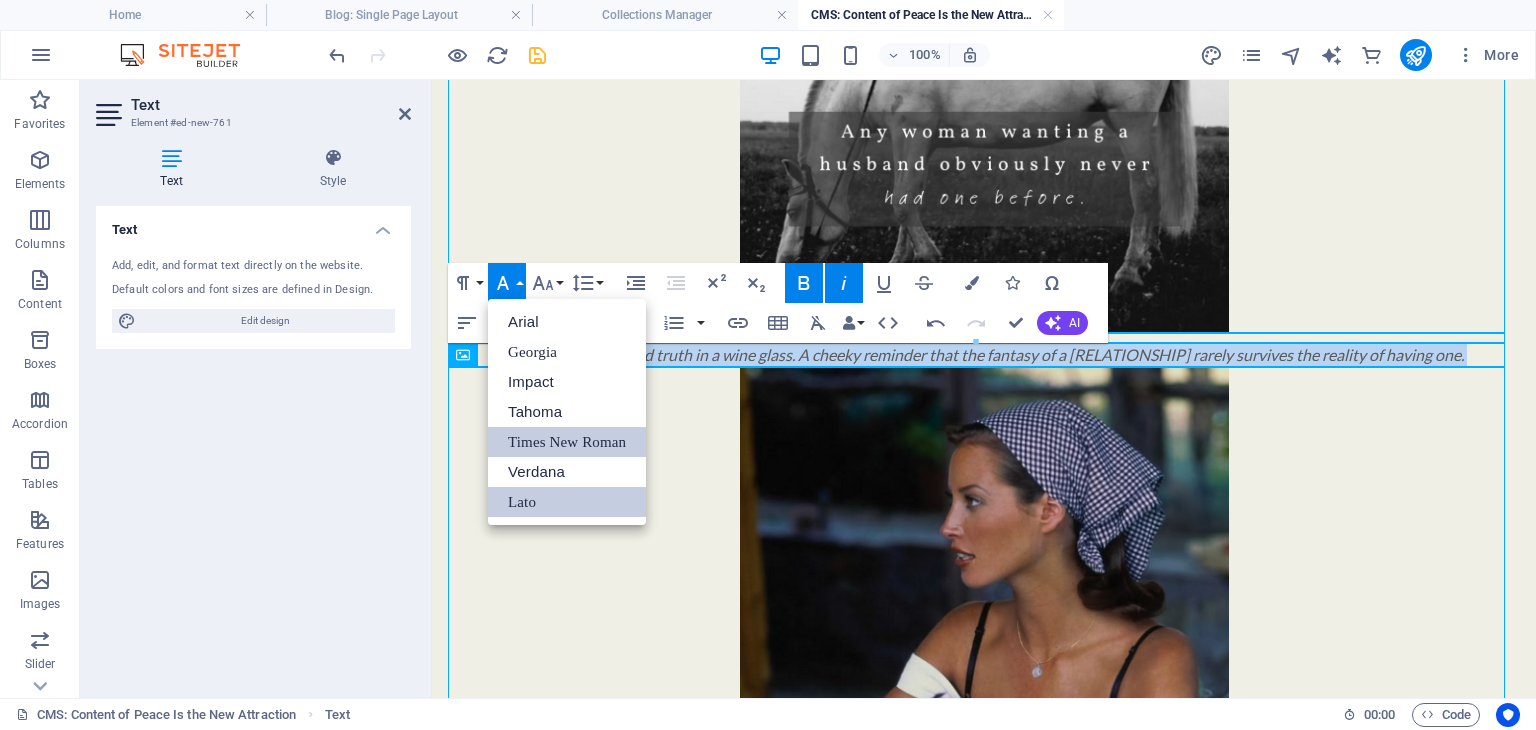 click on "Times New Roman" at bounding box center (567, 442) 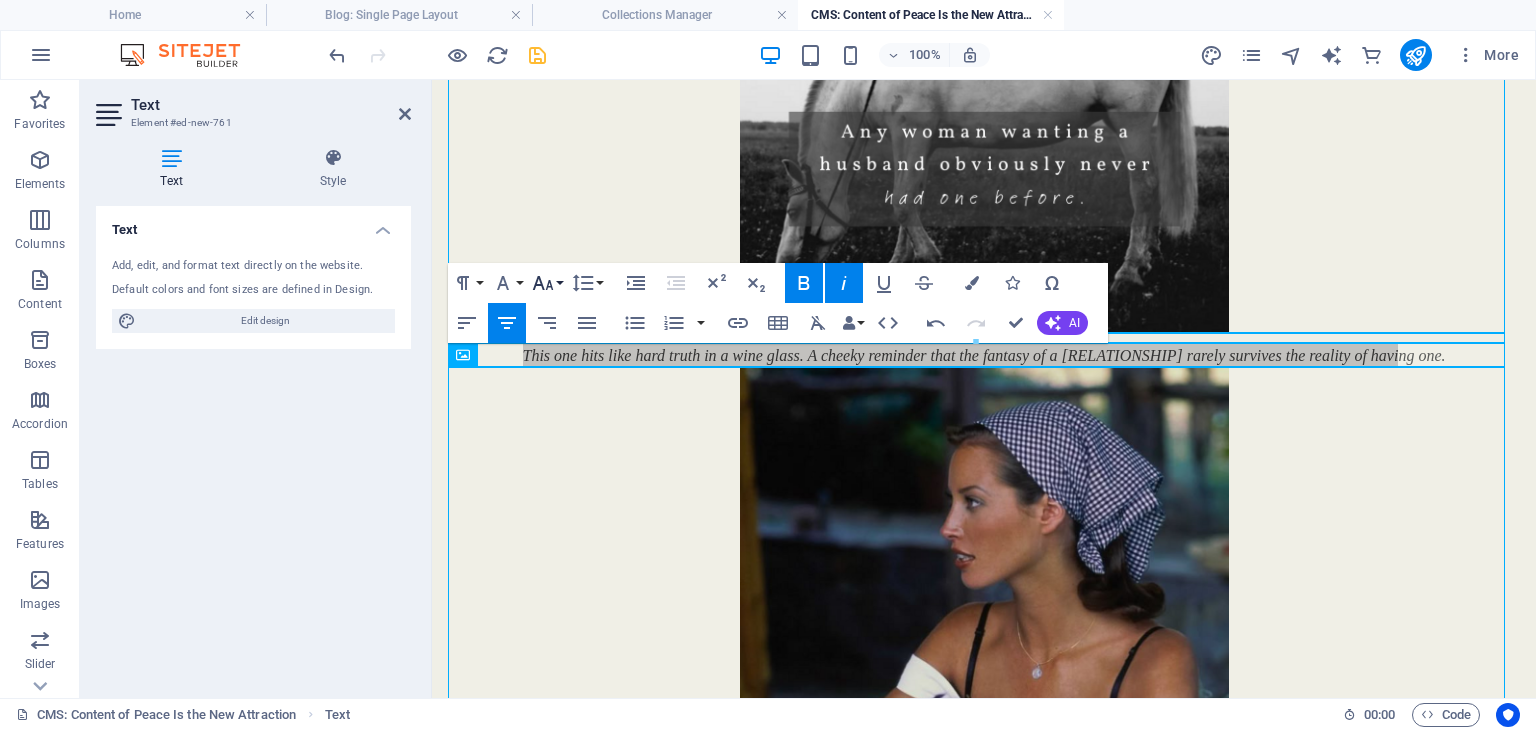 click 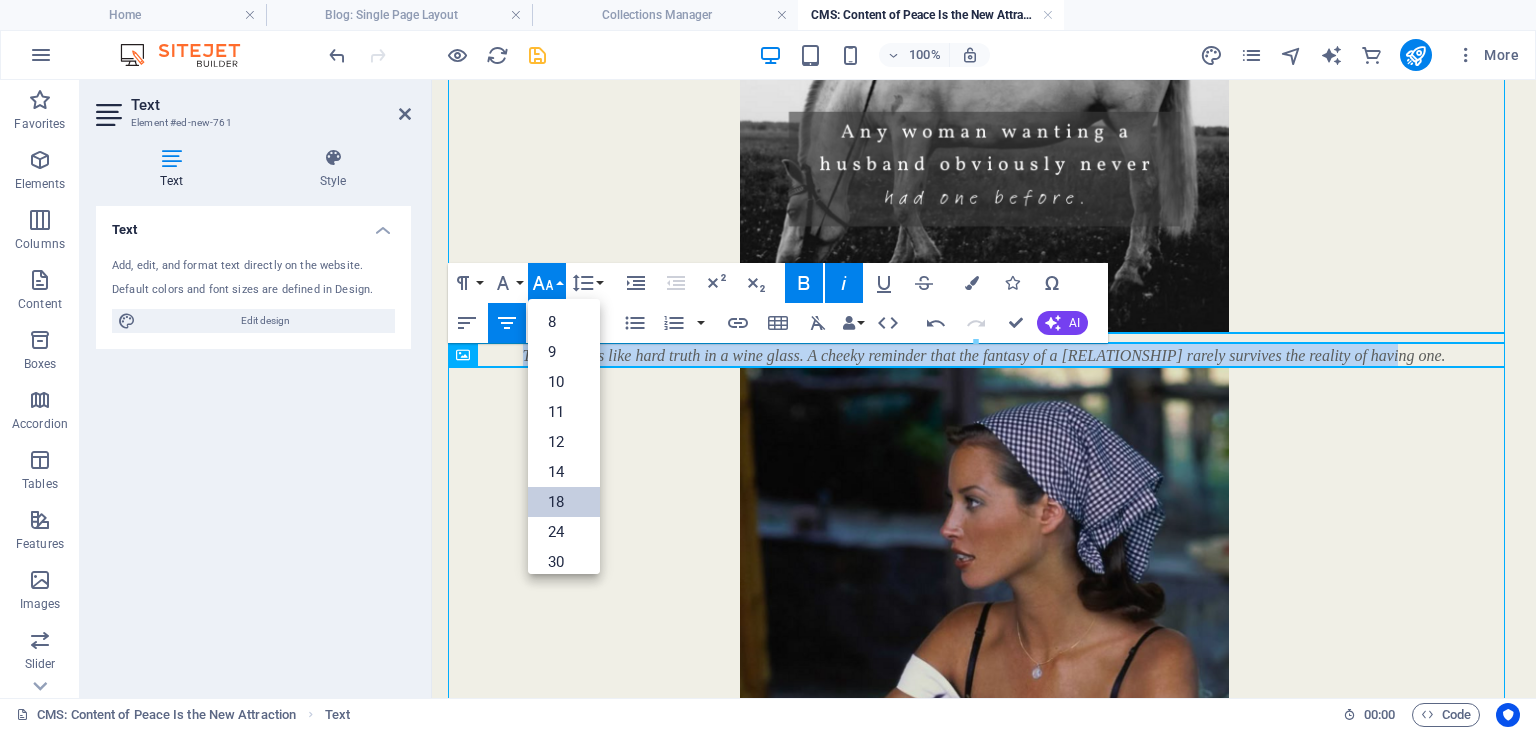 click on "18" at bounding box center (564, 502) 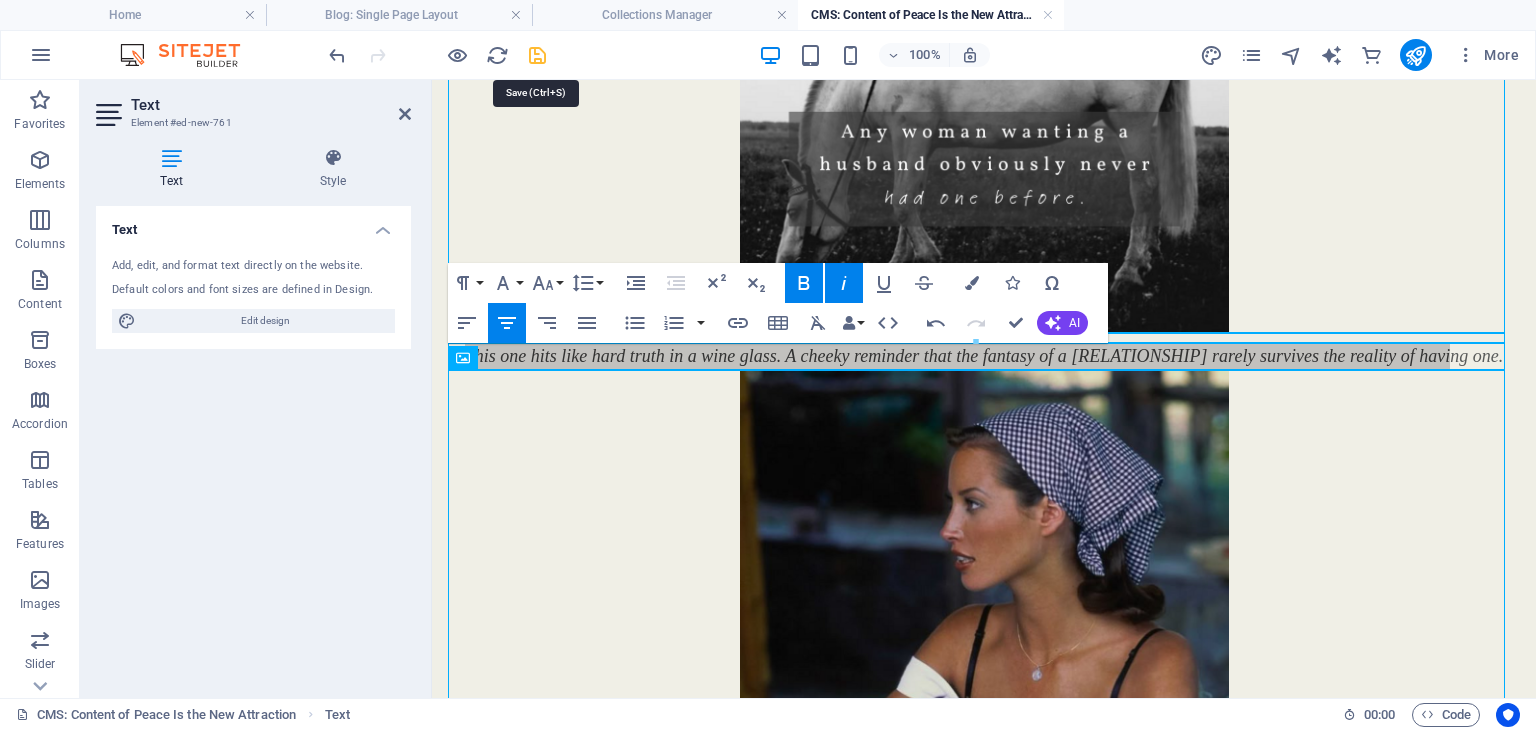 drag, startPoint x: 532, startPoint y: 54, endPoint x: 515, endPoint y: 272, distance: 218.66183 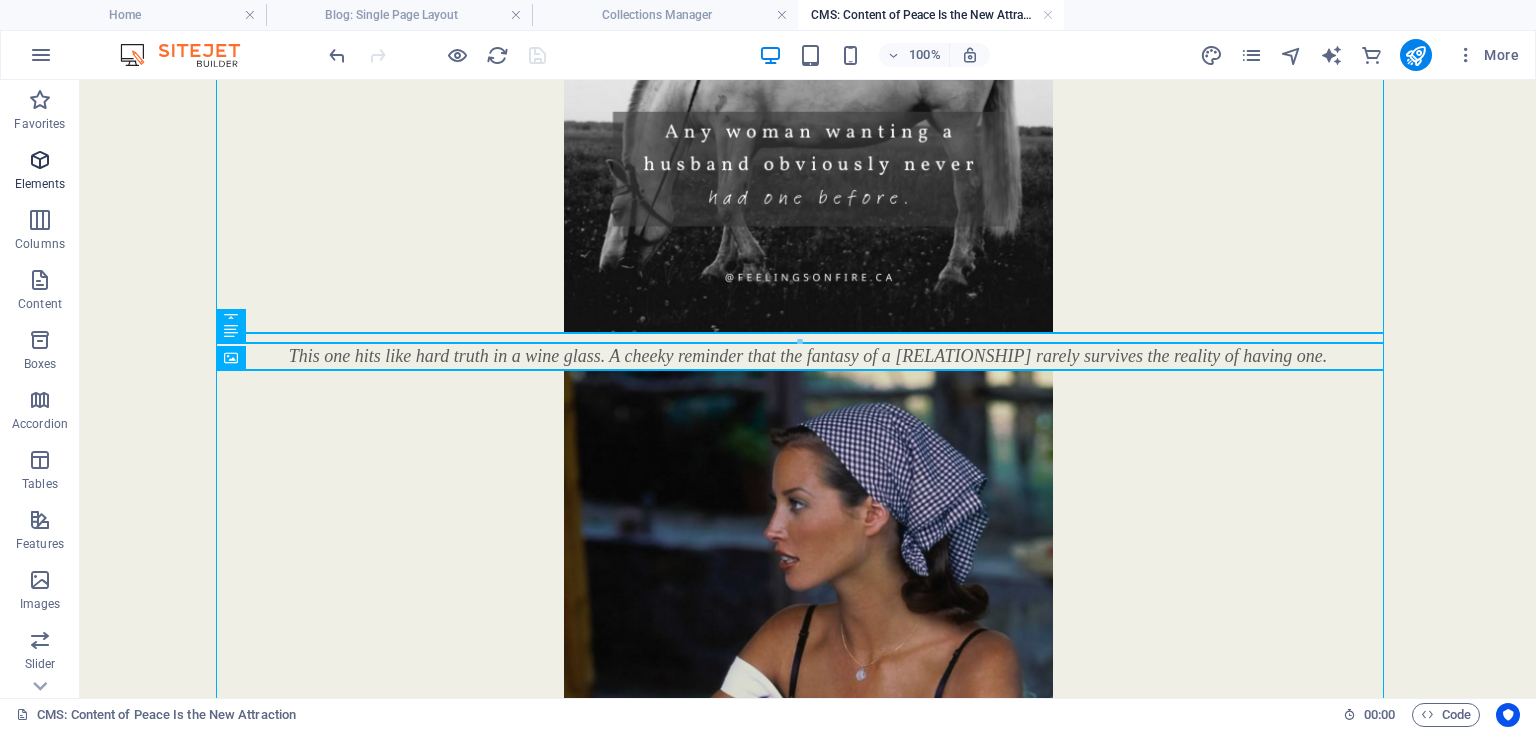click at bounding box center (40, 160) 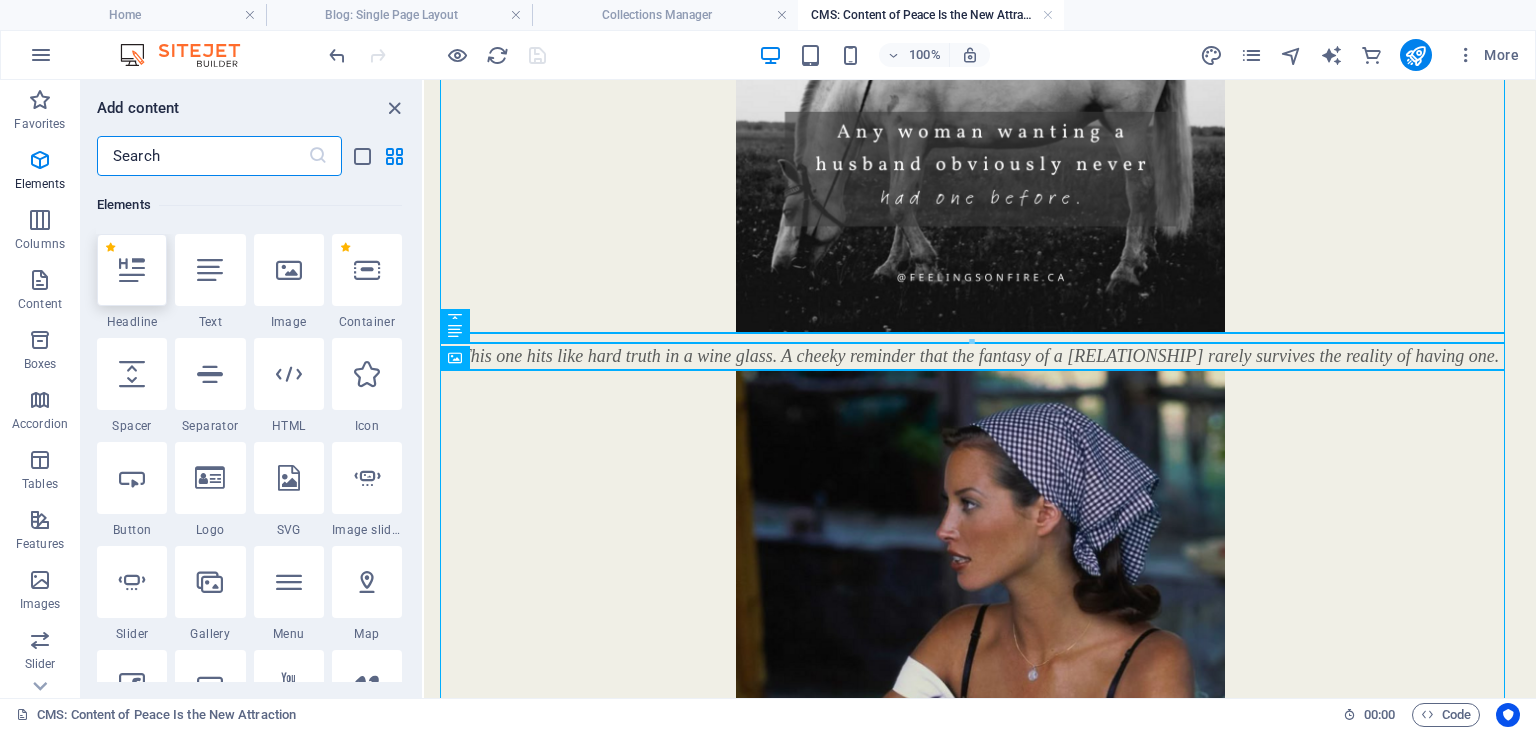 scroll, scrollTop: 212, scrollLeft: 0, axis: vertical 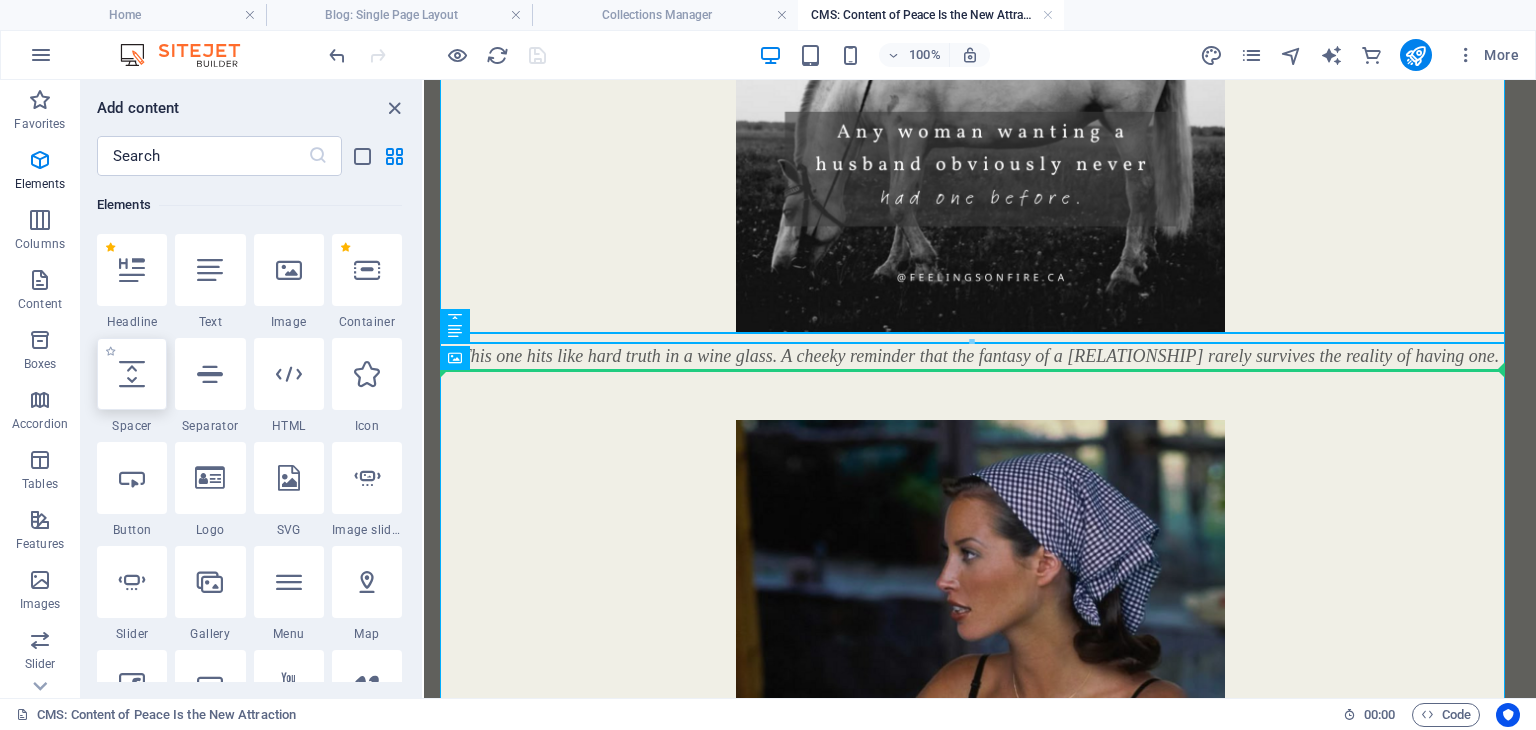 select on "px" 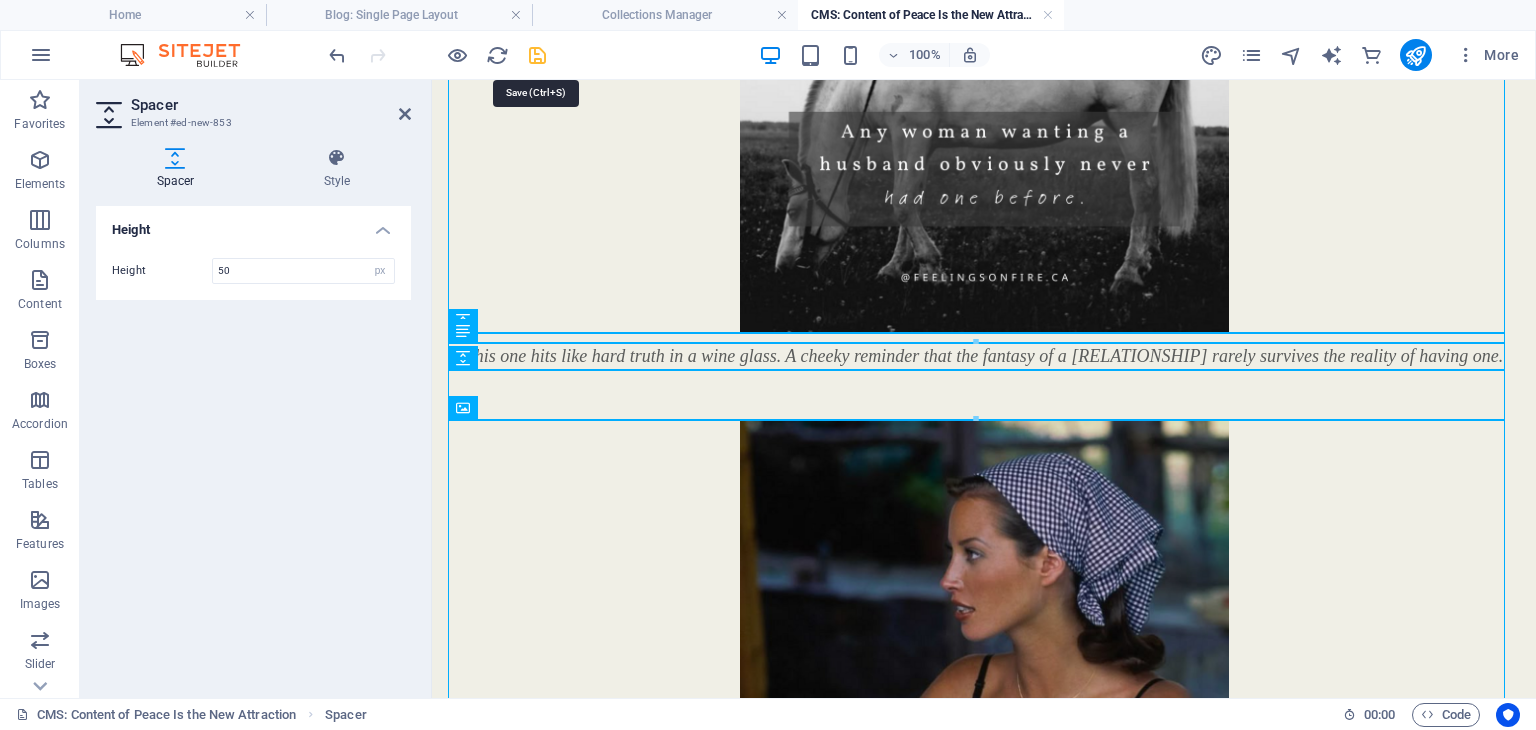 drag, startPoint x: 530, startPoint y: 57, endPoint x: 424, endPoint y: 225, distance: 198.64542 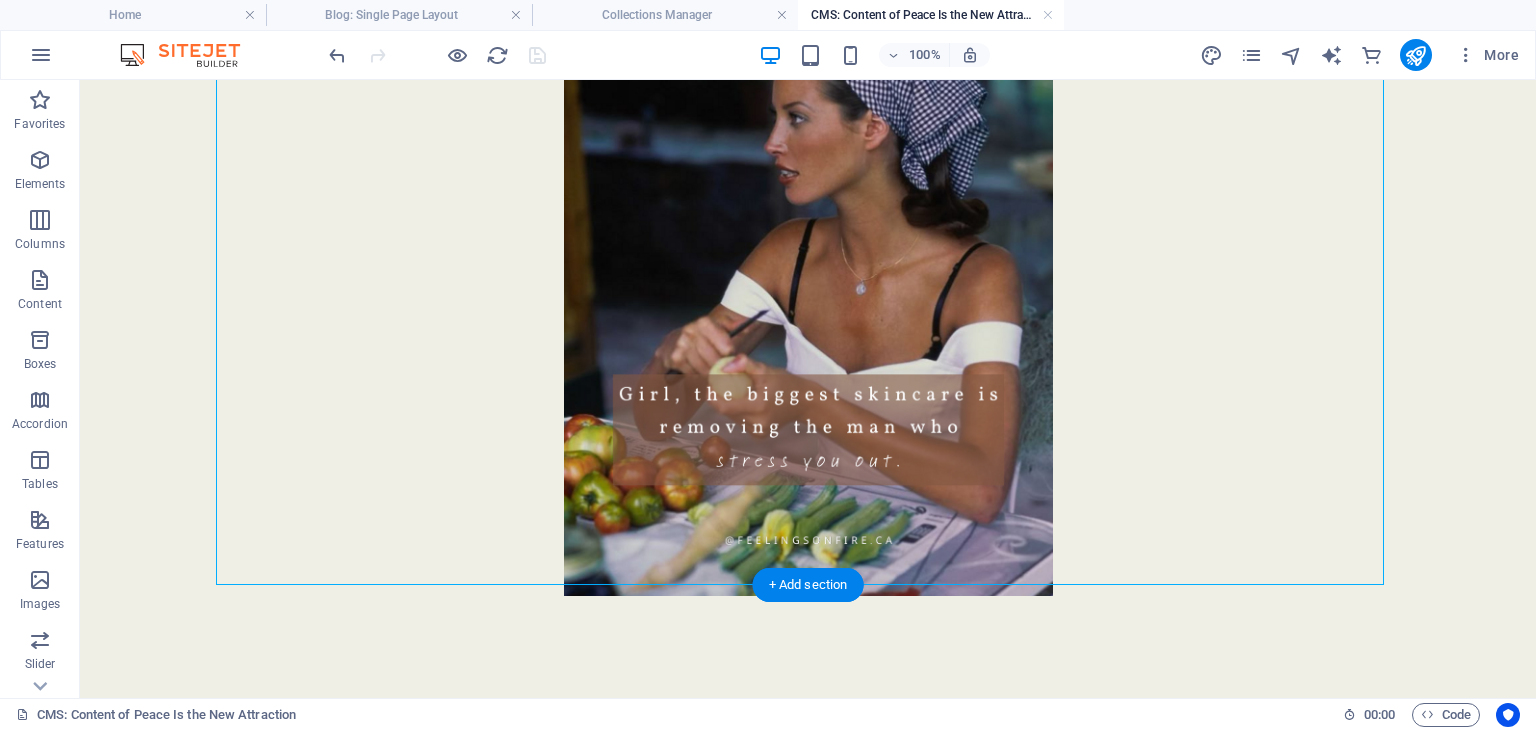 scroll, scrollTop: 1030, scrollLeft: 0, axis: vertical 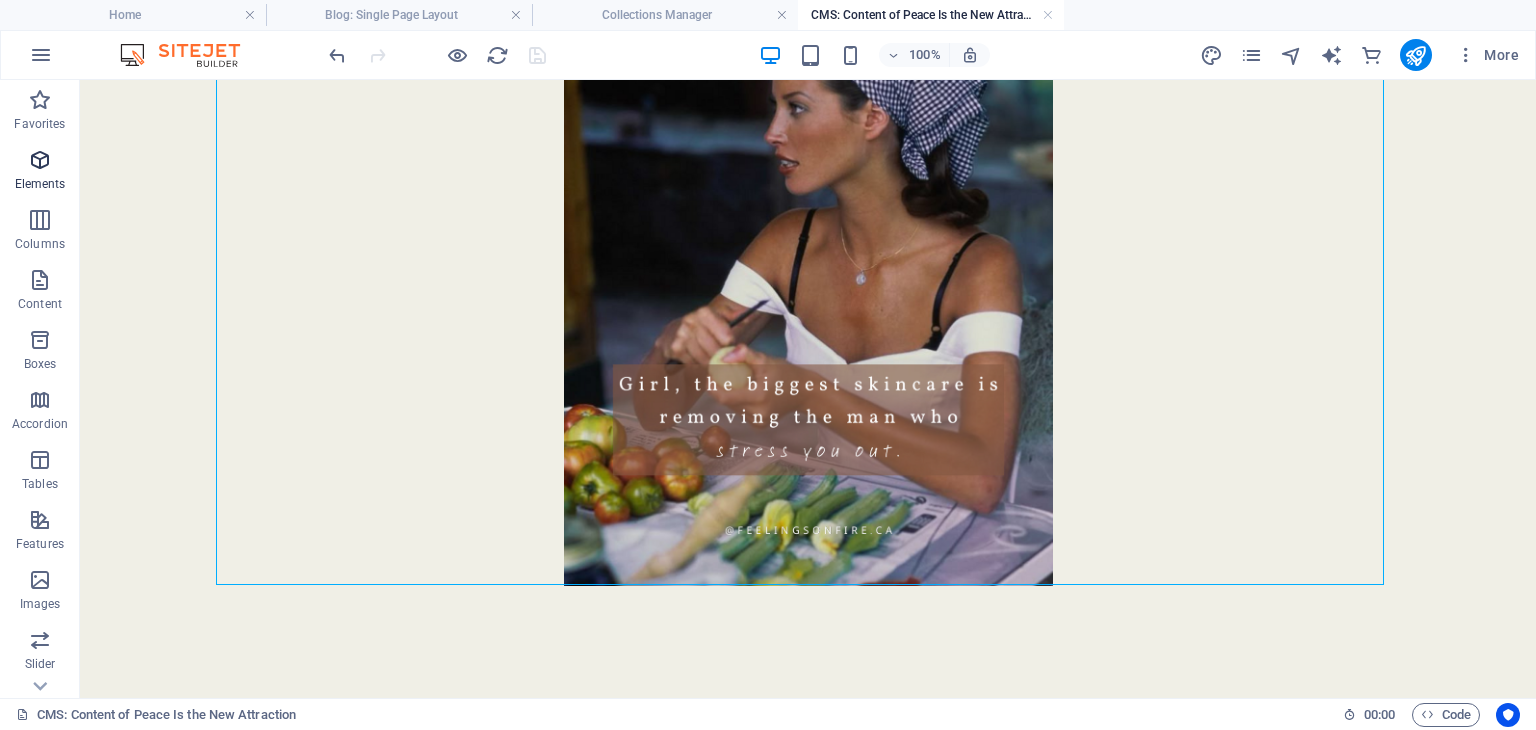 click at bounding box center (40, 160) 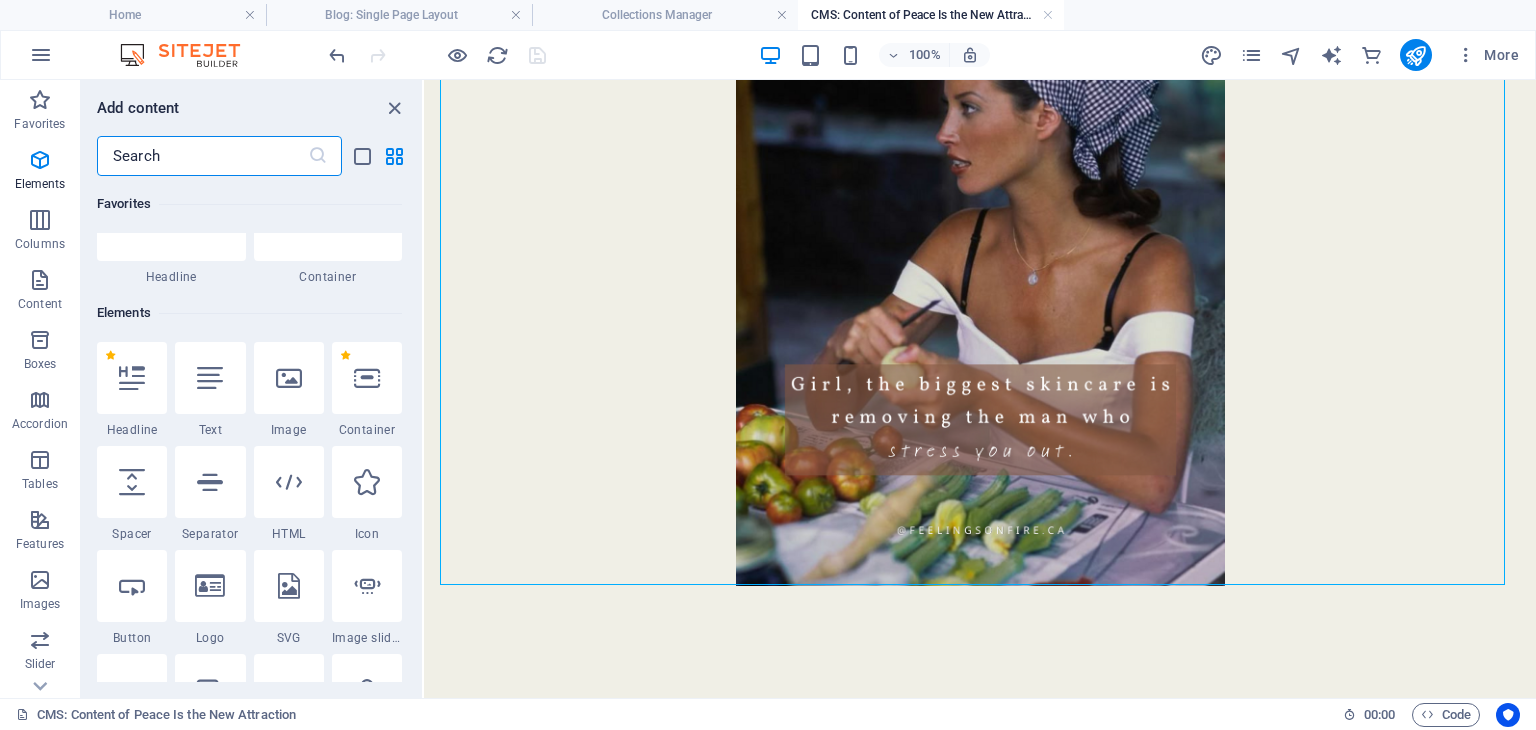 scroll, scrollTop: 212, scrollLeft: 0, axis: vertical 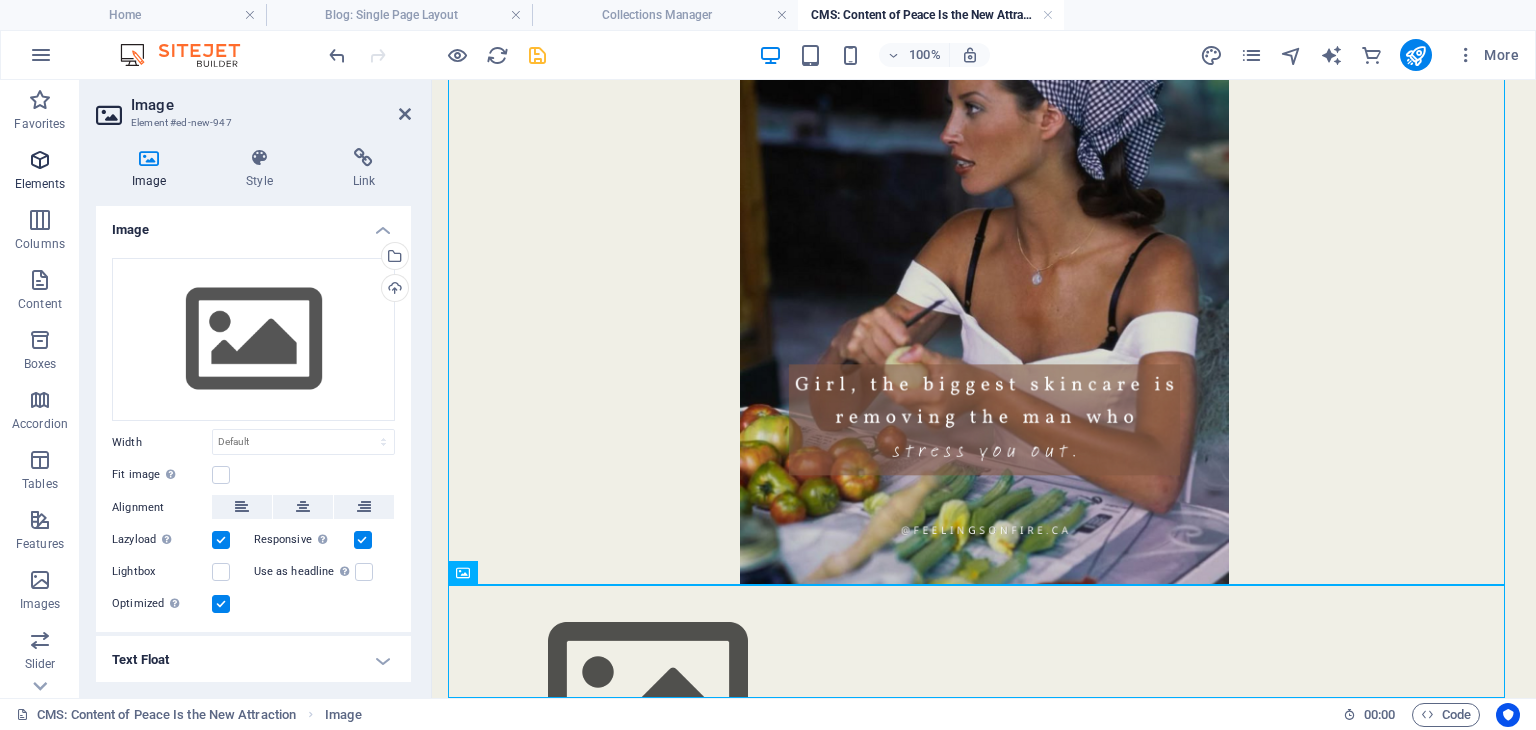 click on "Elements" at bounding box center (40, 184) 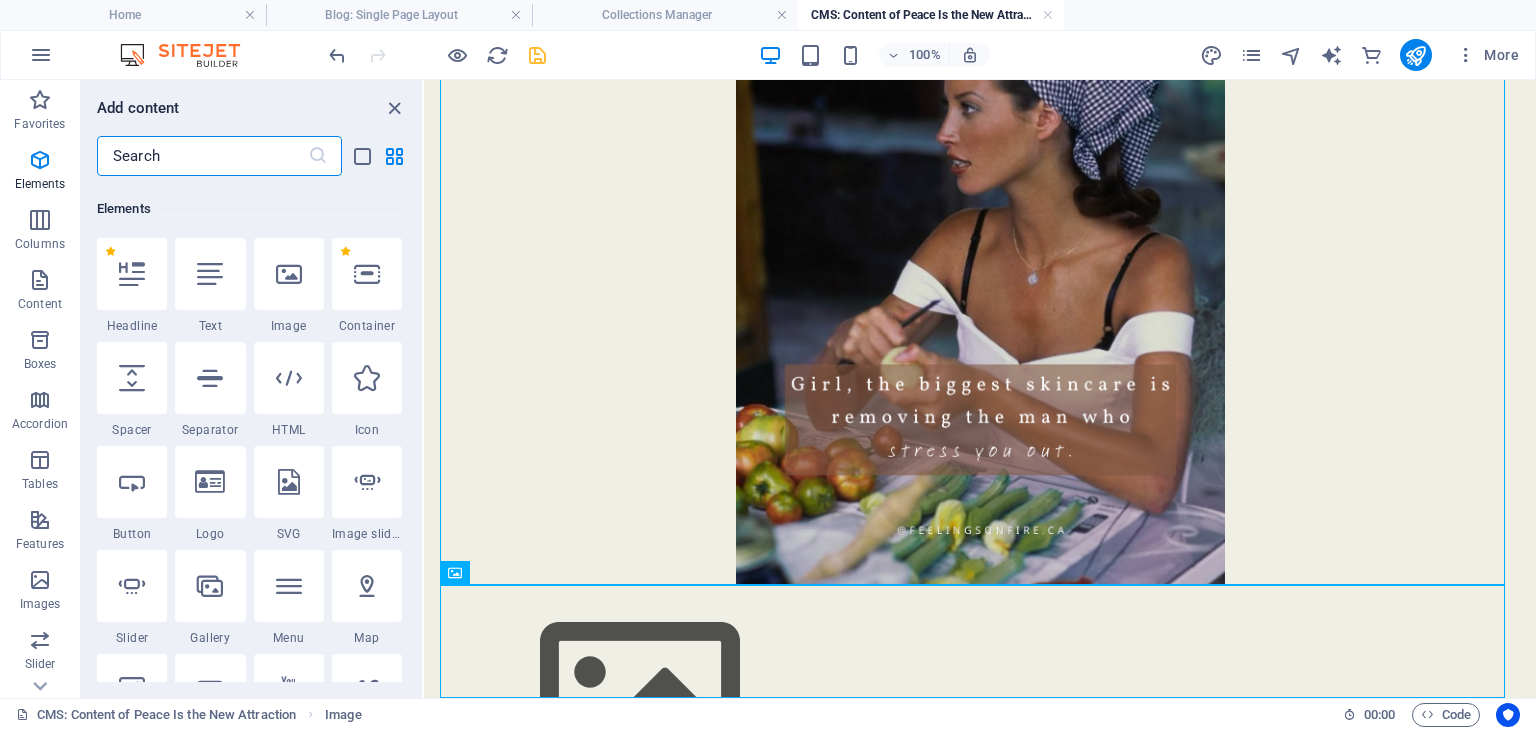 scroll, scrollTop: 212, scrollLeft: 0, axis: vertical 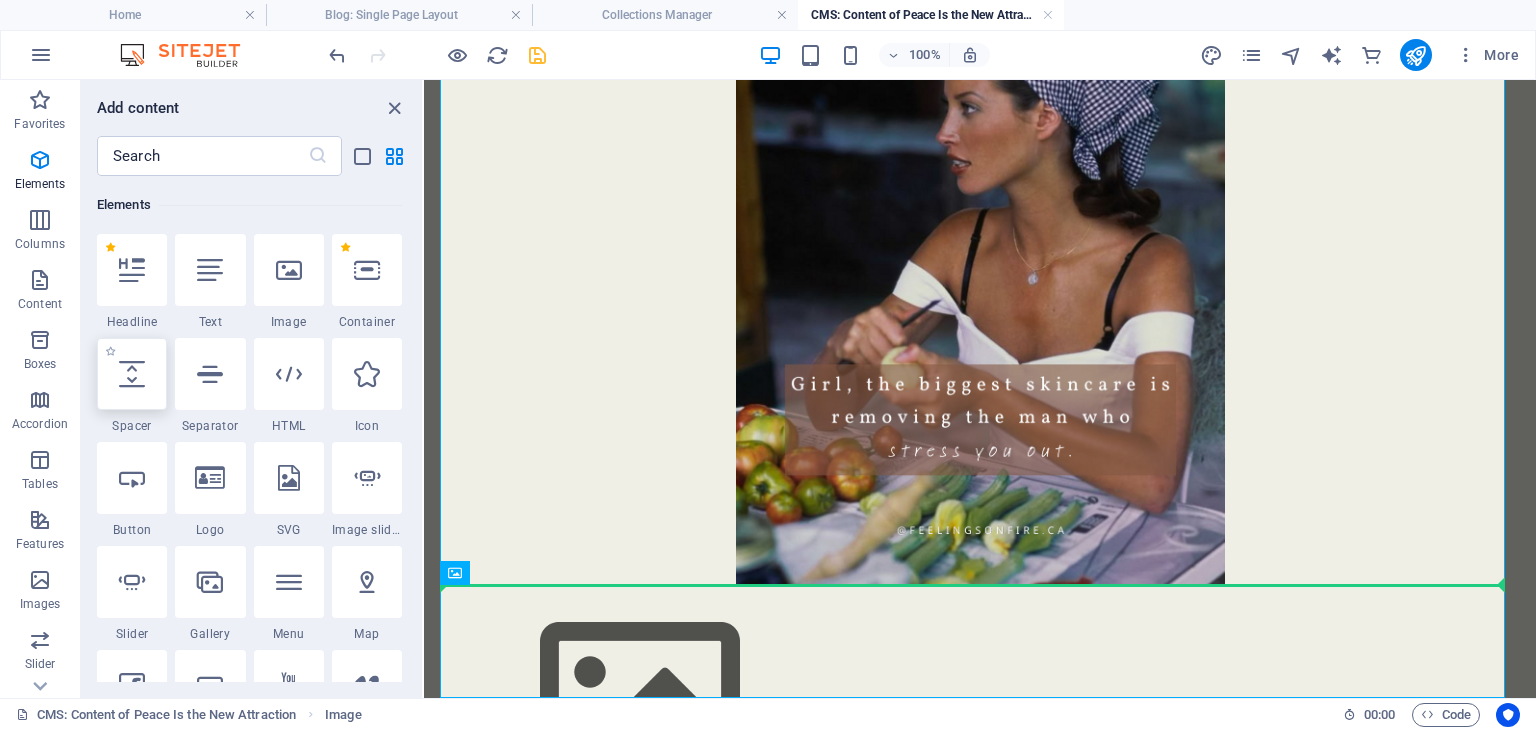 select on "px" 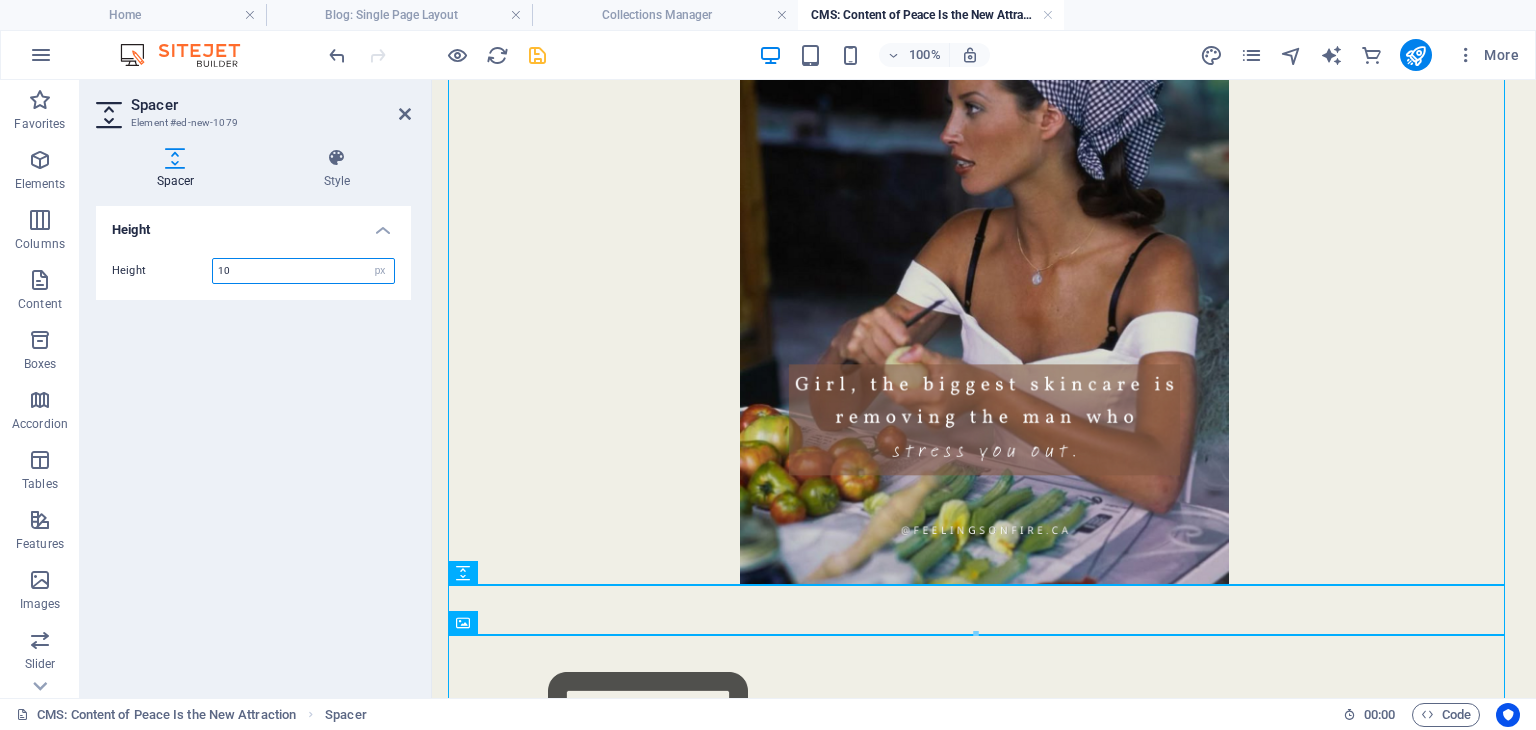 type on "10" 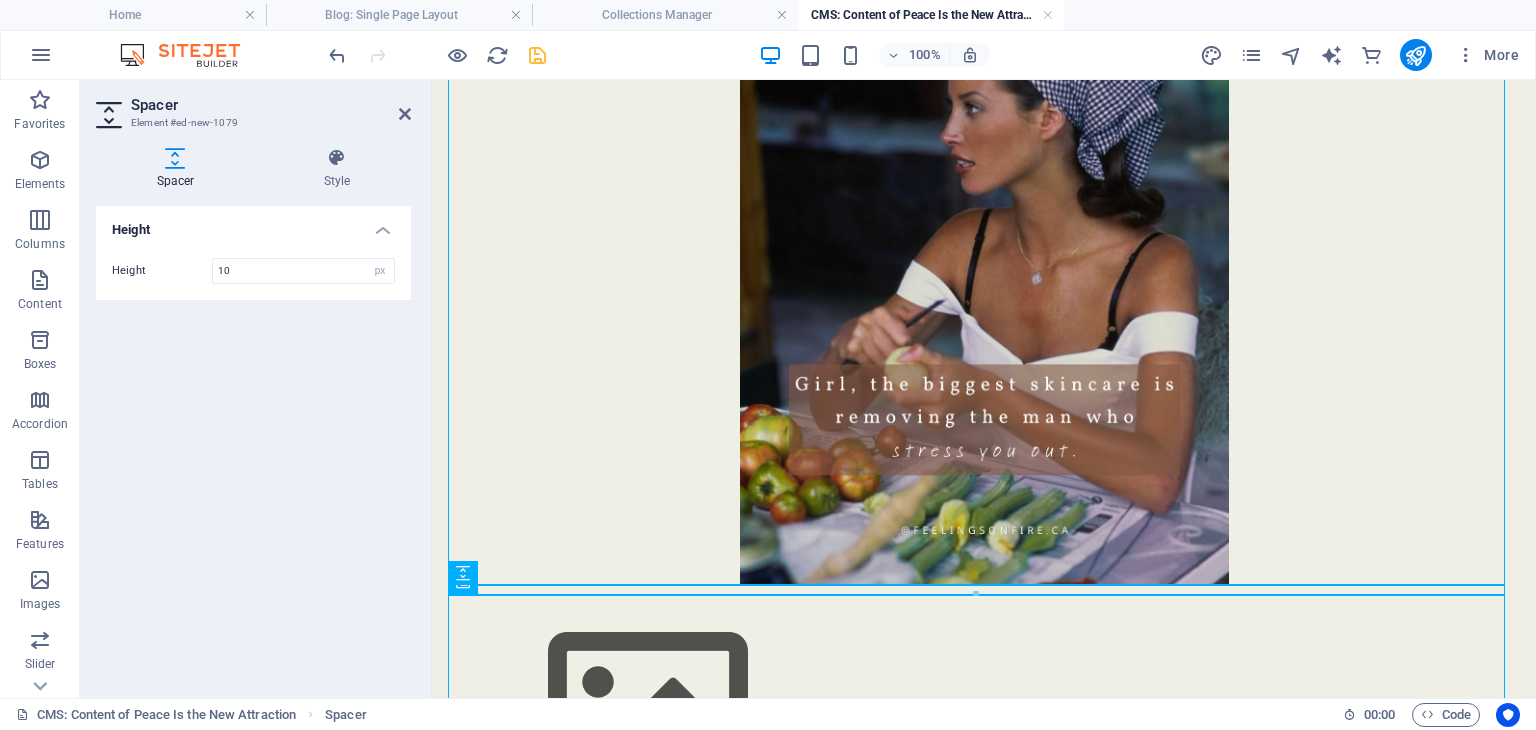 click on "Height Height 10 px rem vh vw" at bounding box center (253, 444) 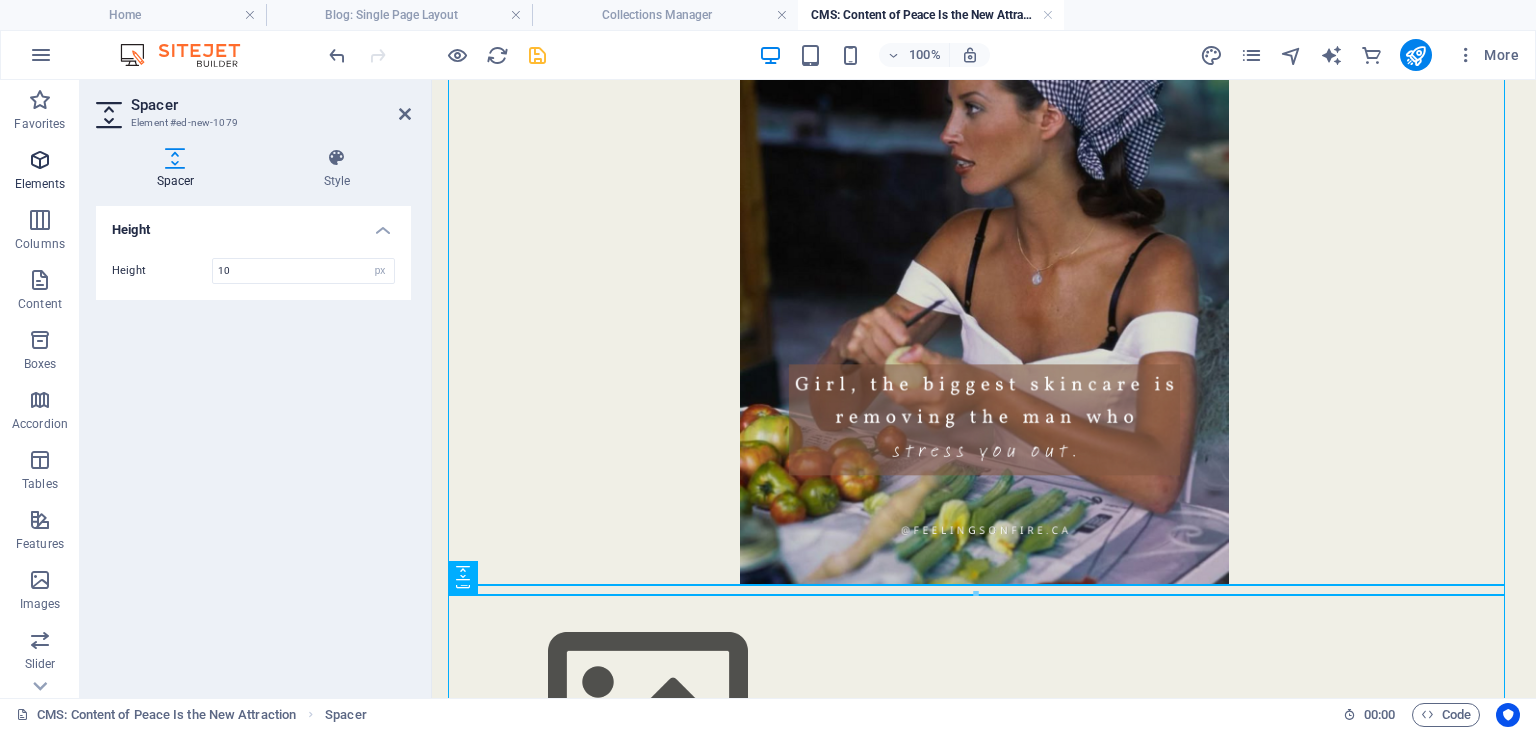 click at bounding box center [40, 160] 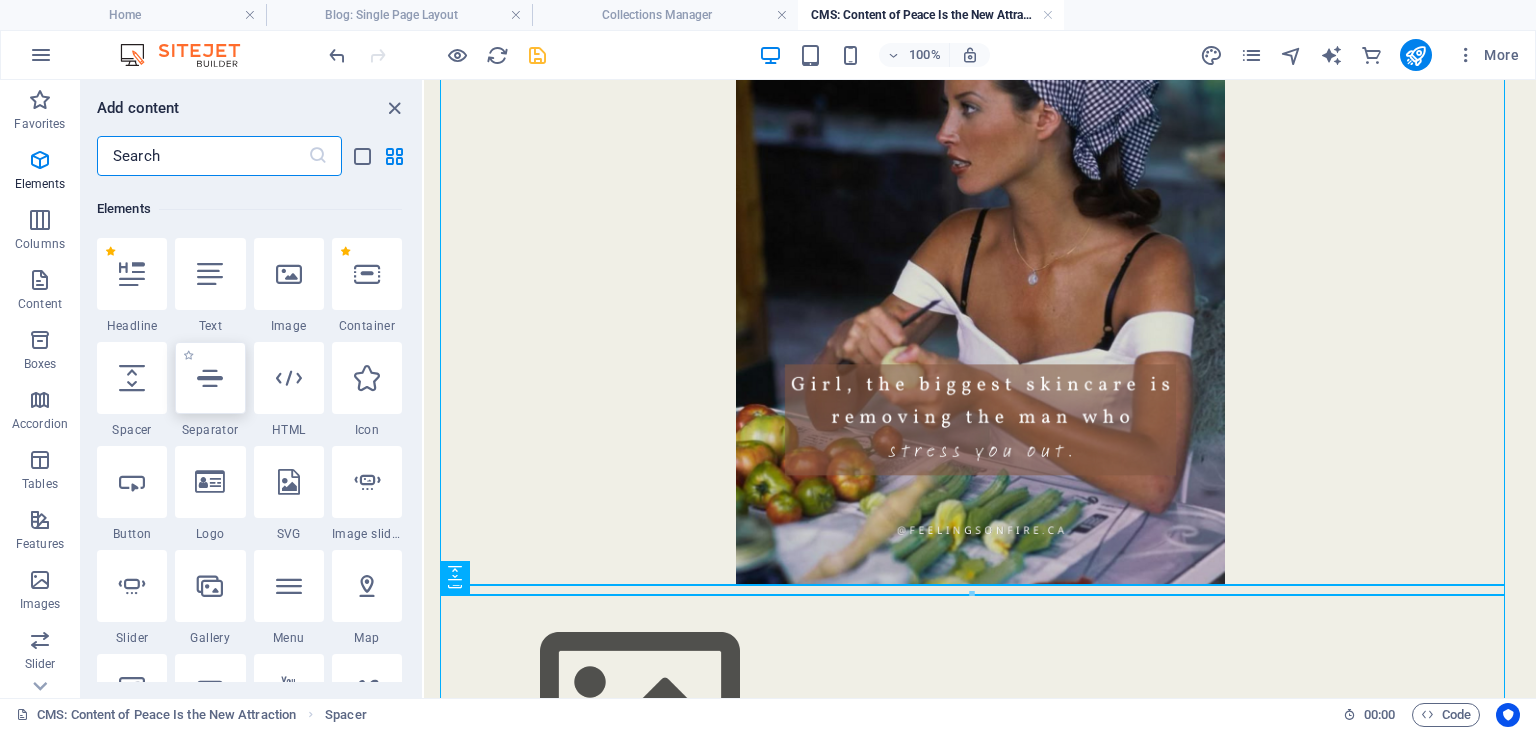 scroll, scrollTop: 212, scrollLeft: 0, axis: vertical 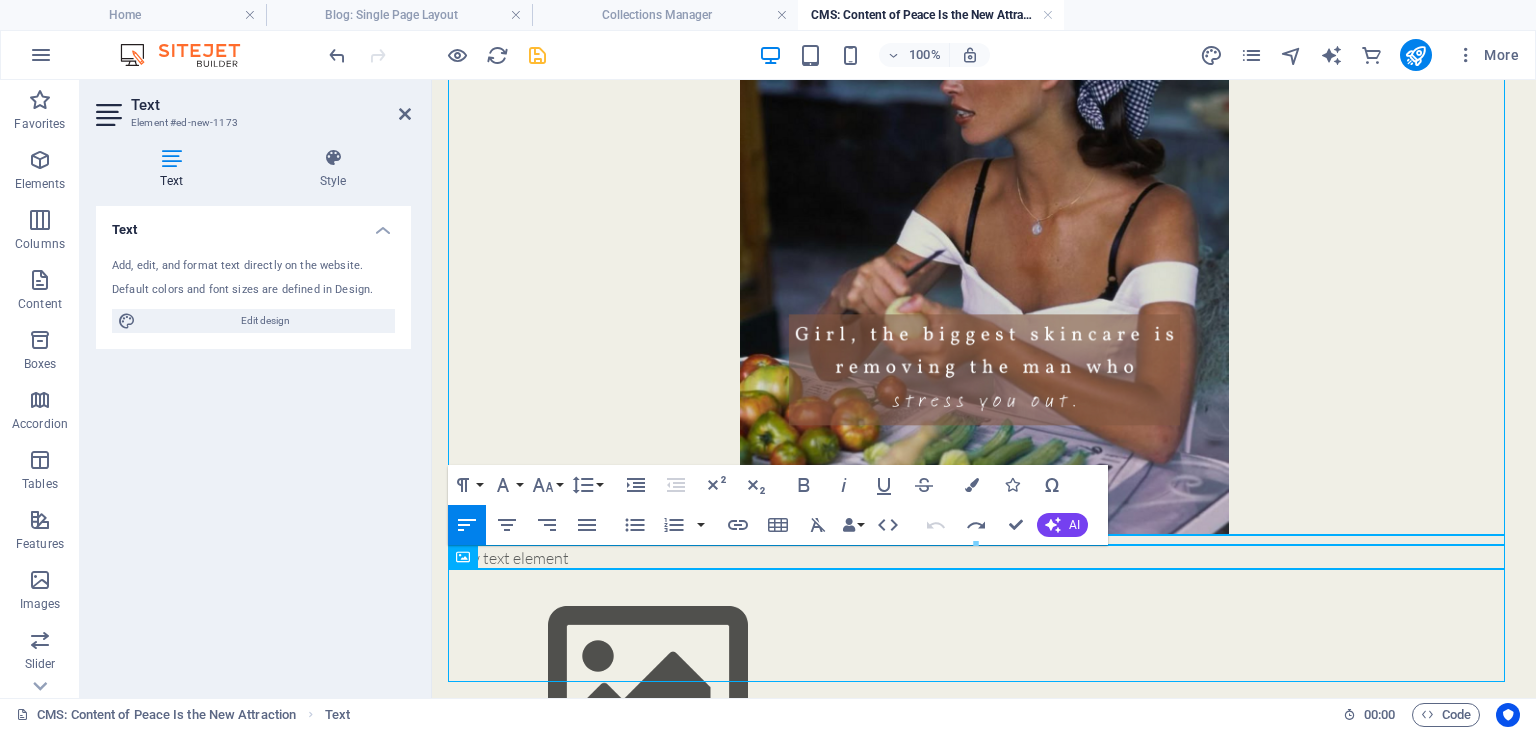 click on "New text element" at bounding box center [984, 558] 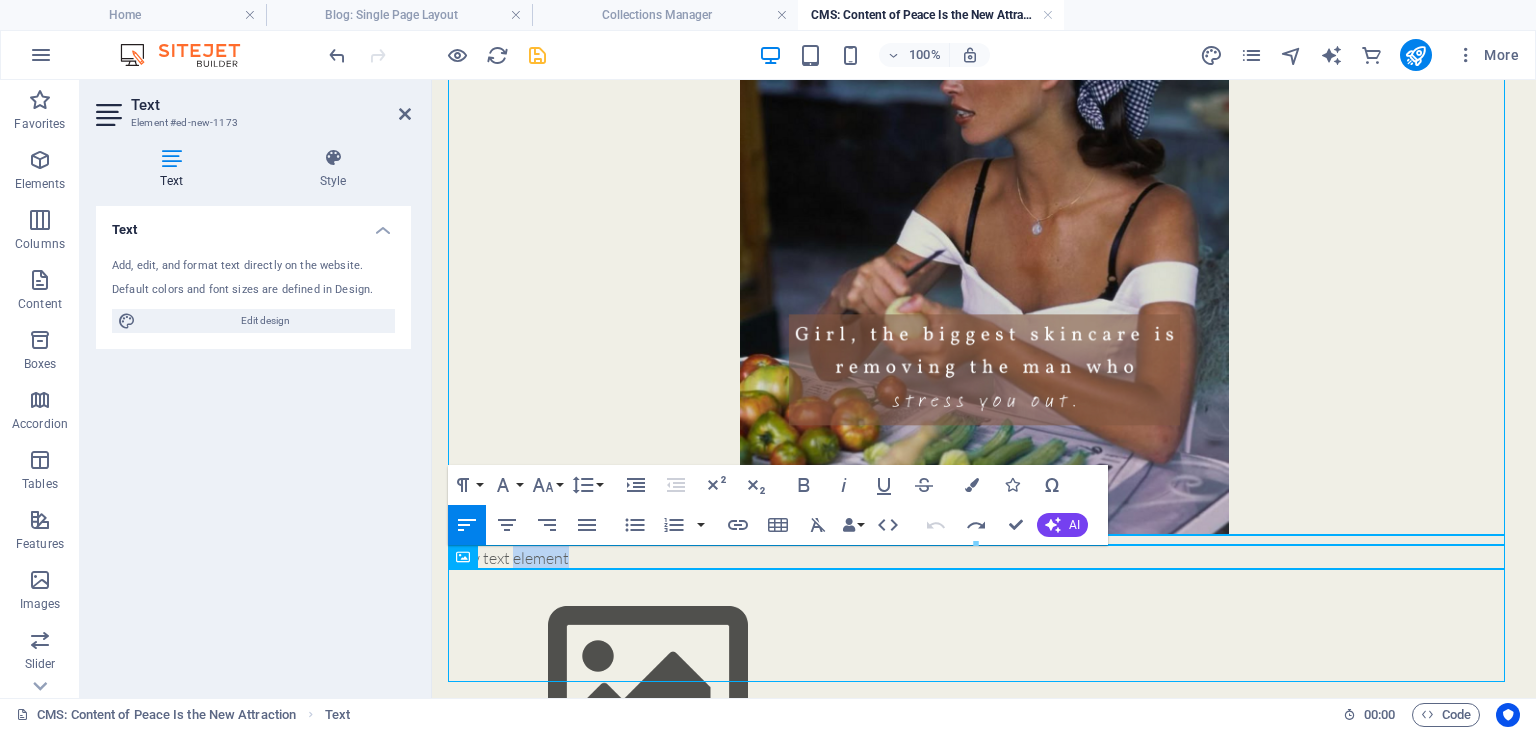 click on "New text element" at bounding box center (984, 558) 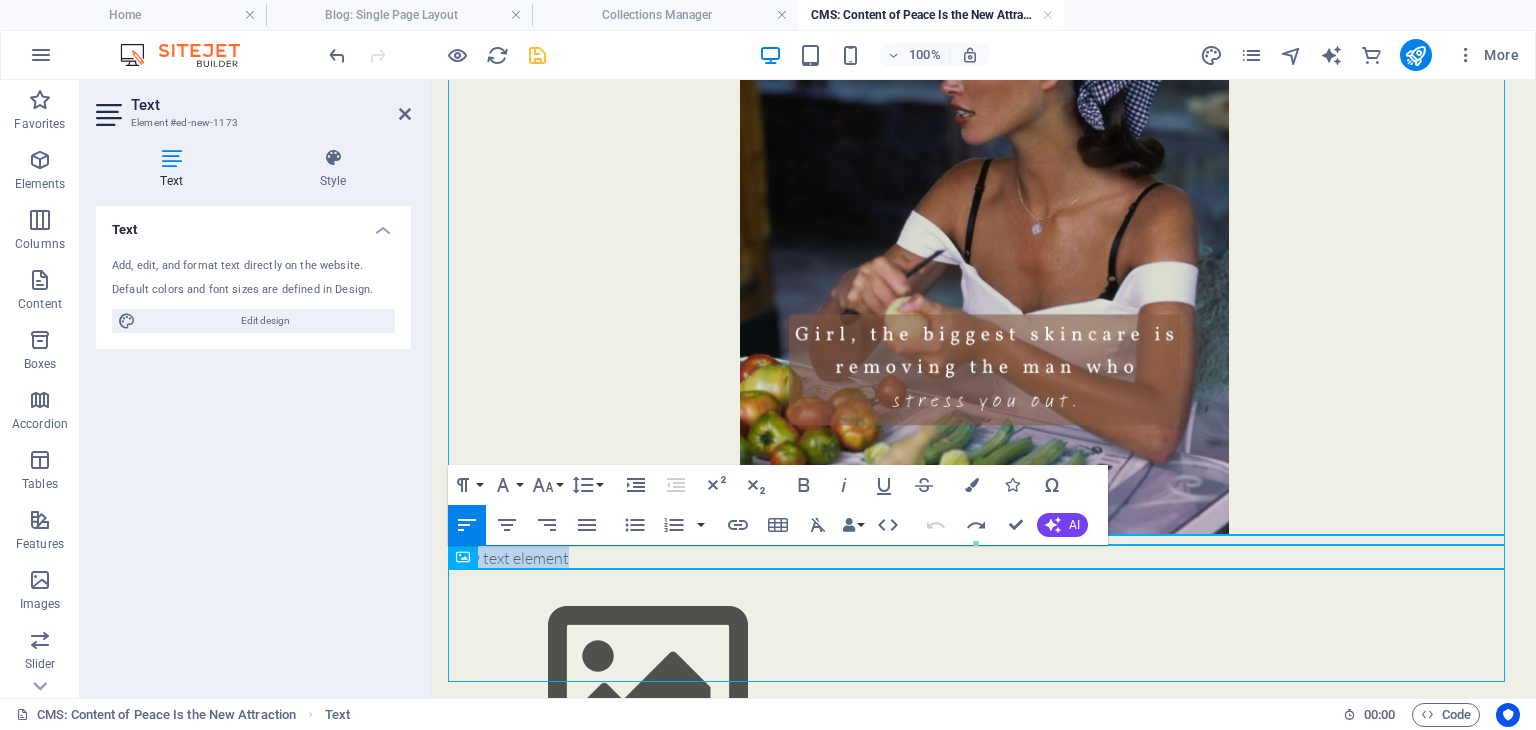 click on "New text element" at bounding box center (984, 558) 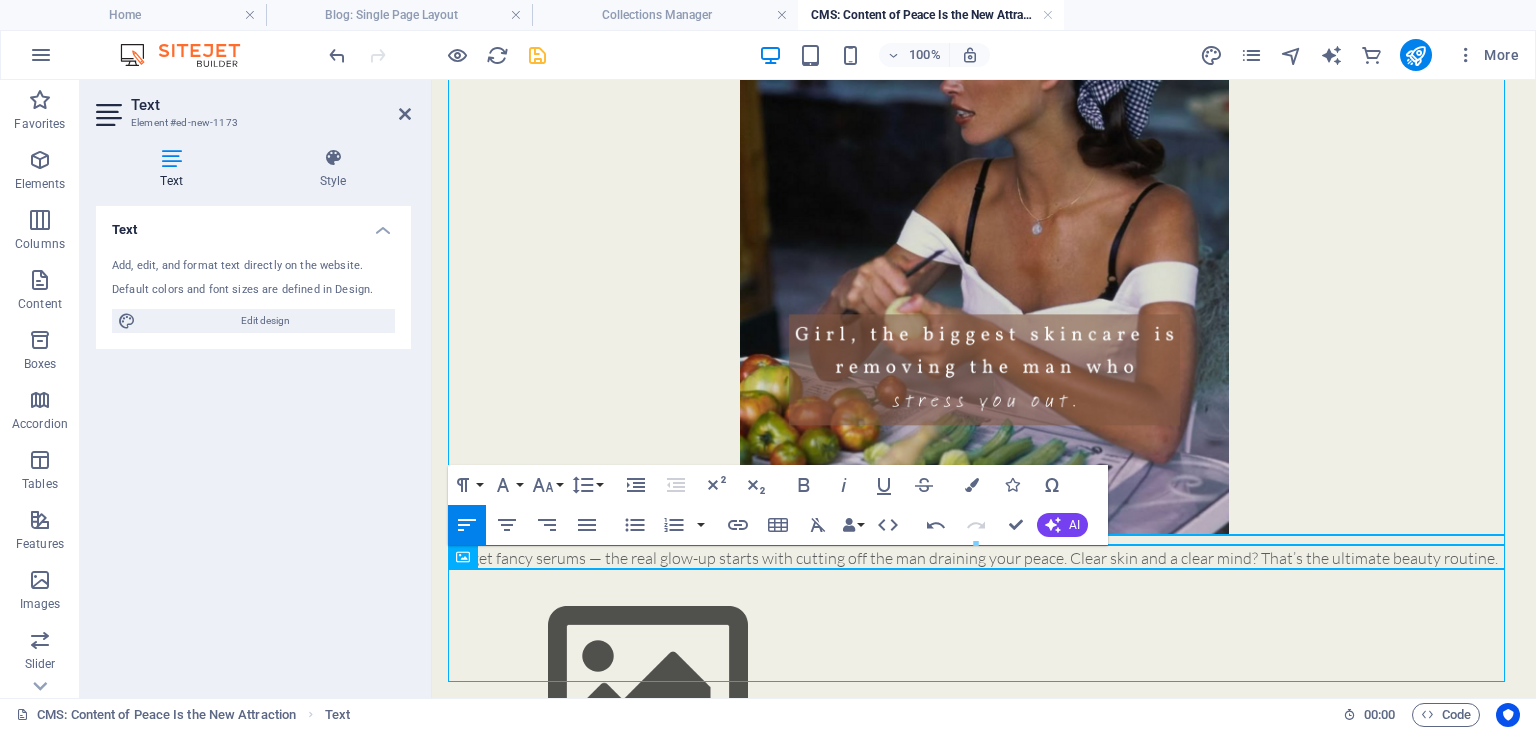 click on "Forget fancy serums — the real glow-up starts with cutting off the man draining your peace. Clear skin and a clear mind? That’s the ultimate beauty routine." at bounding box center (984, 558) 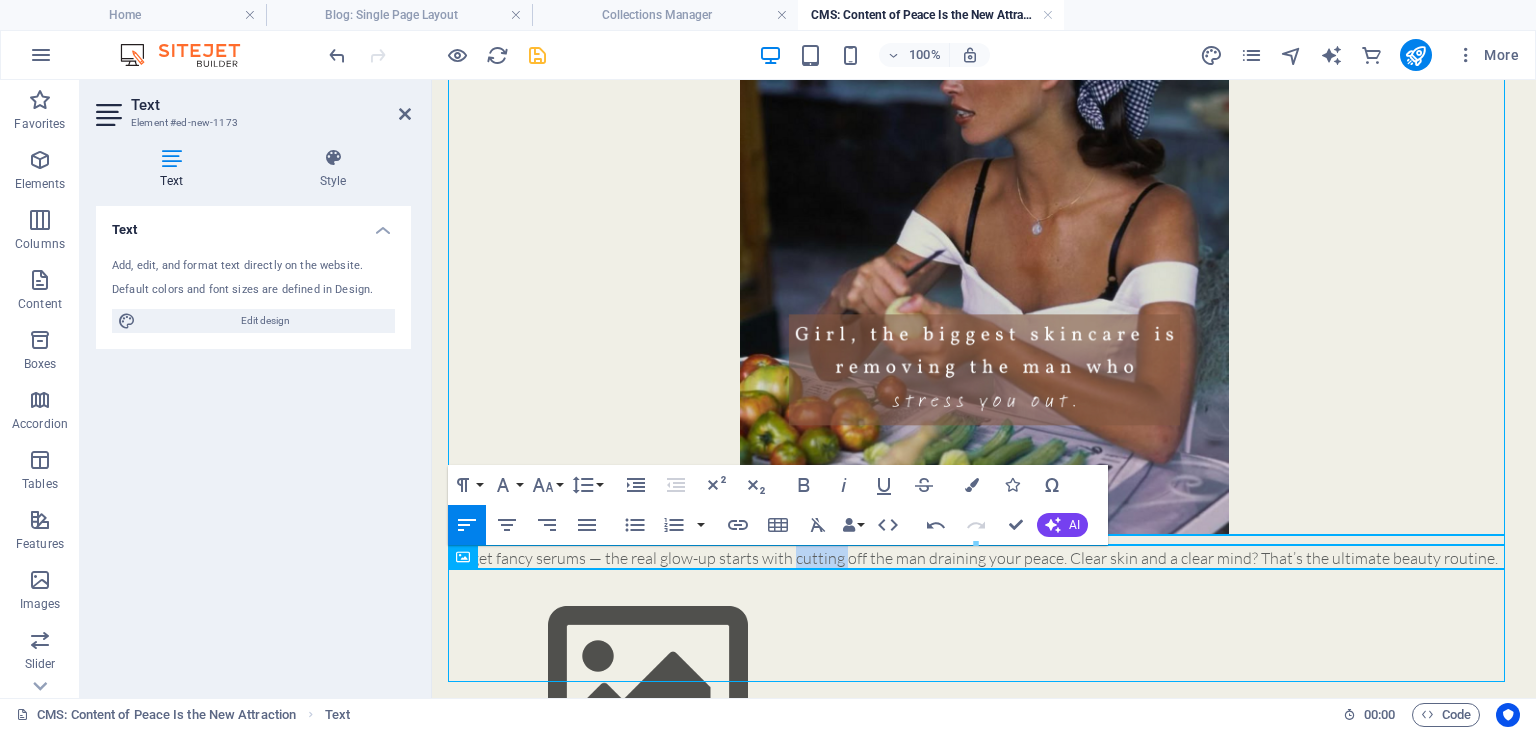 click on "Forget fancy serums — the real glow-up starts with cutting off the man draining your peace. Clear skin and a clear mind? That’s the ultimate beauty routine." at bounding box center (984, 558) 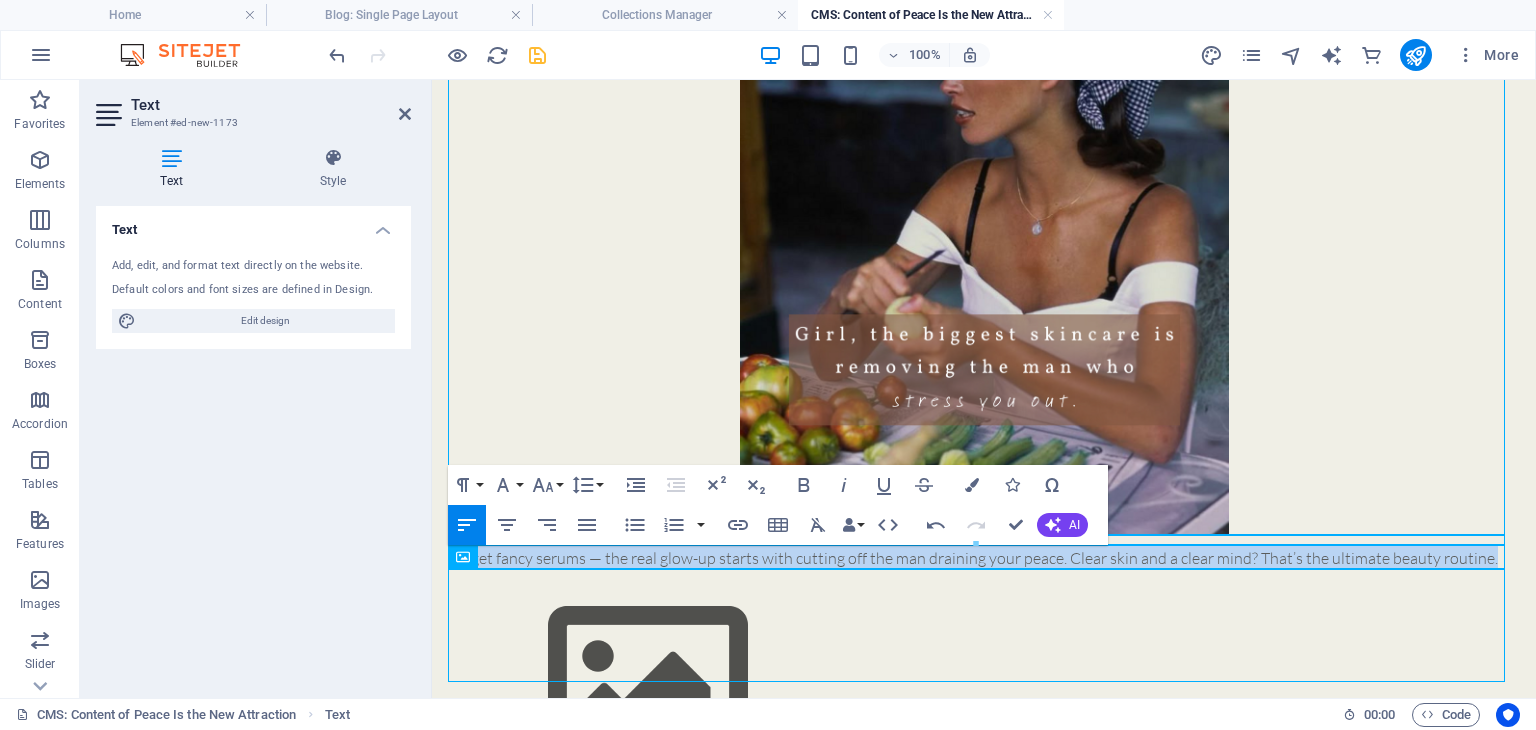 click on "Forget fancy serums — the real glow-up starts with cutting off the man draining your peace. Clear skin and a clear mind? That’s the ultimate beauty routine." at bounding box center (984, 558) 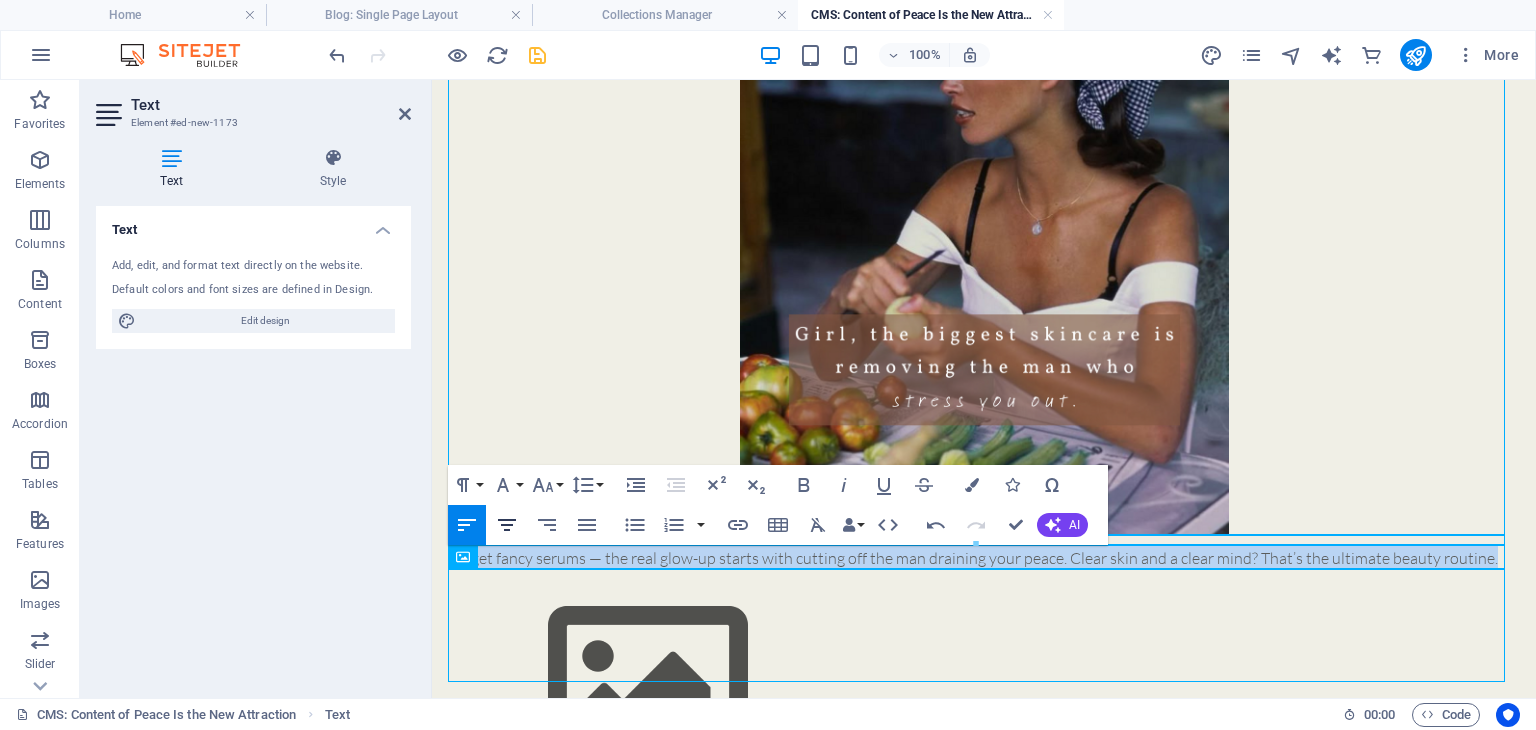 click 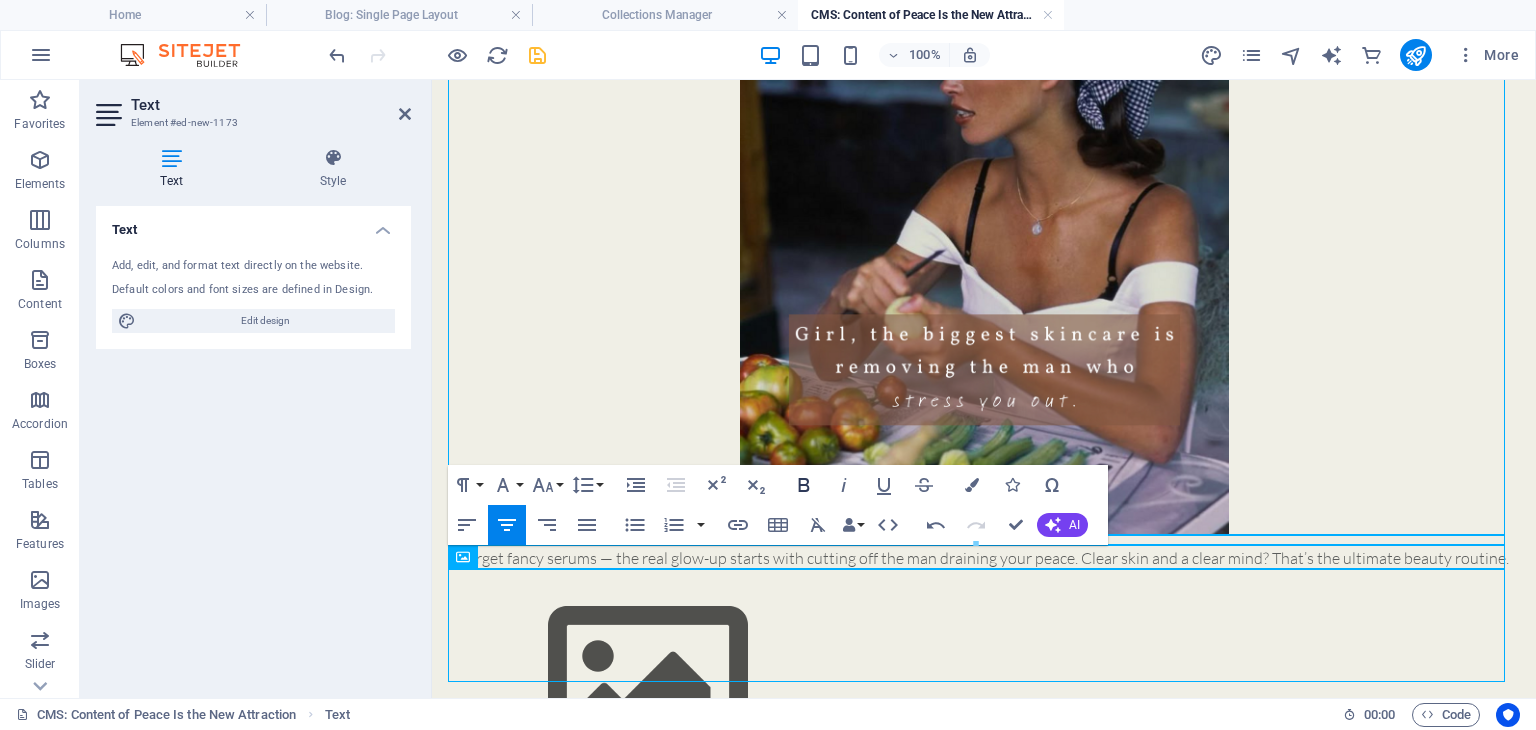 click 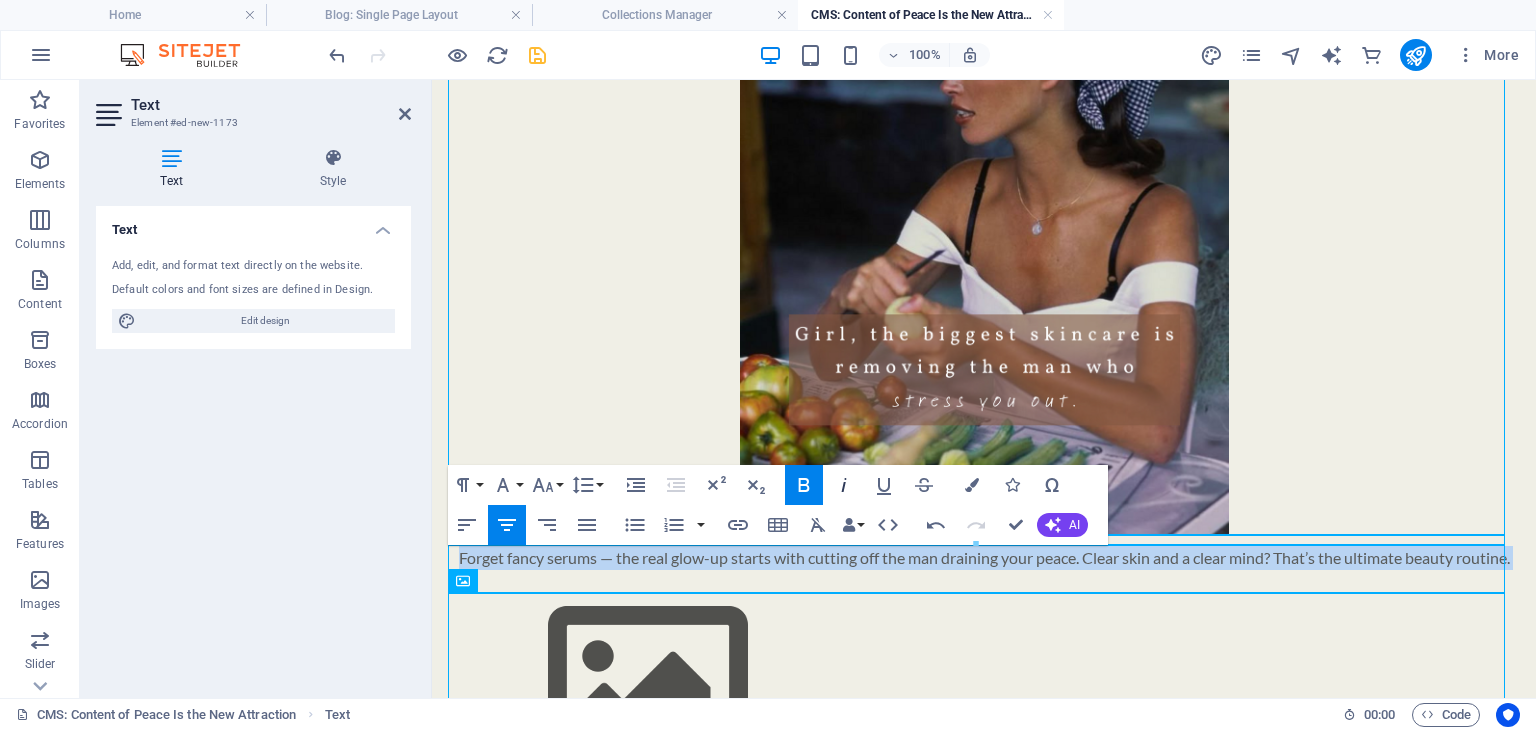 click 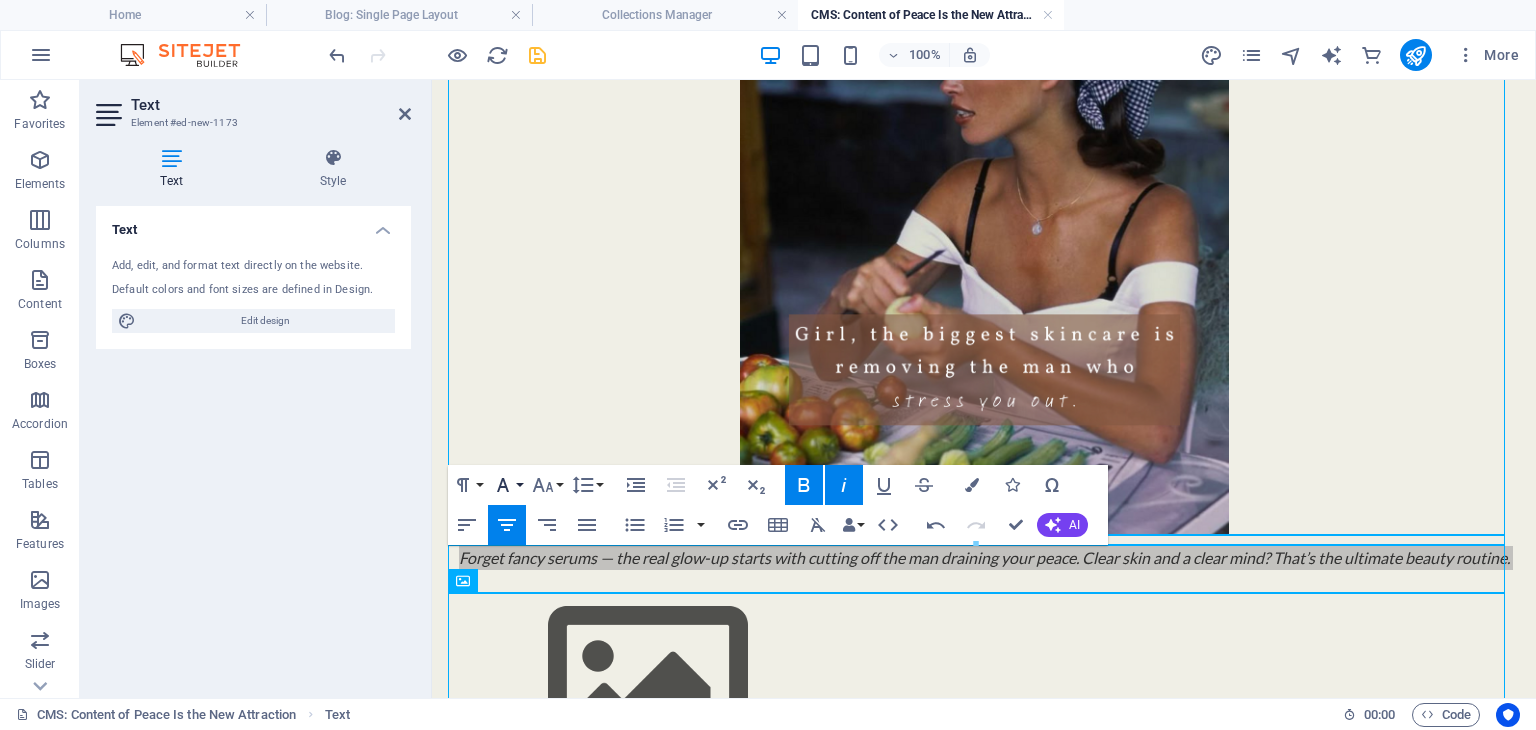 click 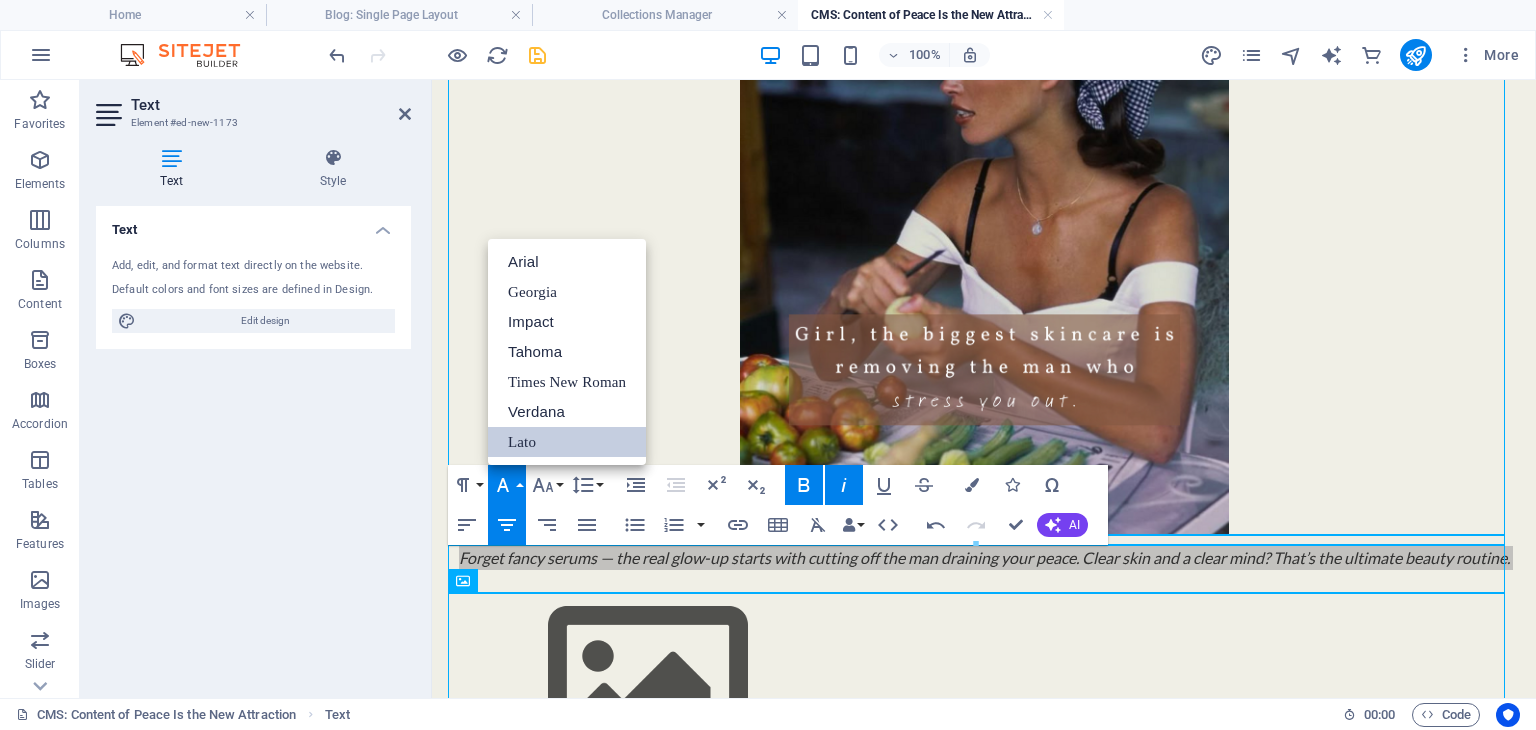 scroll, scrollTop: 0, scrollLeft: 0, axis: both 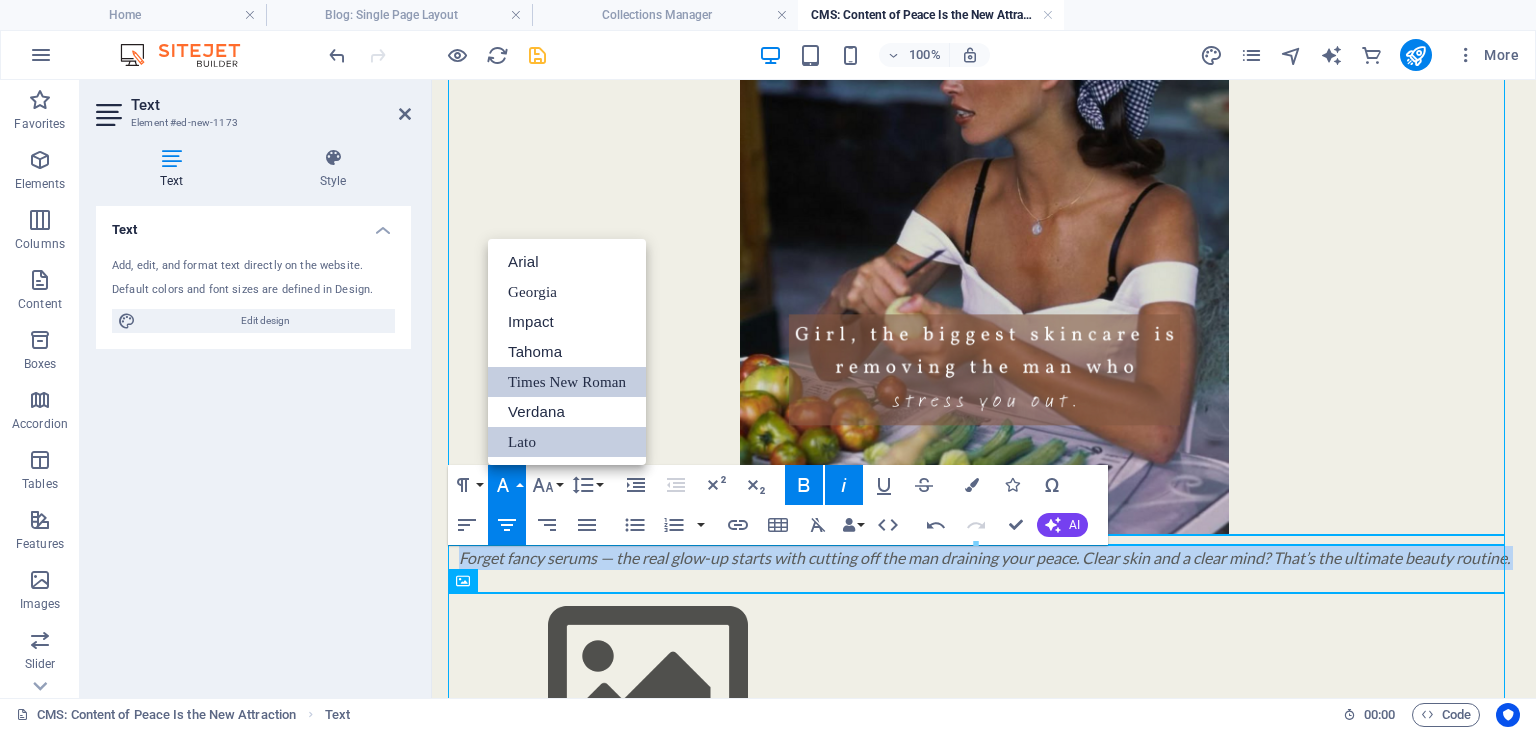 click on "Times New Roman" at bounding box center (567, 382) 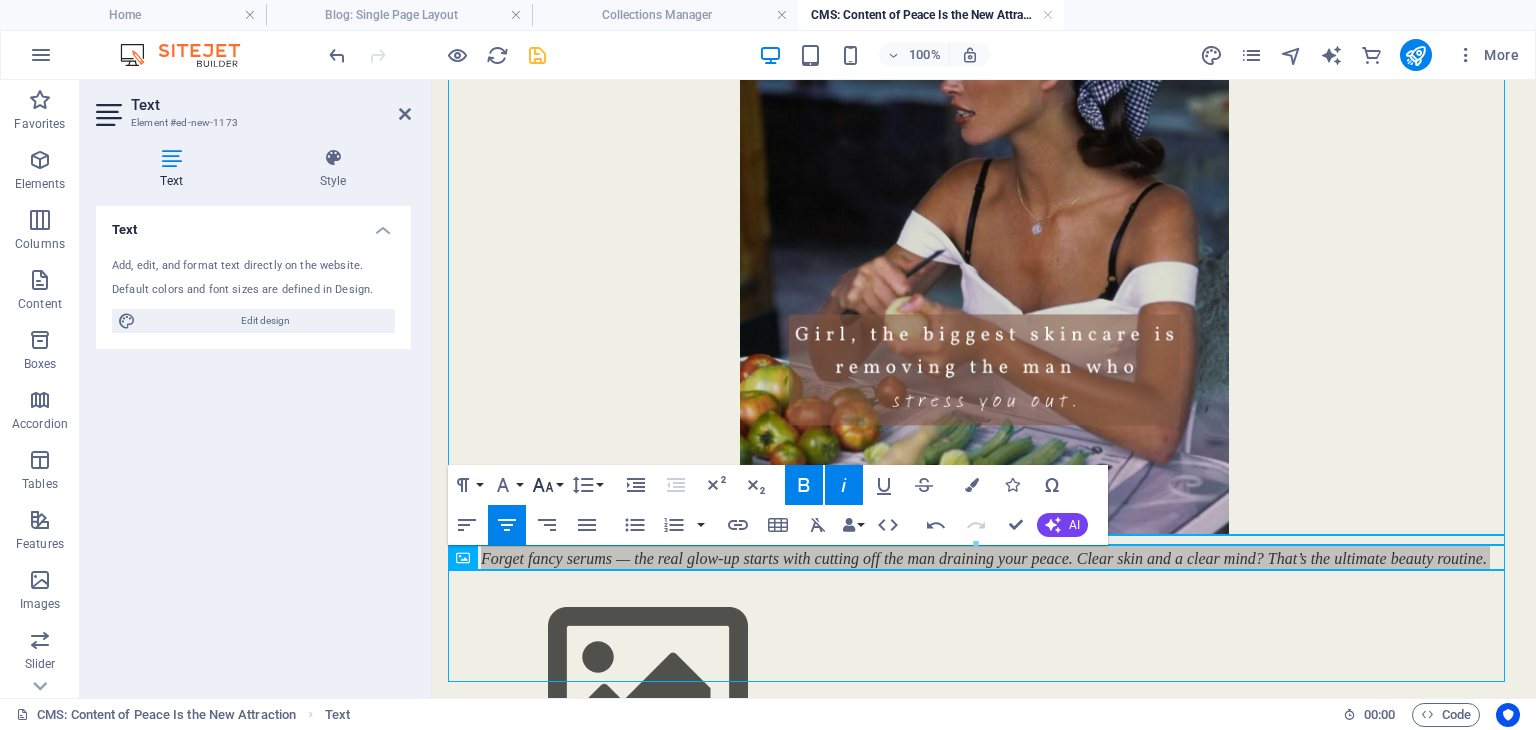 click 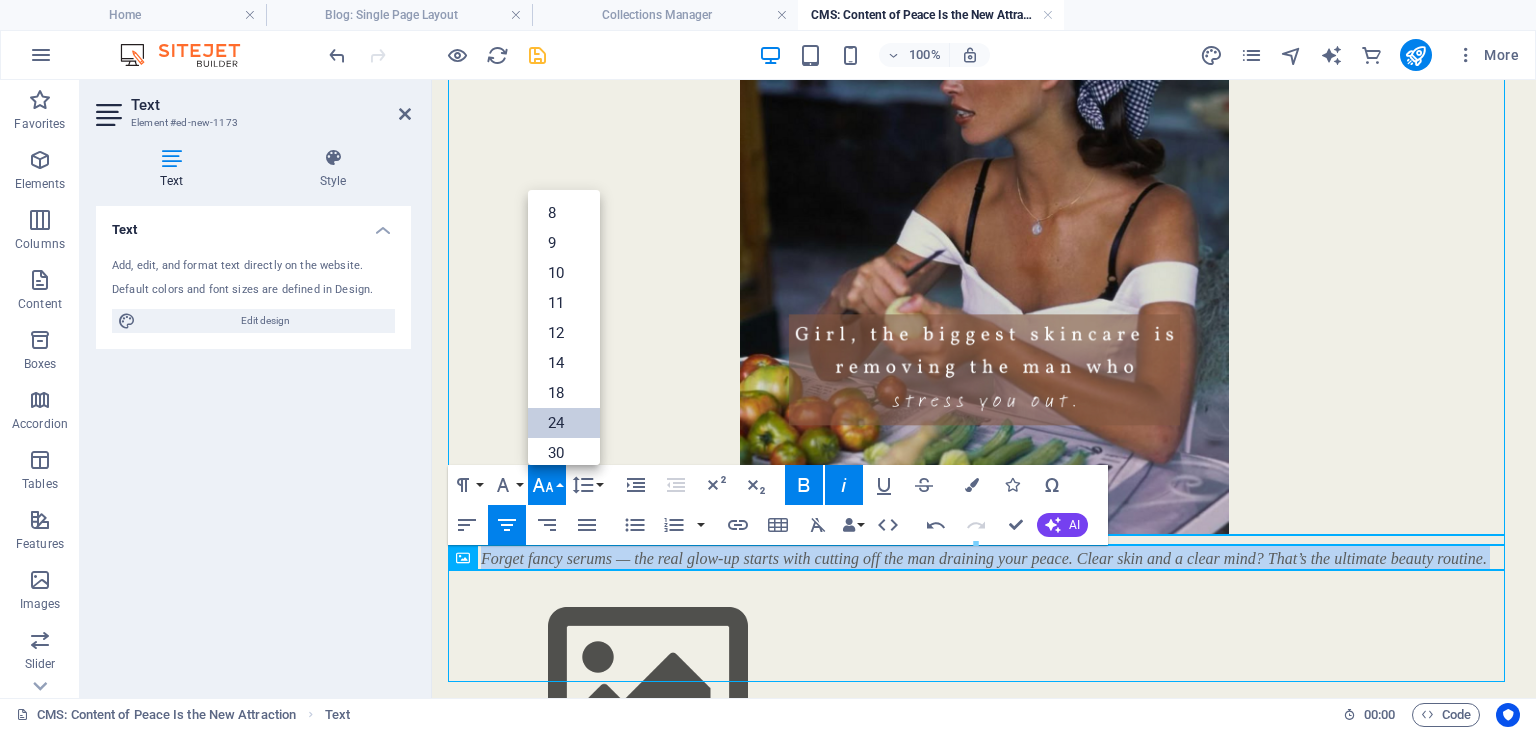 click on "24" at bounding box center [564, 423] 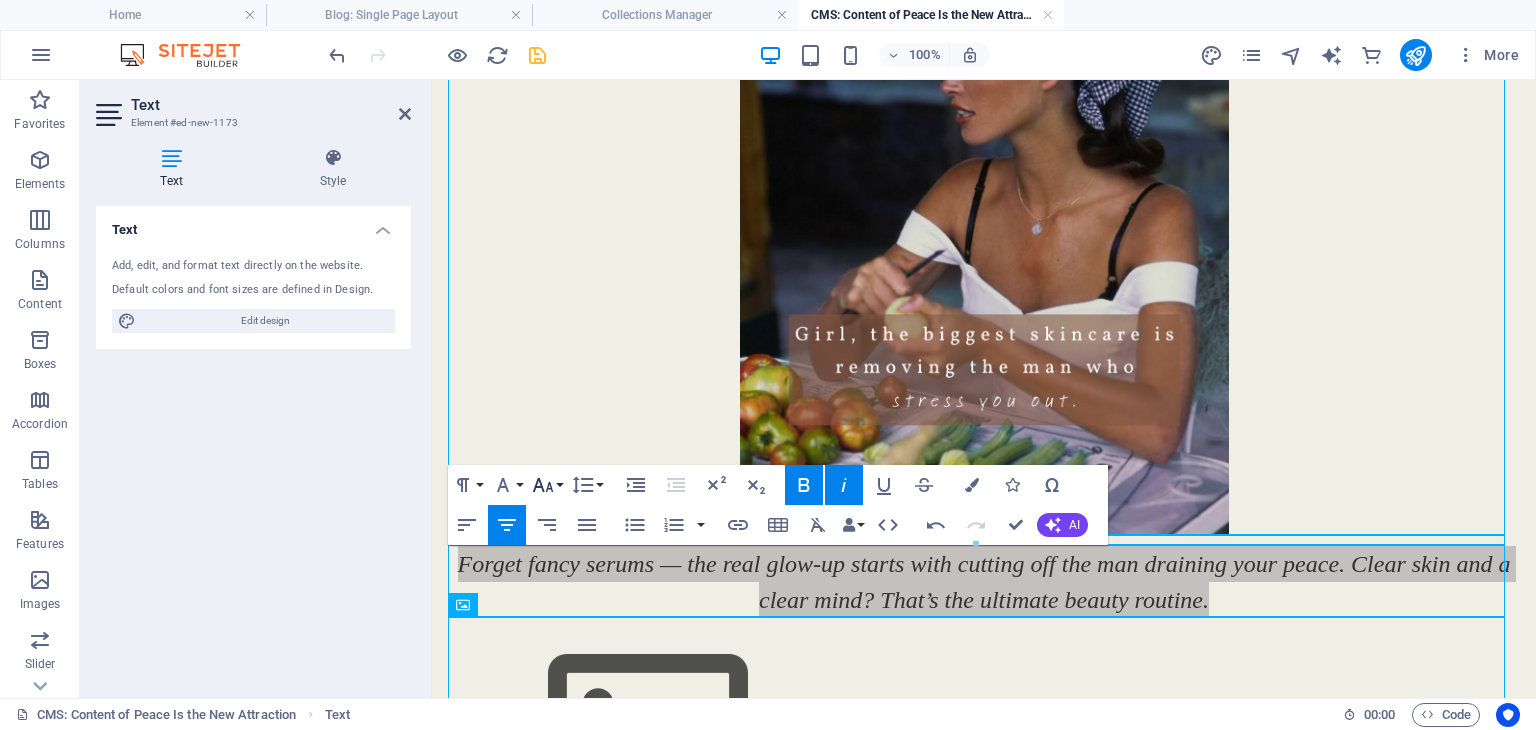 click 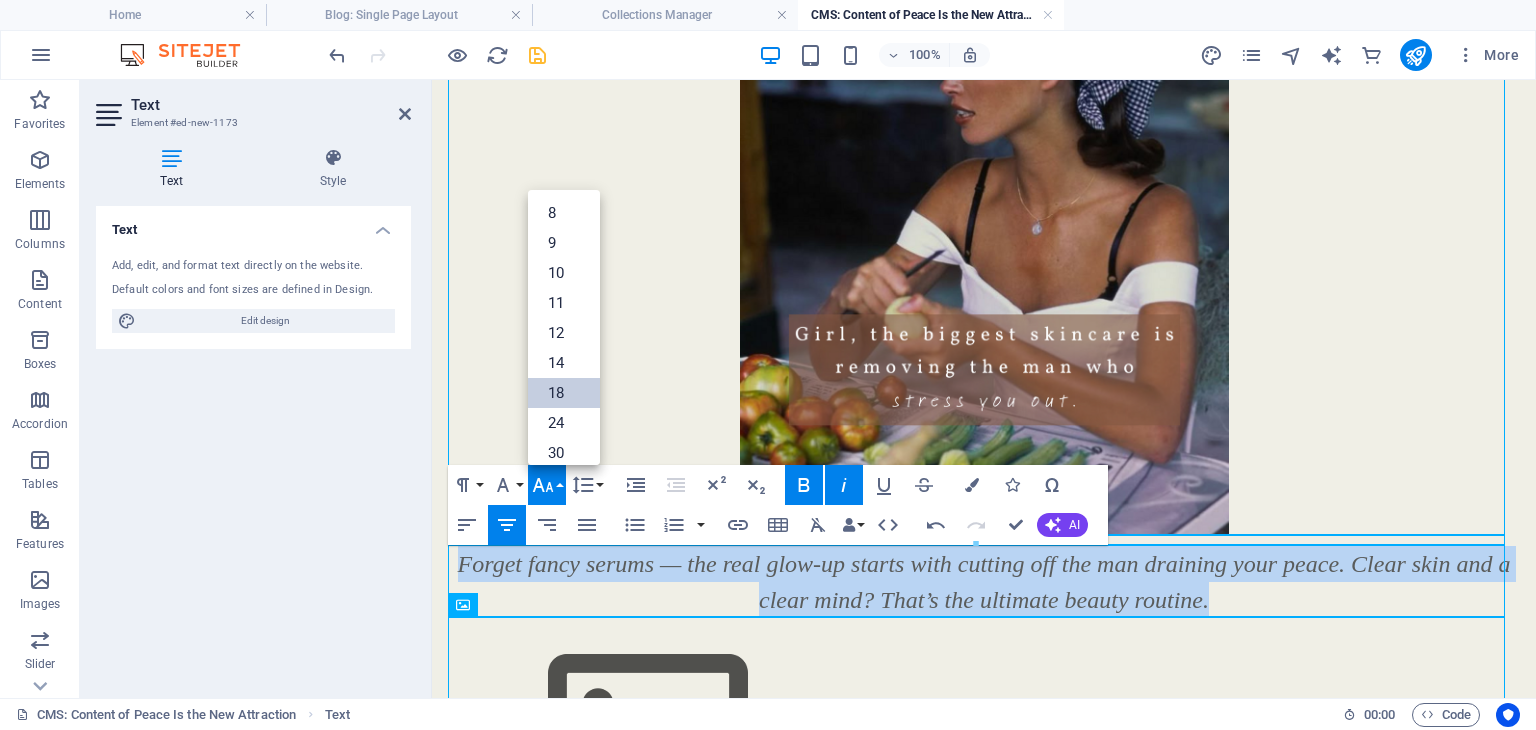click on "18" at bounding box center [564, 393] 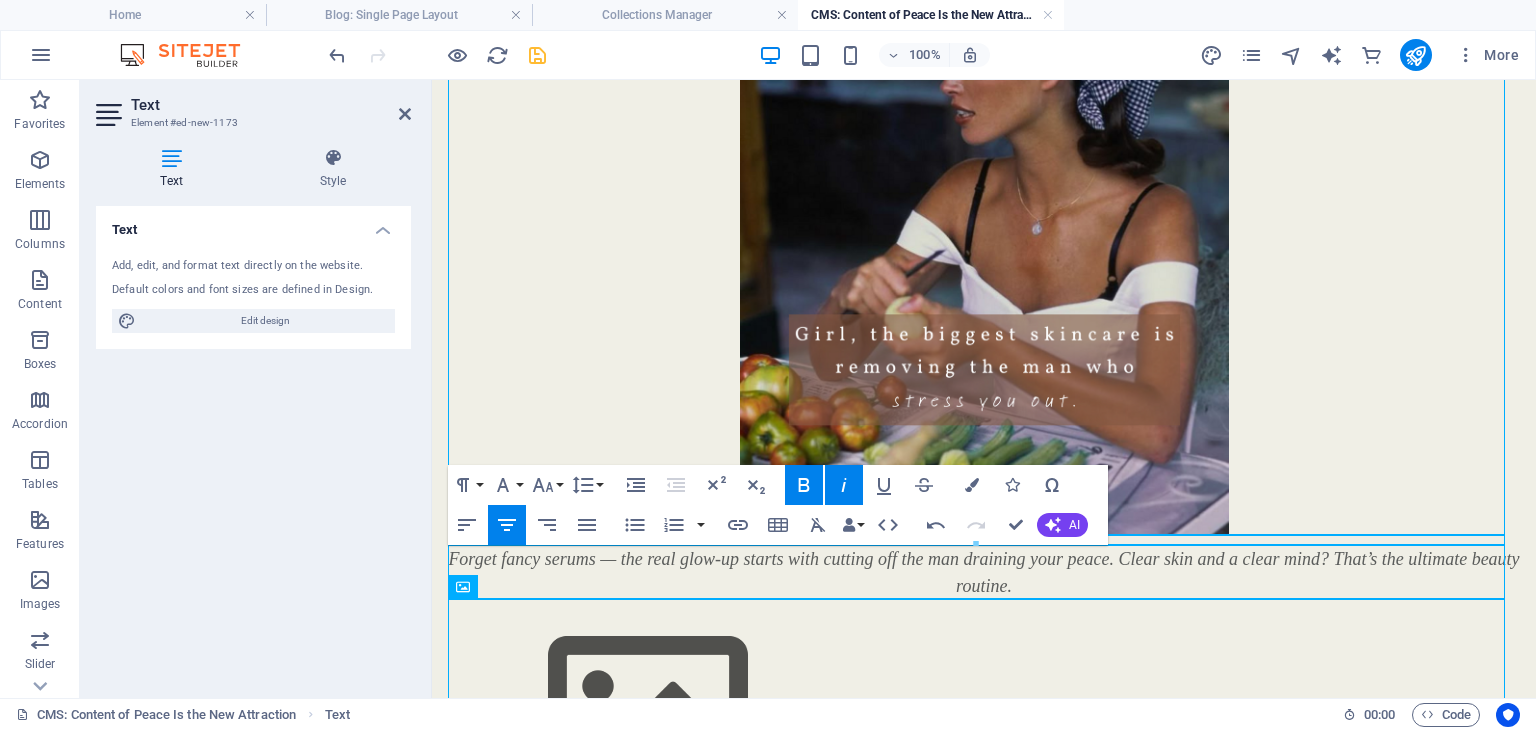 drag, startPoint x: 533, startPoint y: 54, endPoint x: 456, endPoint y: 18, distance: 85 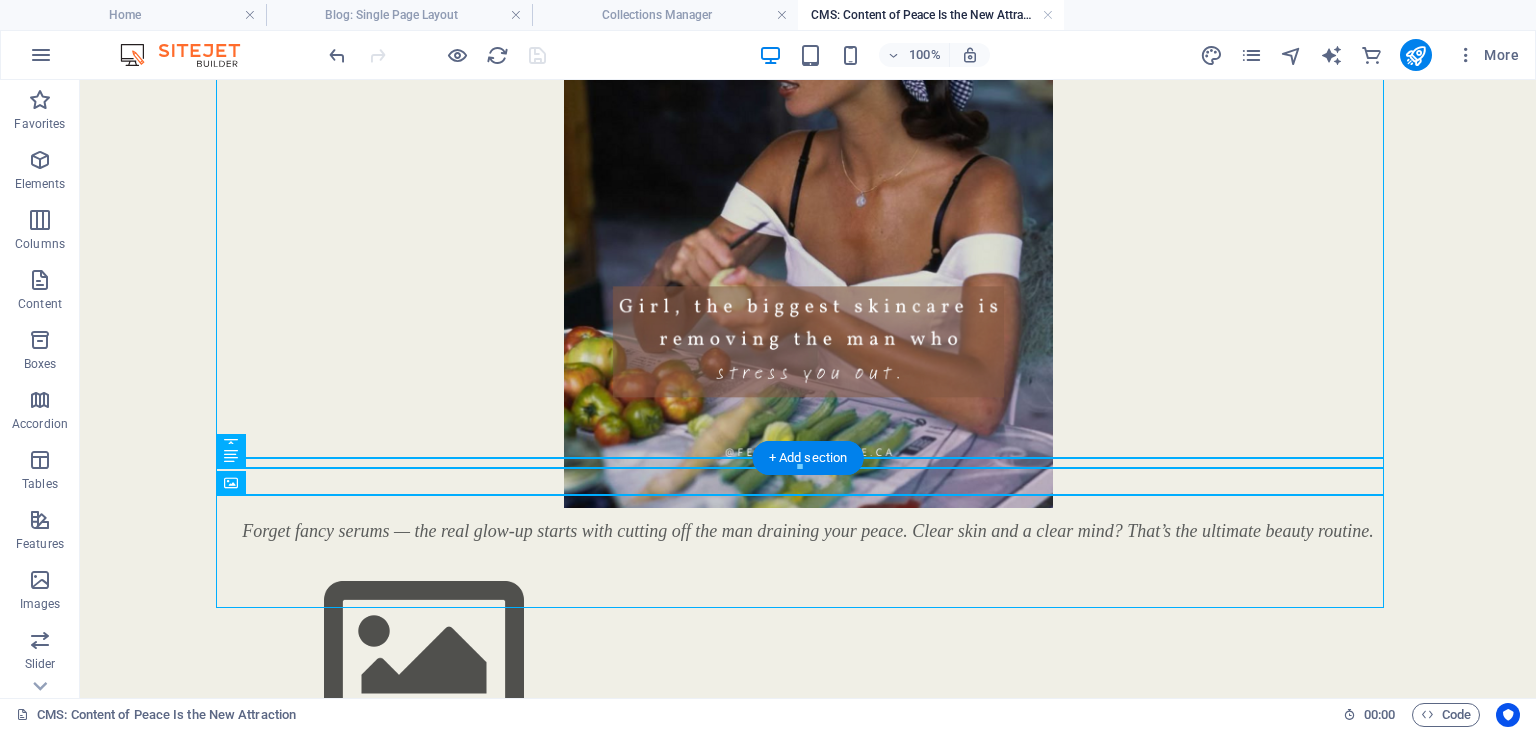 scroll, scrollTop: 1180, scrollLeft: 0, axis: vertical 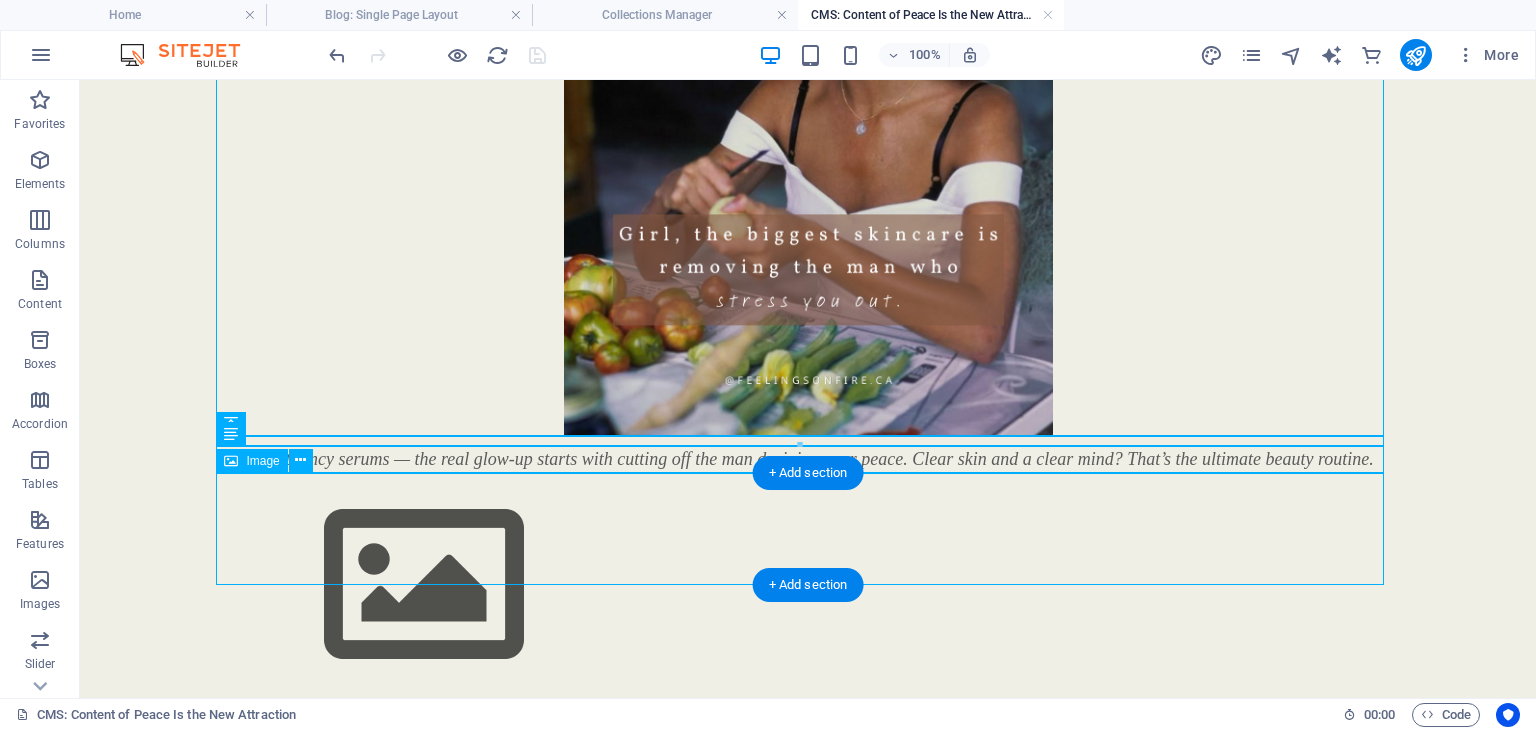 click at bounding box center (808, 585) 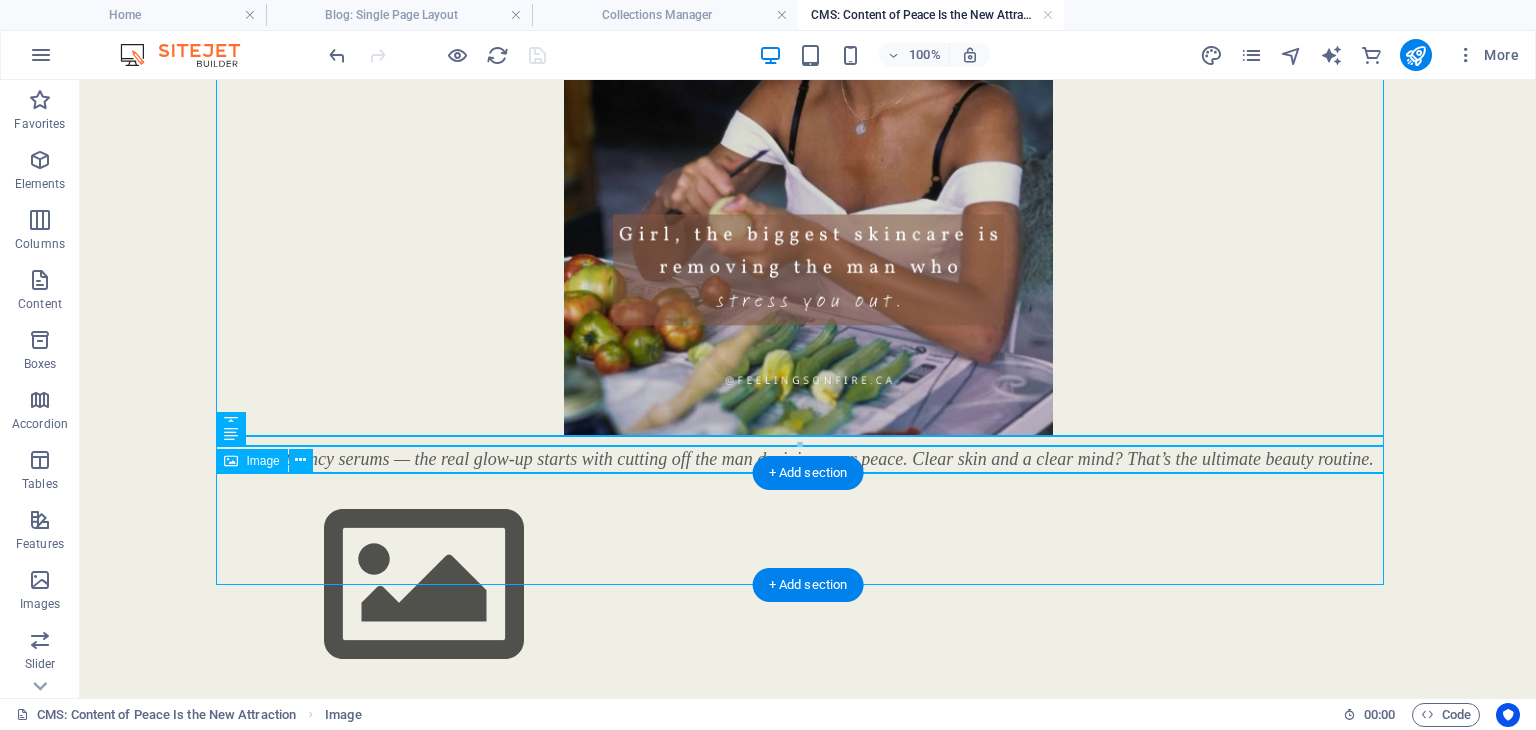click at bounding box center (808, 585) 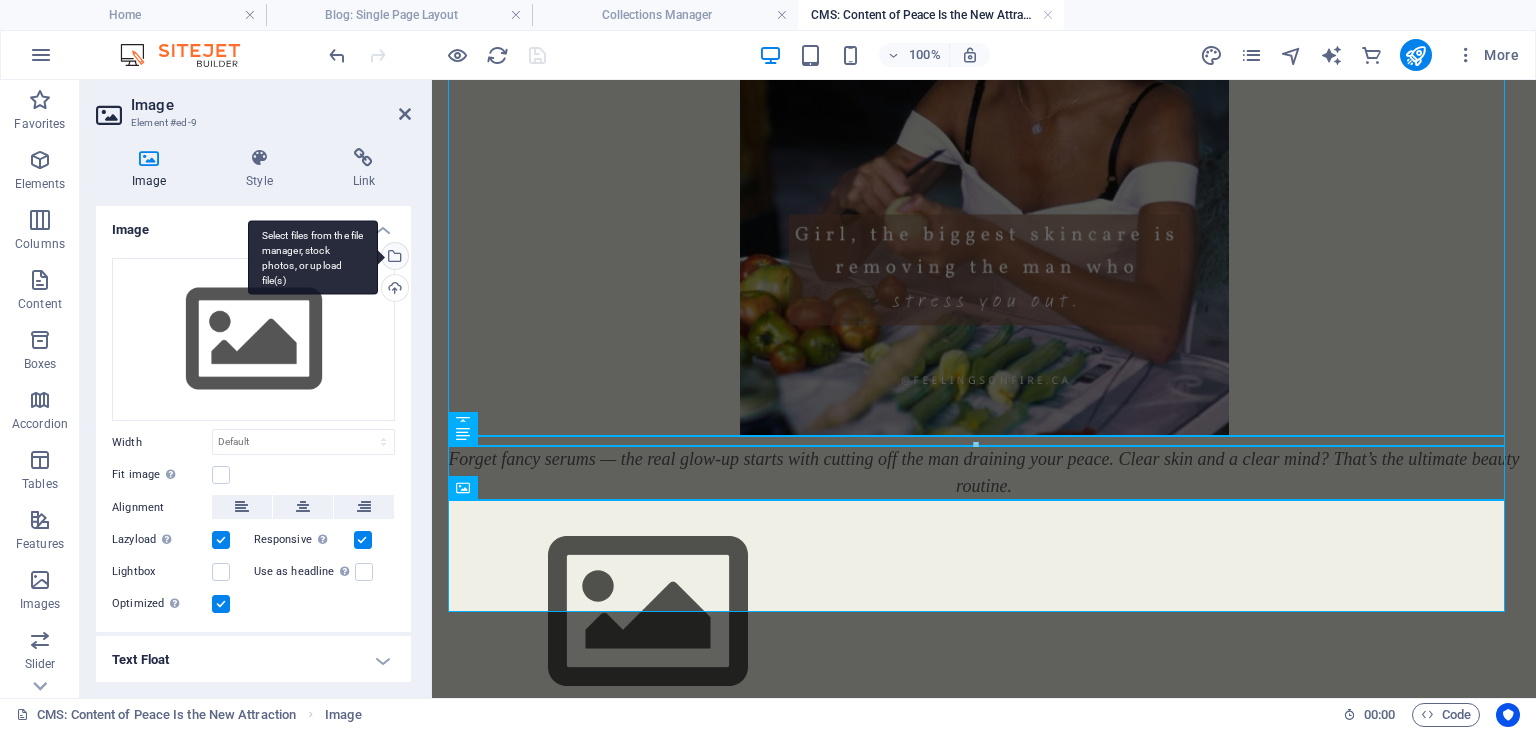 click on "Select files from the file manager, stock photos, or upload file(s)" at bounding box center [393, 258] 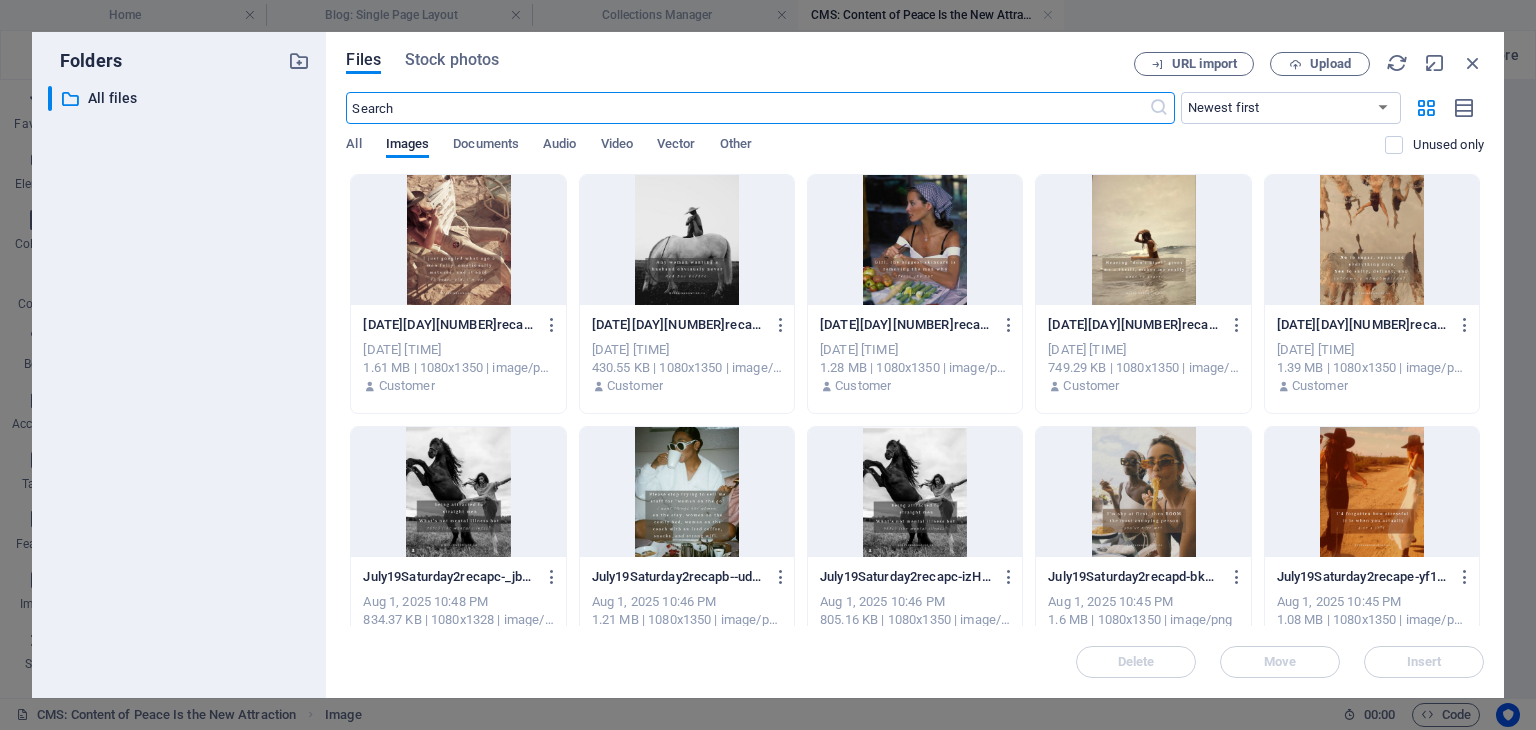 scroll, scrollTop: 794, scrollLeft: 0, axis: vertical 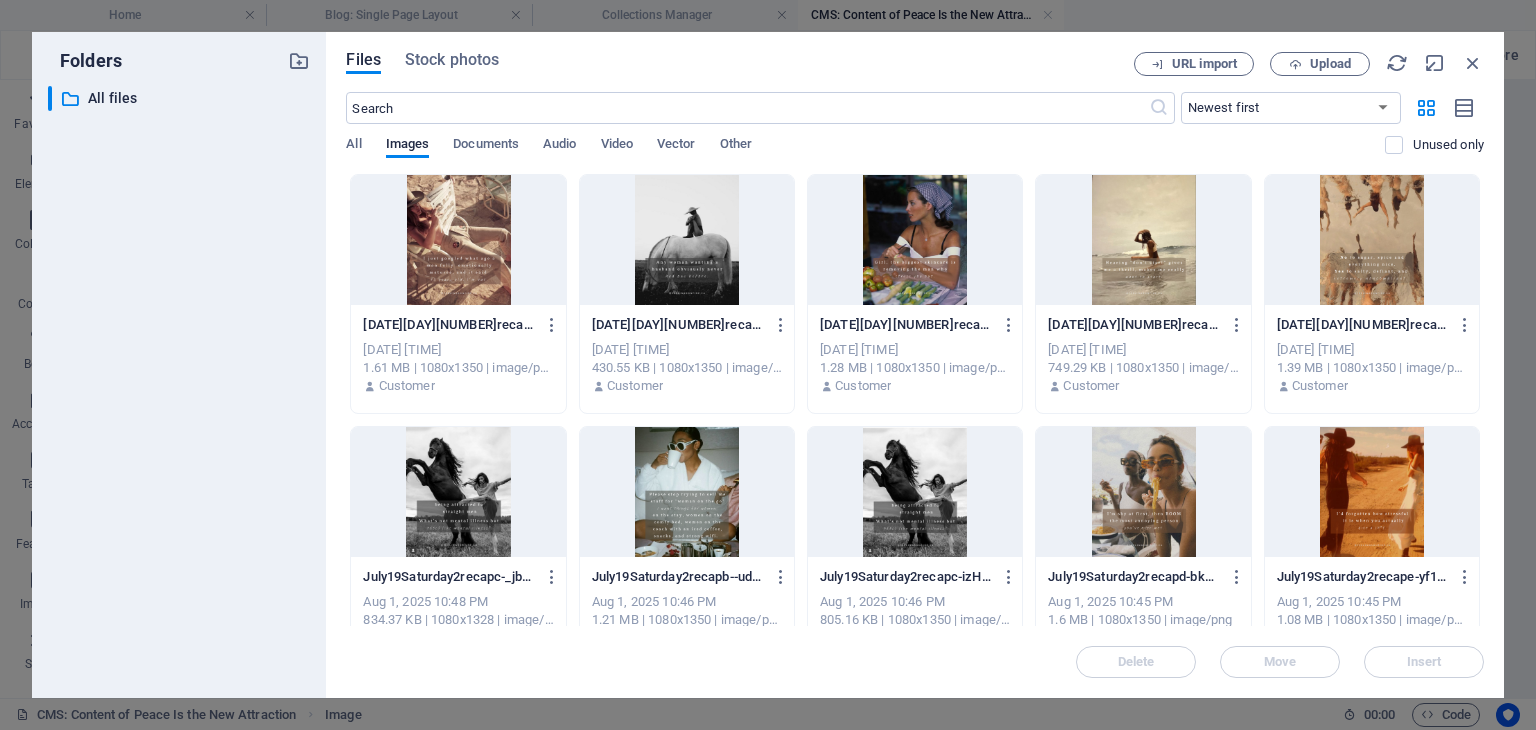 click at bounding box center [1143, 240] 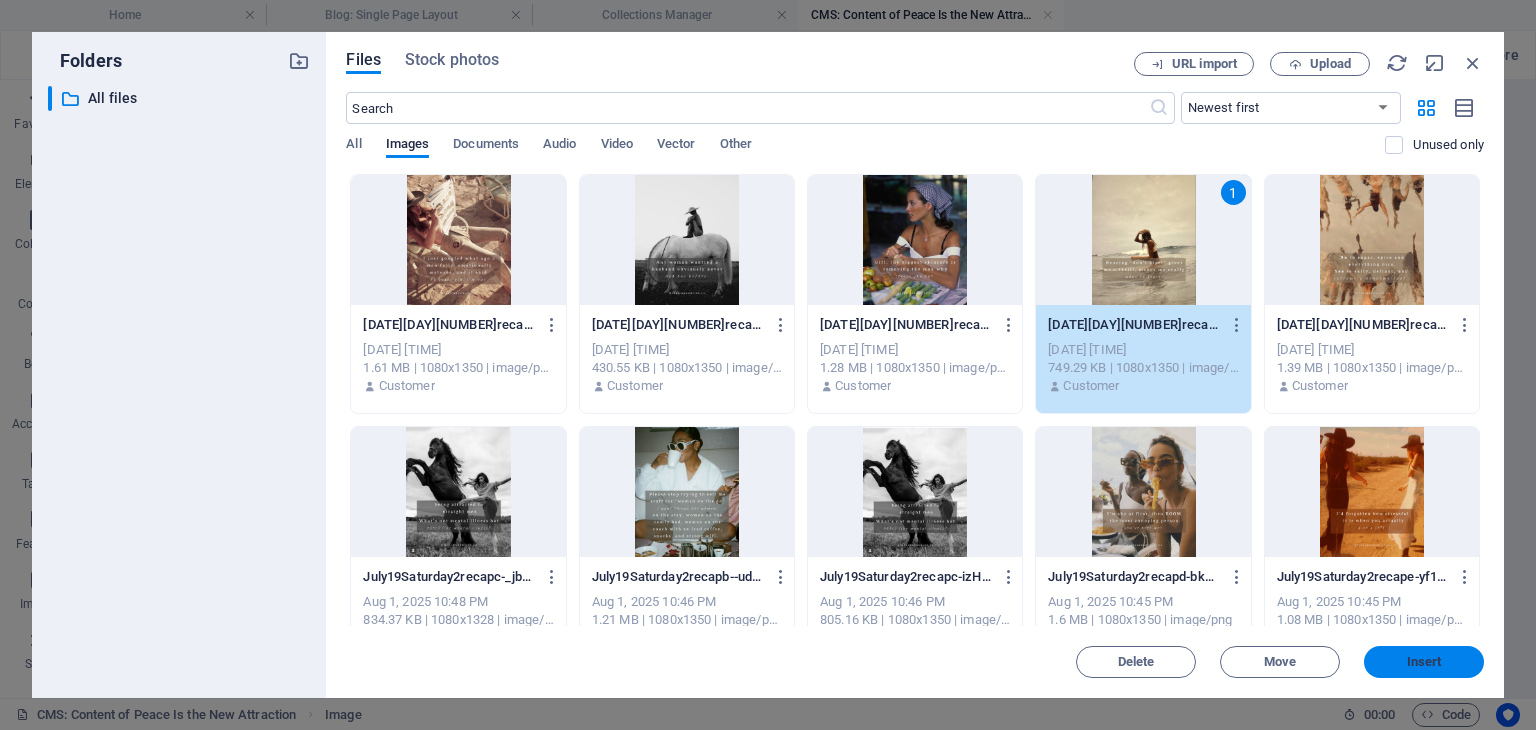 drag, startPoint x: 1392, startPoint y: 654, endPoint x: 950, endPoint y: 574, distance: 449.1815 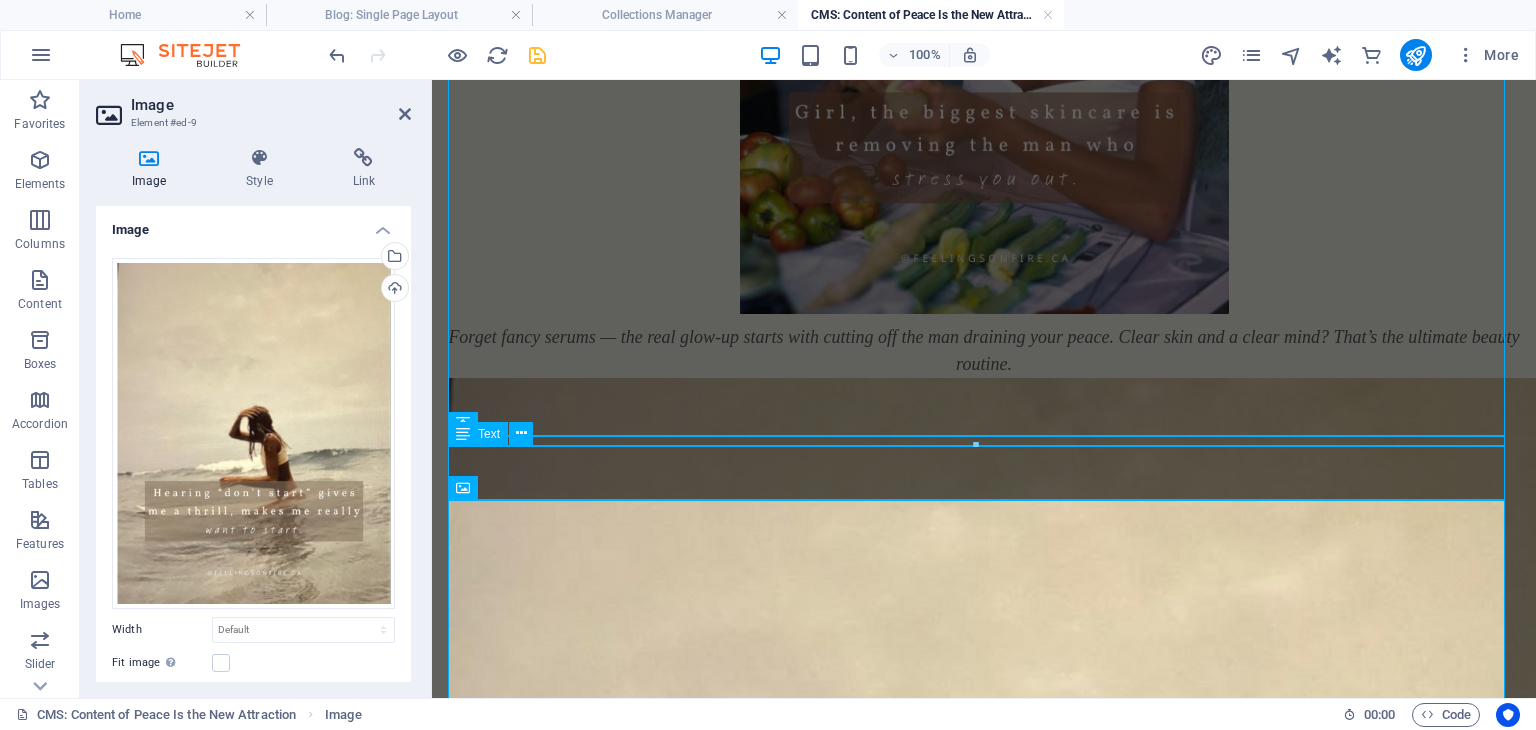 scroll, scrollTop: 1336, scrollLeft: 0, axis: vertical 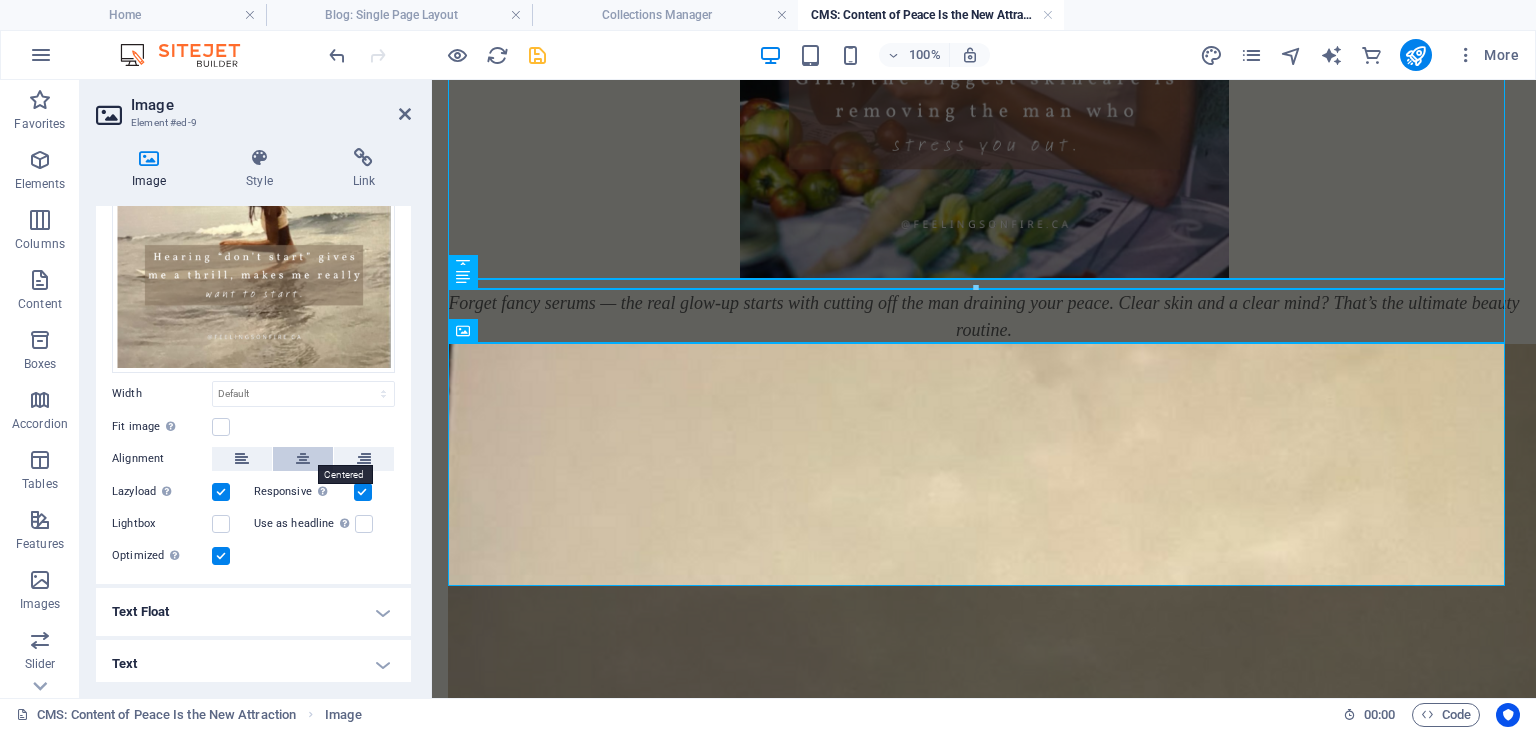 click at bounding box center [303, 459] 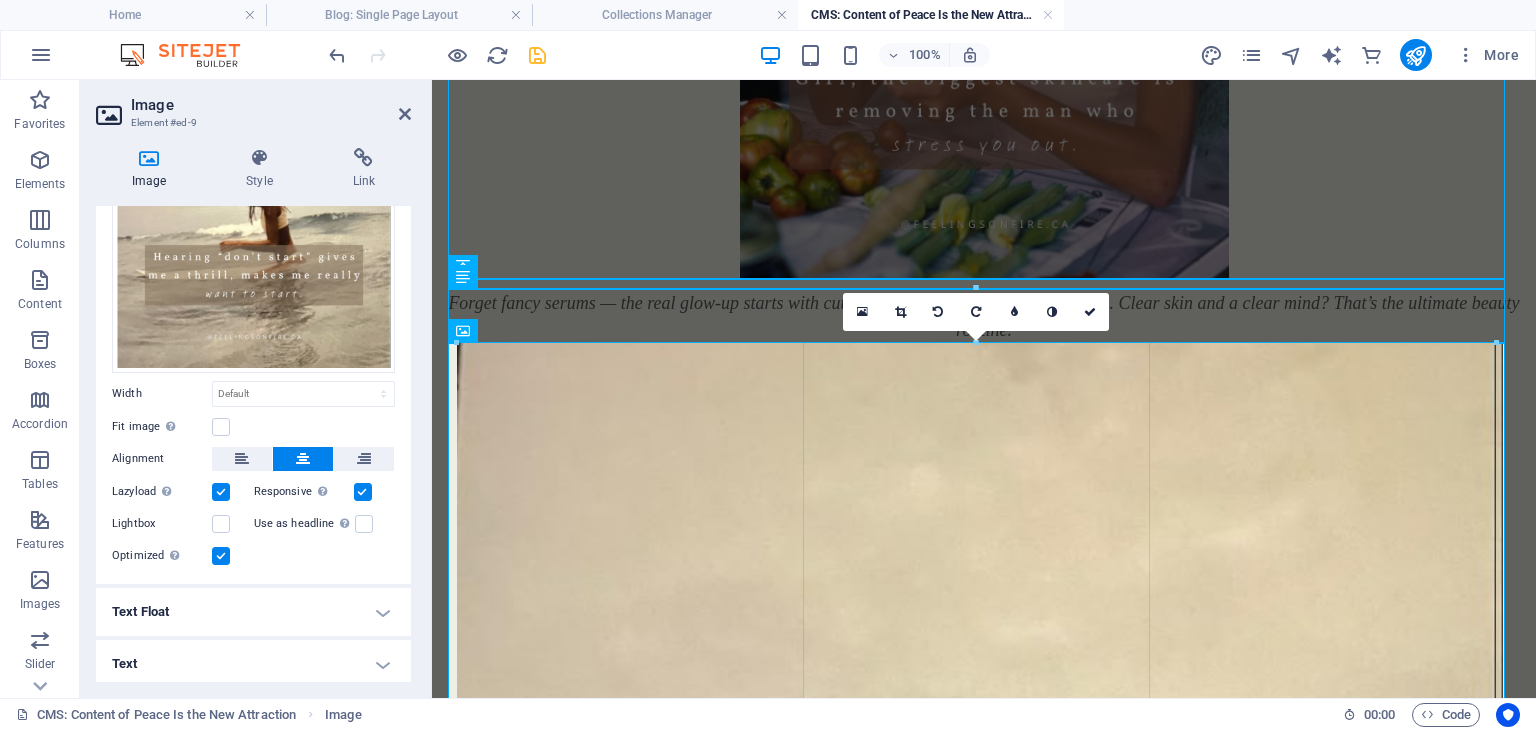 drag, startPoint x: 444, startPoint y: 344, endPoint x: 469, endPoint y: 385, distance: 48.02083 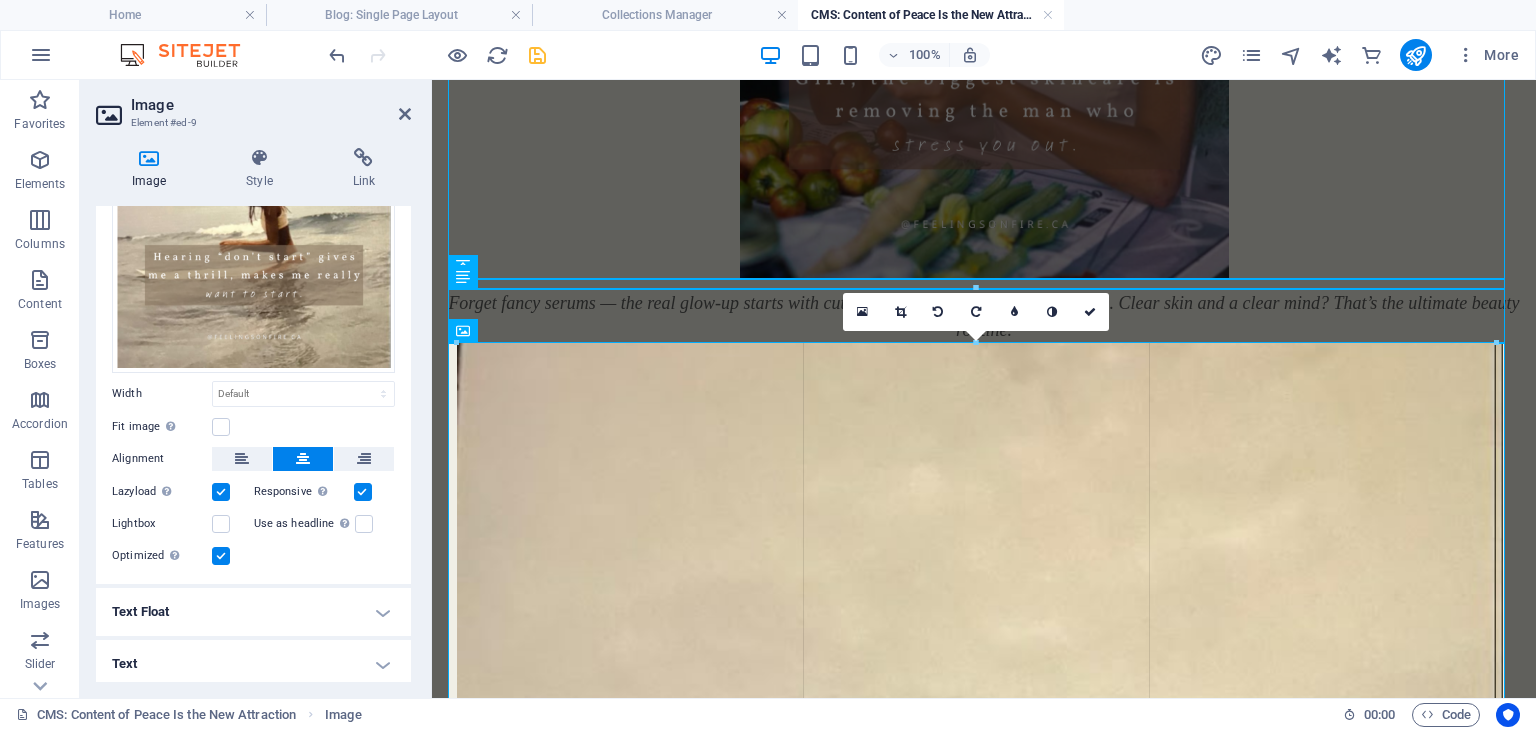 type on "1039" 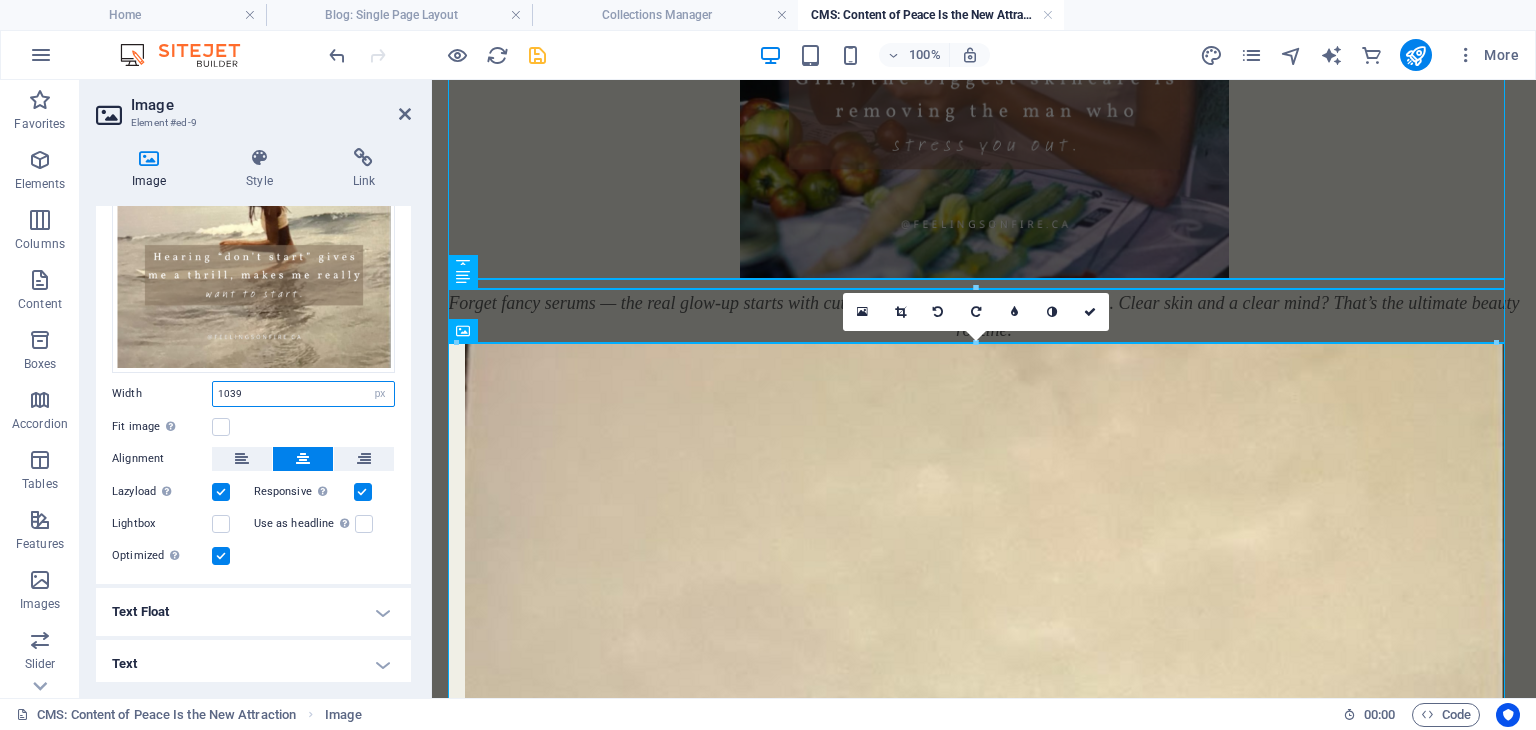 click on "1039" at bounding box center (303, 394) 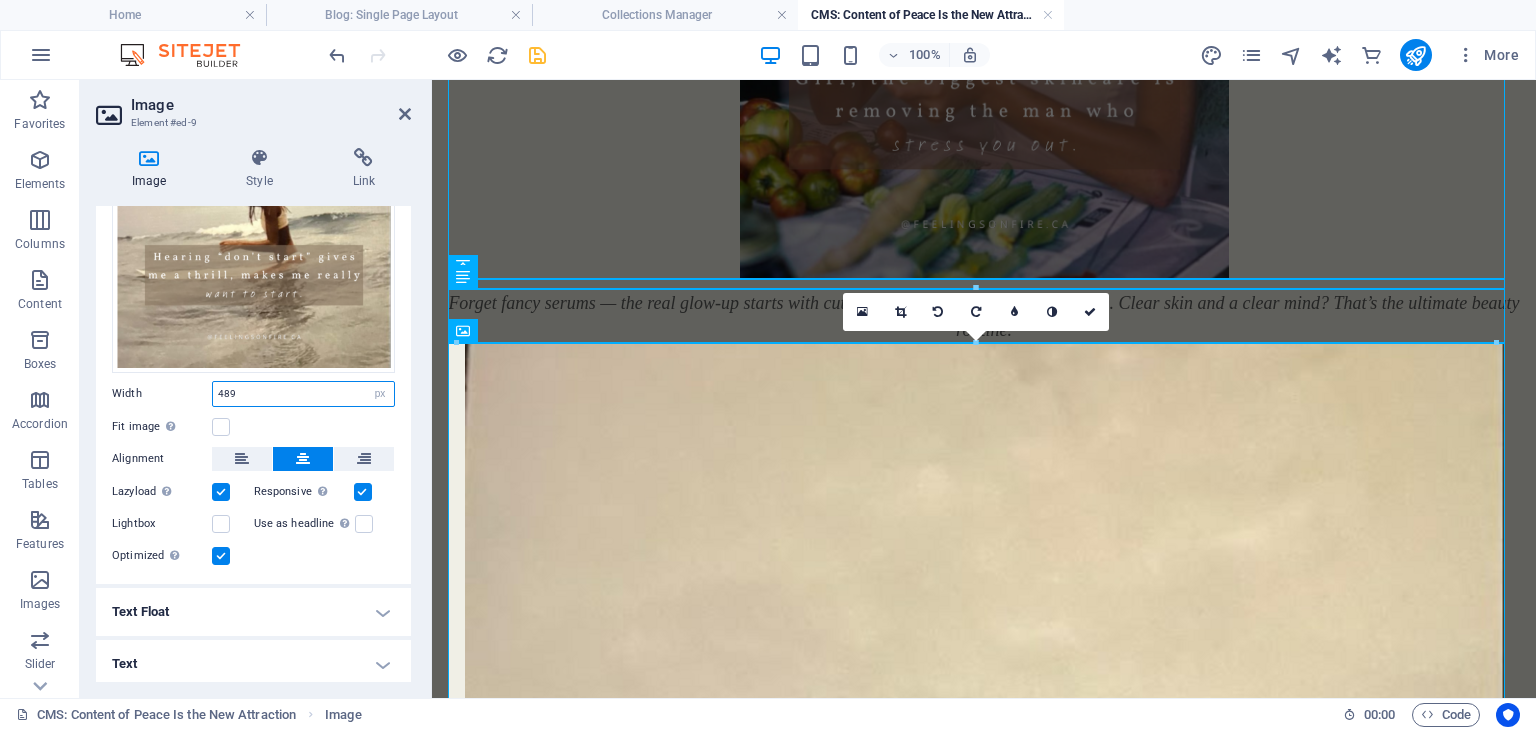 type on "489" 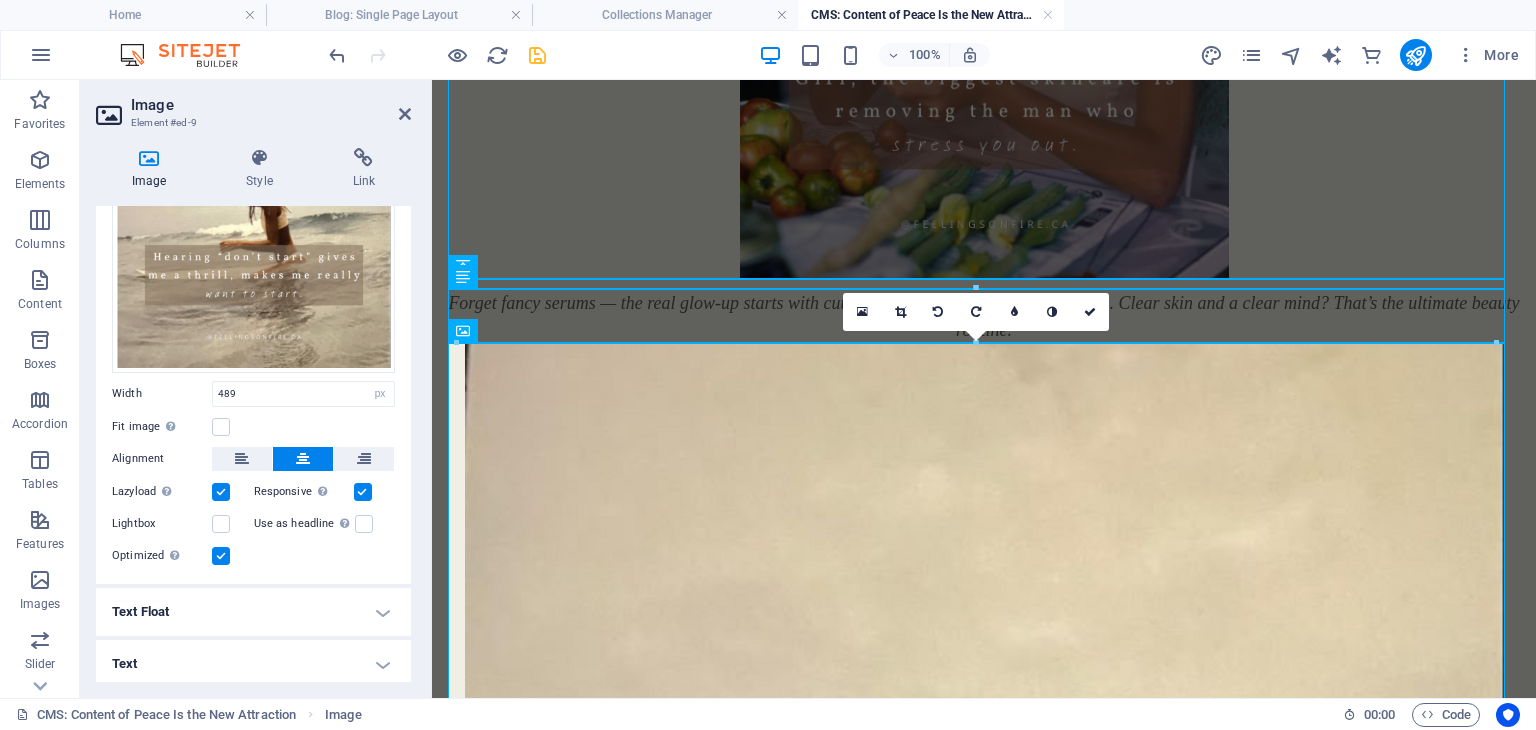 click on "Width" at bounding box center [162, 393] 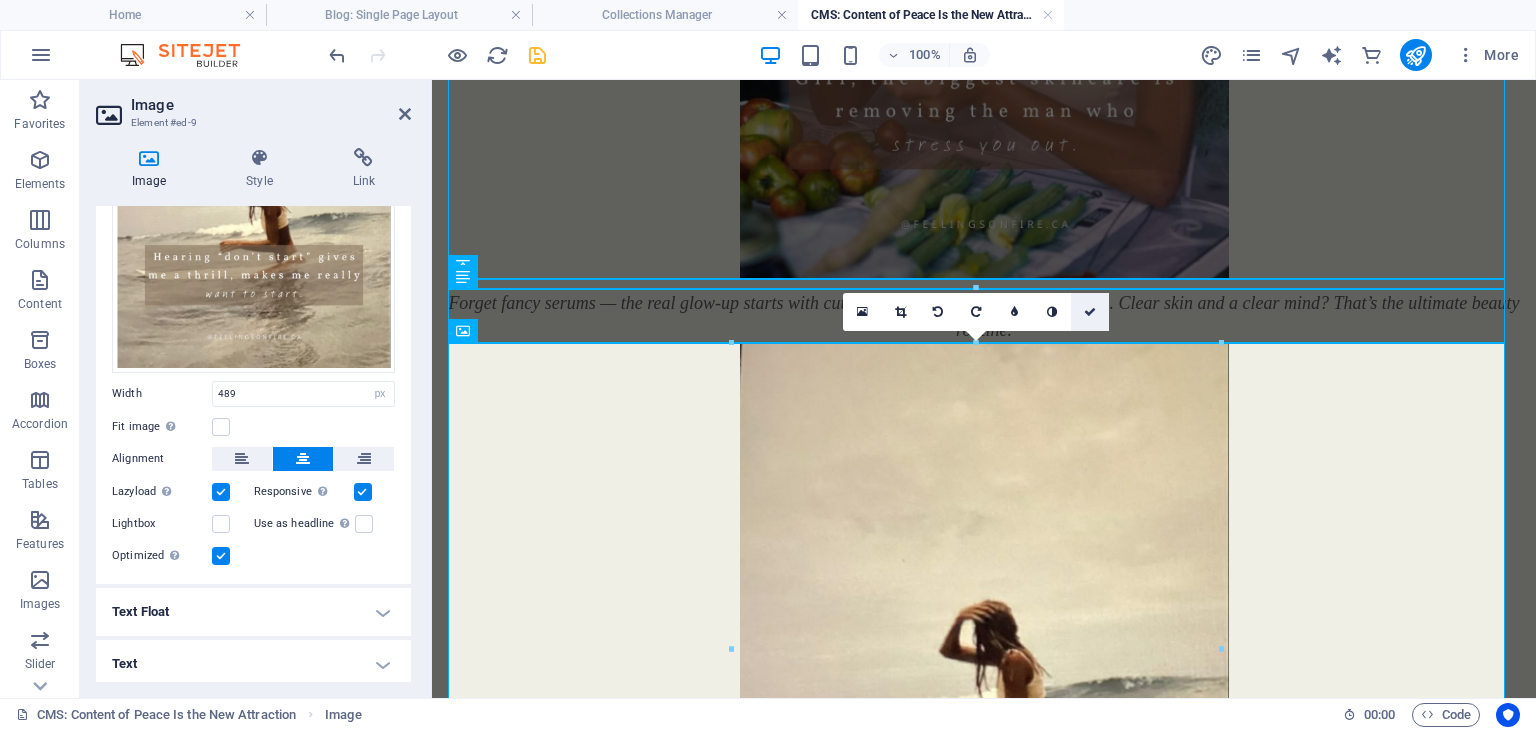 click at bounding box center (1090, 312) 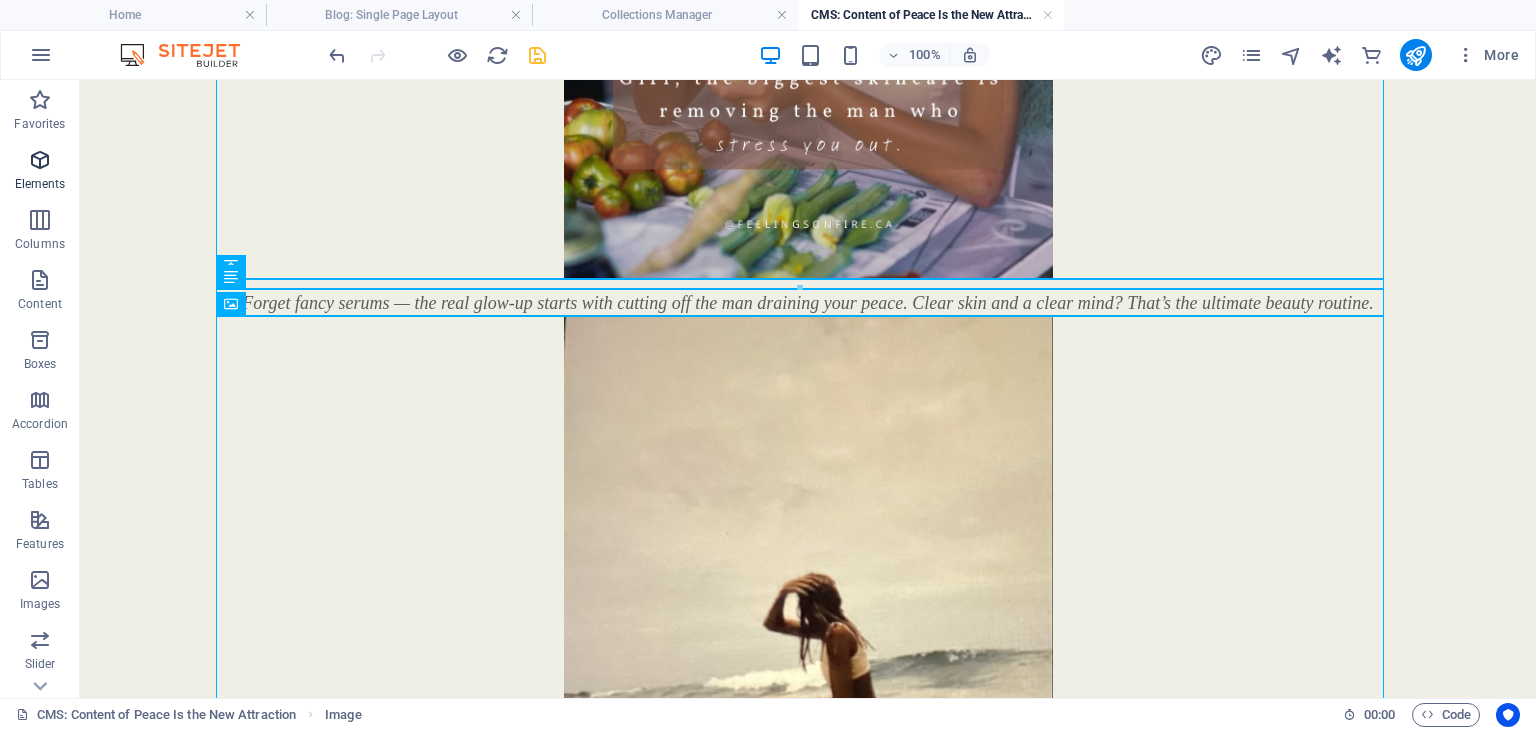 click at bounding box center [40, 160] 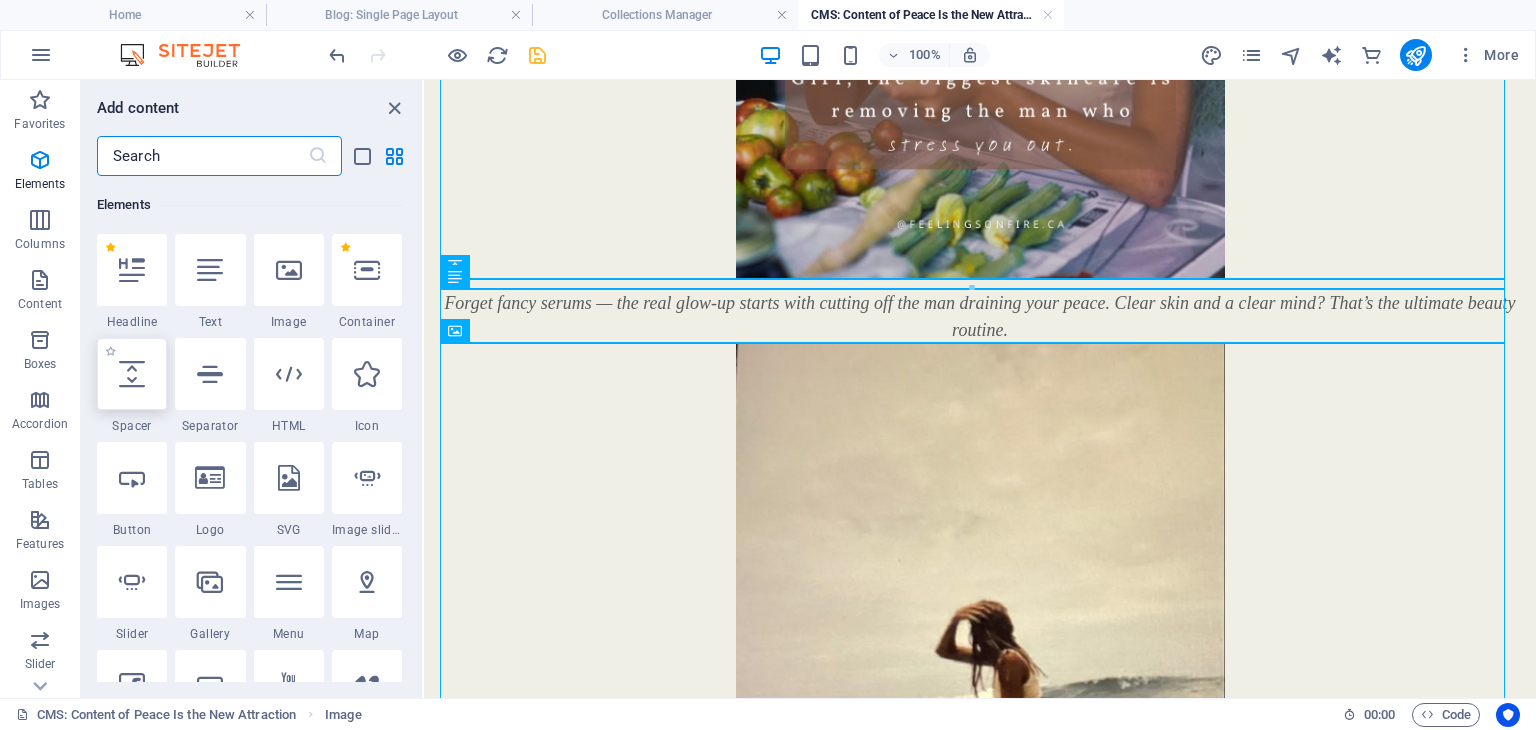 scroll, scrollTop: 212, scrollLeft: 0, axis: vertical 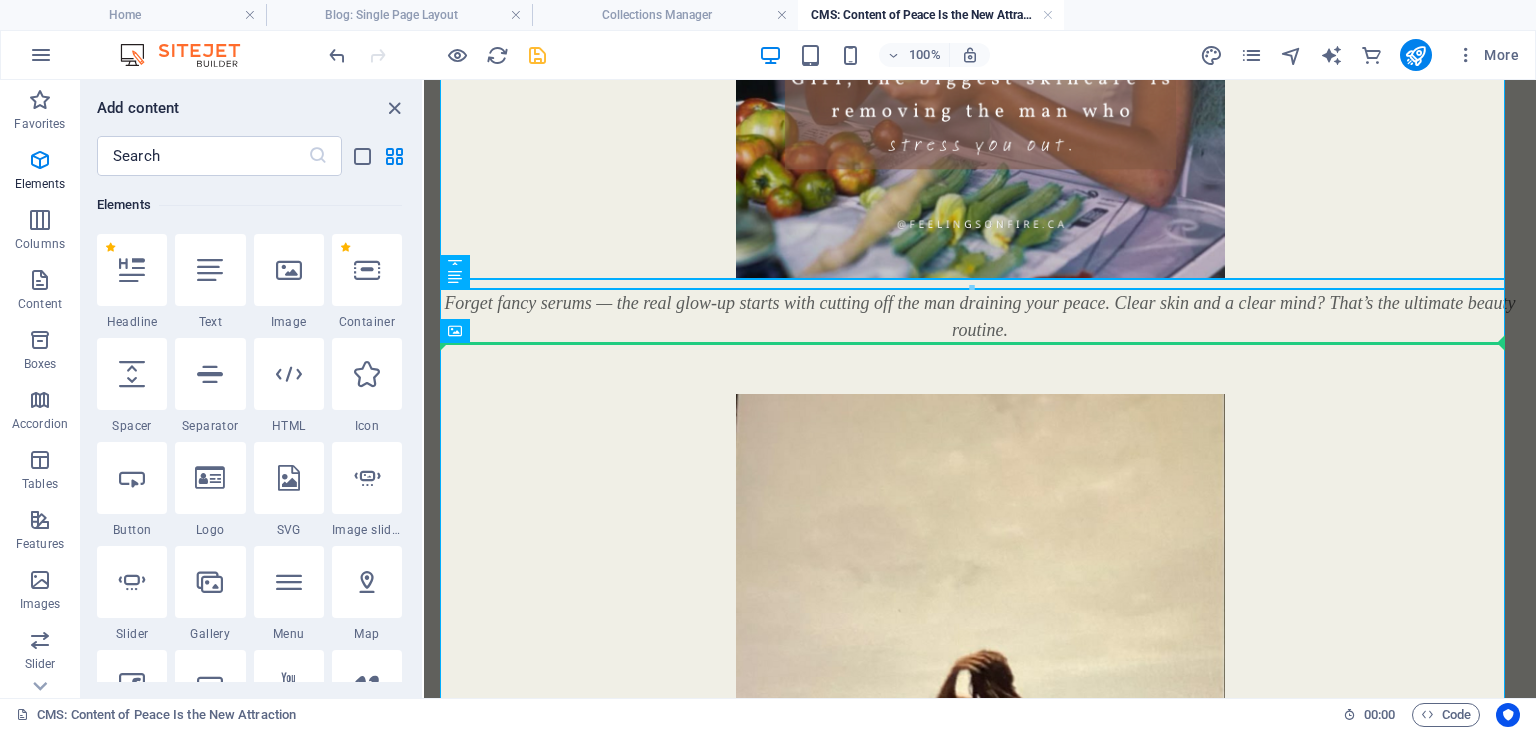 select on "px" 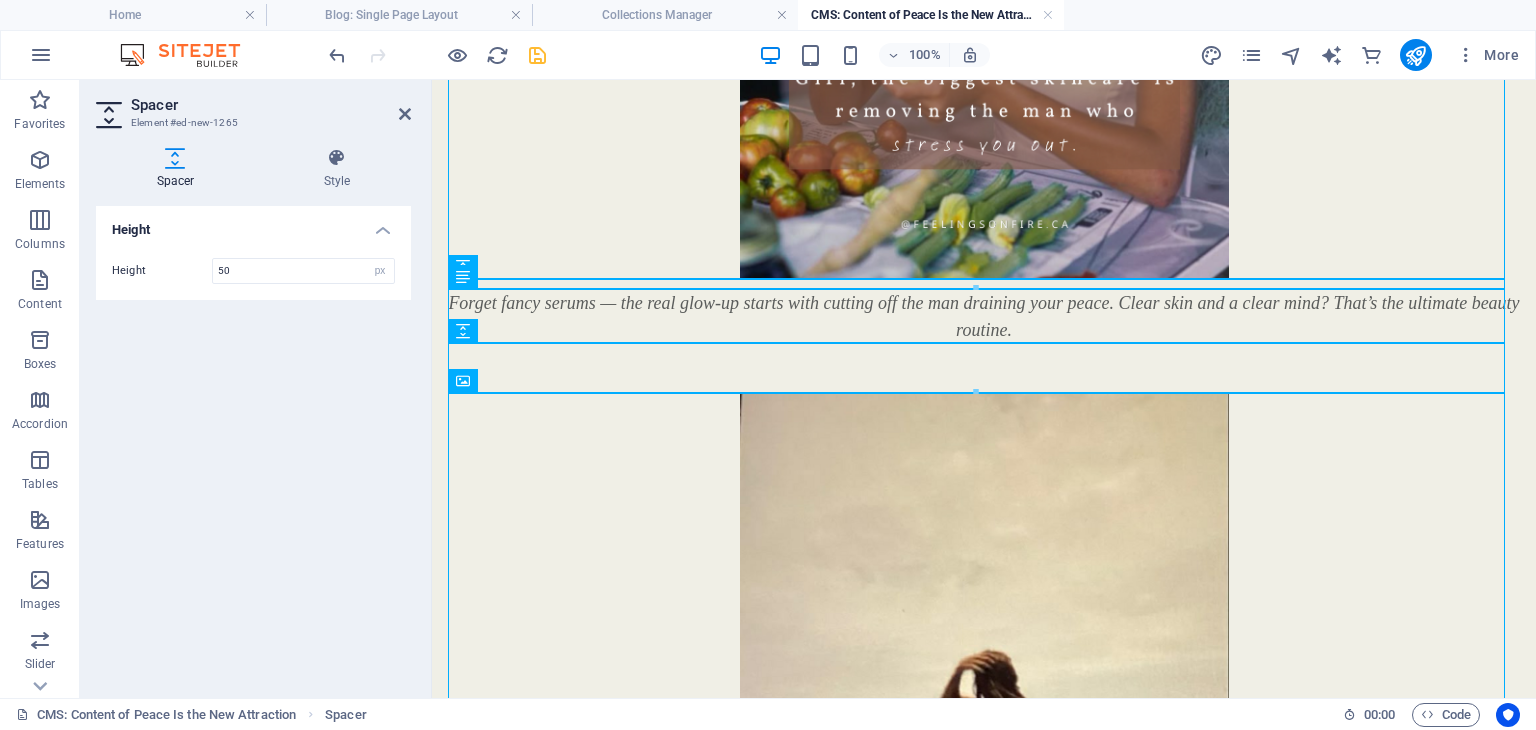 click at bounding box center (537, 55) 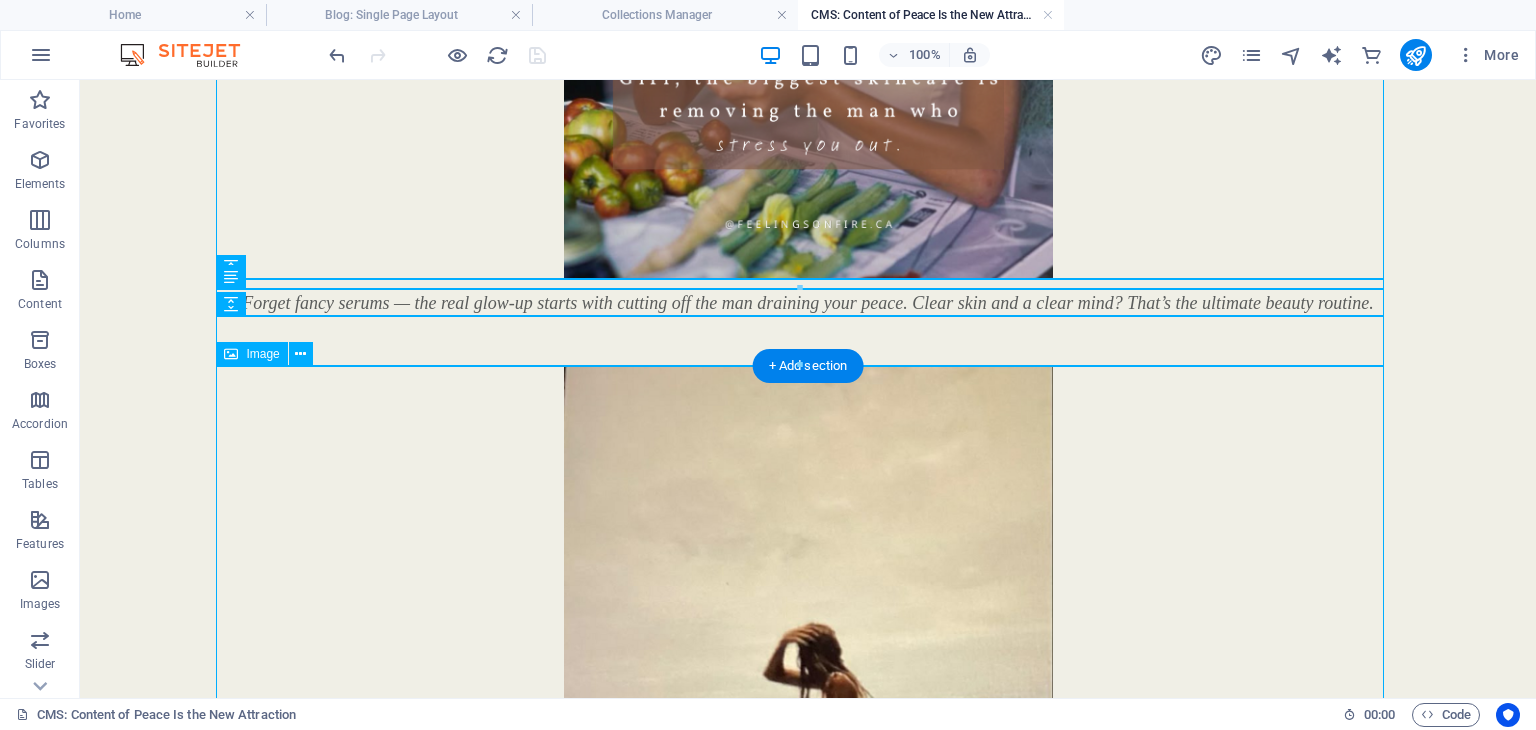 scroll, scrollTop: 1728, scrollLeft: 0, axis: vertical 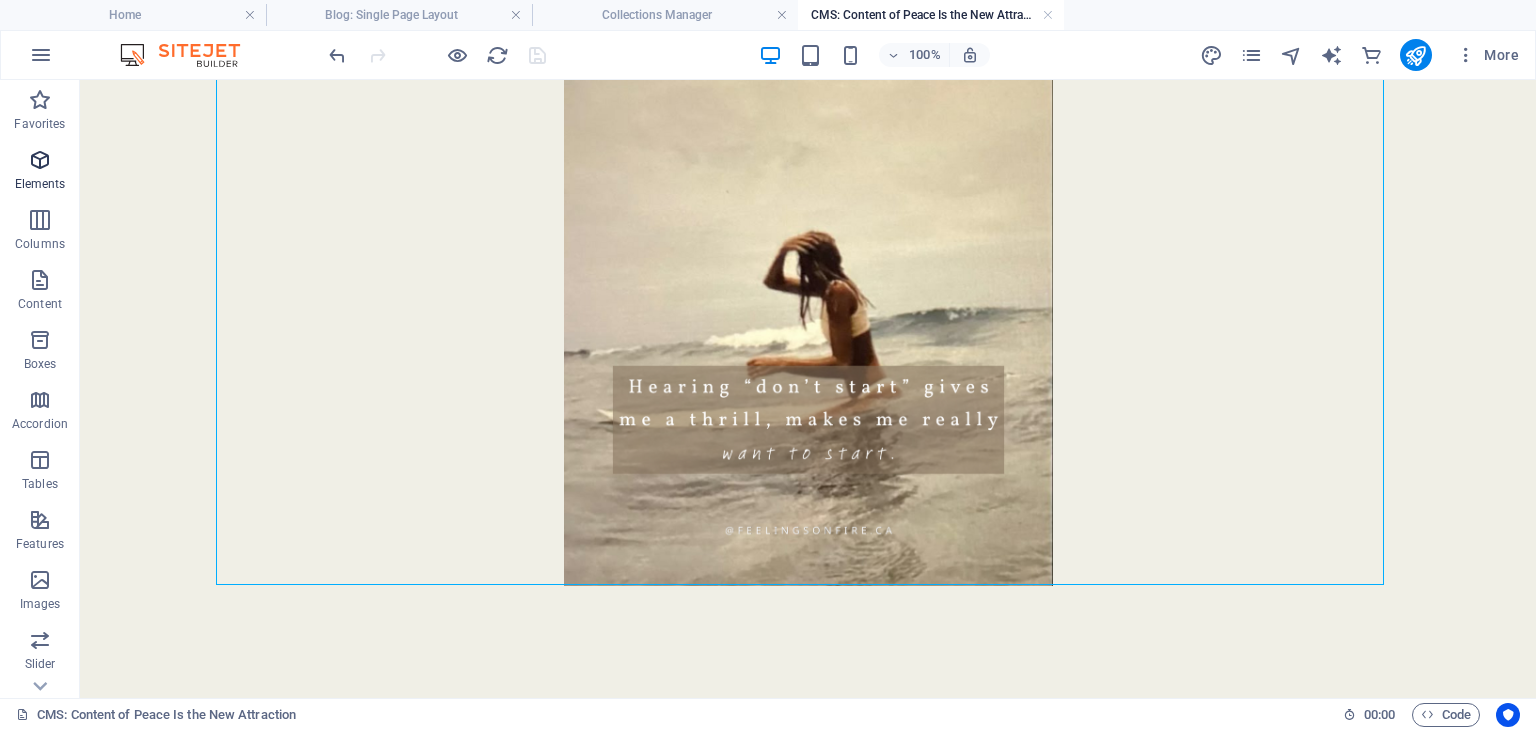 click on "Elements" at bounding box center (40, 172) 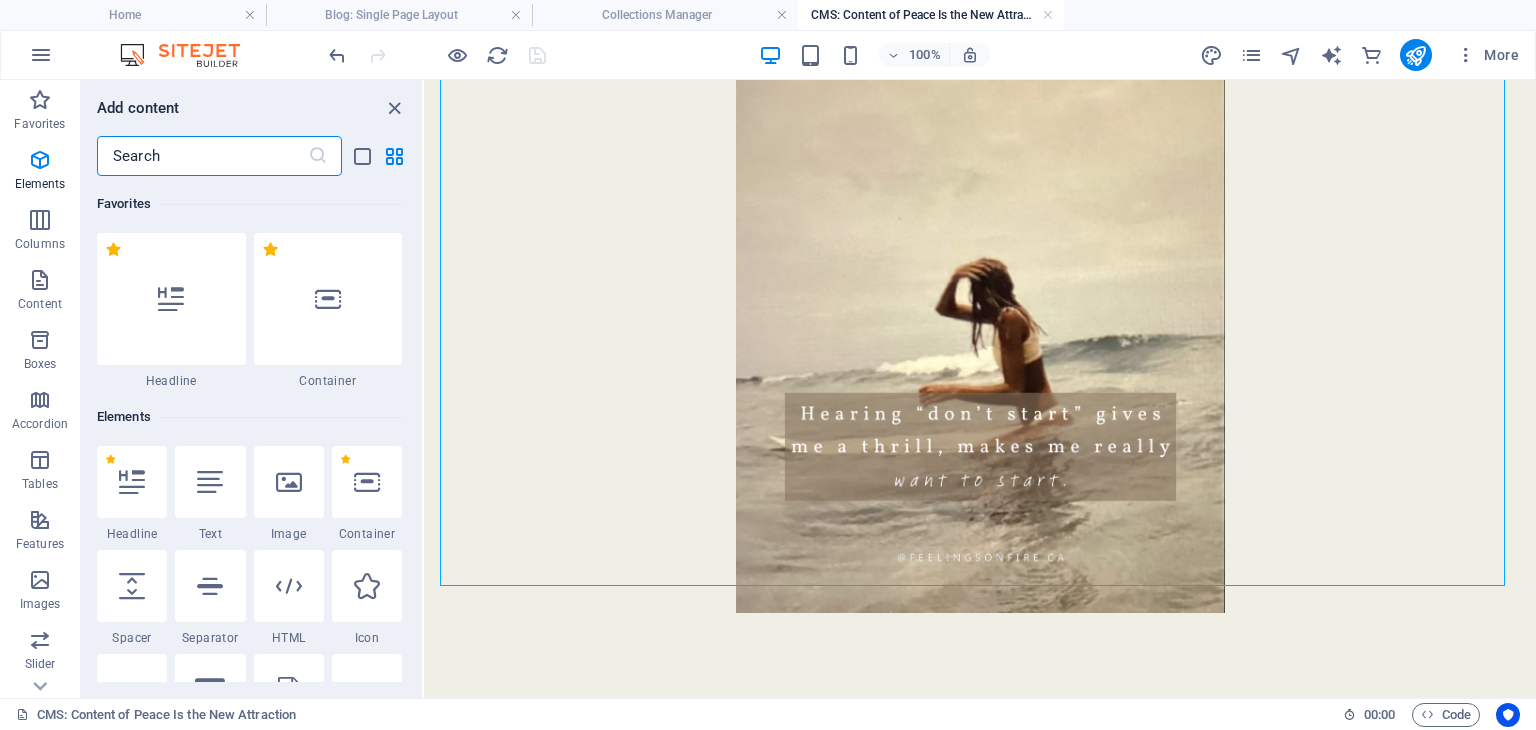 scroll, scrollTop: 1755, scrollLeft: 0, axis: vertical 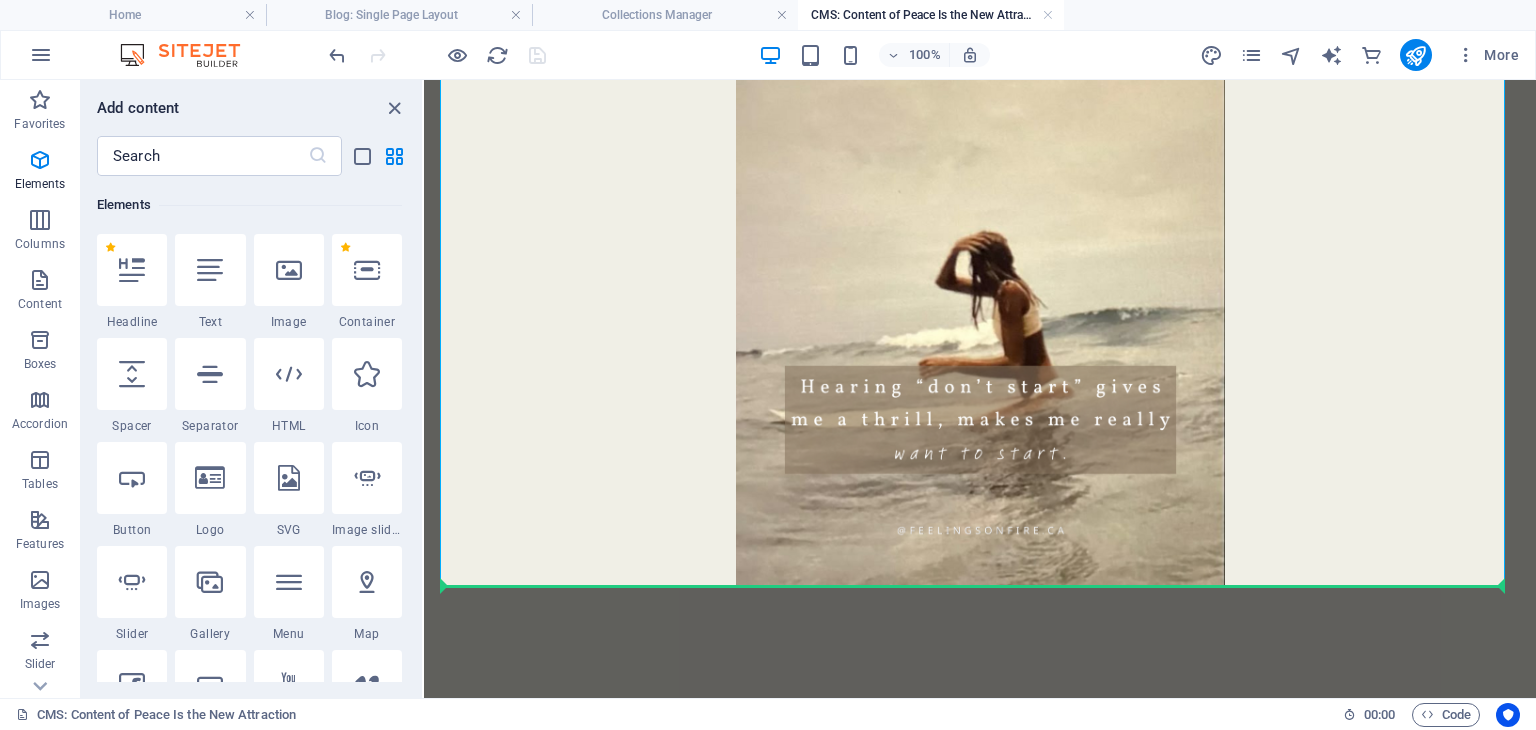 select on "px" 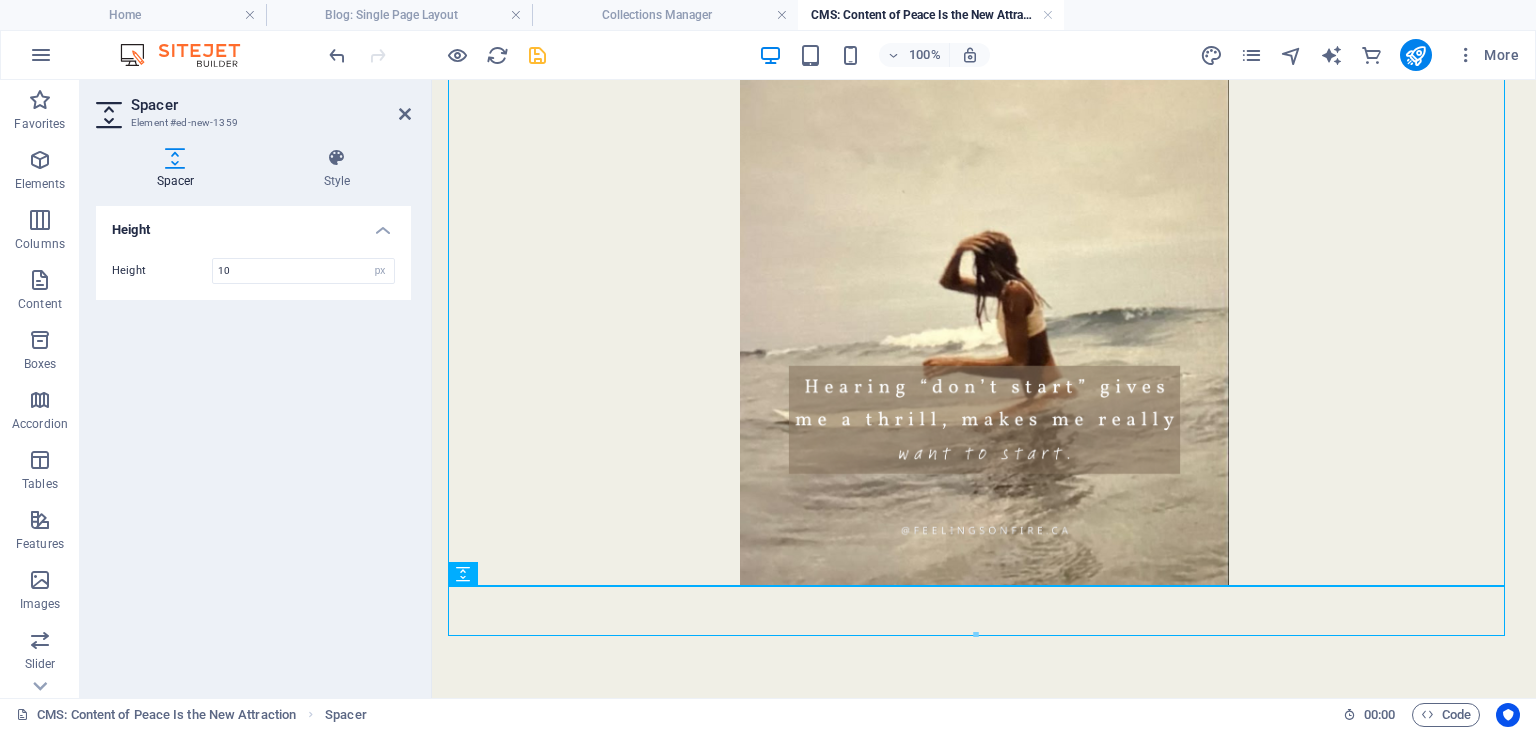 type on "10" 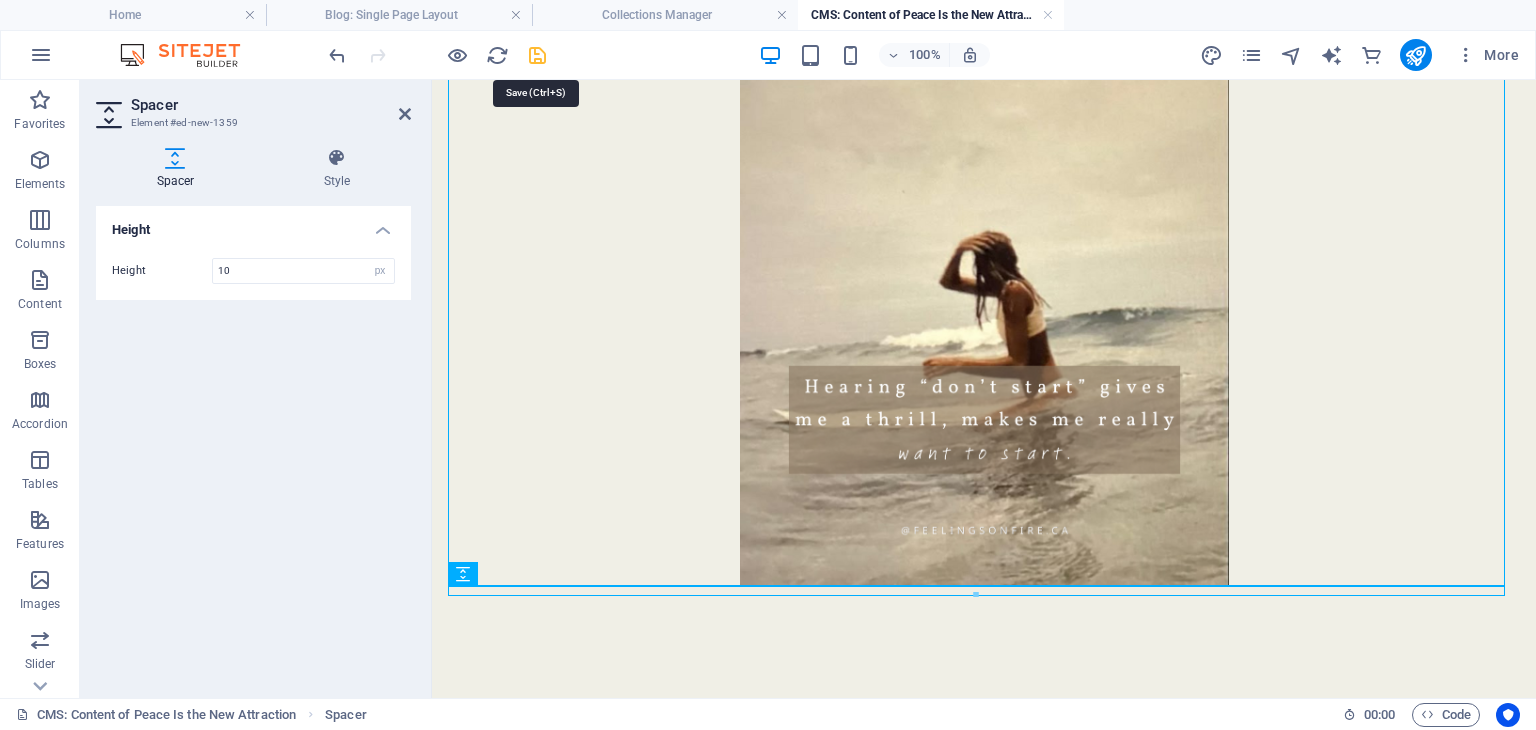 drag, startPoint x: 529, startPoint y: 55, endPoint x: 29, endPoint y: 83, distance: 500.7834 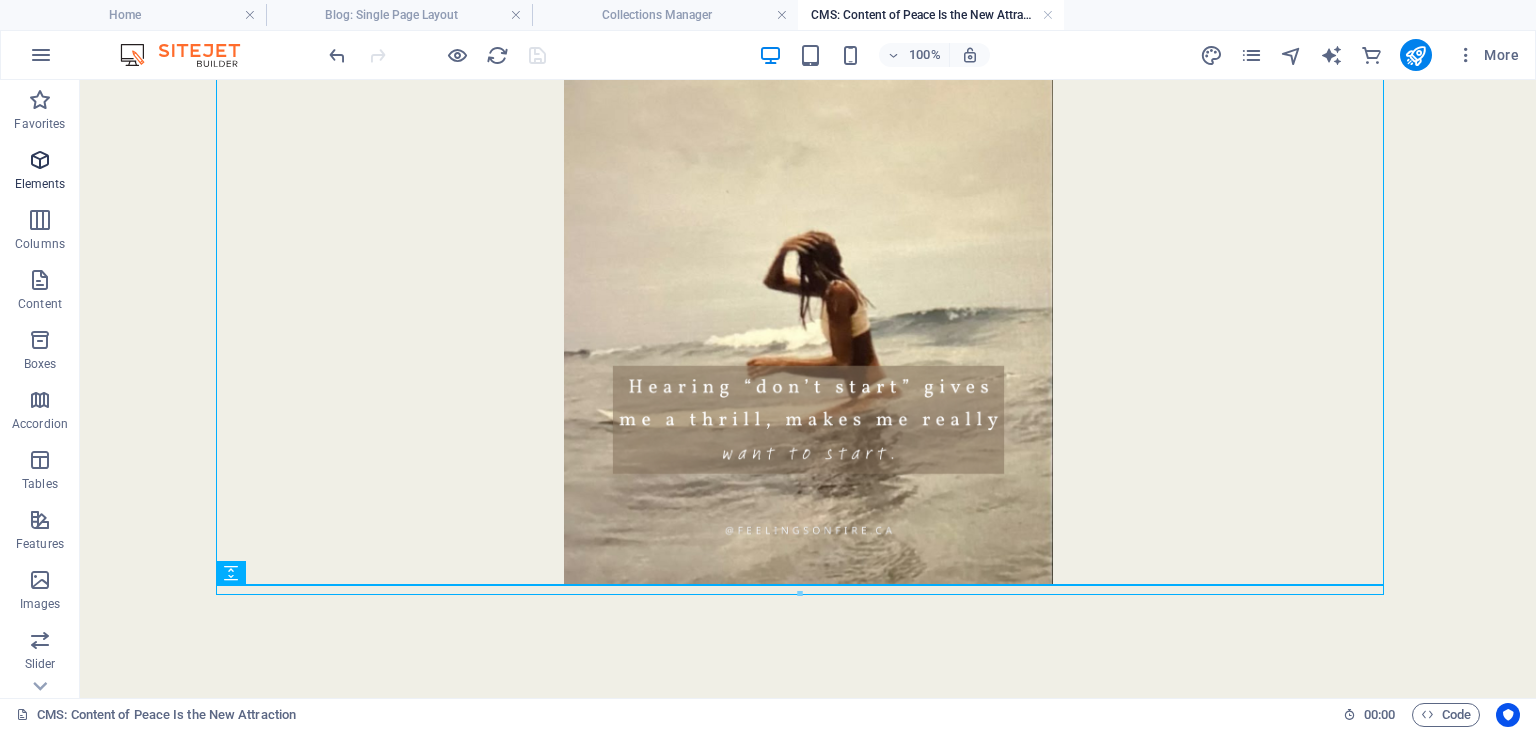 click on "Elements" at bounding box center [40, 172] 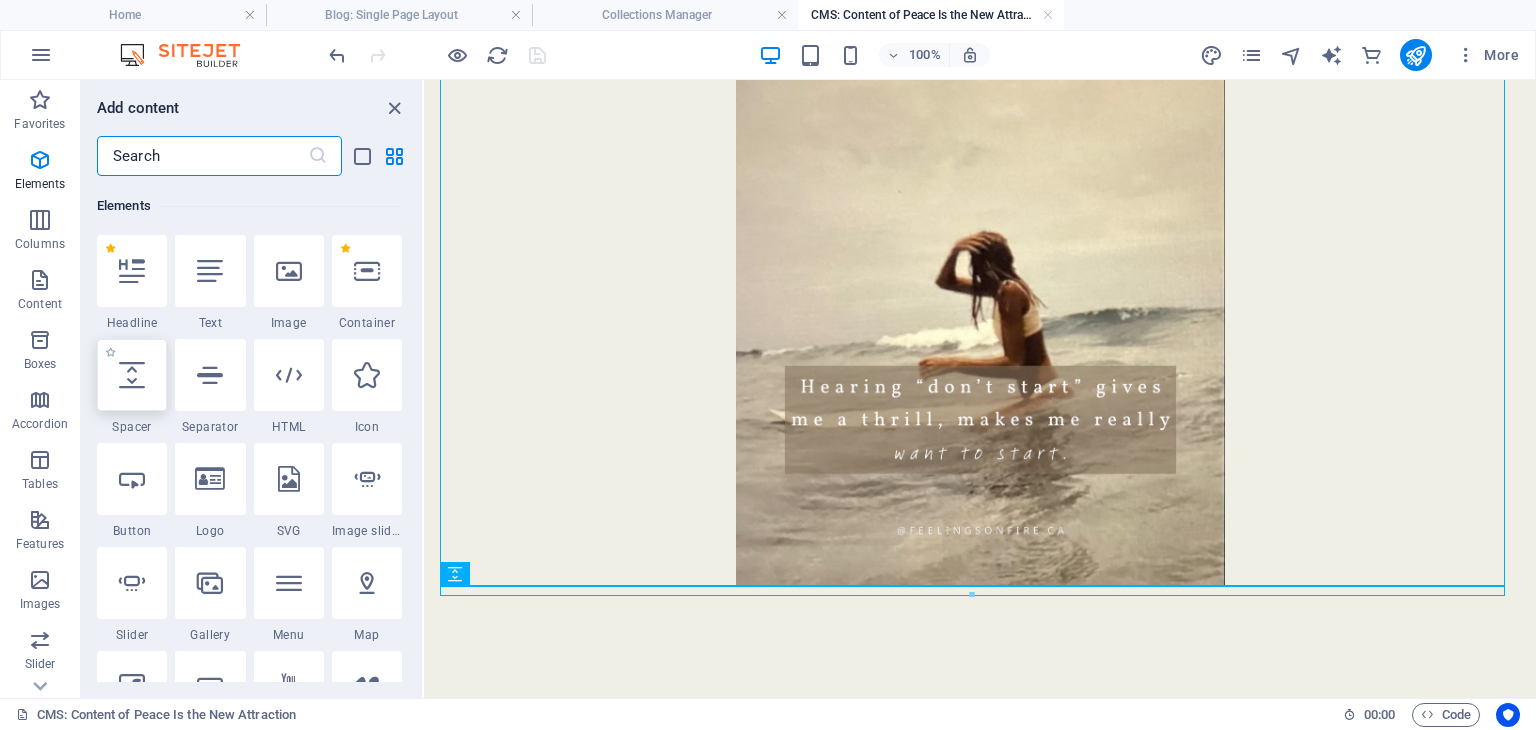 scroll, scrollTop: 212, scrollLeft: 0, axis: vertical 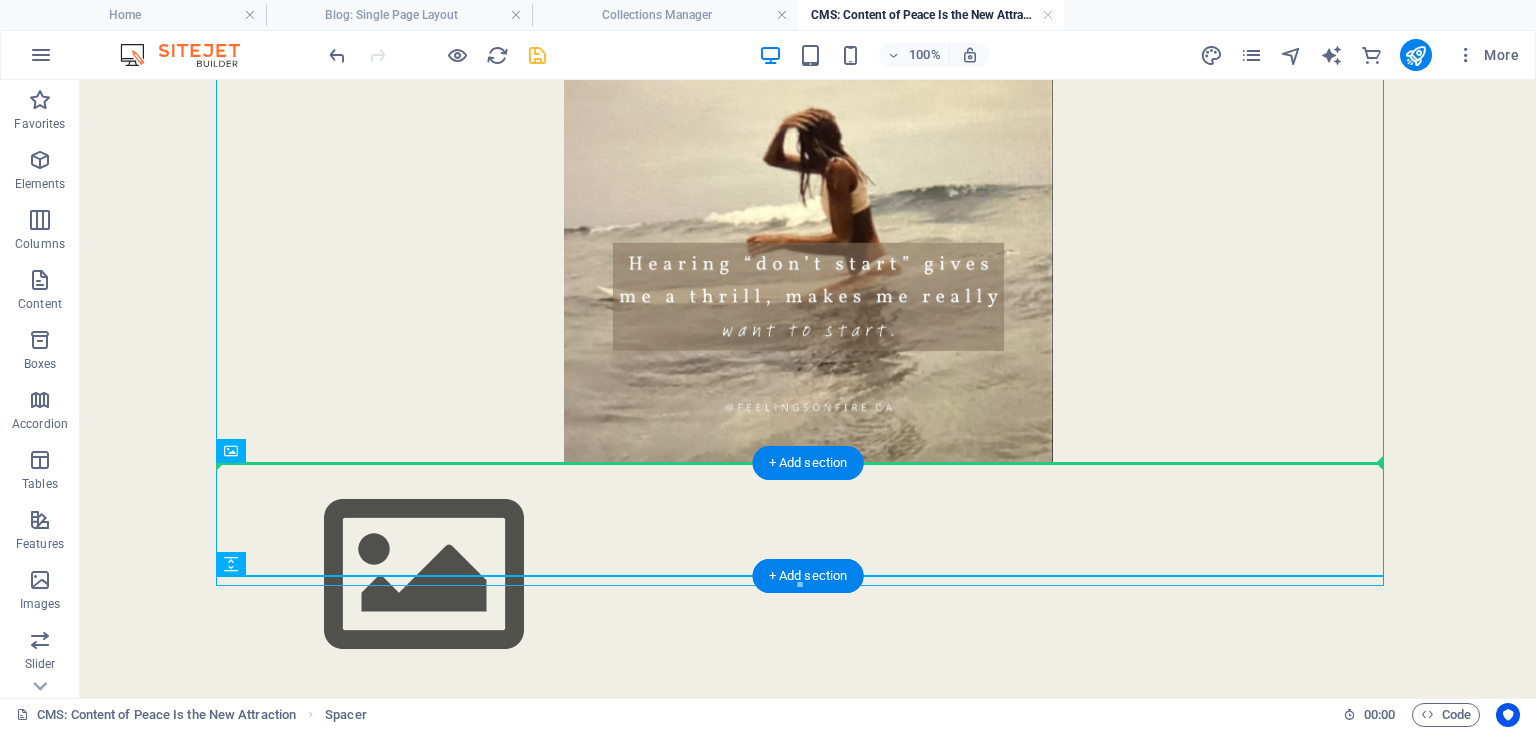 drag, startPoint x: 191, startPoint y: 578, endPoint x: 564, endPoint y: 496, distance: 381.90704 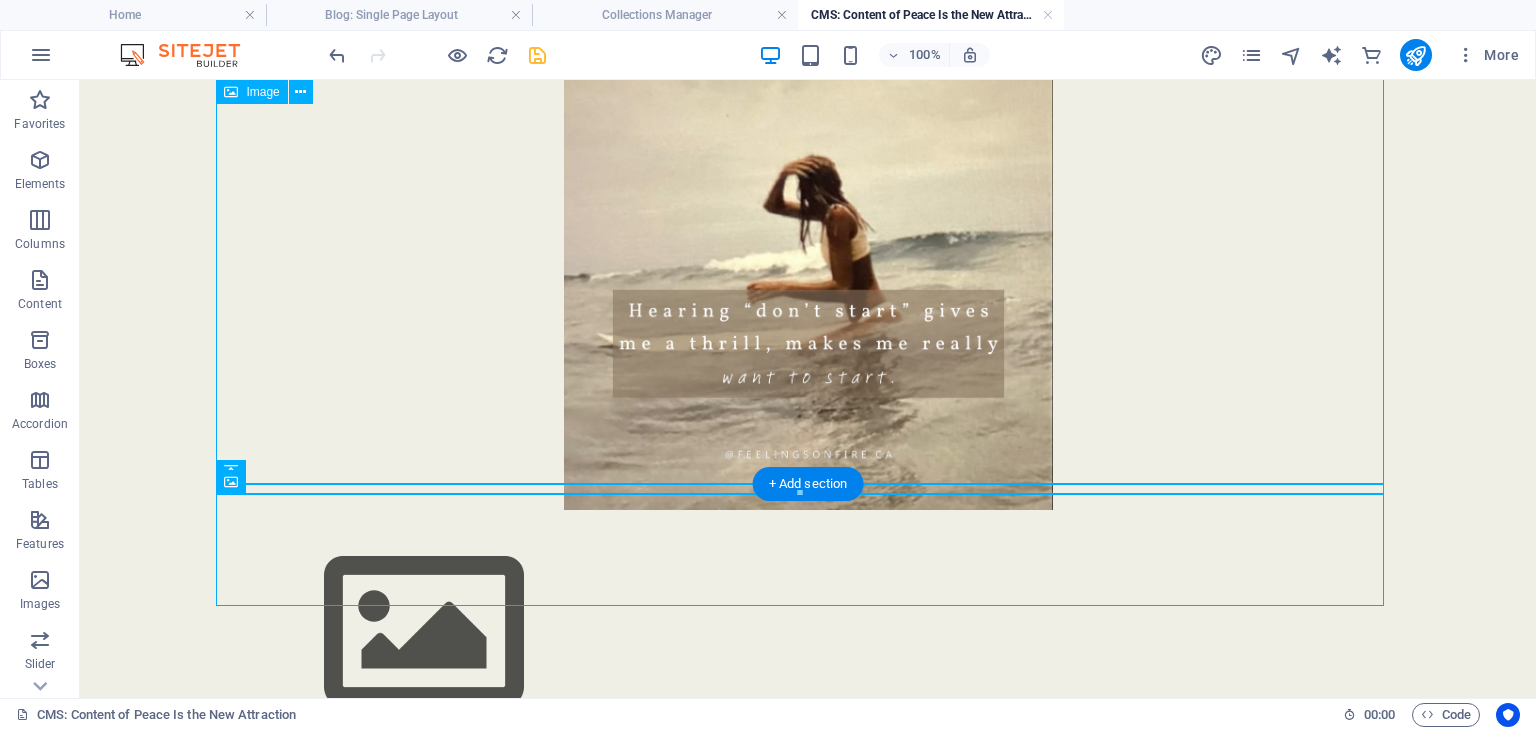 scroll, scrollTop: 1851, scrollLeft: 0, axis: vertical 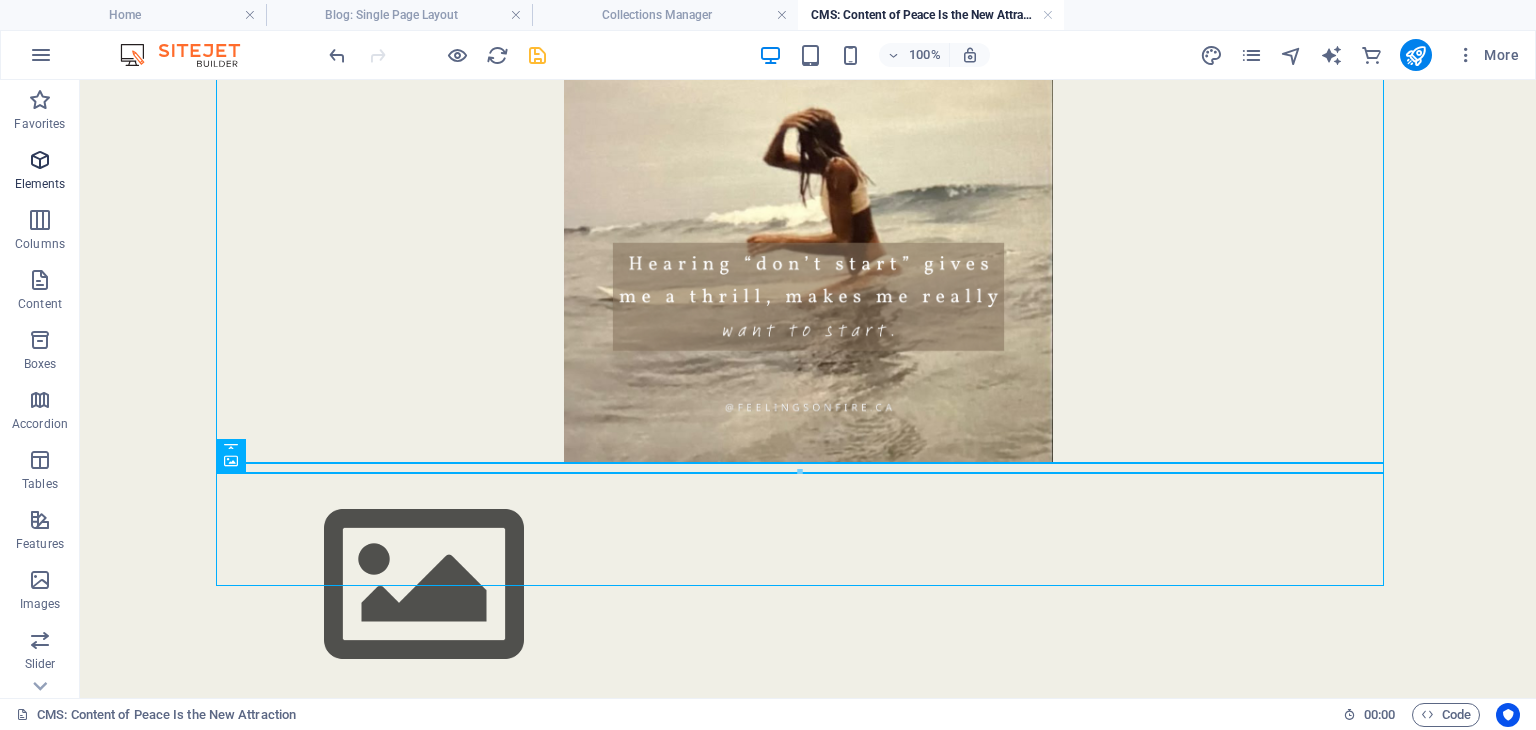 click at bounding box center (40, 160) 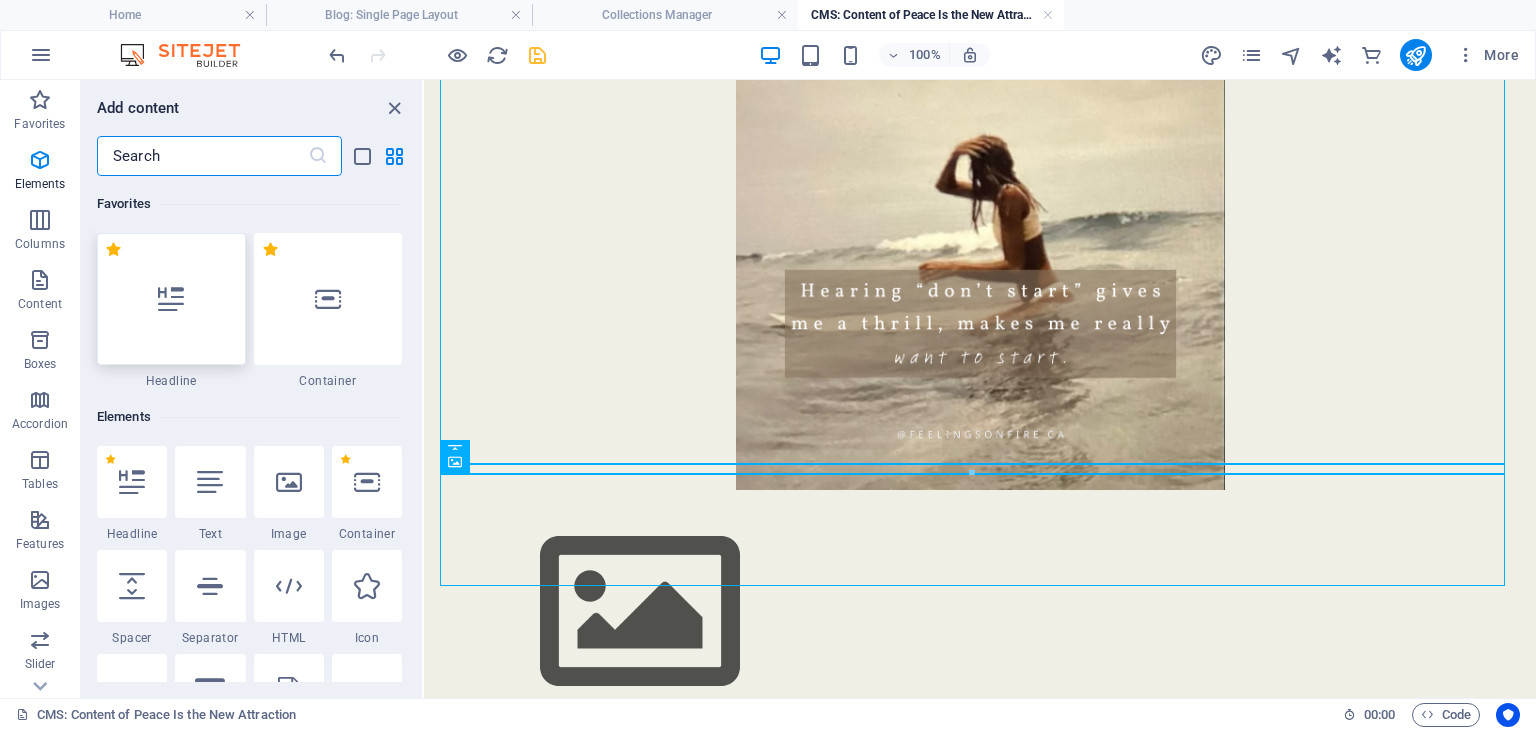 scroll, scrollTop: 1877, scrollLeft: 0, axis: vertical 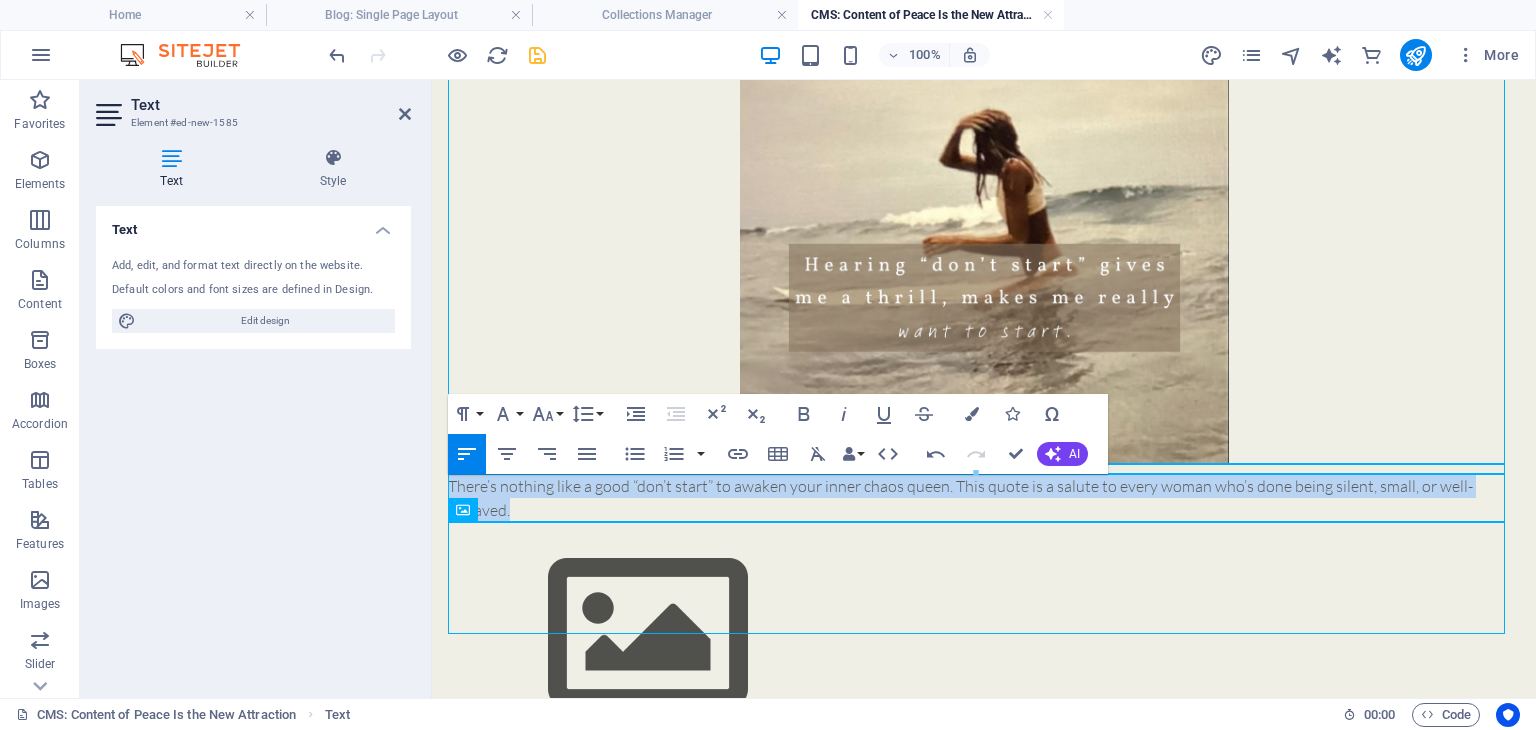 drag, startPoint x: 566, startPoint y: 505, endPoint x: 861, endPoint y: 562, distance: 300.45633 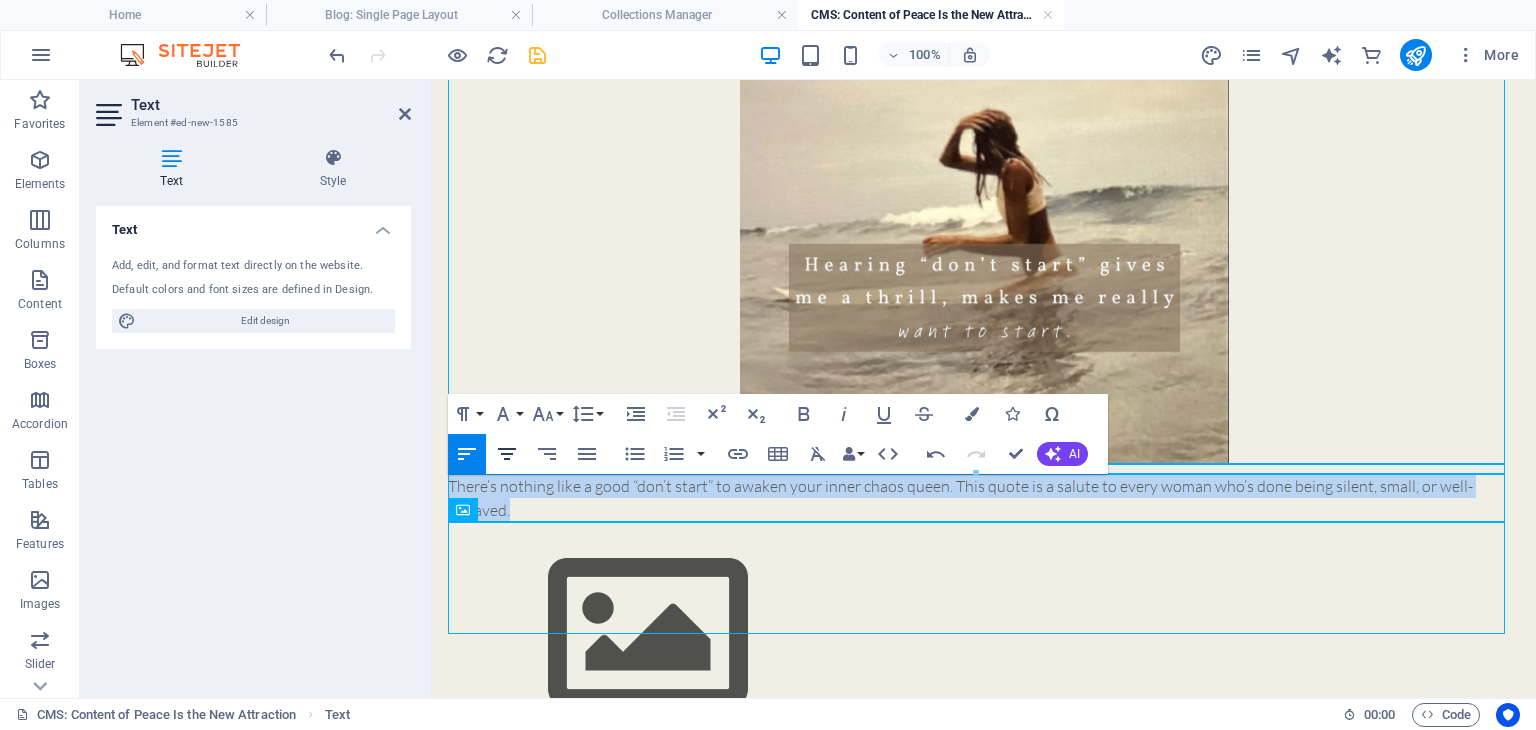 click 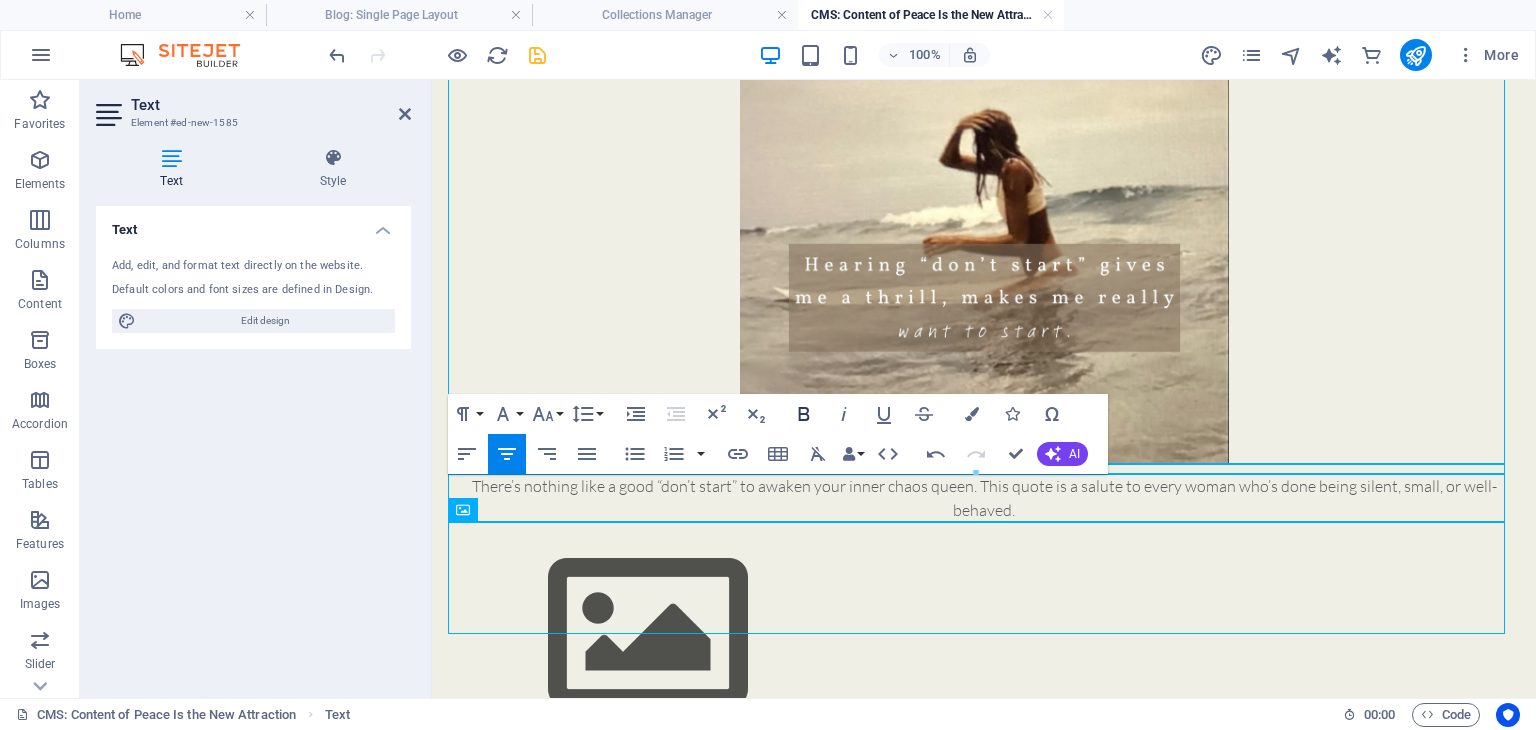 click 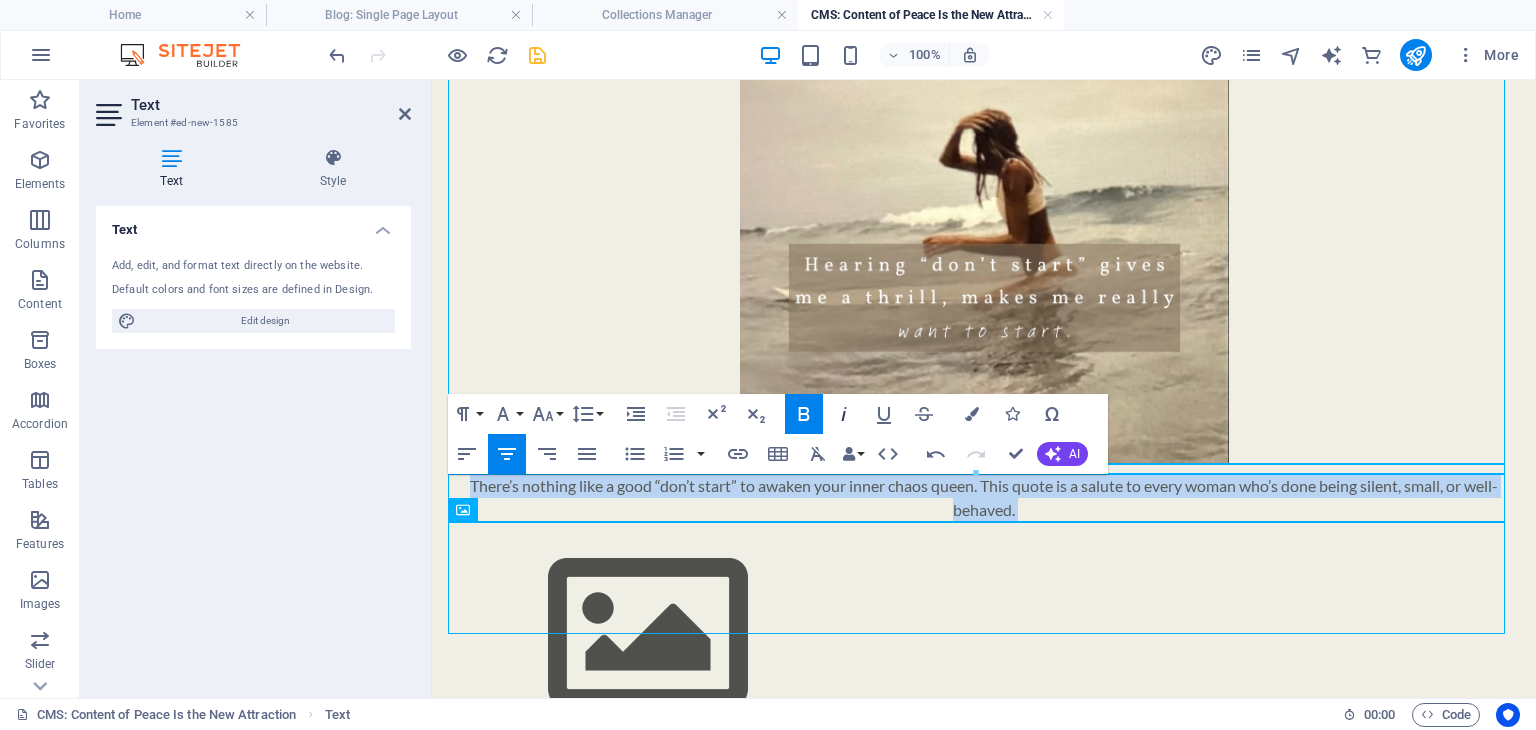 click 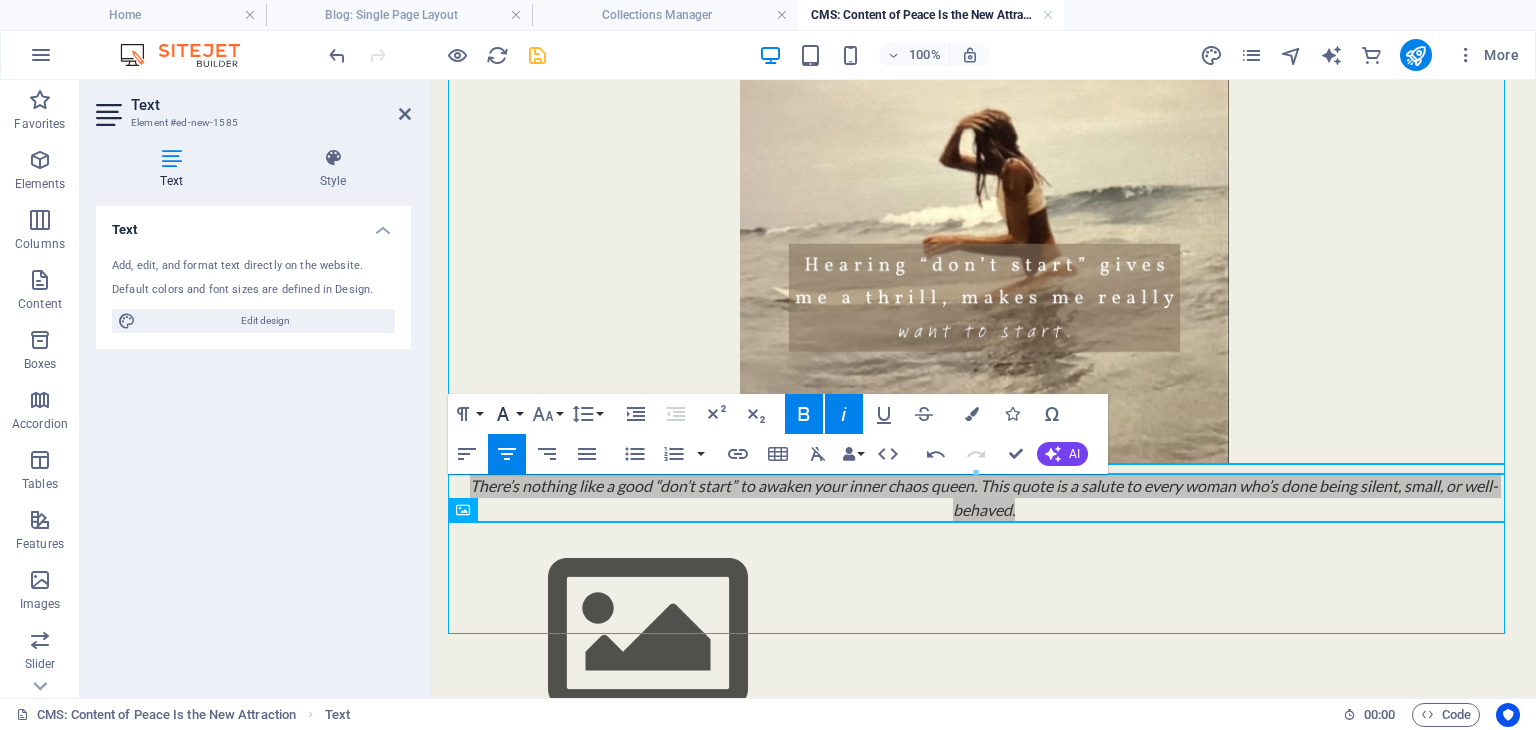 click 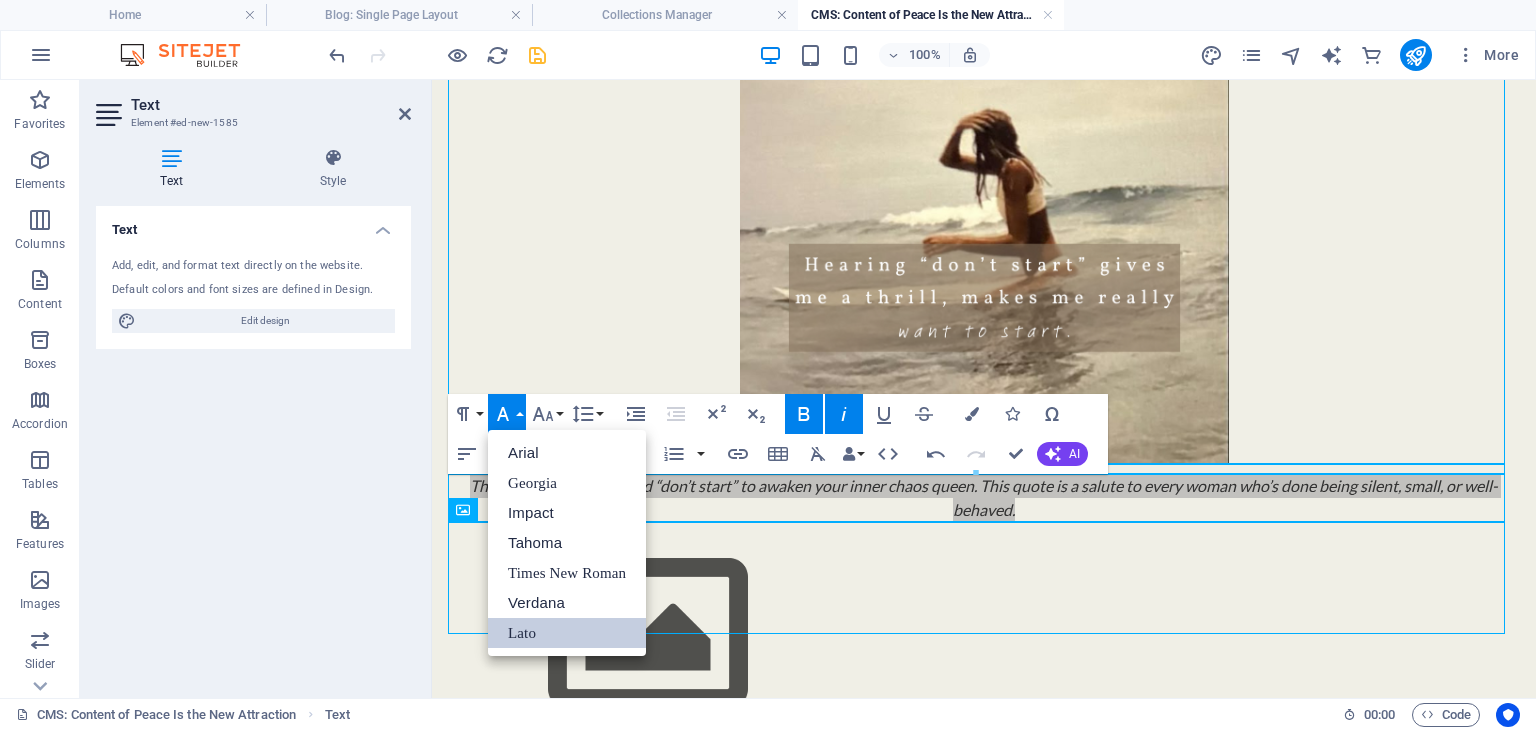 scroll, scrollTop: 0, scrollLeft: 0, axis: both 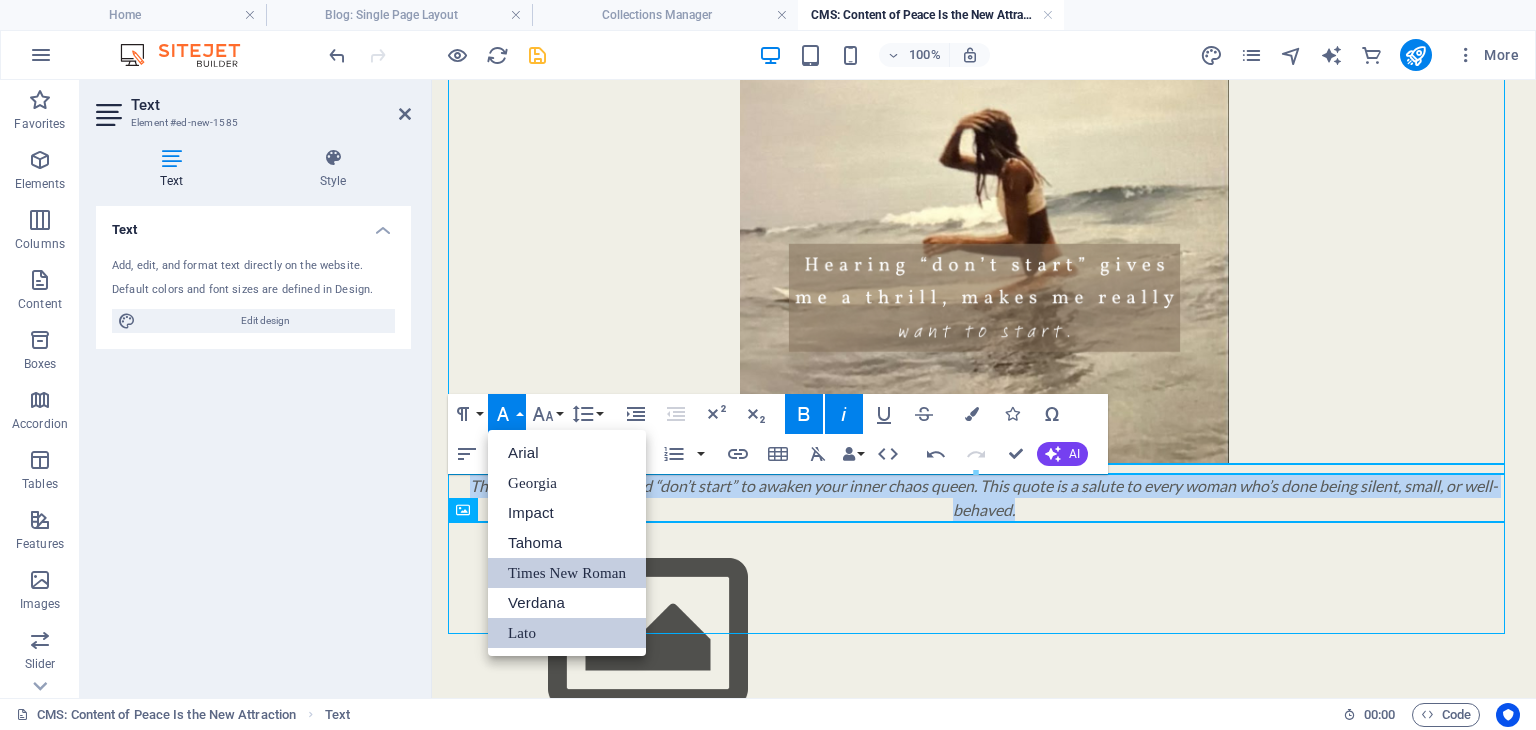 click on "Times New Roman" at bounding box center (567, 573) 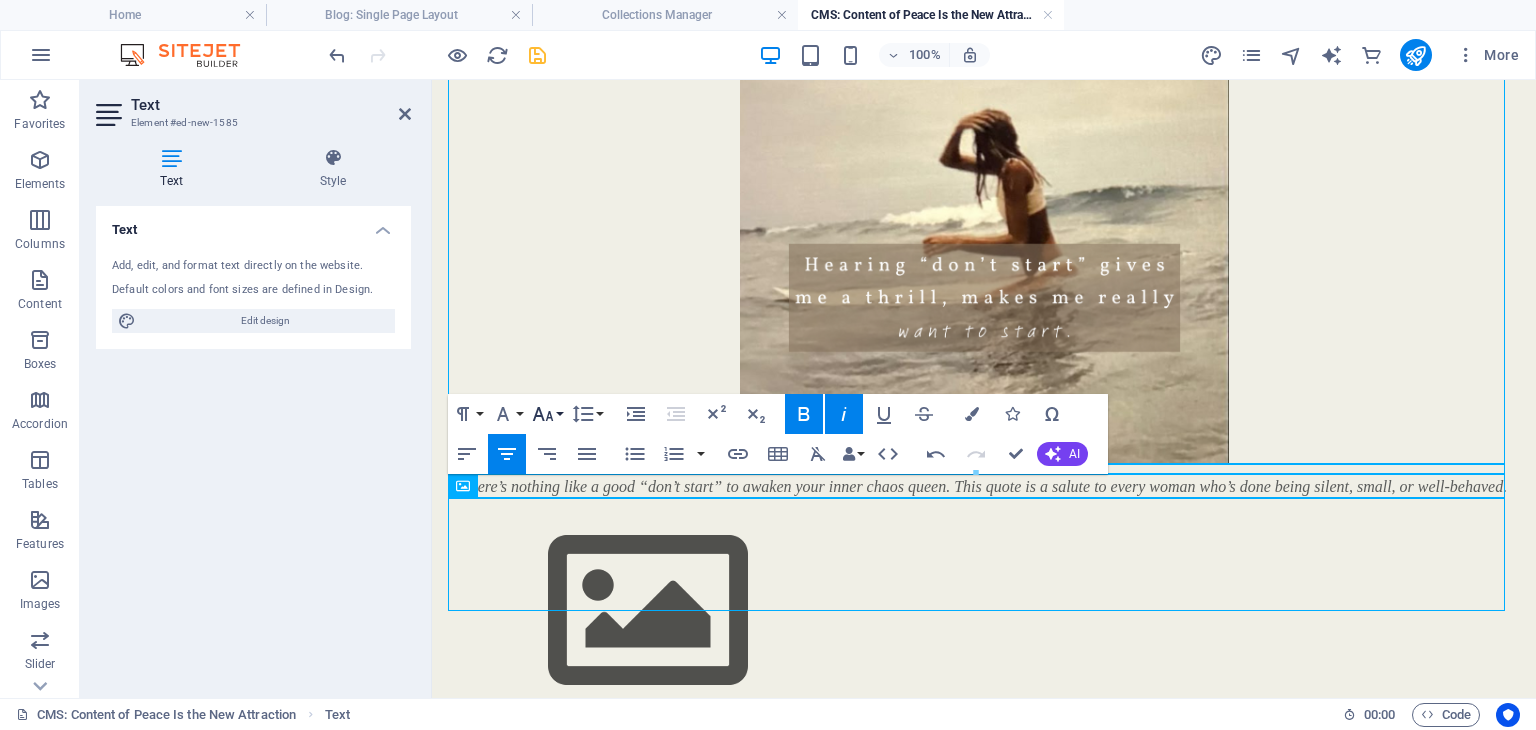 click on "Font Size" at bounding box center [547, 414] 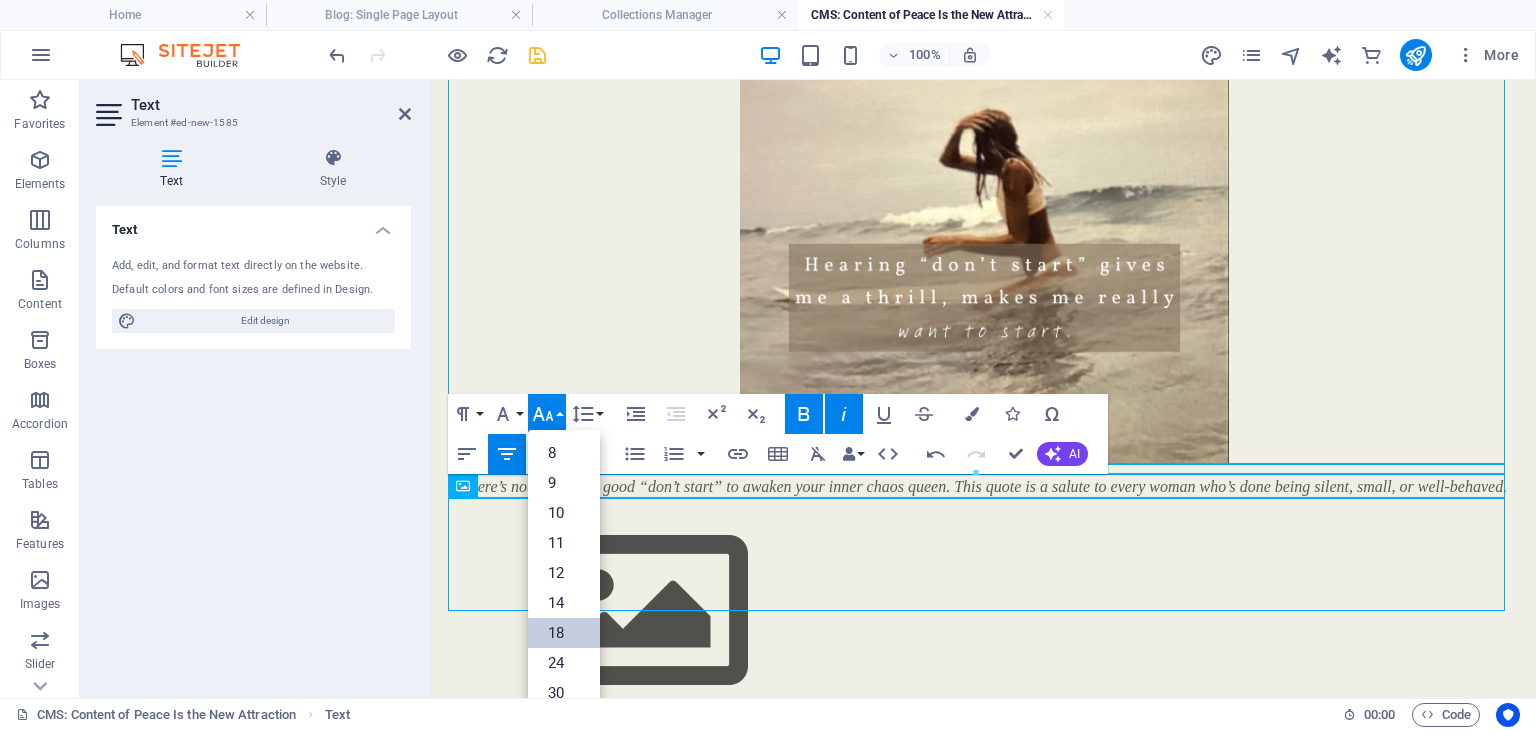 click on "18" at bounding box center [564, 633] 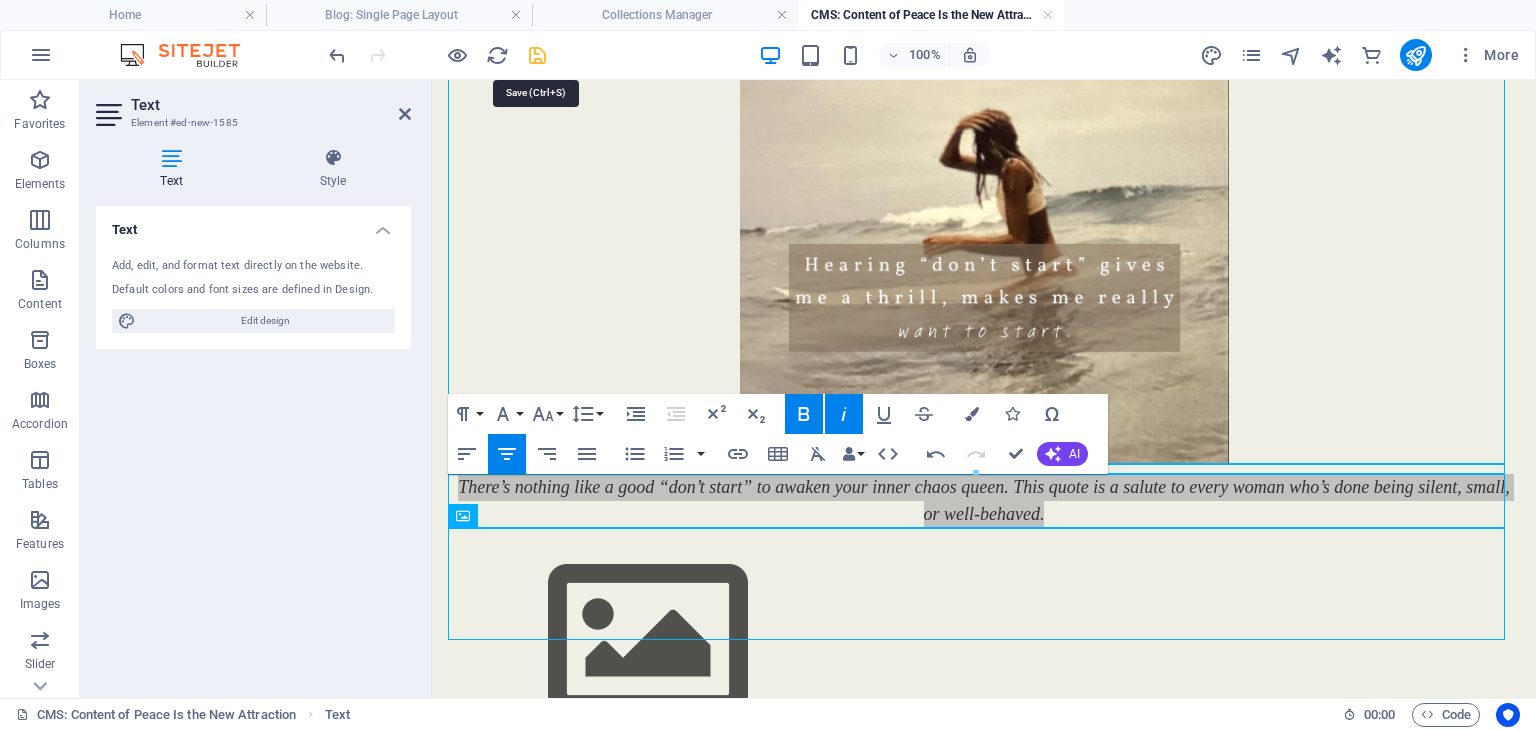drag, startPoint x: 542, startPoint y: 62, endPoint x: 821, endPoint y: 349, distance: 400.26242 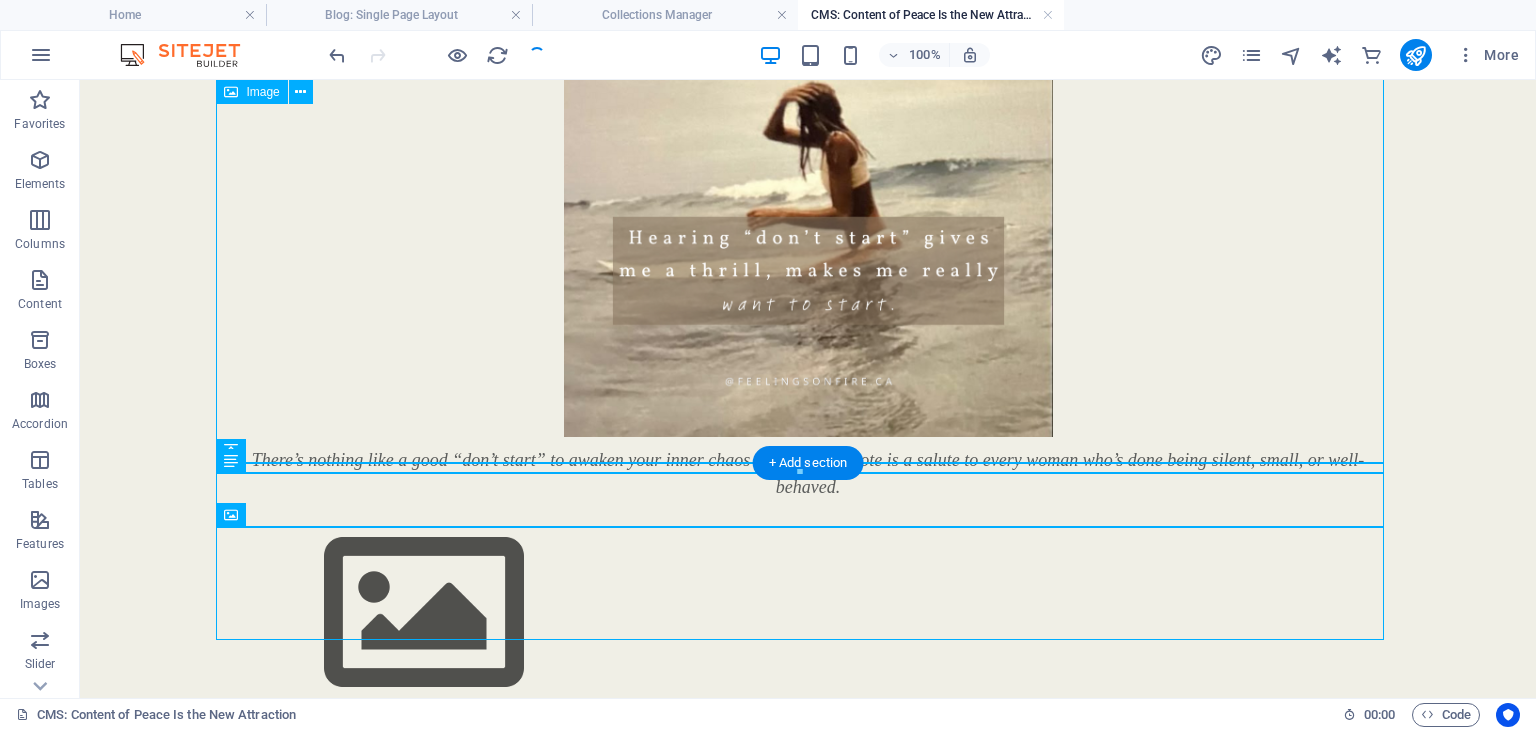 scroll, scrollTop: 1851, scrollLeft: 0, axis: vertical 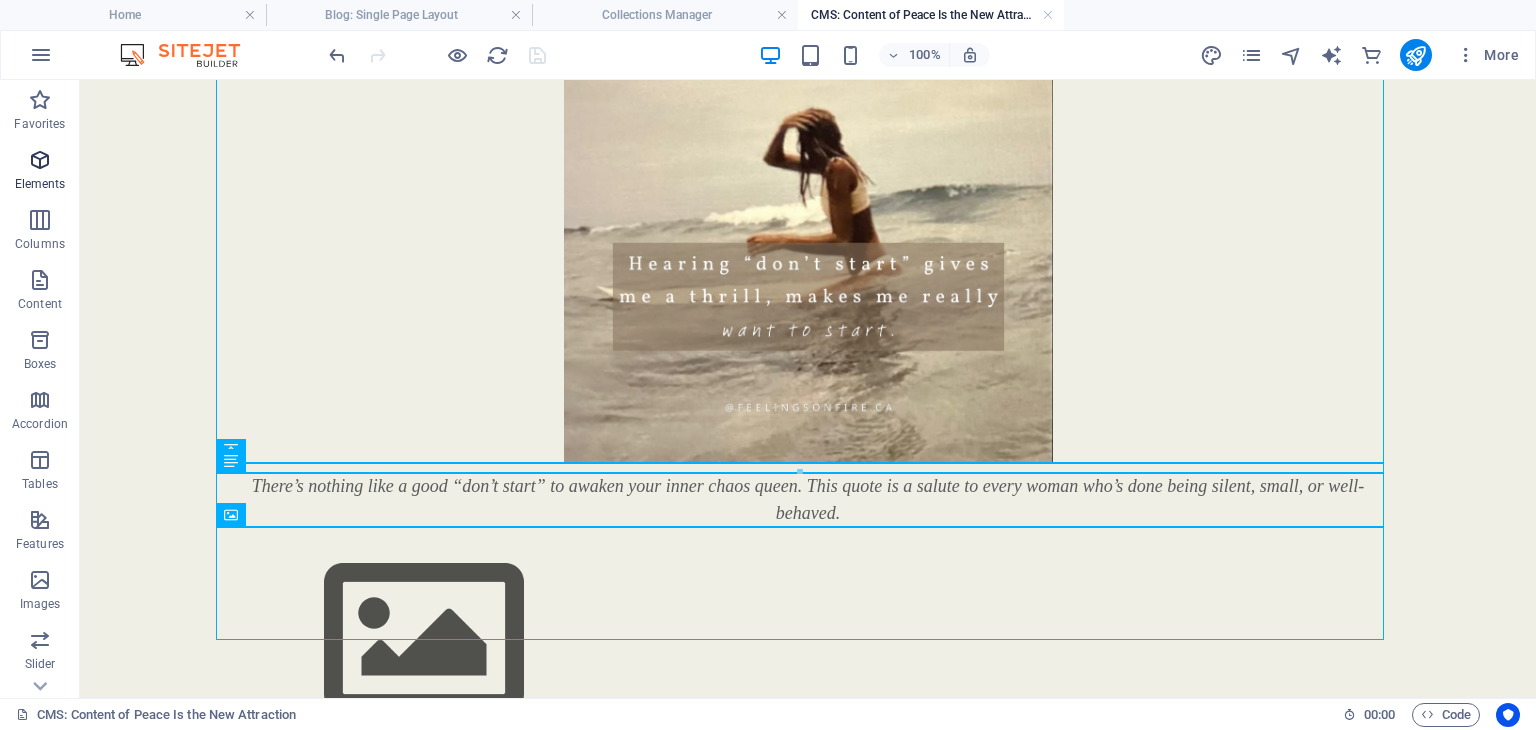 click at bounding box center [40, 160] 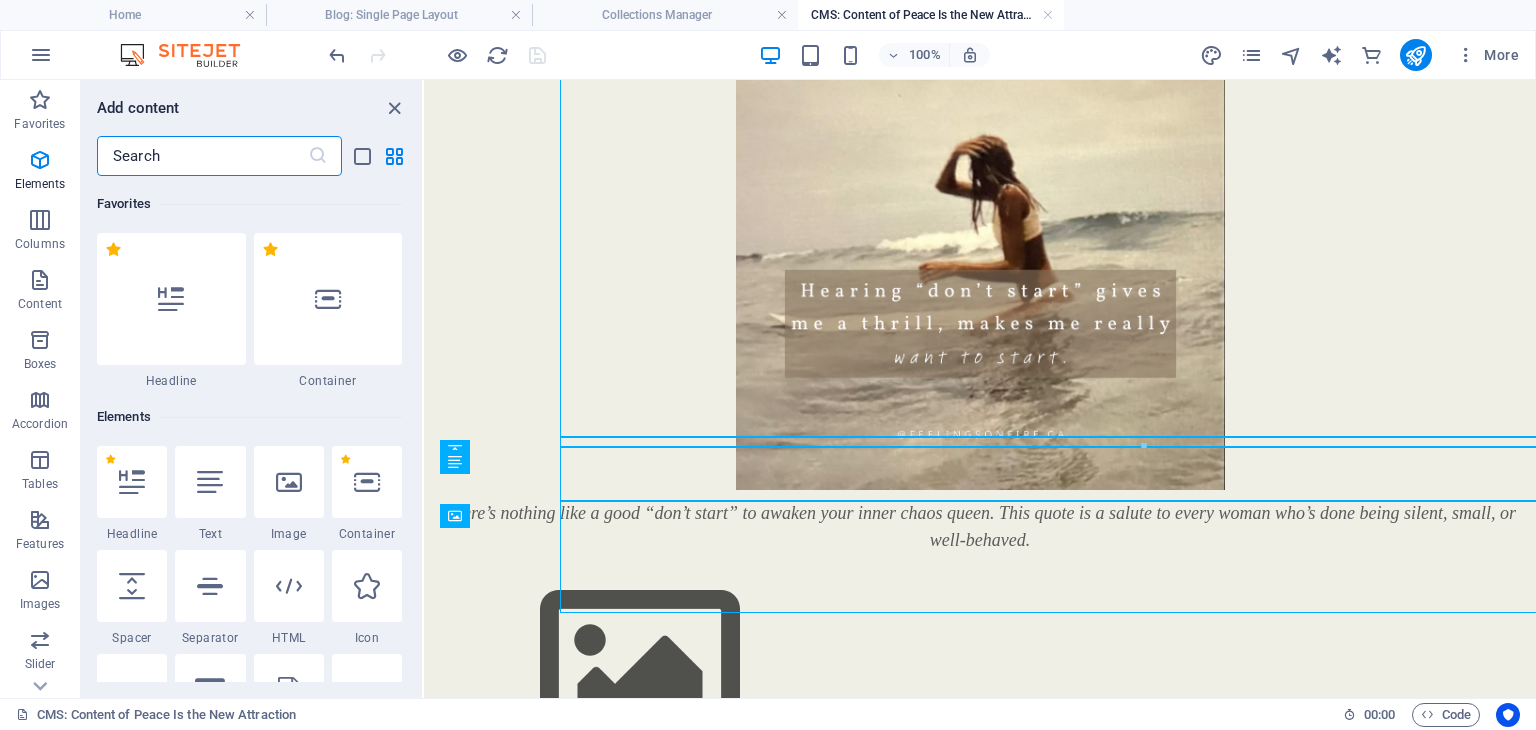 scroll, scrollTop: 1877, scrollLeft: 0, axis: vertical 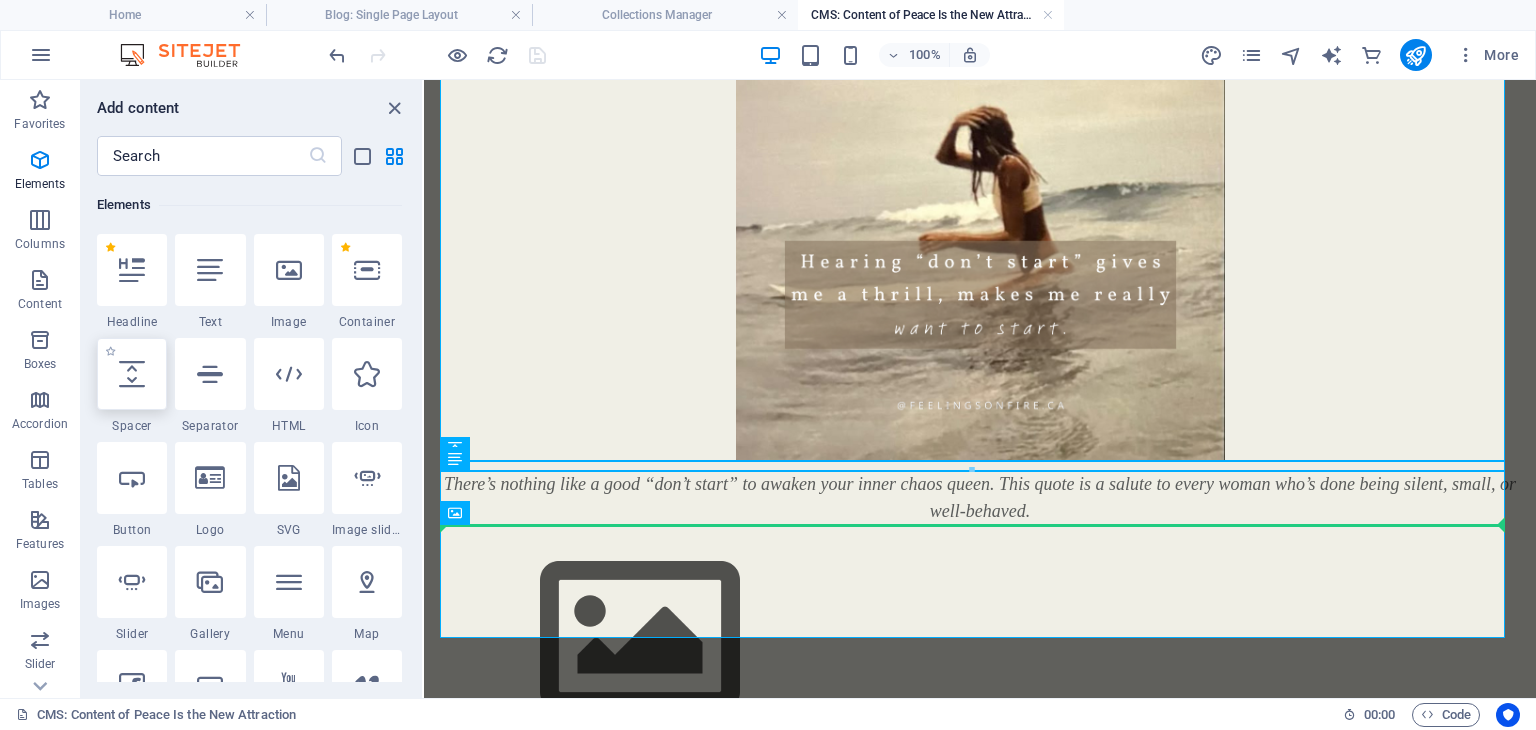 select on "px" 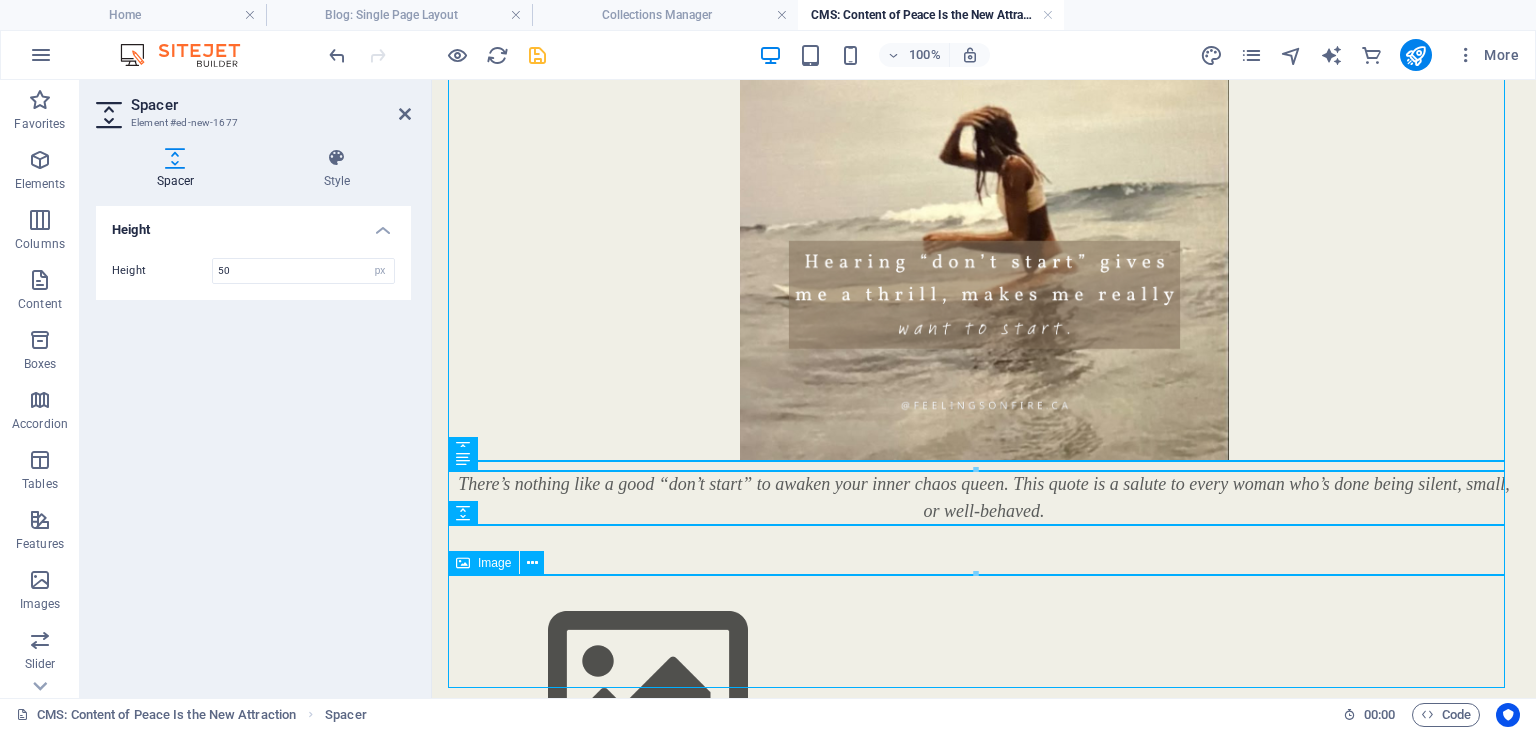 click at bounding box center [984, 687] 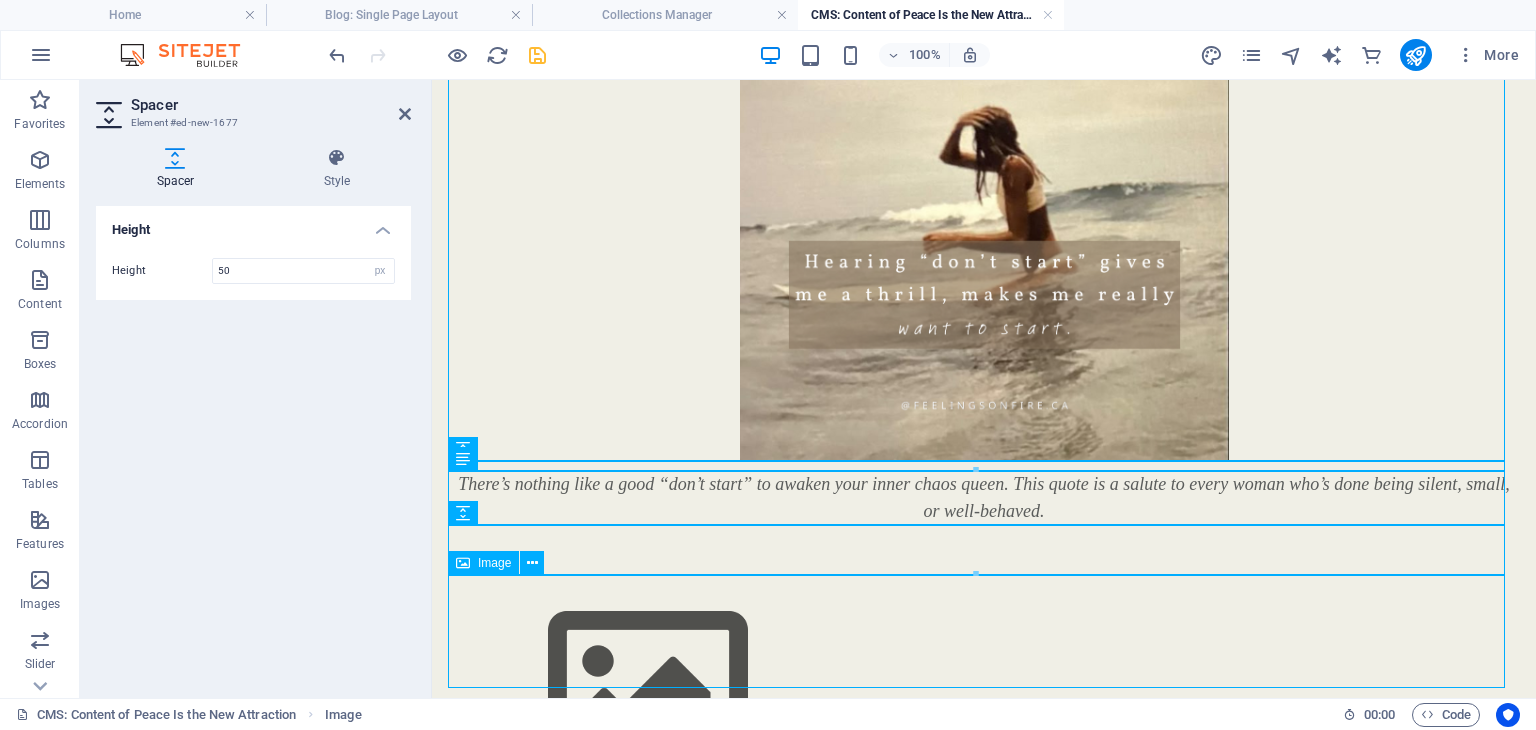 click at bounding box center (984, 687) 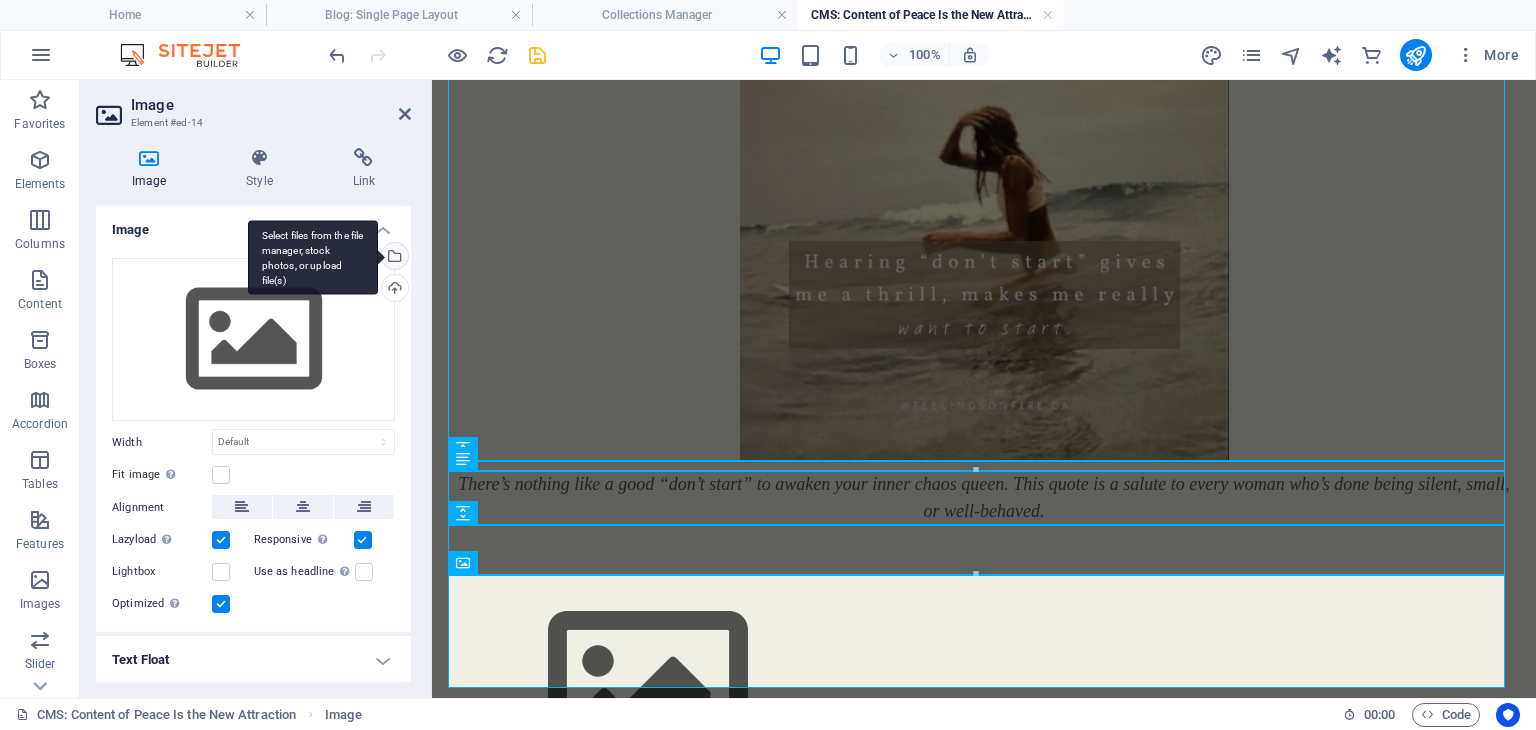 click on "Select files from the file manager, stock photos, or upload file(s)" at bounding box center (393, 258) 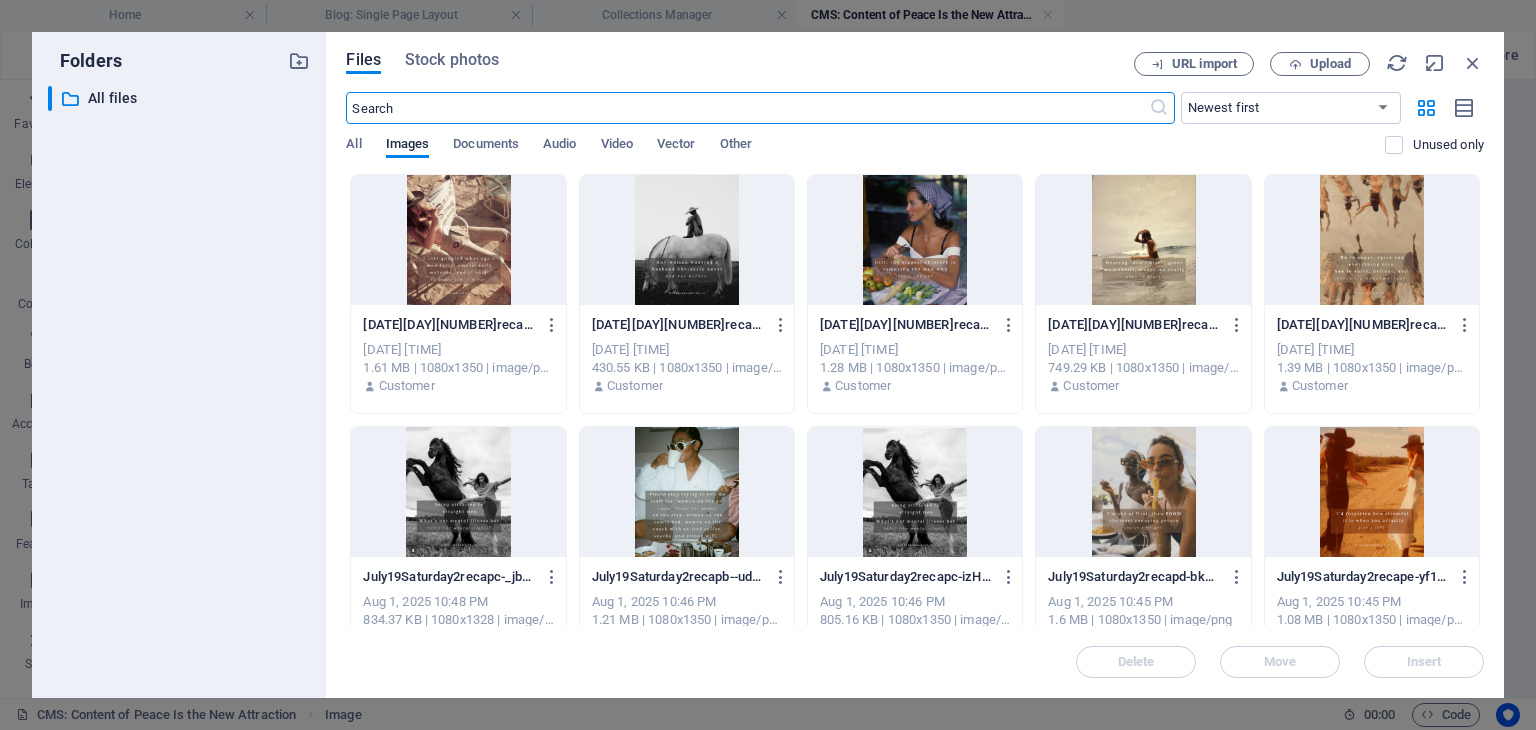 scroll, scrollTop: 1570, scrollLeft: 0, axis: vertical 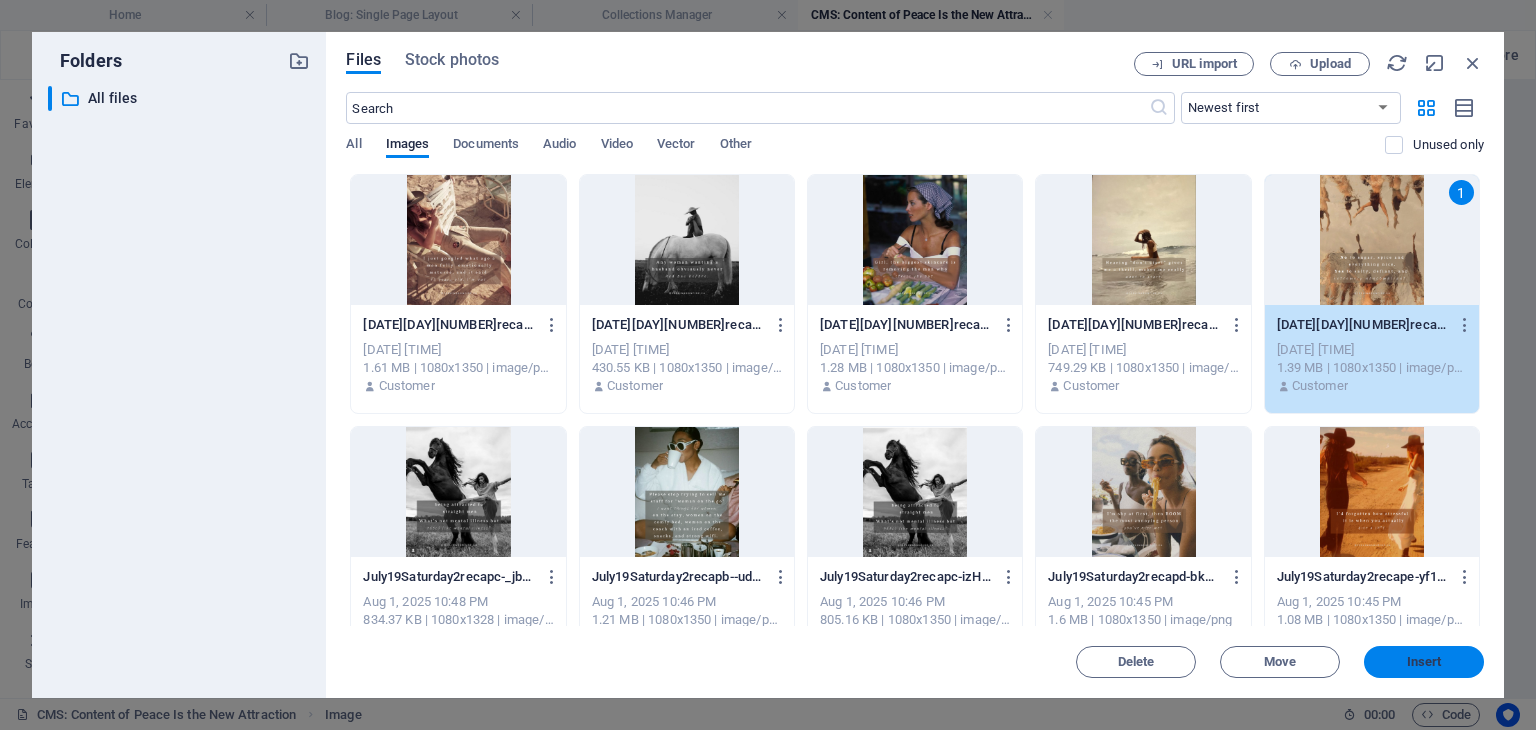 drag, startPoint x: 1444, startPoint y: 665, endPoint x: 1008, endPoint y: 586, distance: 443.0993 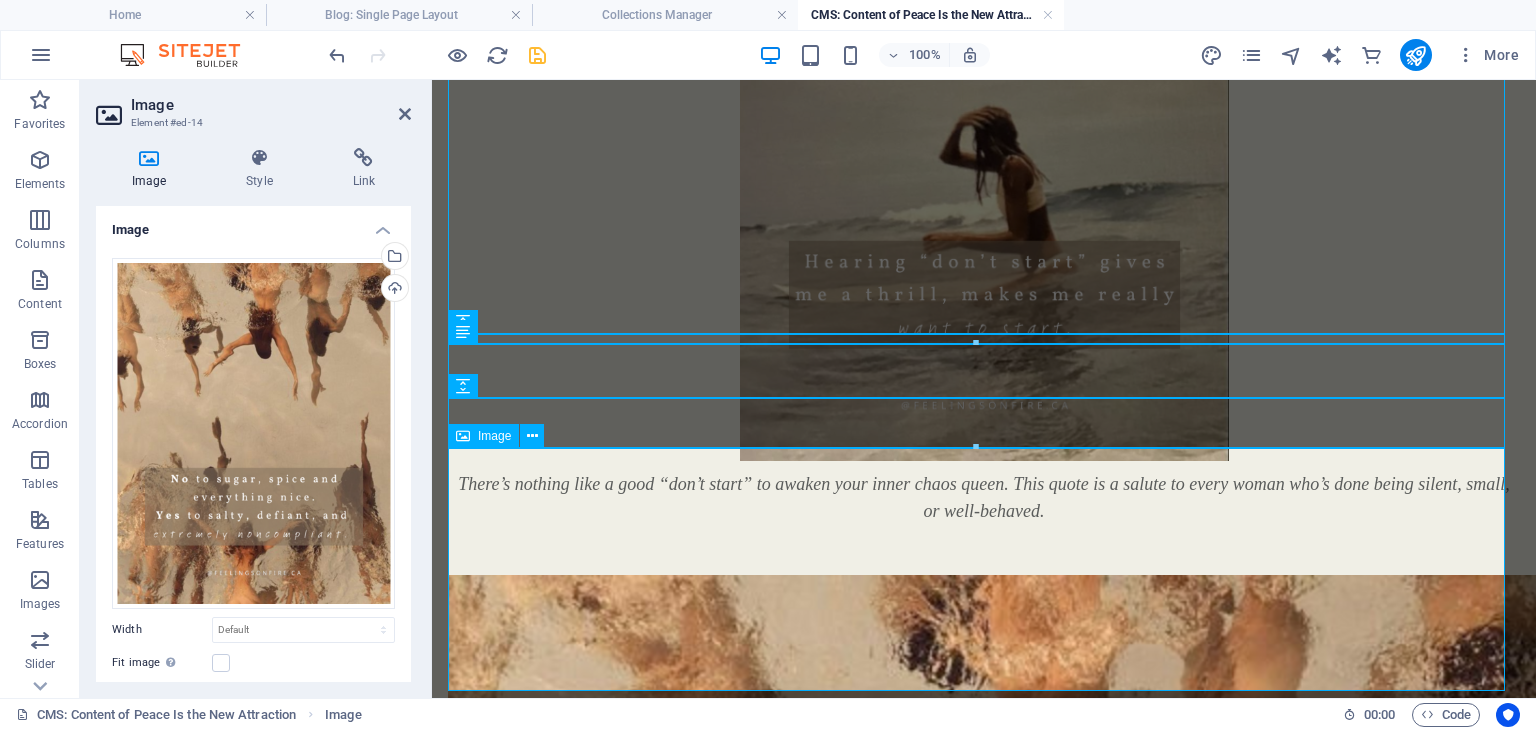 scroll, scrollTop: 2112, scrollLeft: 0, axis: vertical 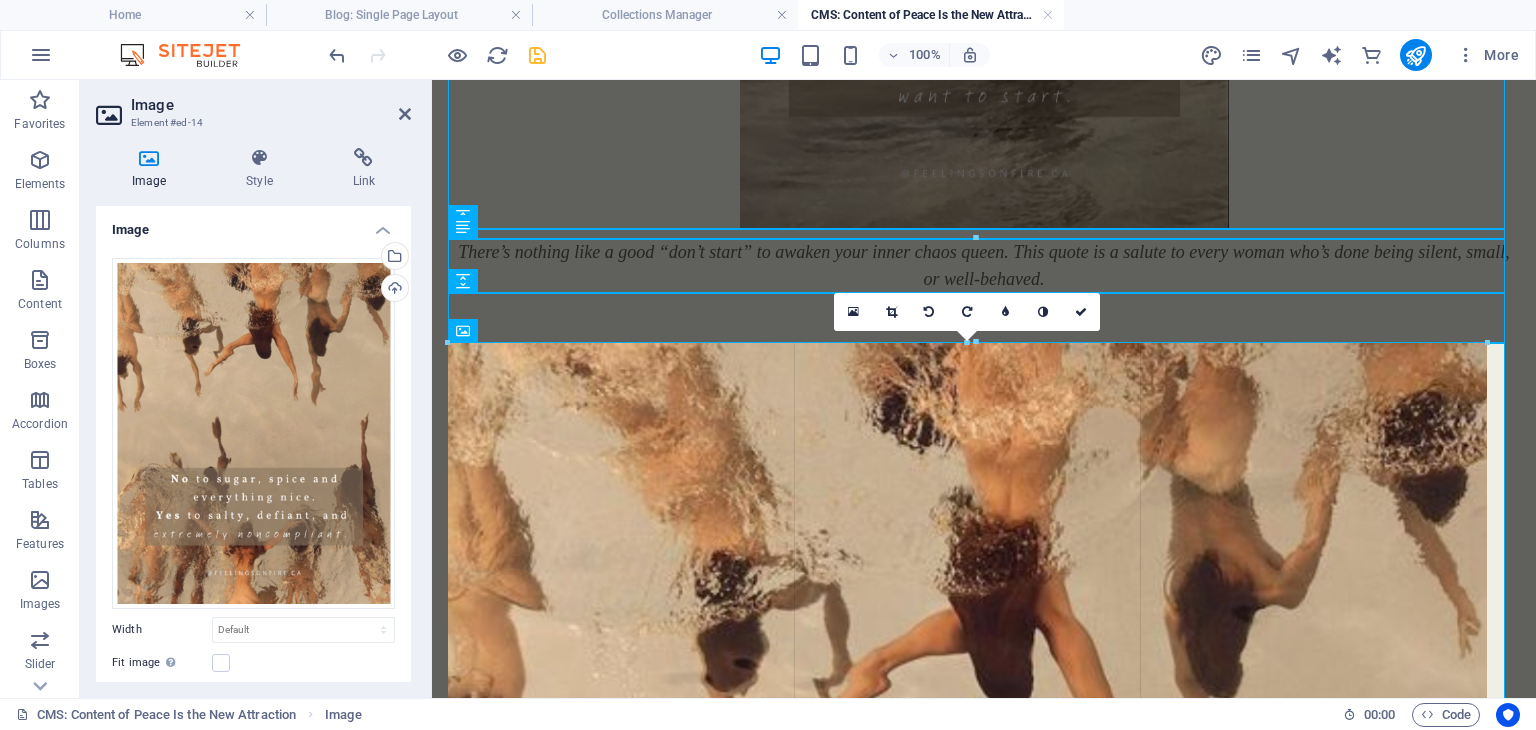 drag, startPoint x: 446, startPoint y: 347, endPoint x: 470, endPoint y: 383, distance: 43.266617 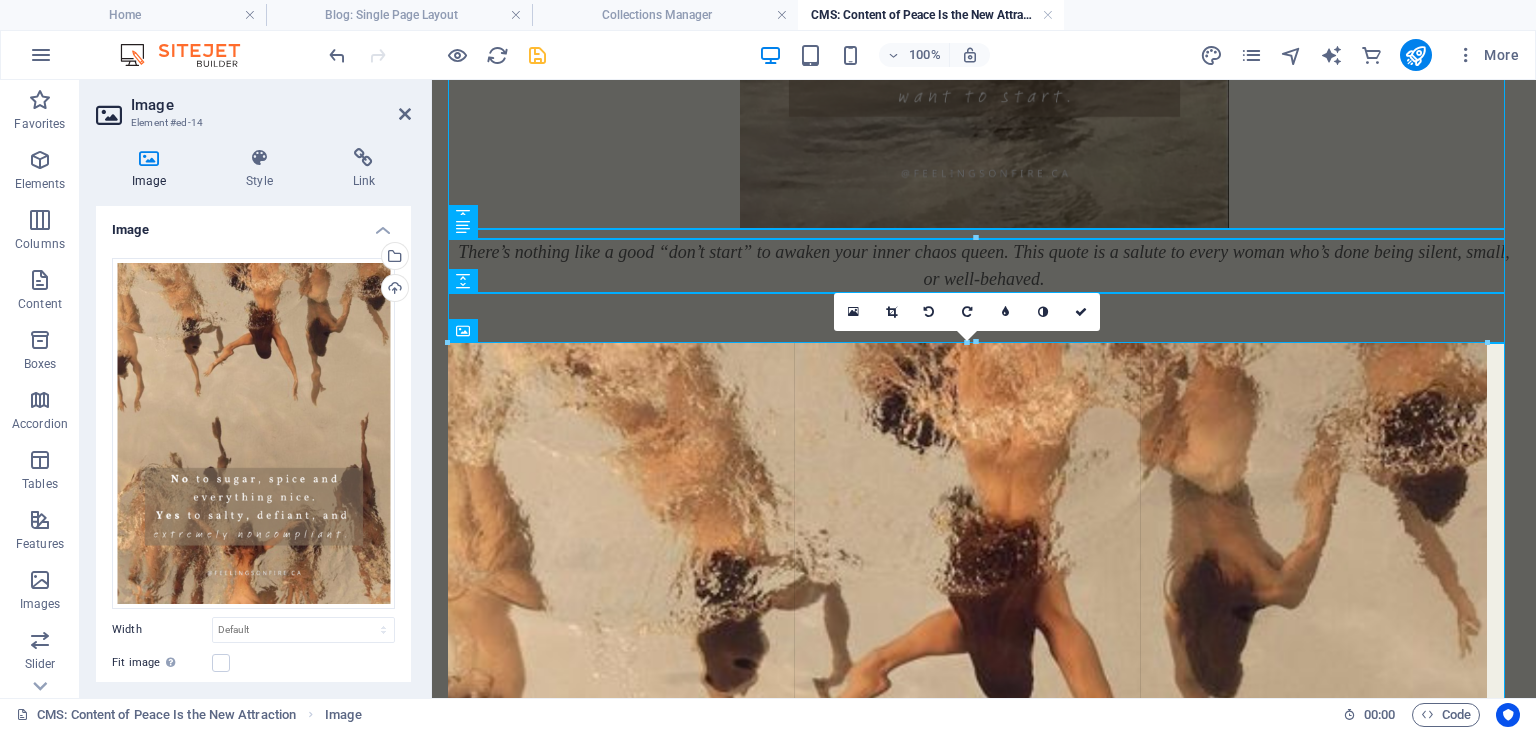 type on "1039" 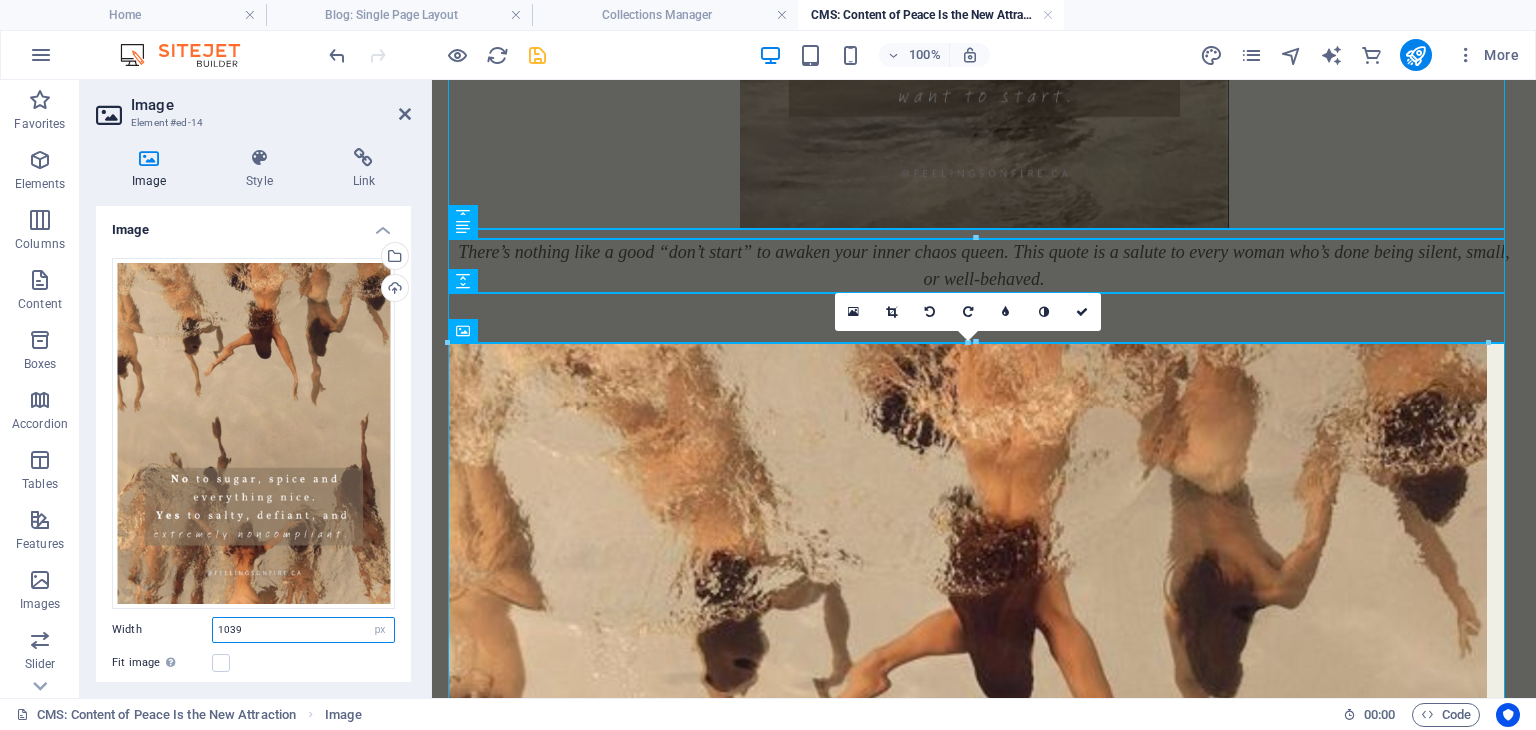 click on "1039" at bounding box center [303, 630] 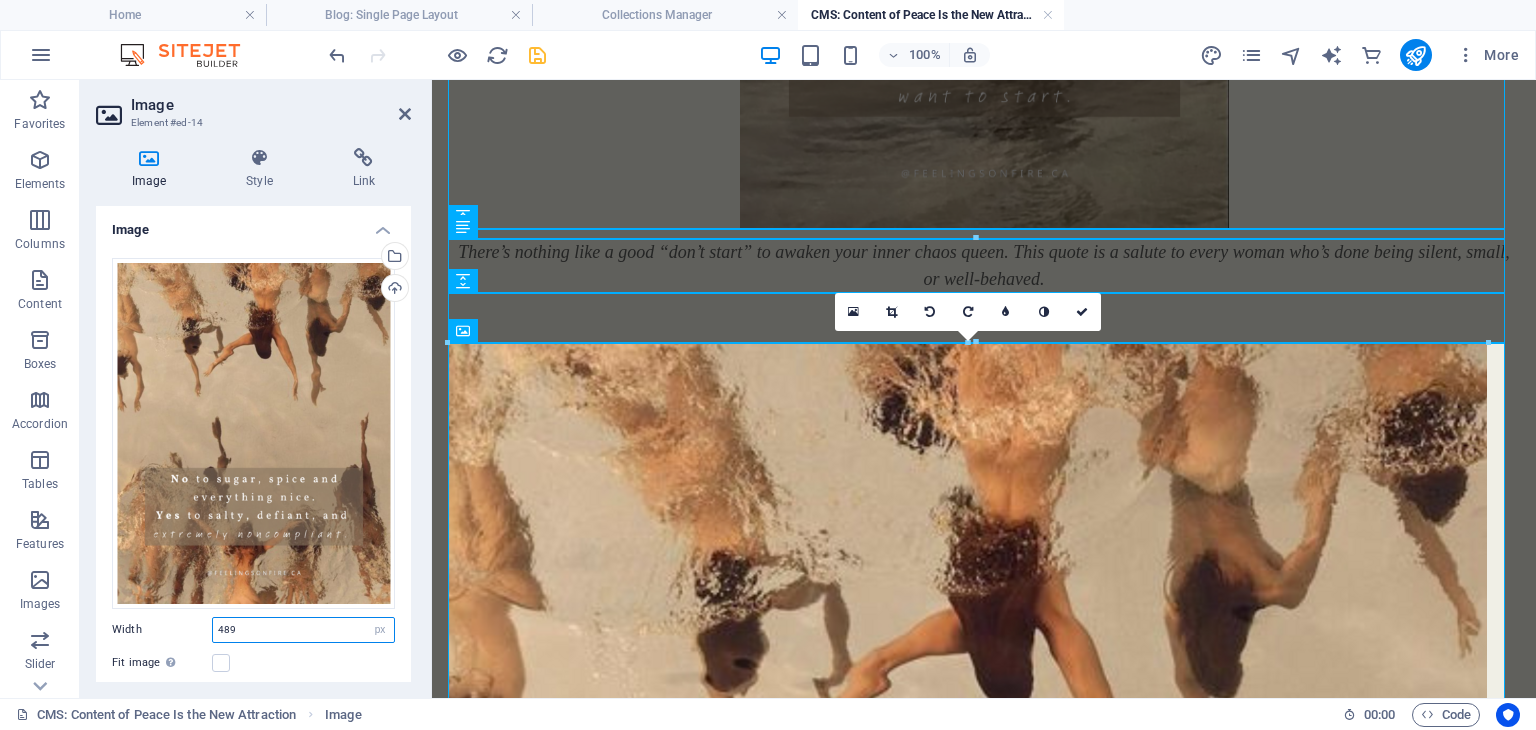 type on "489" 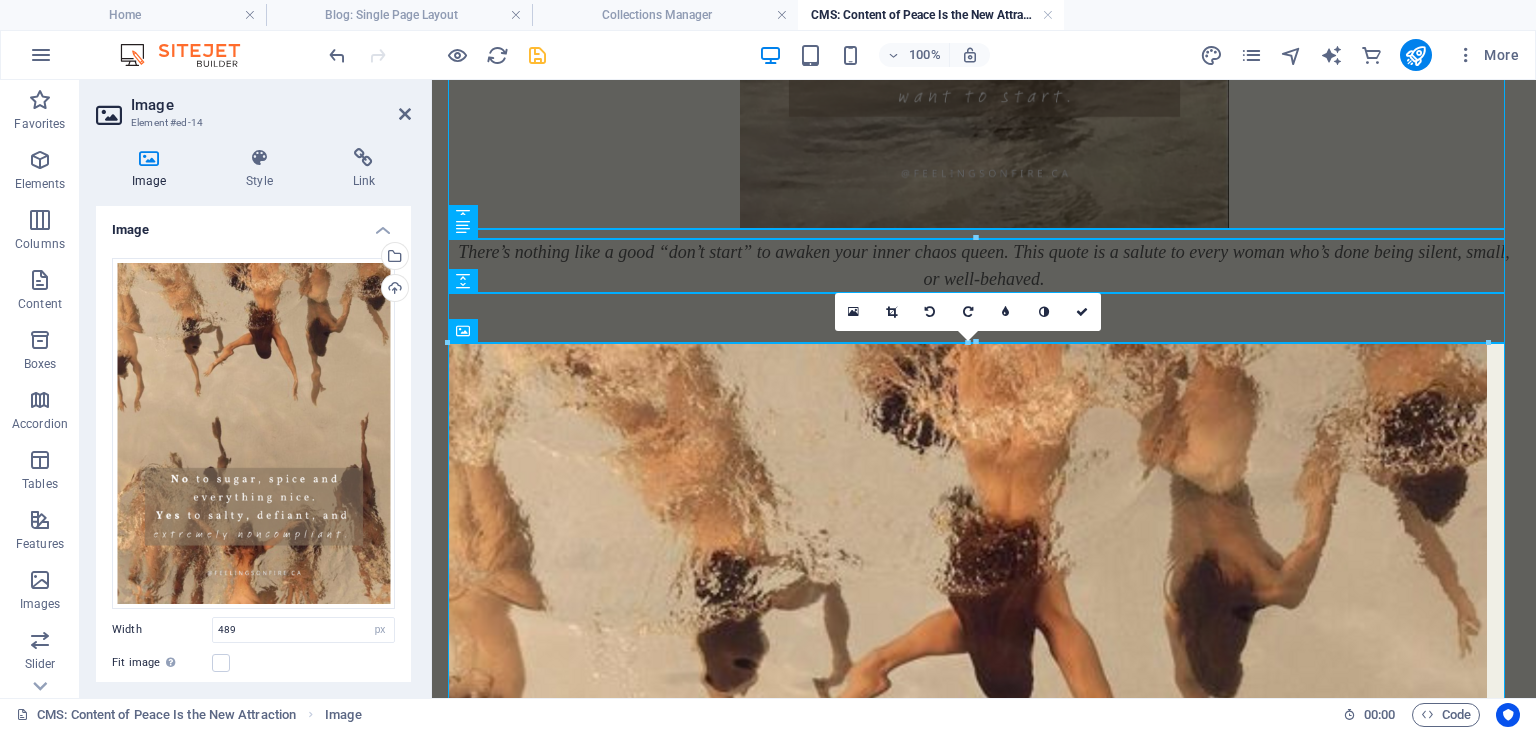 click on "Width" at bounding box center (162, 629) 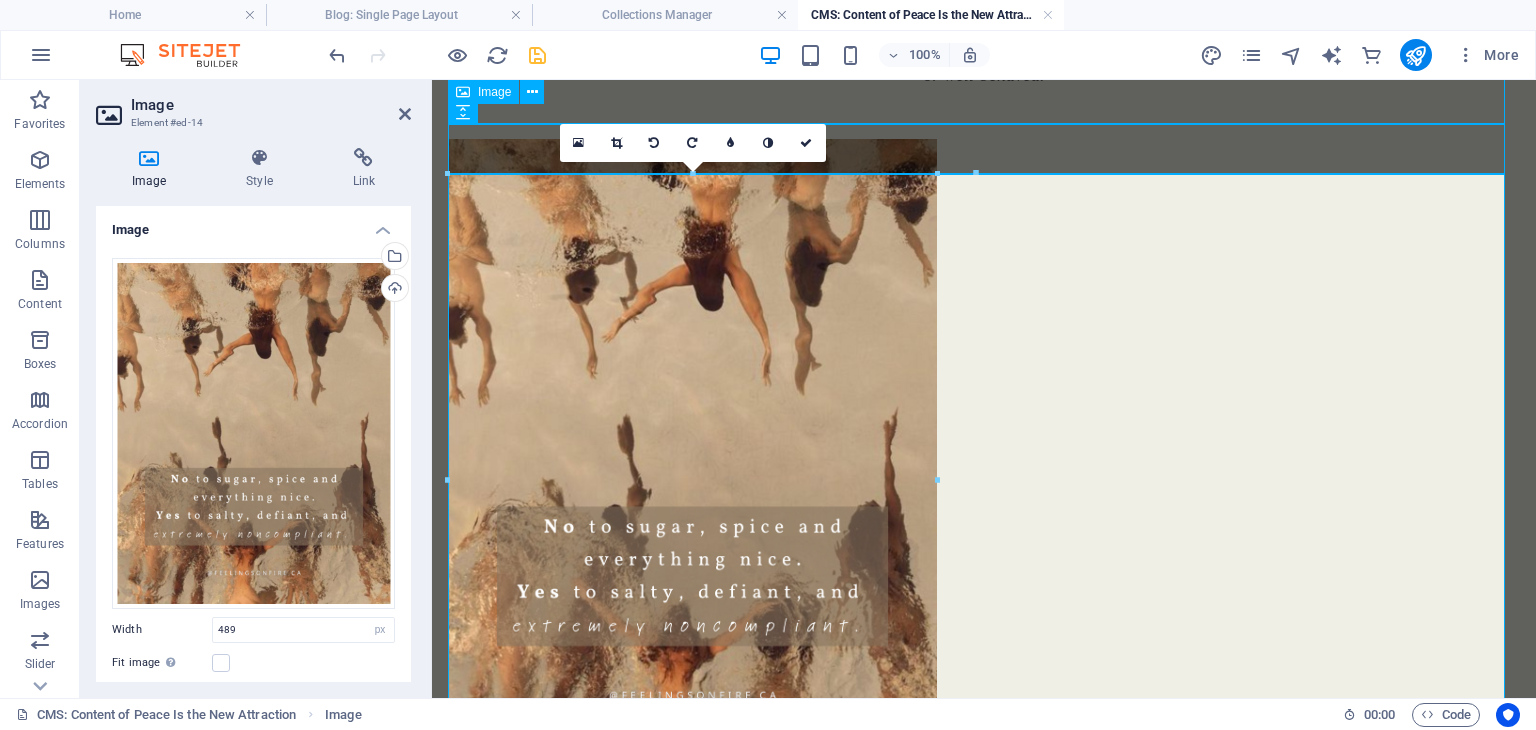 scroll, scrollTop: 2280, scrollLeft: 0, axis: vertical 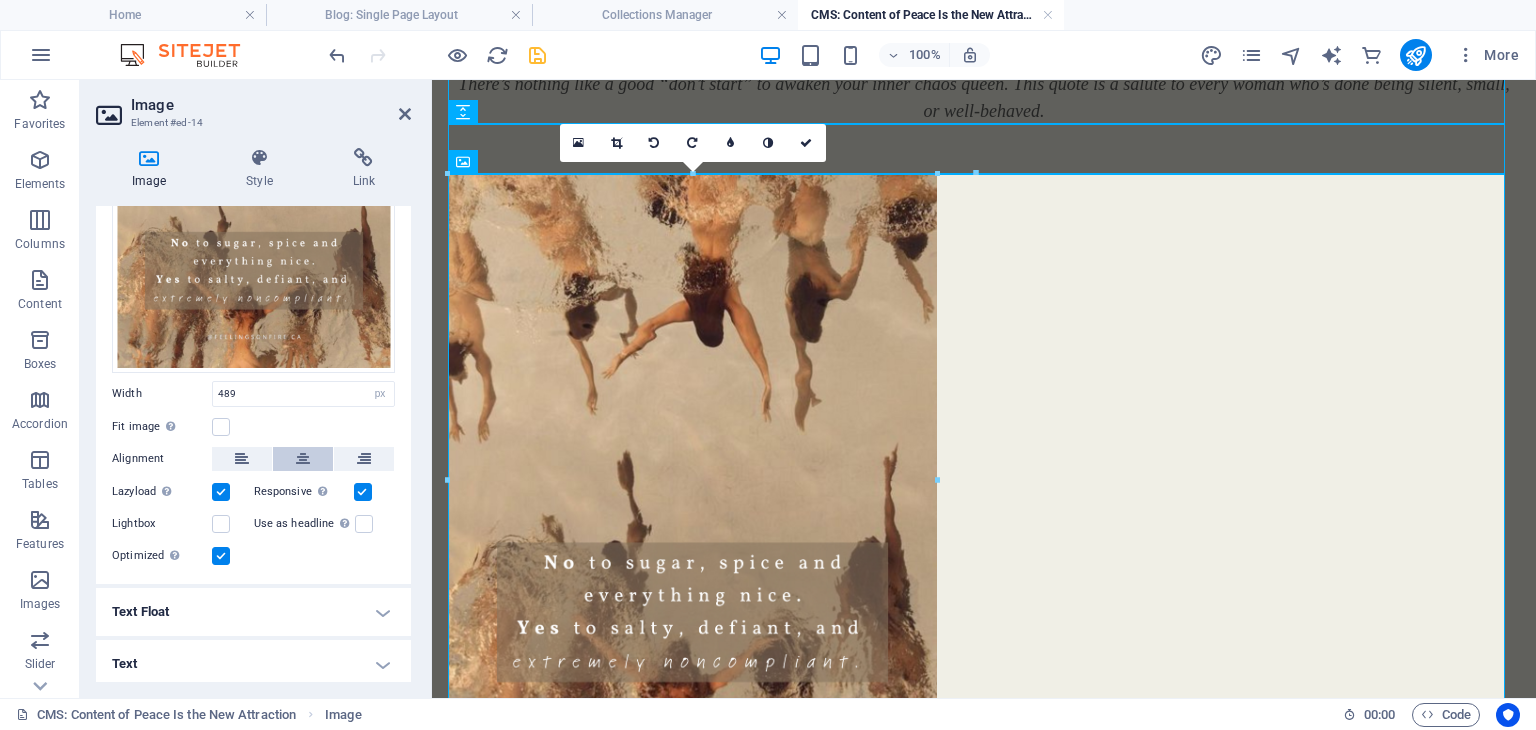 click at bounding box center [303, 459] 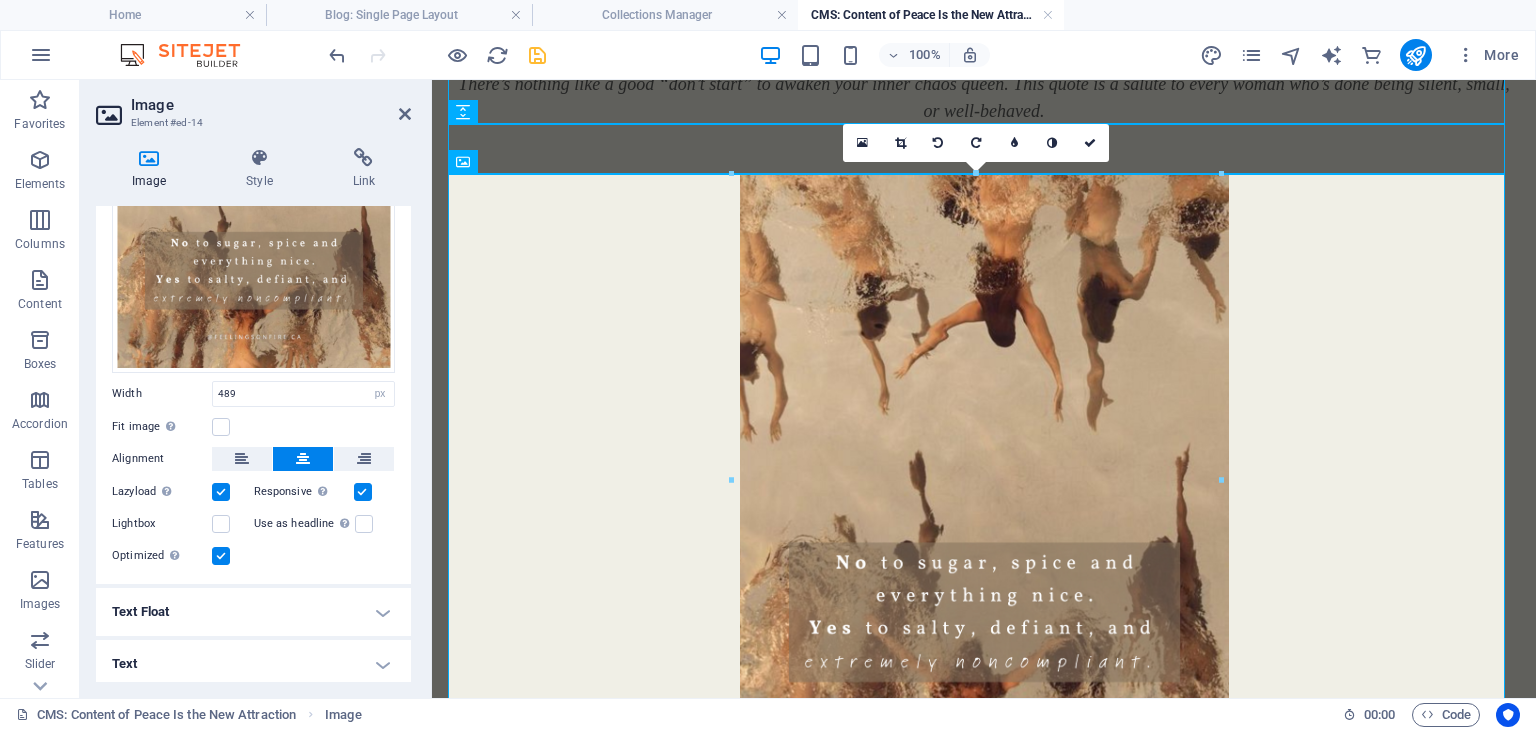 drag, startPoint x: 540, startPoint y: 47, endPoint x: 246, endPoint y: 93, distance: 297.57687 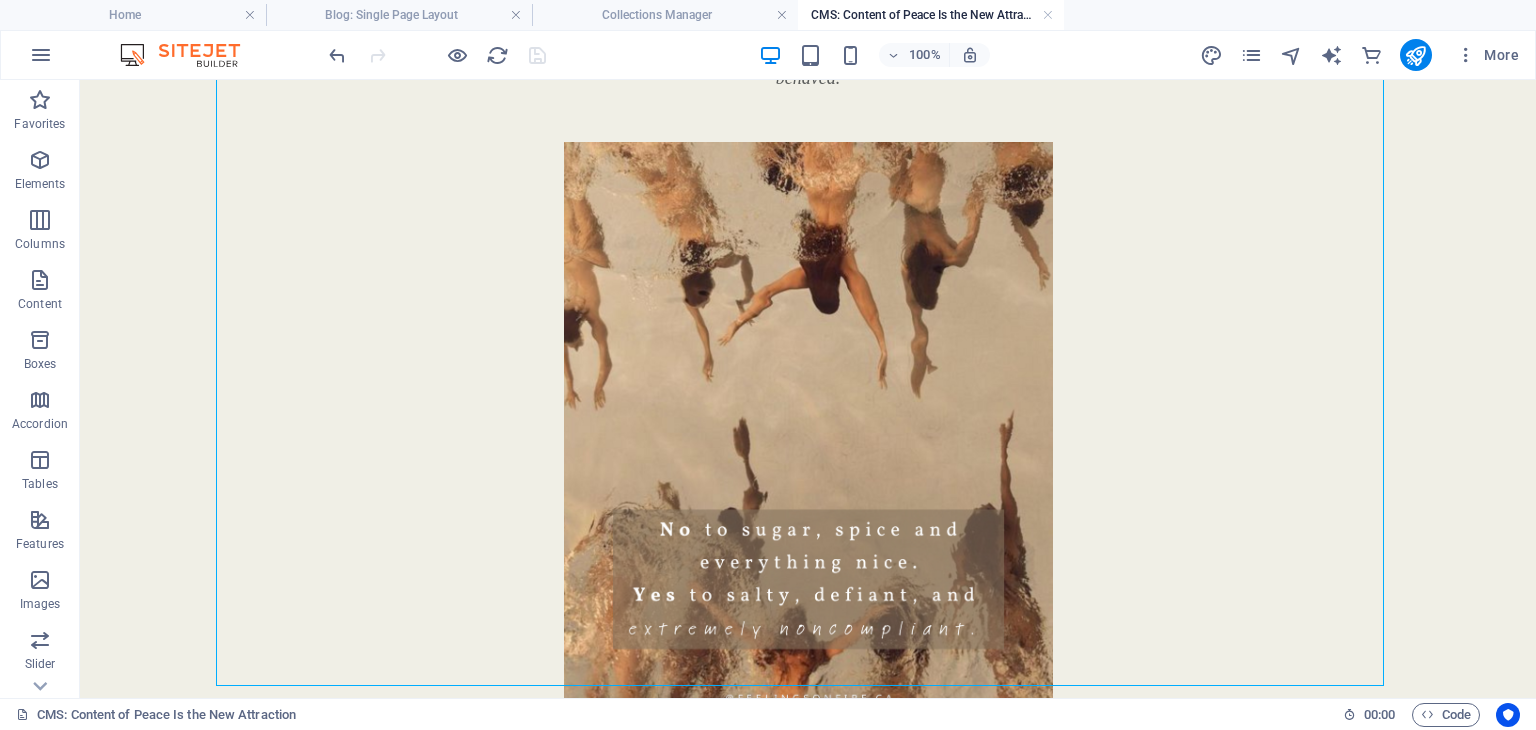 scroll, scrollTop: 2353, scrollLeft: 0, axis: vertical 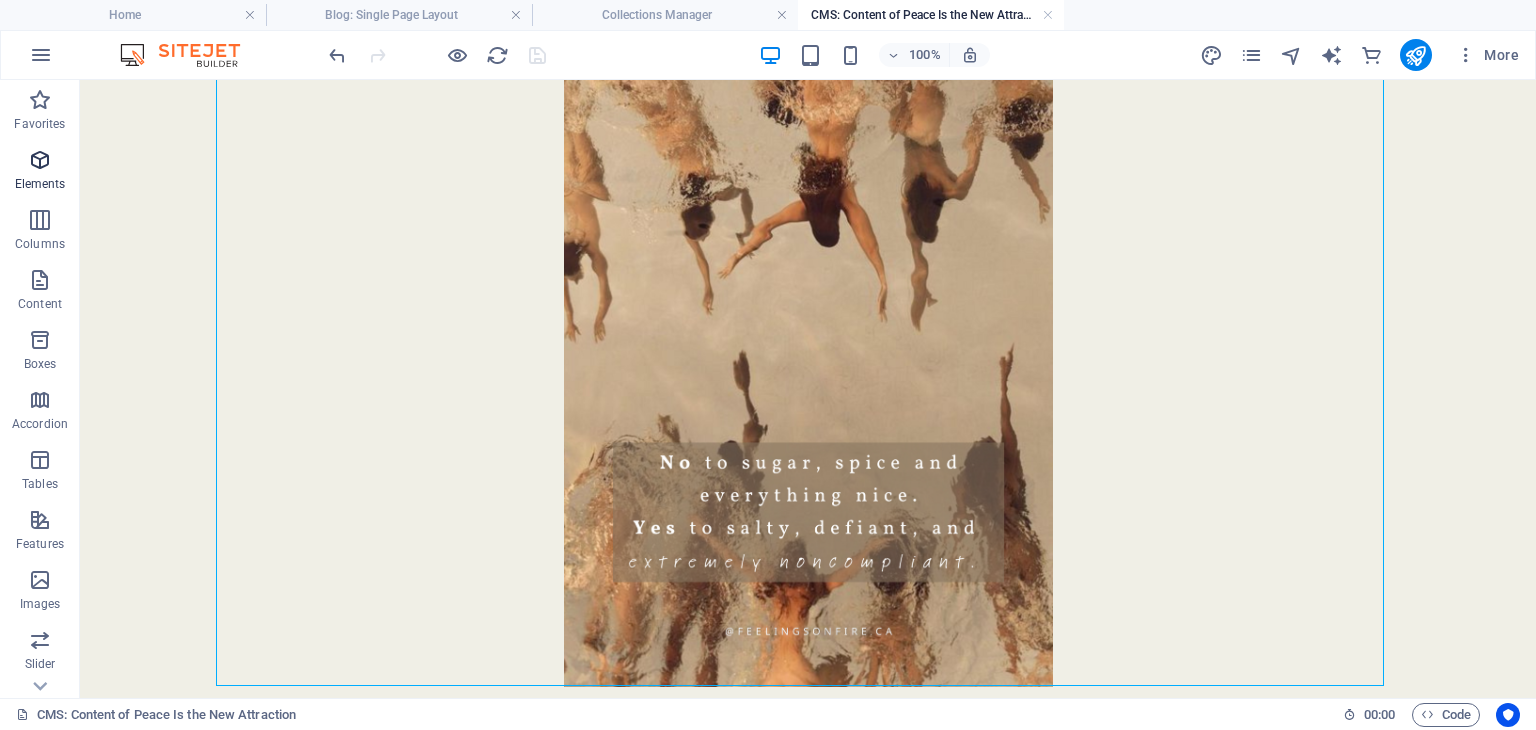 click on "Elements" at bounding box center [40, 172] 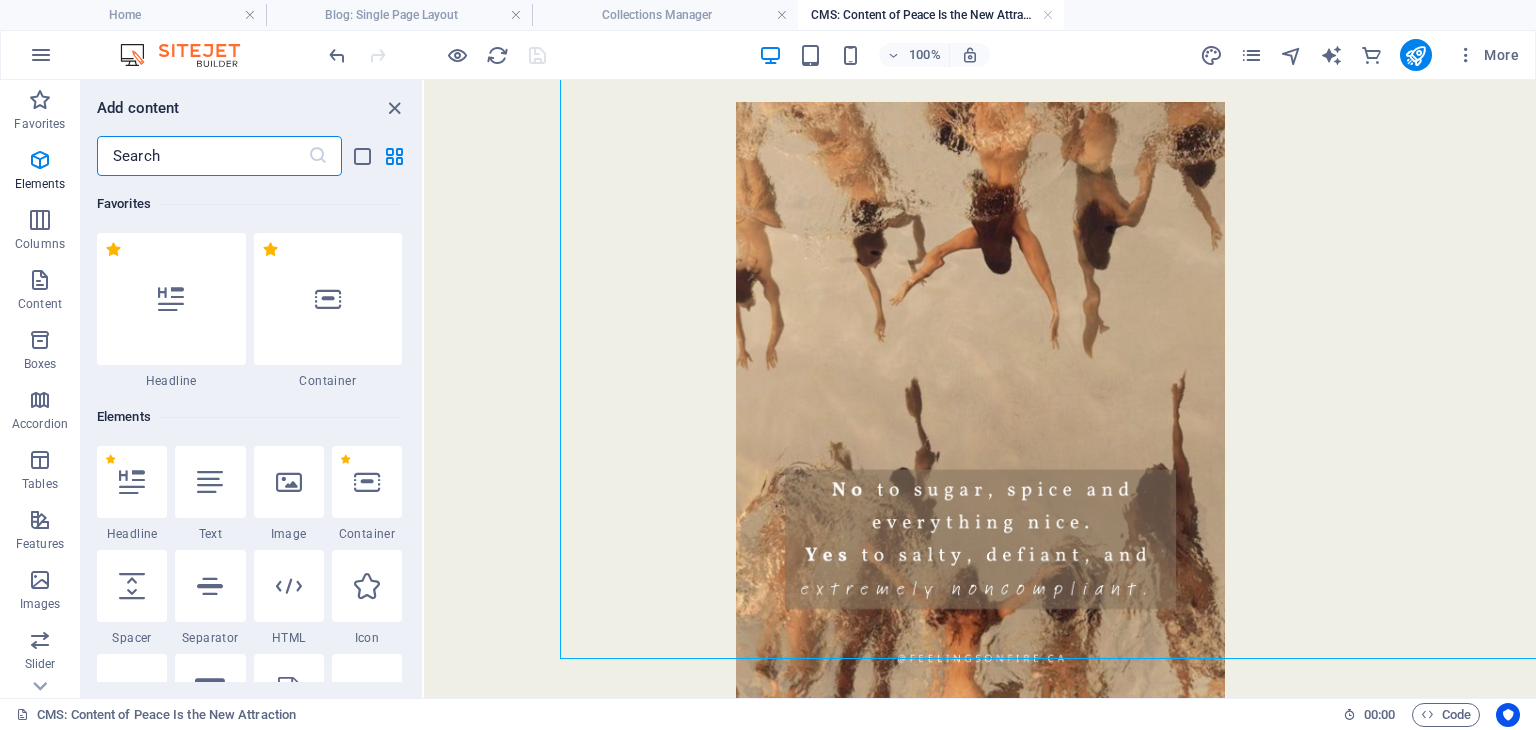 scroll, scrollTop: 2380, scrollLeft: 0, axis: vertical 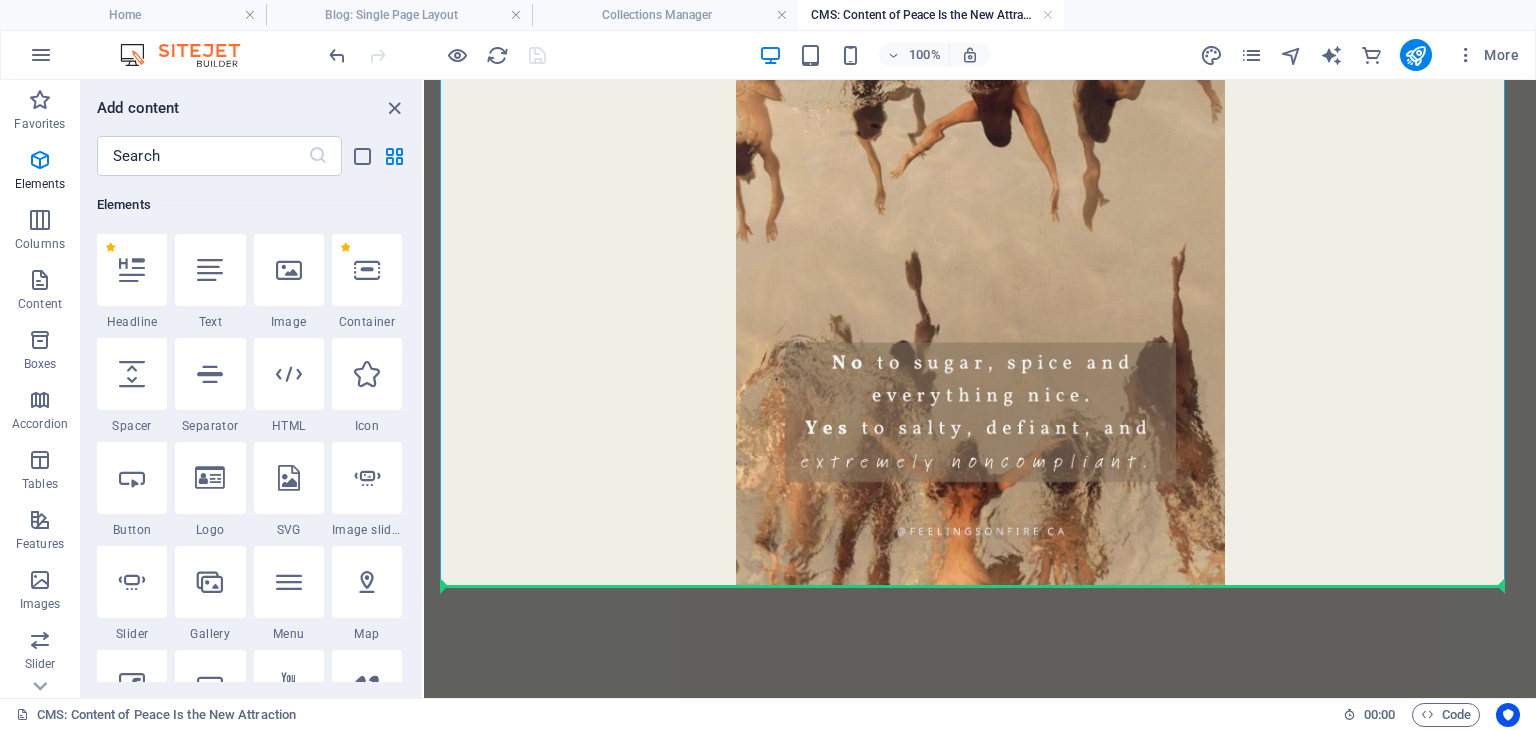 select on "px" 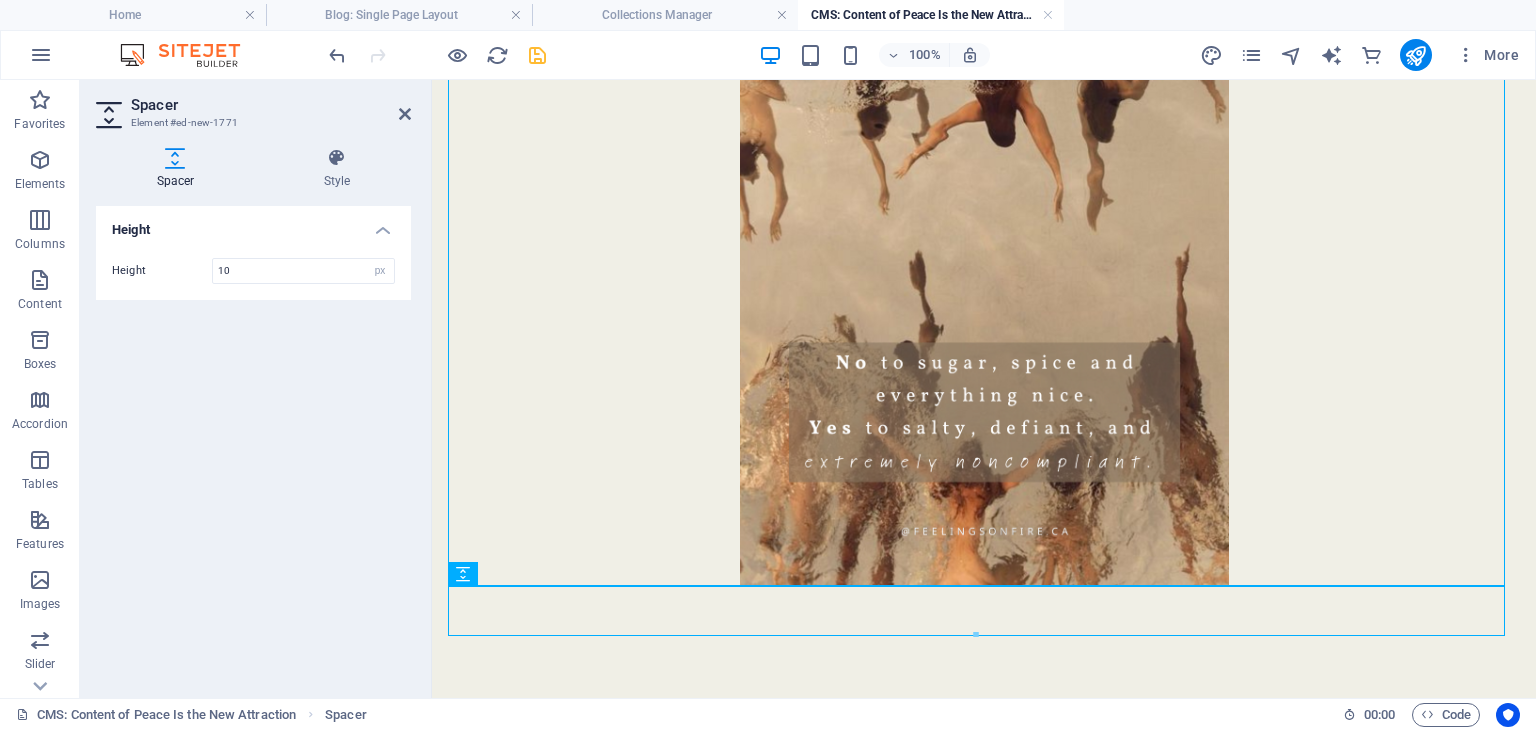 type on "10" 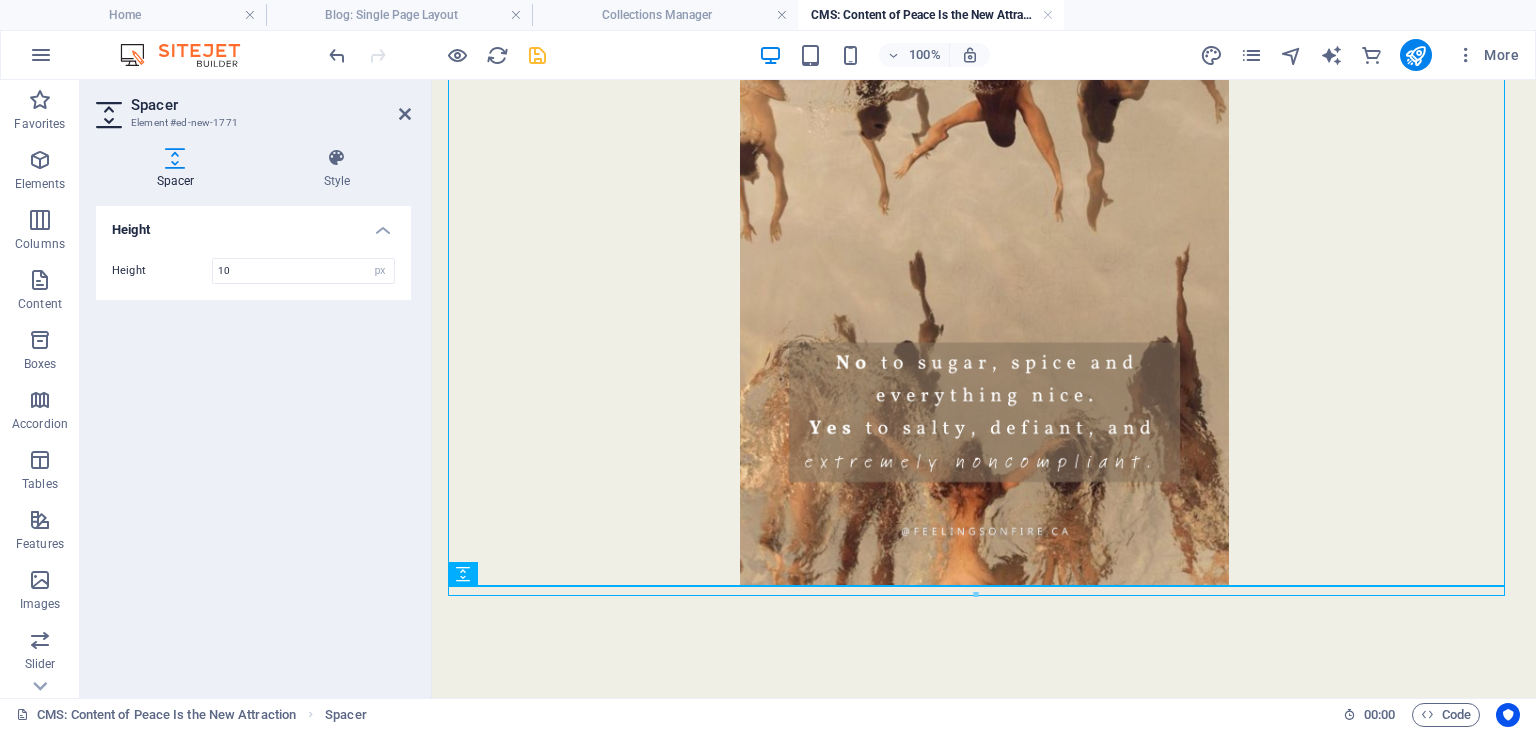 click on "Height Height 10 px rem vh vw" at bounding box center [253, 444] 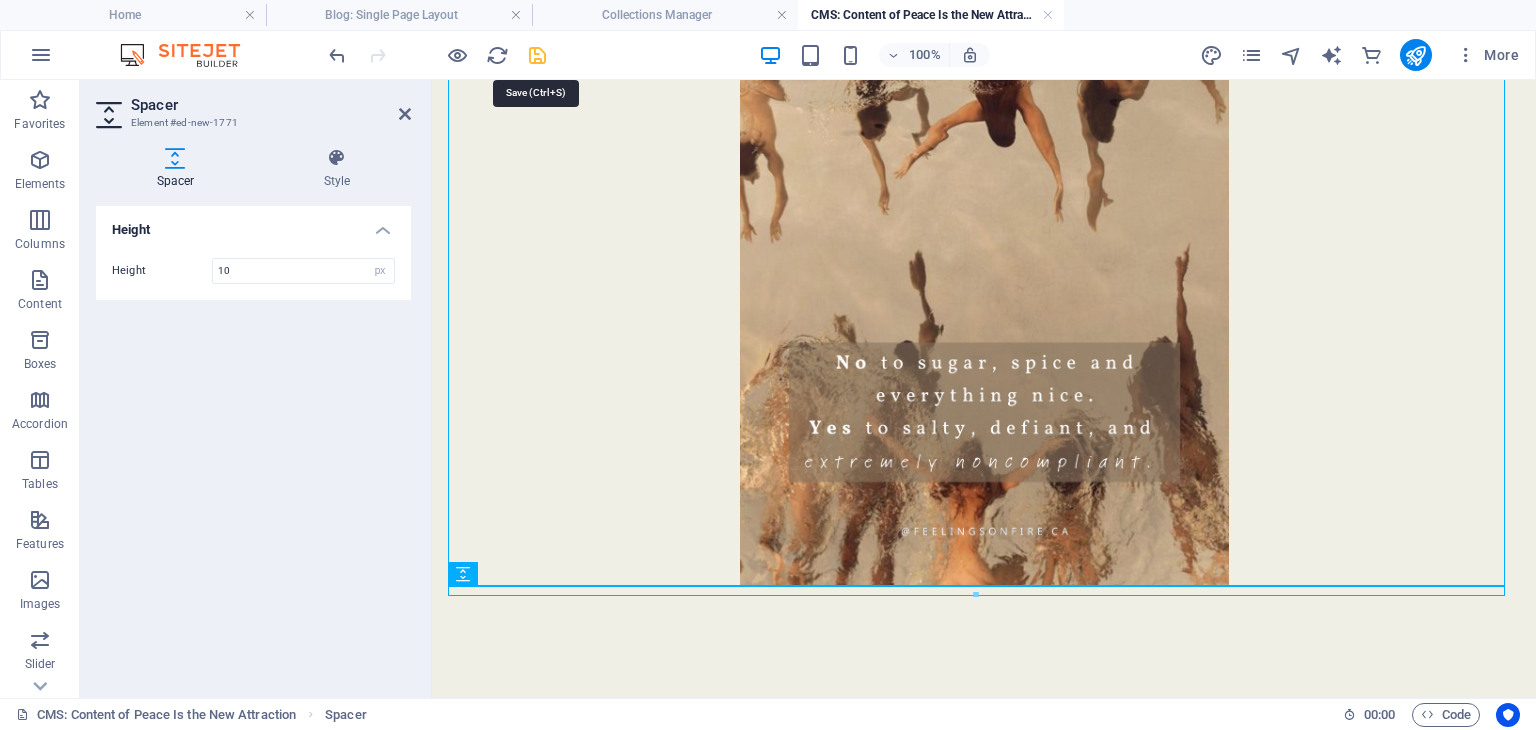 drag, startPoint x: 540, startPoint y: 49, endPoint x: 56, endPoint y: 88, distance: 485.56873 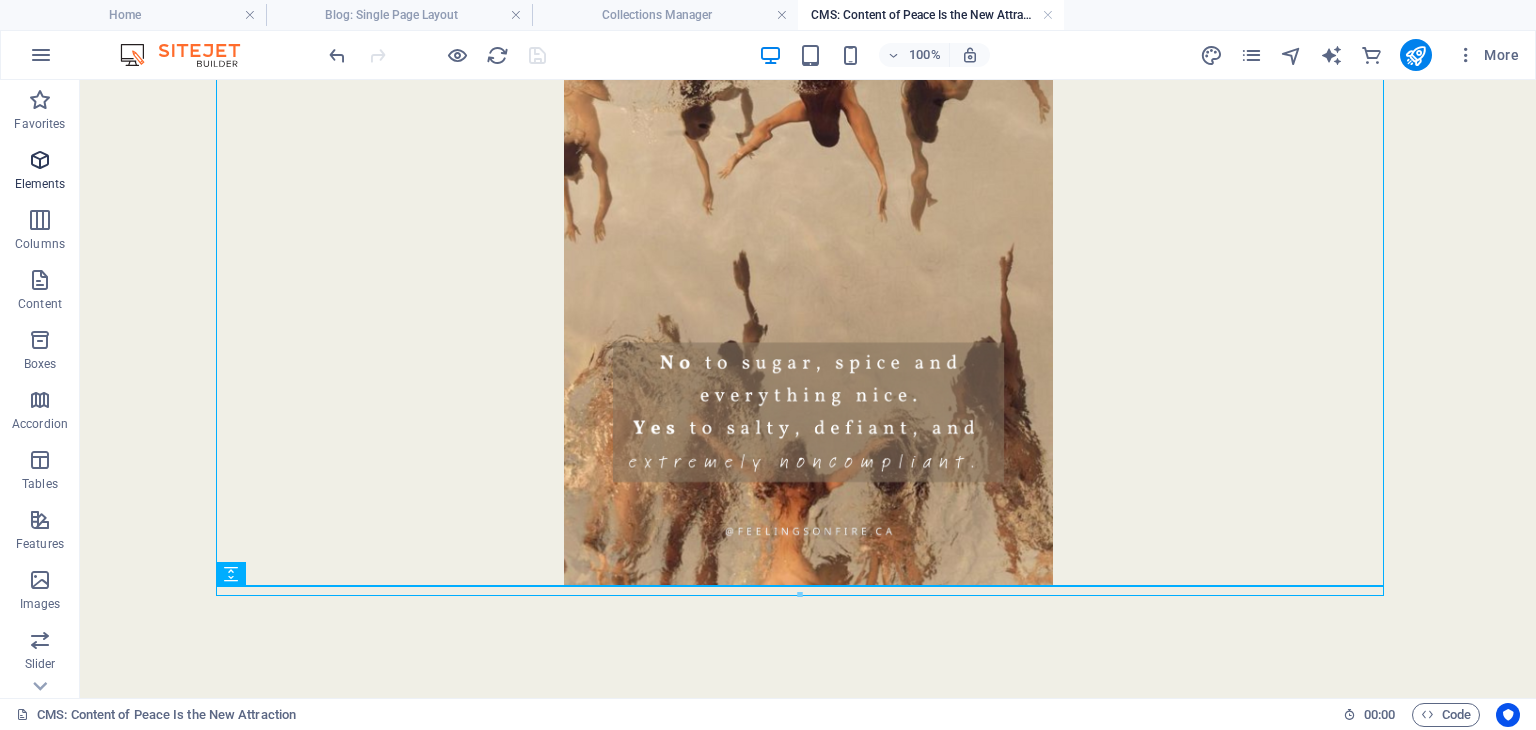 click on "Elements" at bounding box center (40, 172) 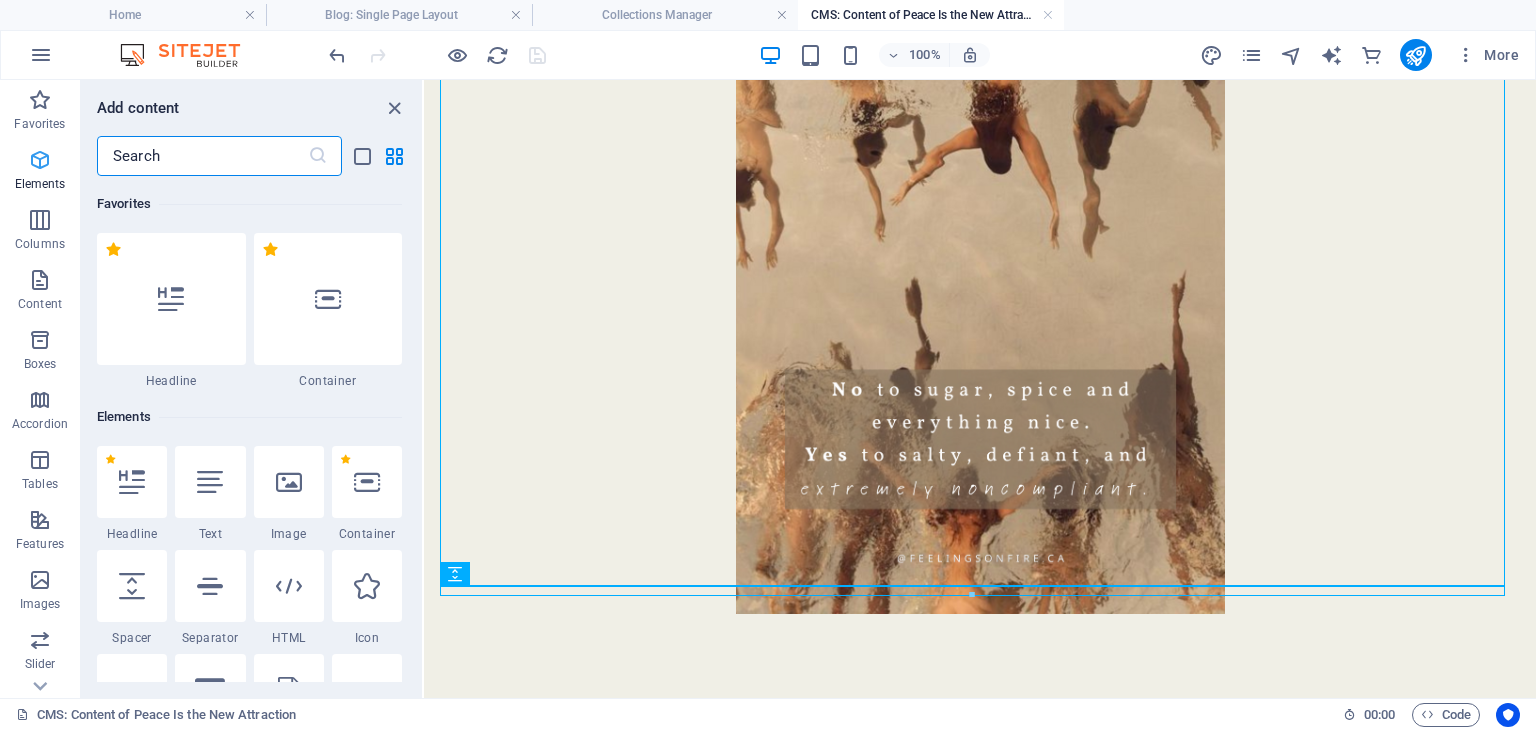 scroll, scrollTop: 2480, scrollLeft: 0, axis: vertical 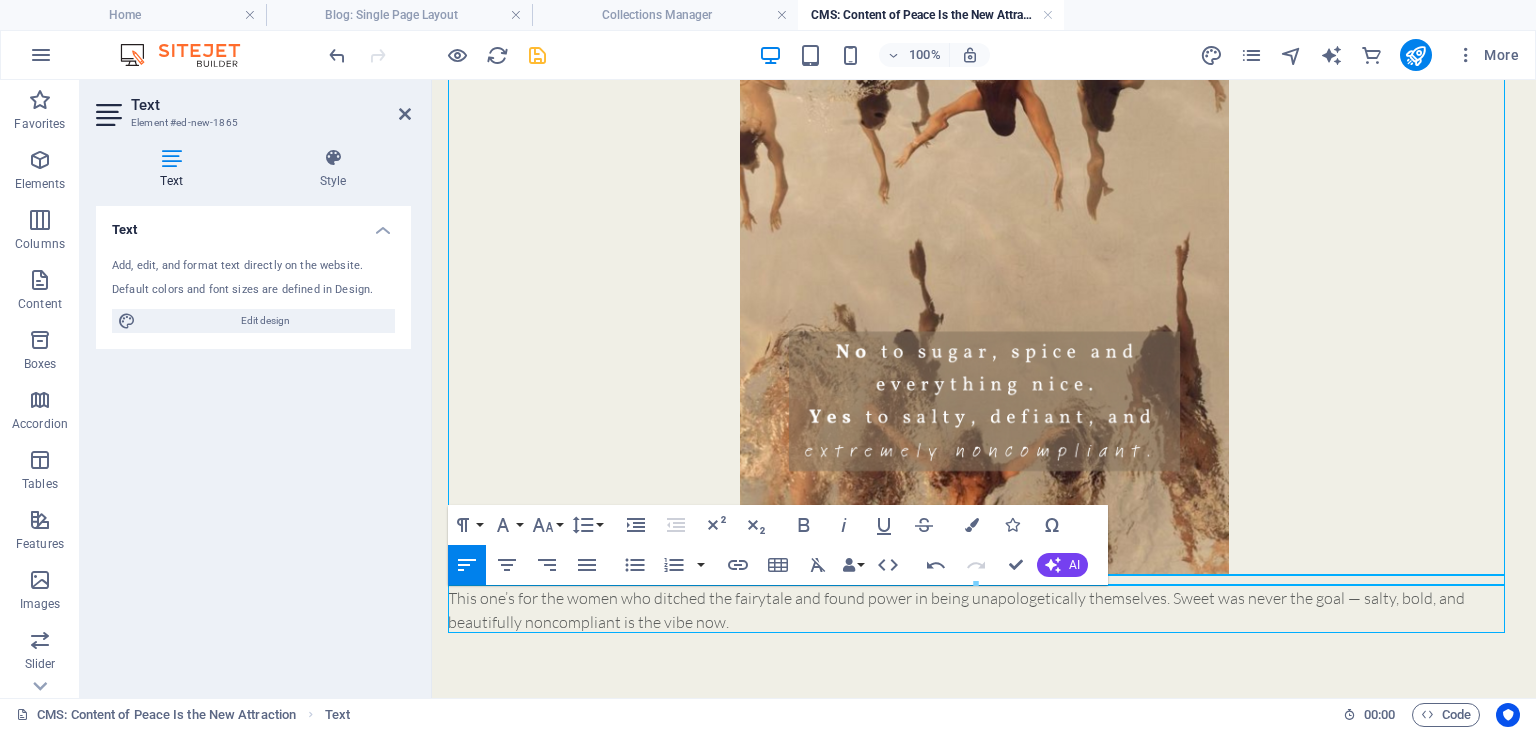 click on "This one’s for the women who ditched the fairytale and found power in being unapologetically themselves. Sweet was never the goal — salty, bold, and beautifully noncompliant is the vibe now." at bounding box center [984, 610] 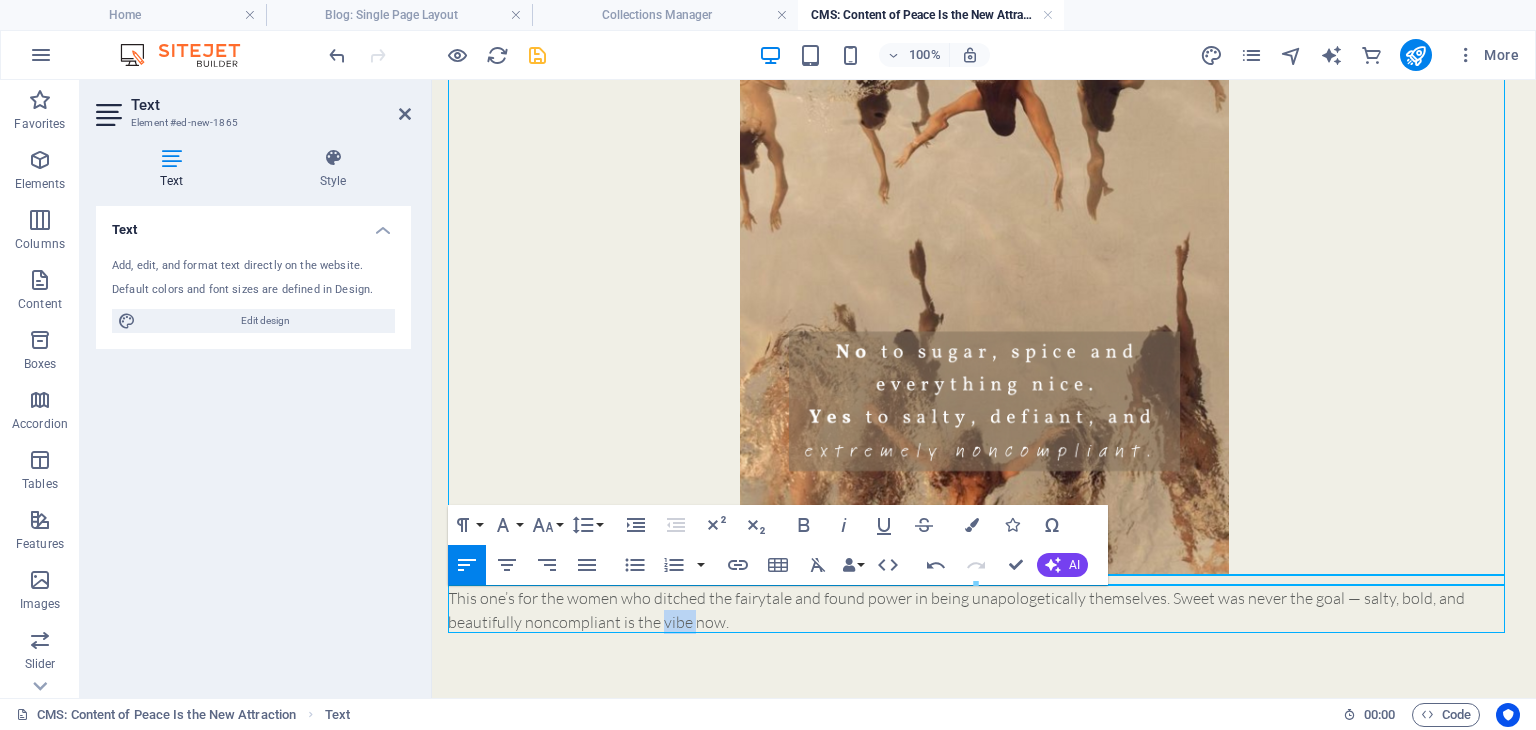 click on "This one’s for the women who ditched the fairytale and found power in being unapologetically themselves. Sweet was never the goal — salty, bold, and beautifully noncompliant is the vibe now." at bounding box center (984, 610) 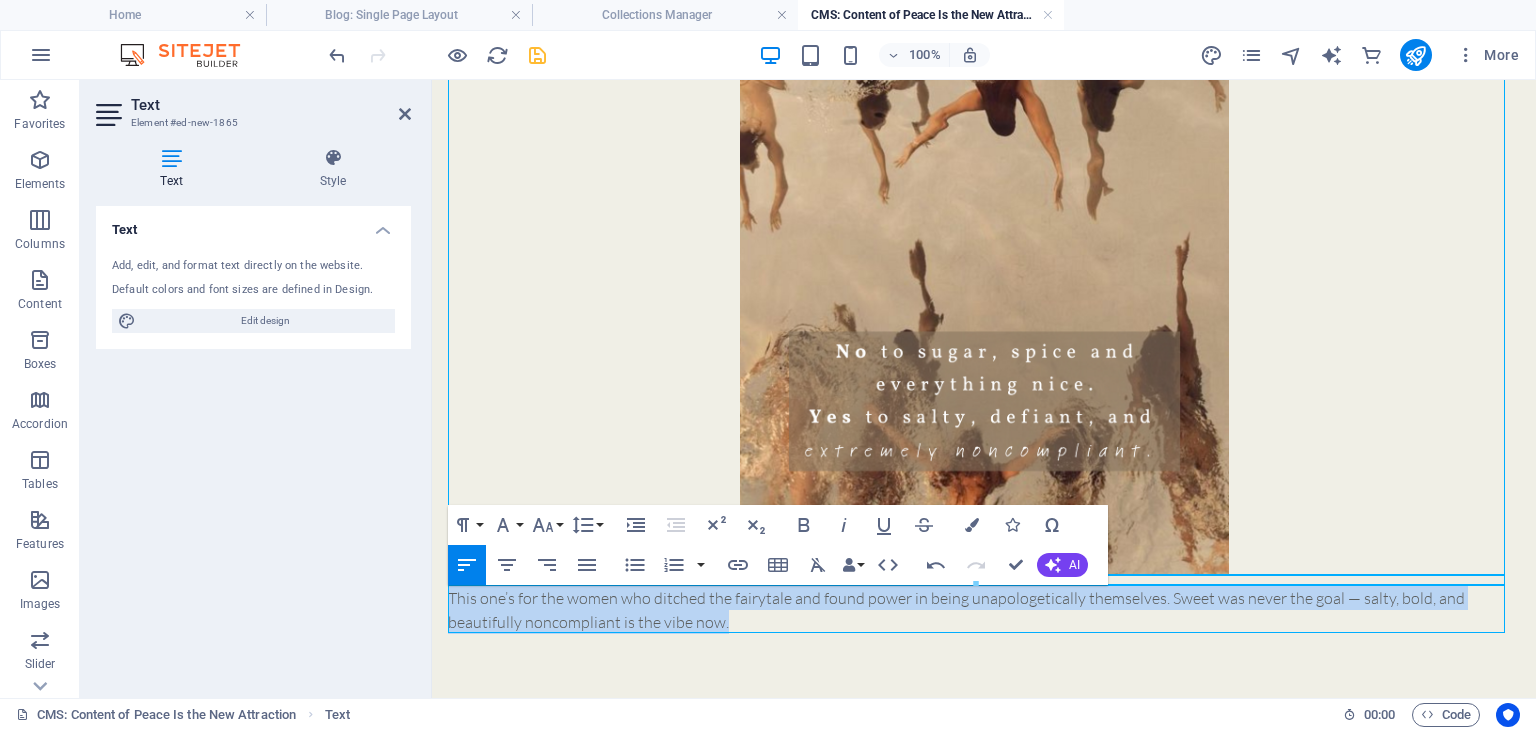 click on "This one’s for the women who ditched the fairytale and found power in being unapologetically themselves. Sweet was never the goal — salty, bold, and beautifully noncompliant is the vibe now." at bounding box center [984, 610] 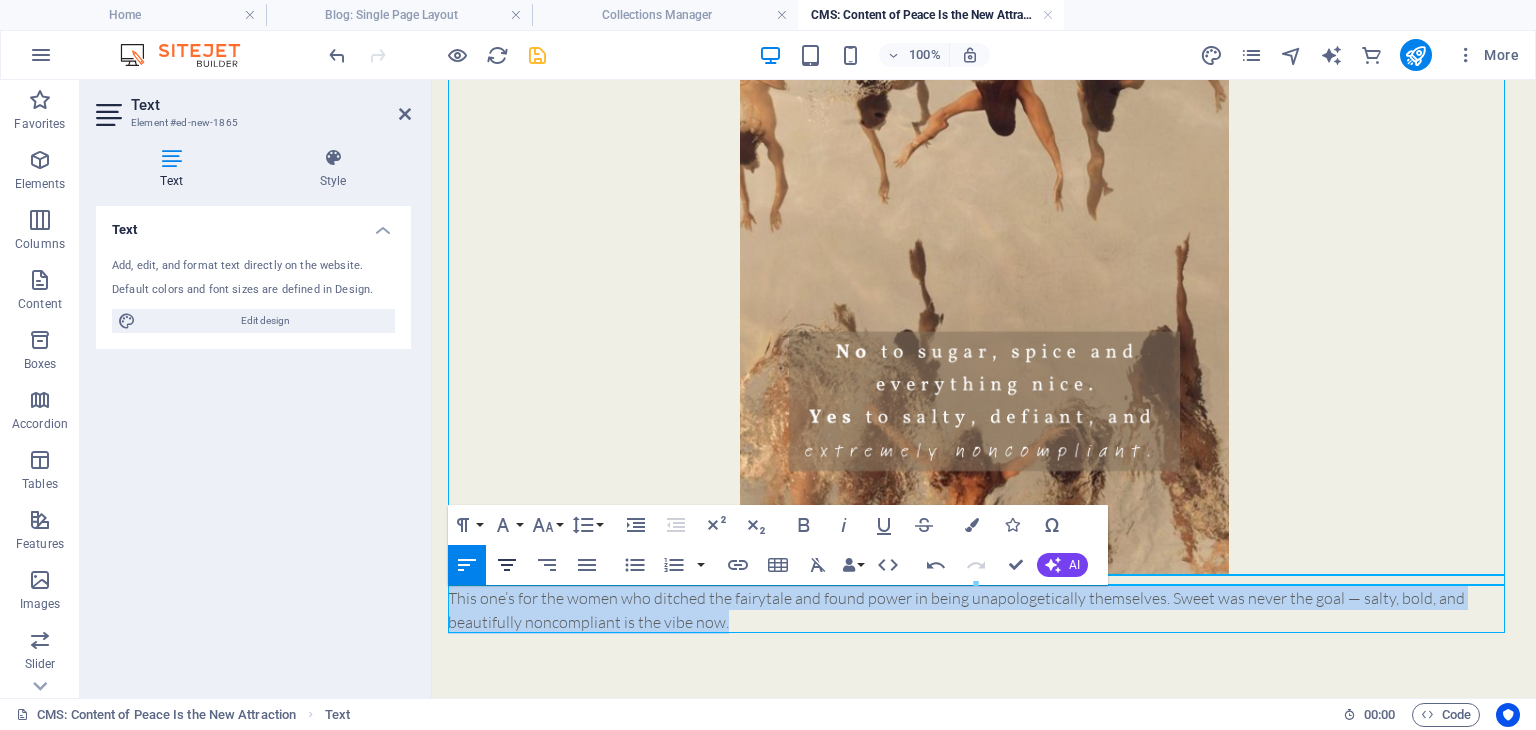 click 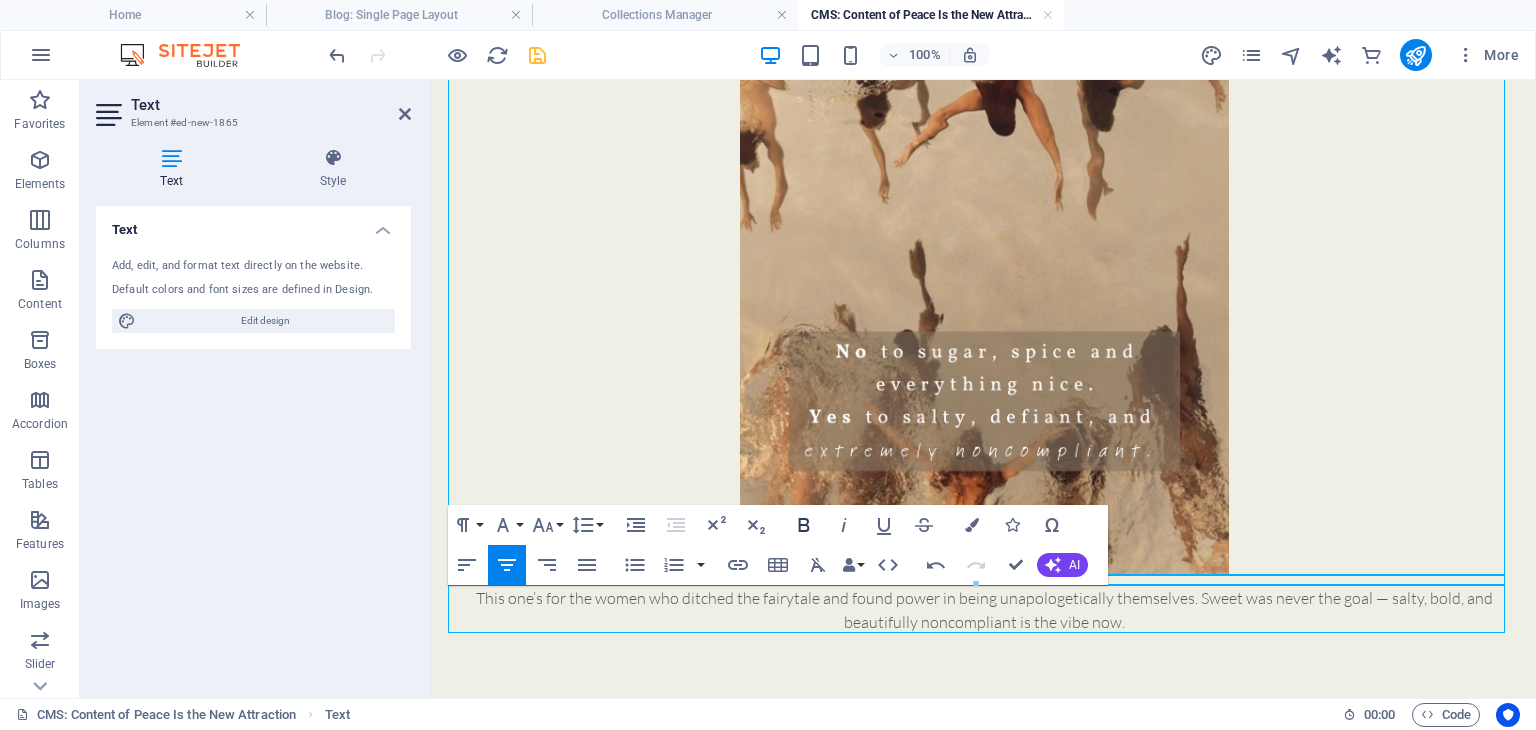 click 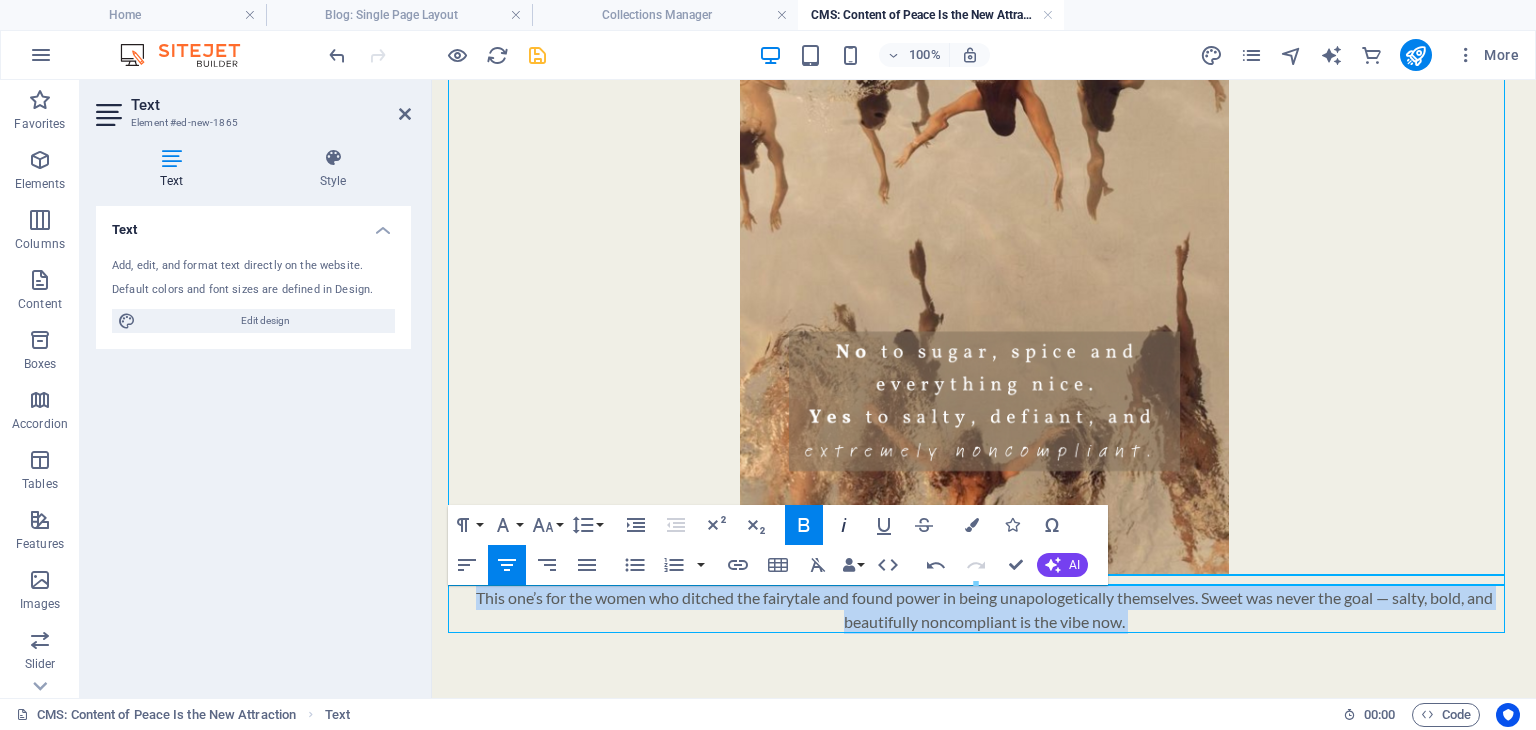 click 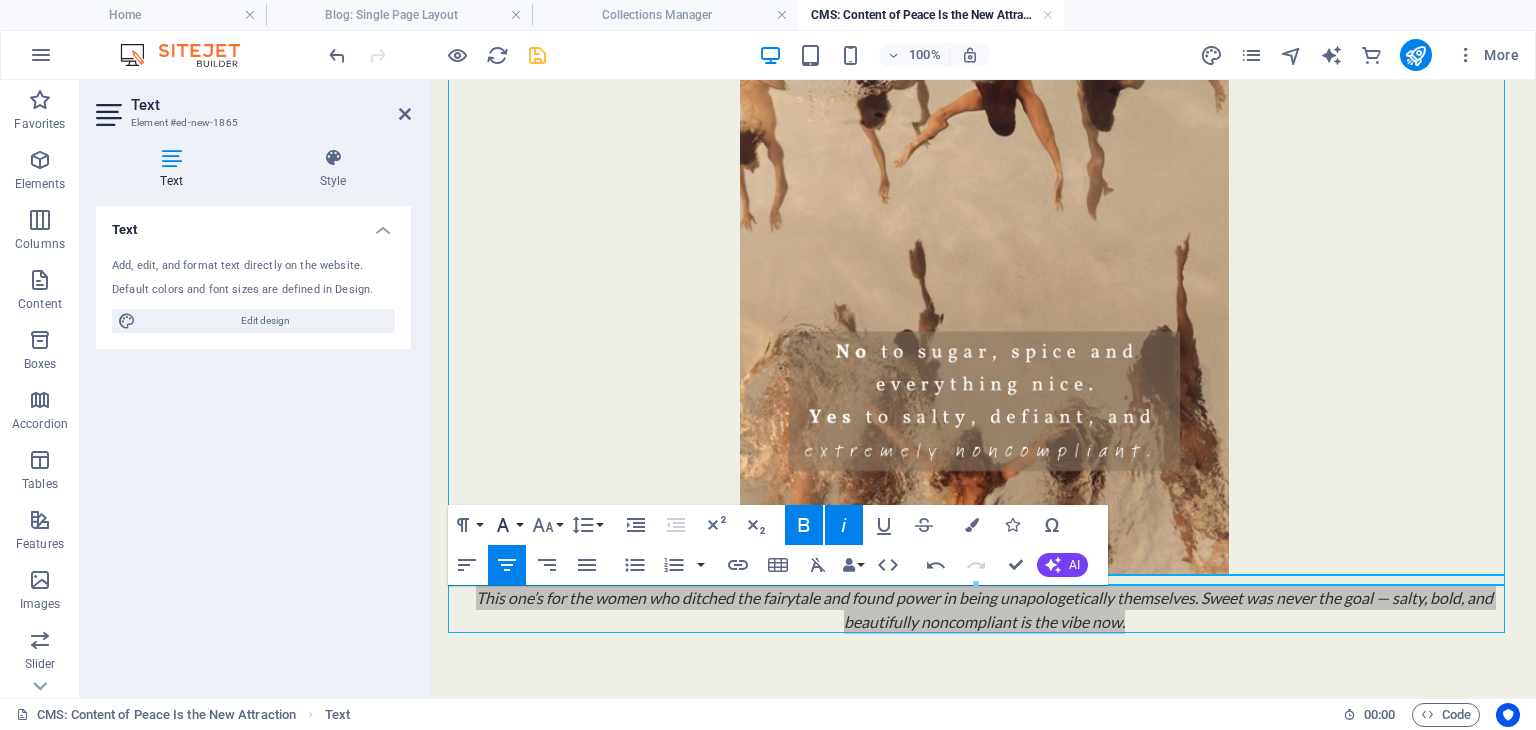 click 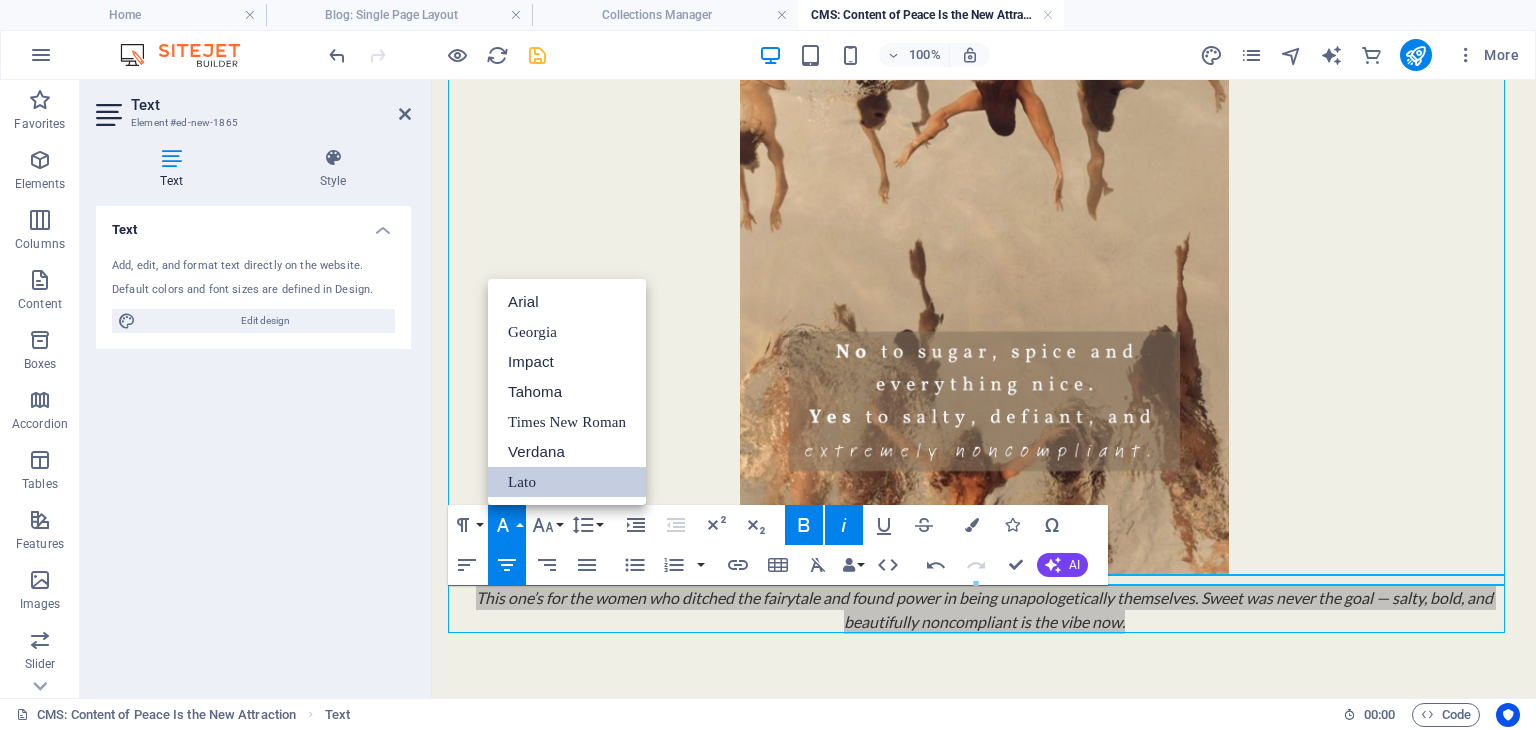 scroll, scrollTop: 0, scrollLeft: 0, axis: both 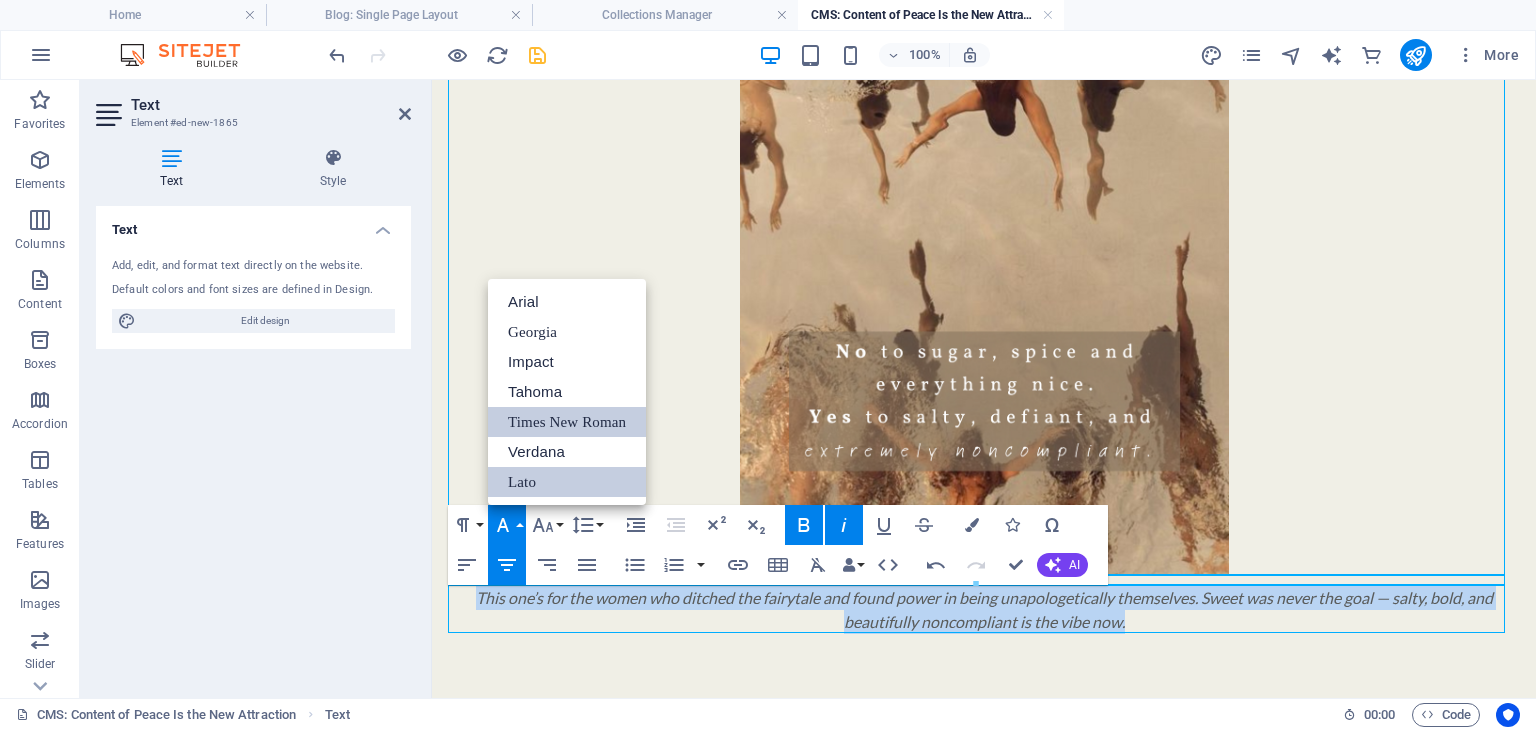 click on "Times New Roman" at bounding box center (567, 422) 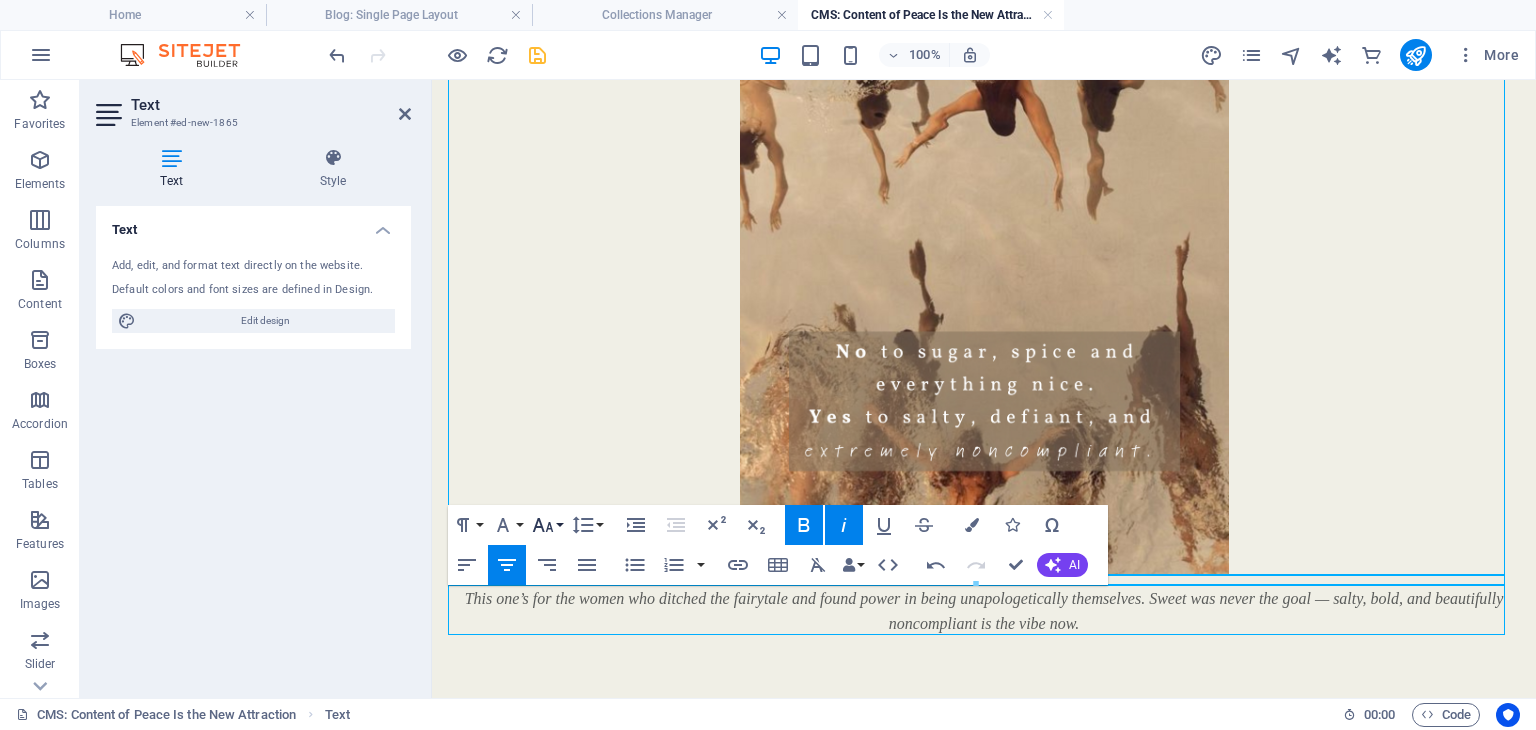 click 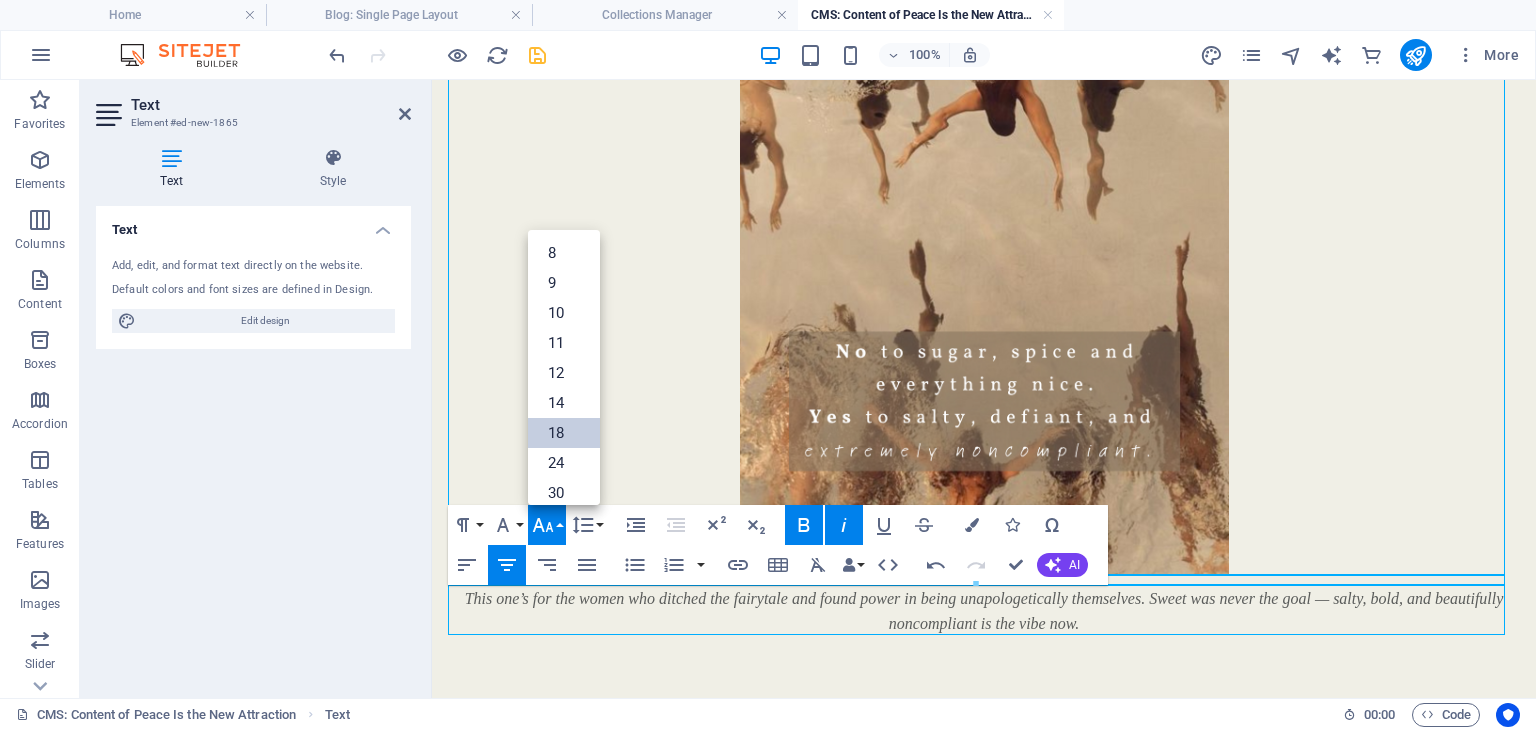 click on "18" at bounding box center (564, 433) 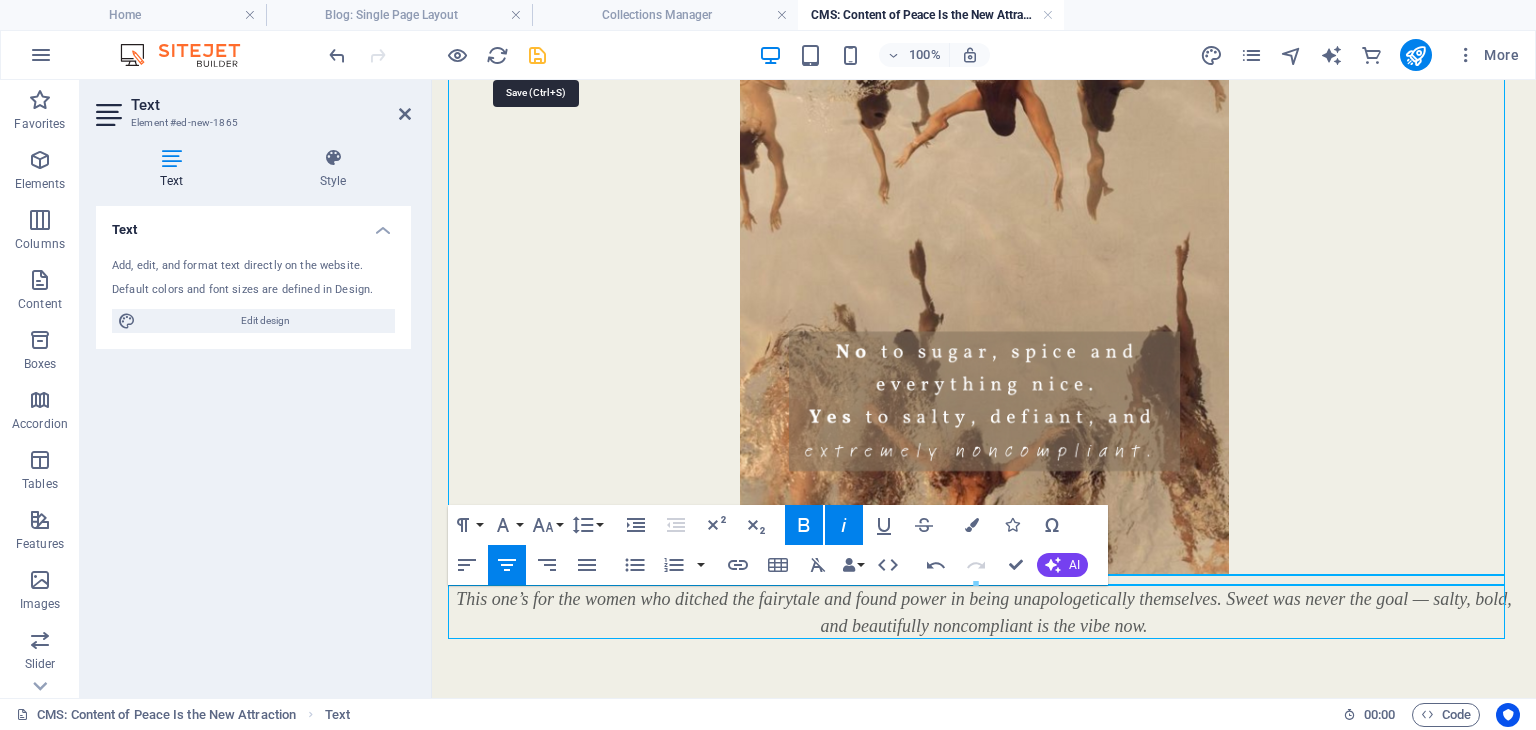 drag, startPoint x: 544, startPoint y: 58, endPoint x: 468, endPoint y: 53, distance: 76.1643 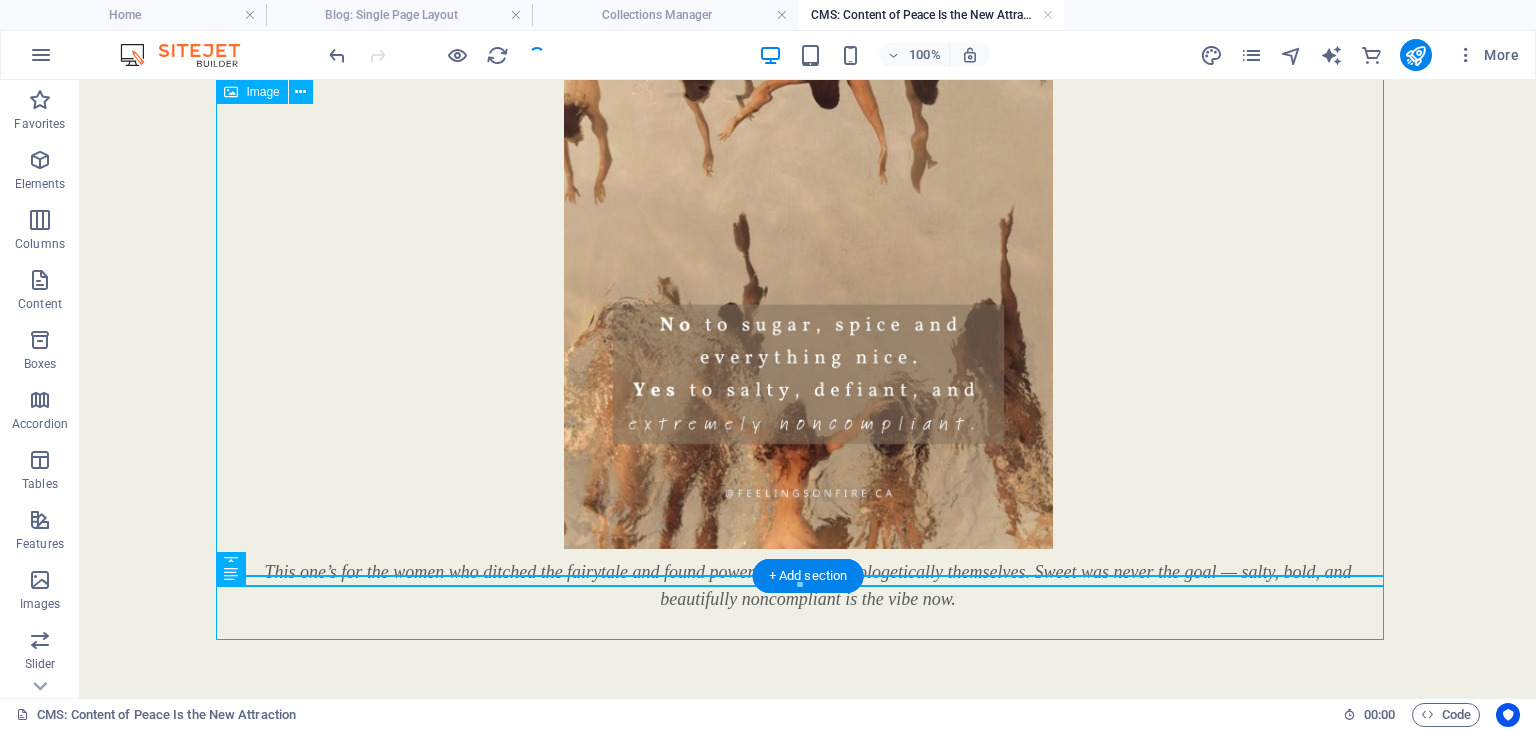 scroll, scrollTop: 2464, scrollLeft: 0, axis: vertical 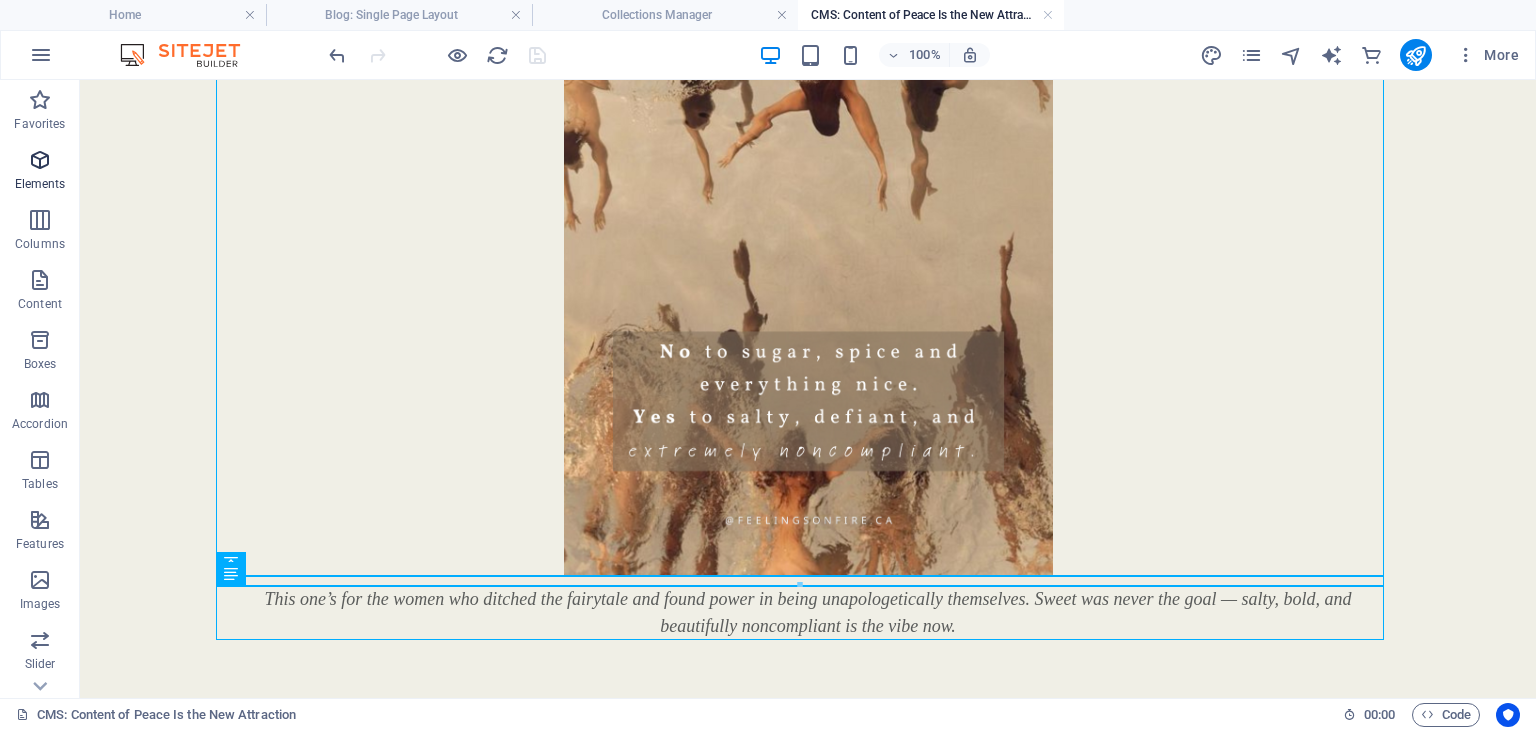 click on "Elements" at bounding box center (40, 172) 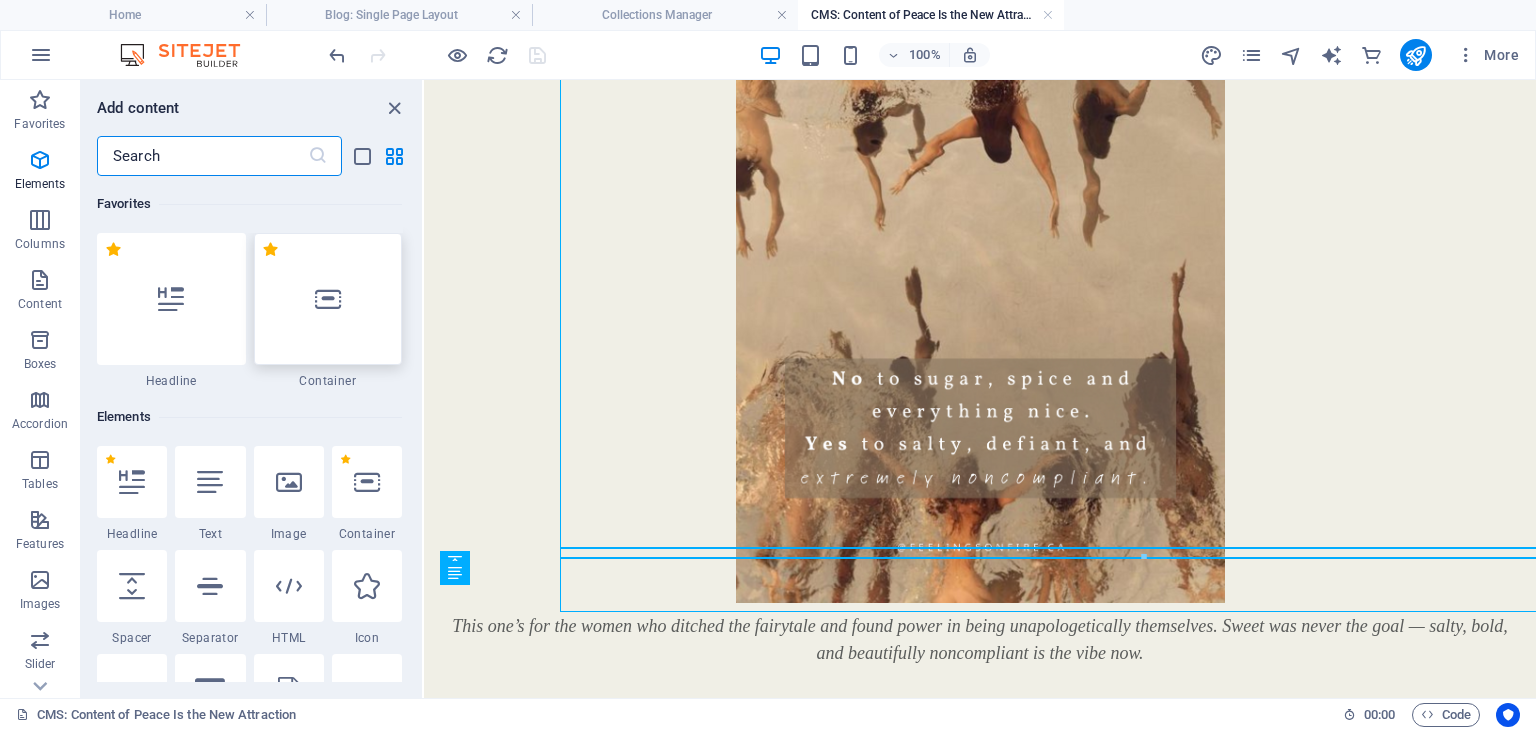 scroll, scrollTop: 2491, scrollLeft: 0, axis: vertical 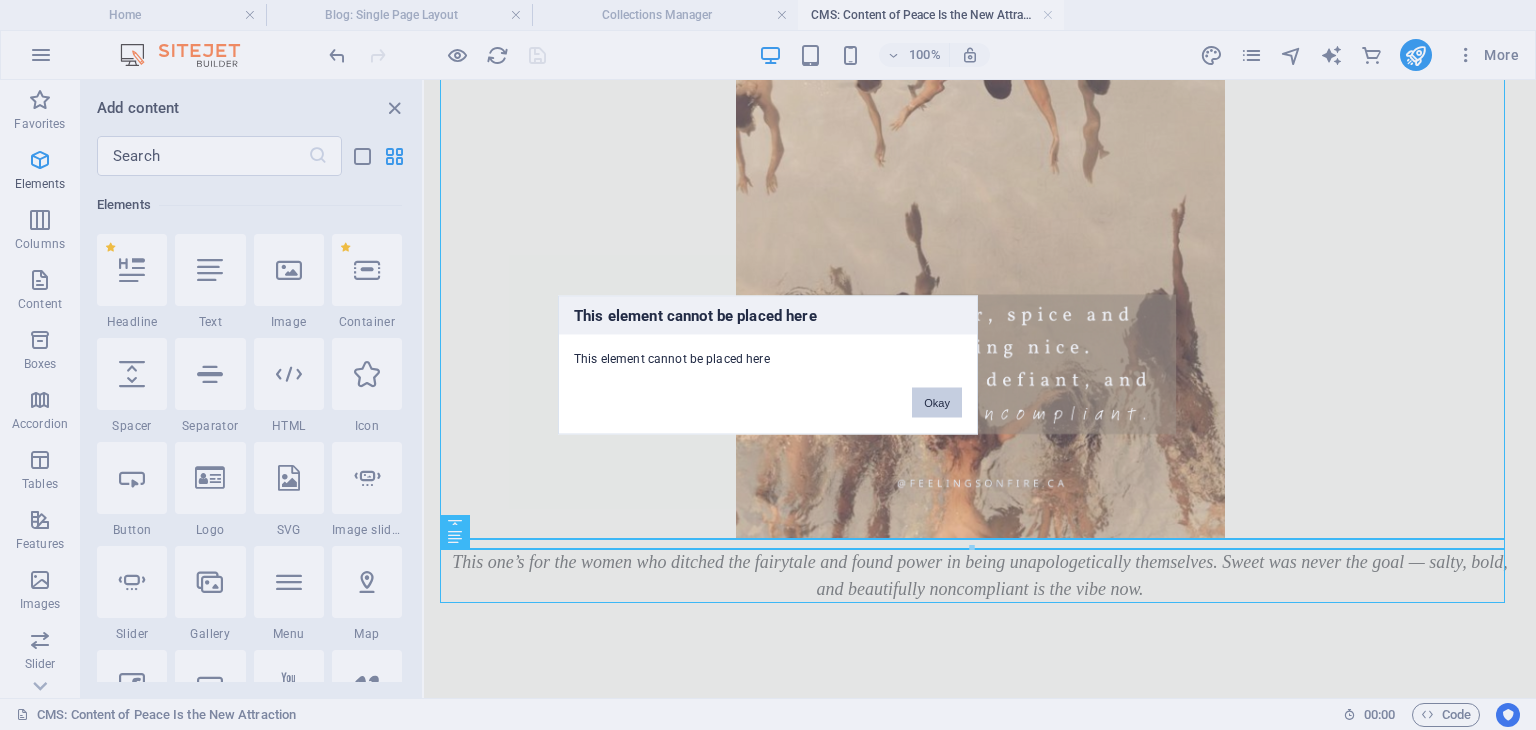 drag, startPoint x: 952, startPoint y: 404, endPoint x: 454, endPoint y: 329, distance: 503.61594 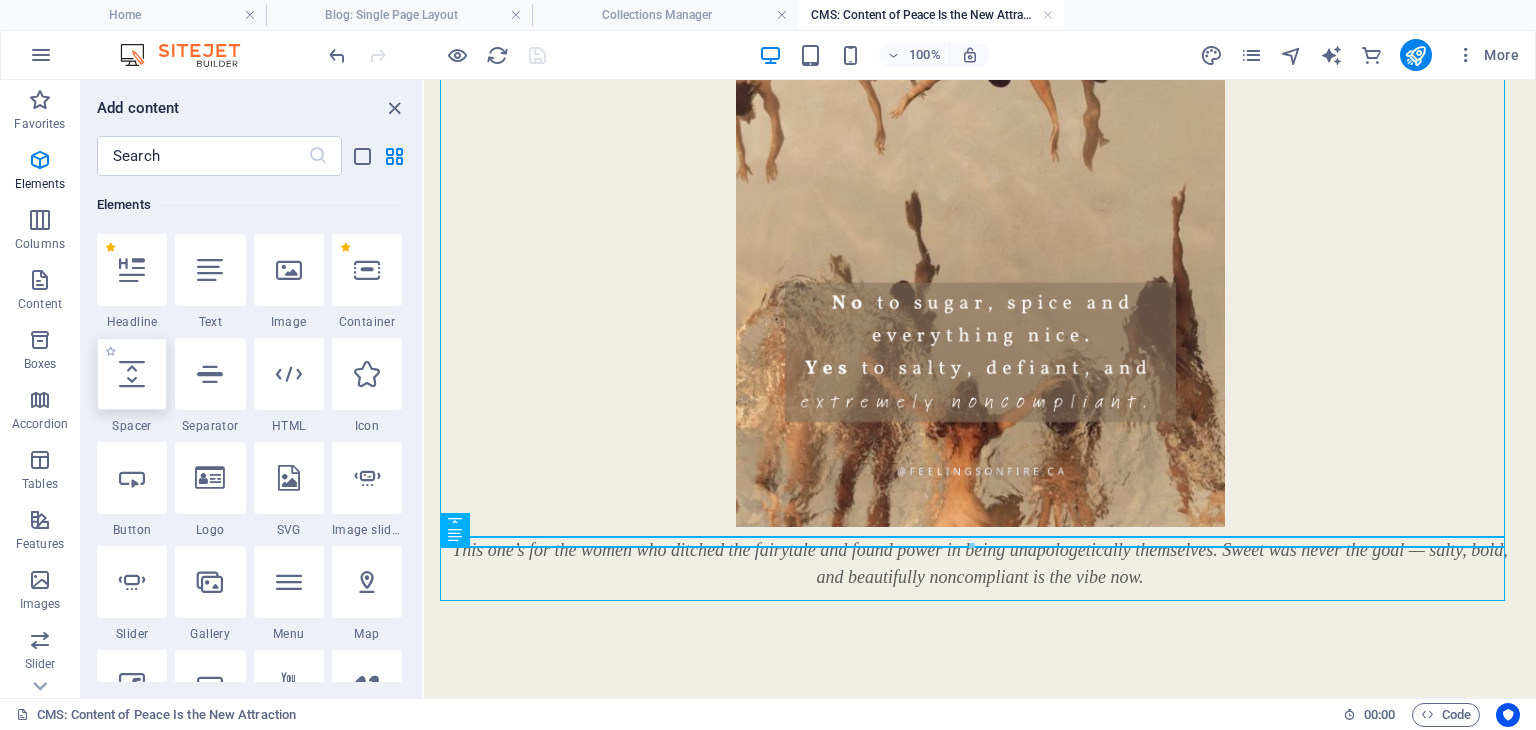 scroll, scrollTop: 2544, scrollLeft: 0, axis: vertical 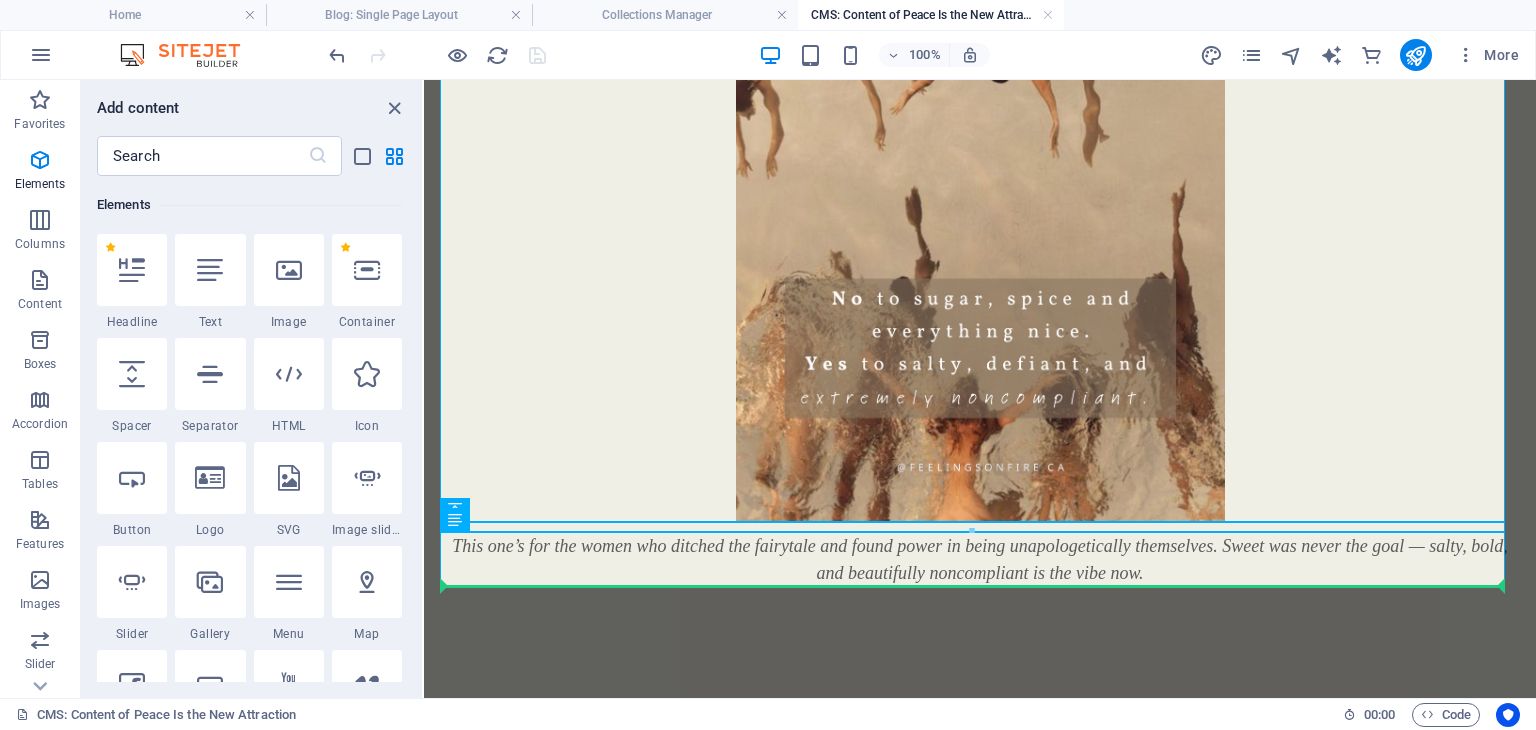 select on "px" 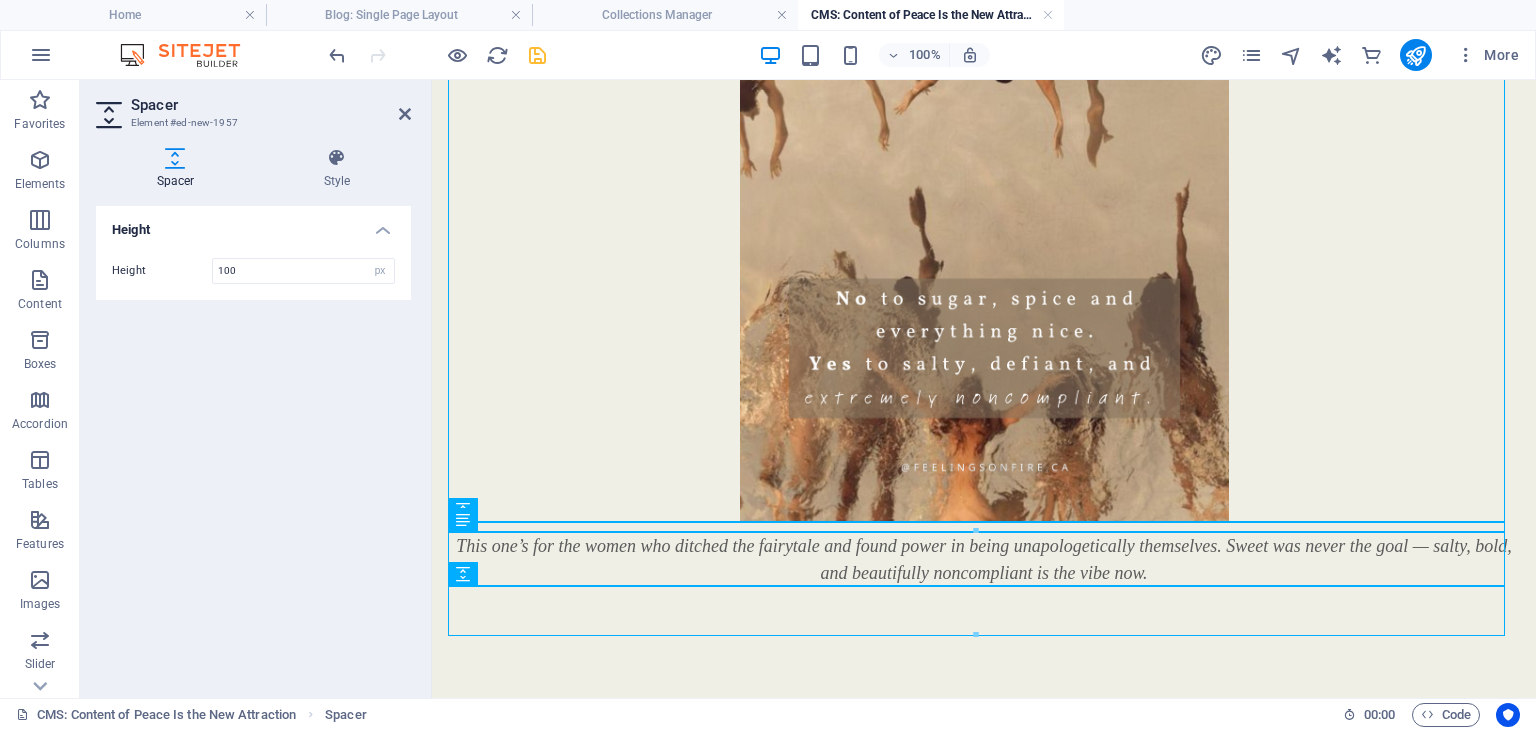 type on "100" 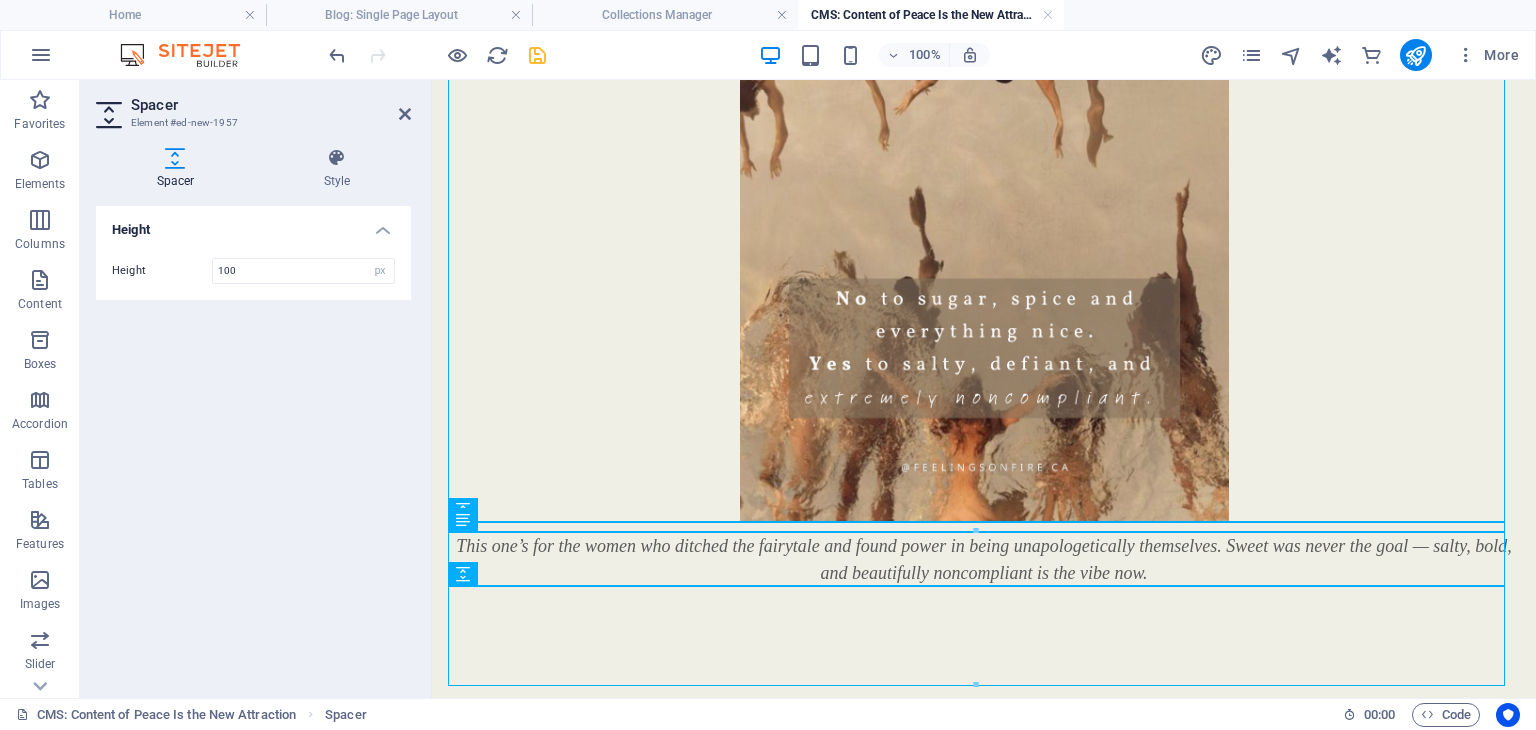 drag, startPoint x: 535, startPoint y: 55, endPoint x: 591, endPoint y: 149, distance: 109.41663 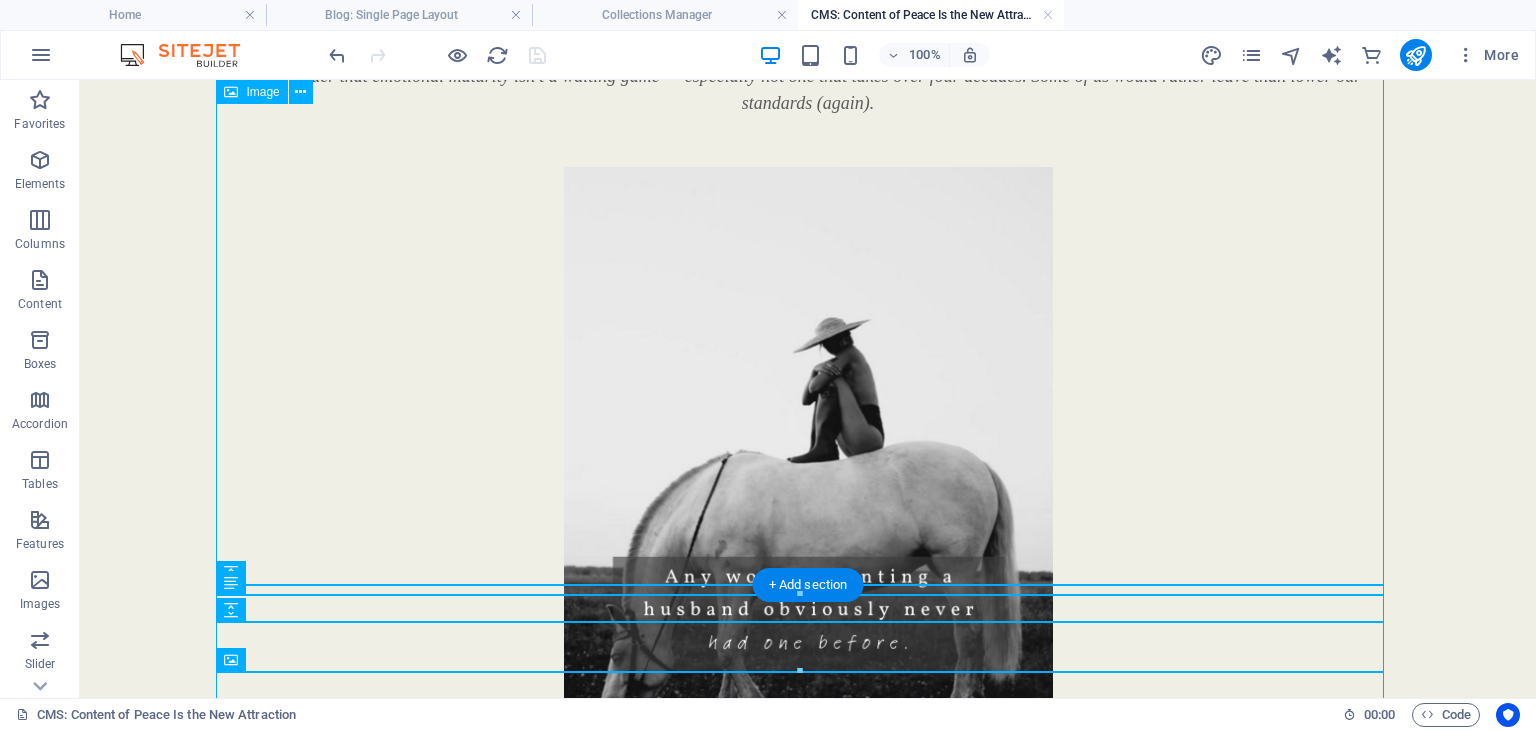 scroll, scrollTop: 0, scrollLeft: 0, axis: both 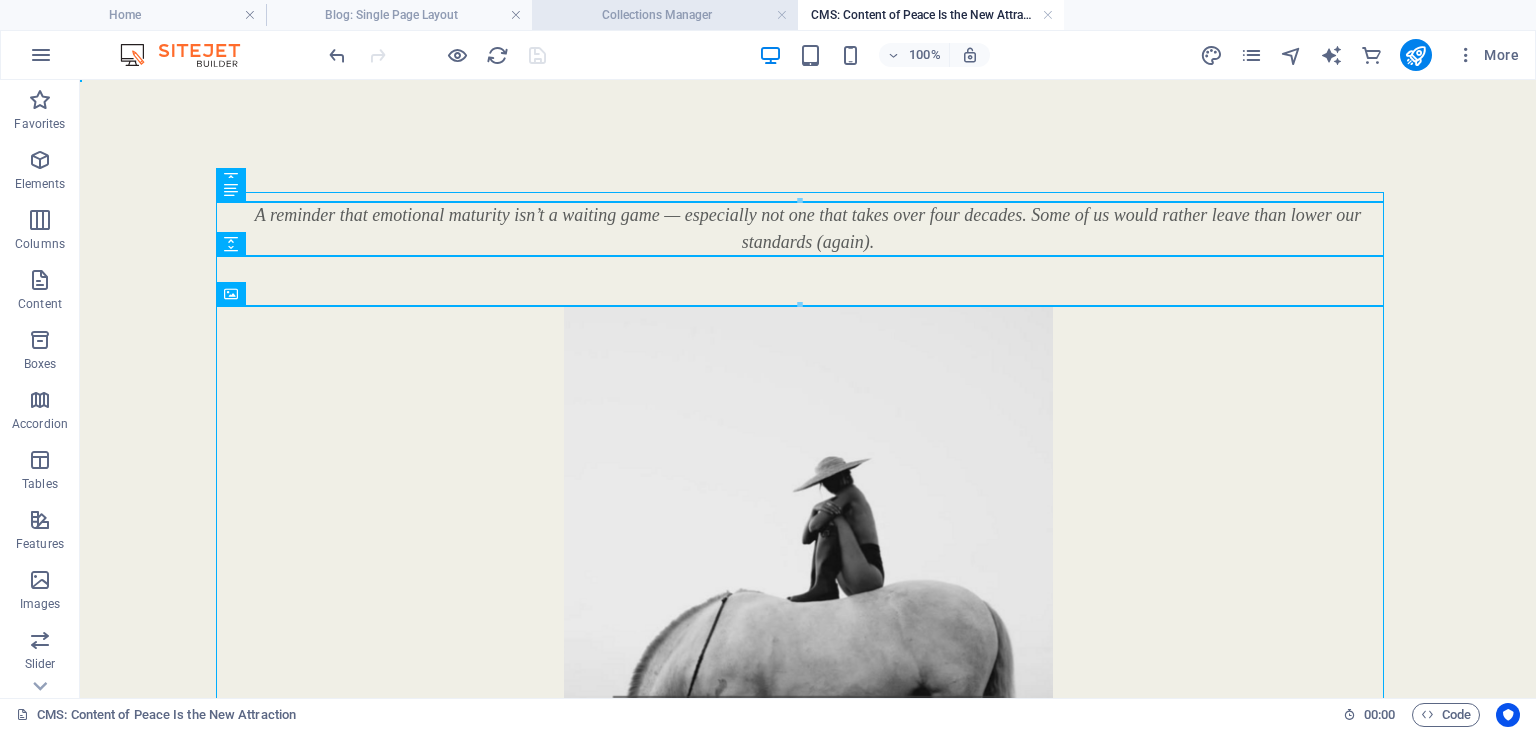 click on "Collections Manager" at bounding box center (665, 15) 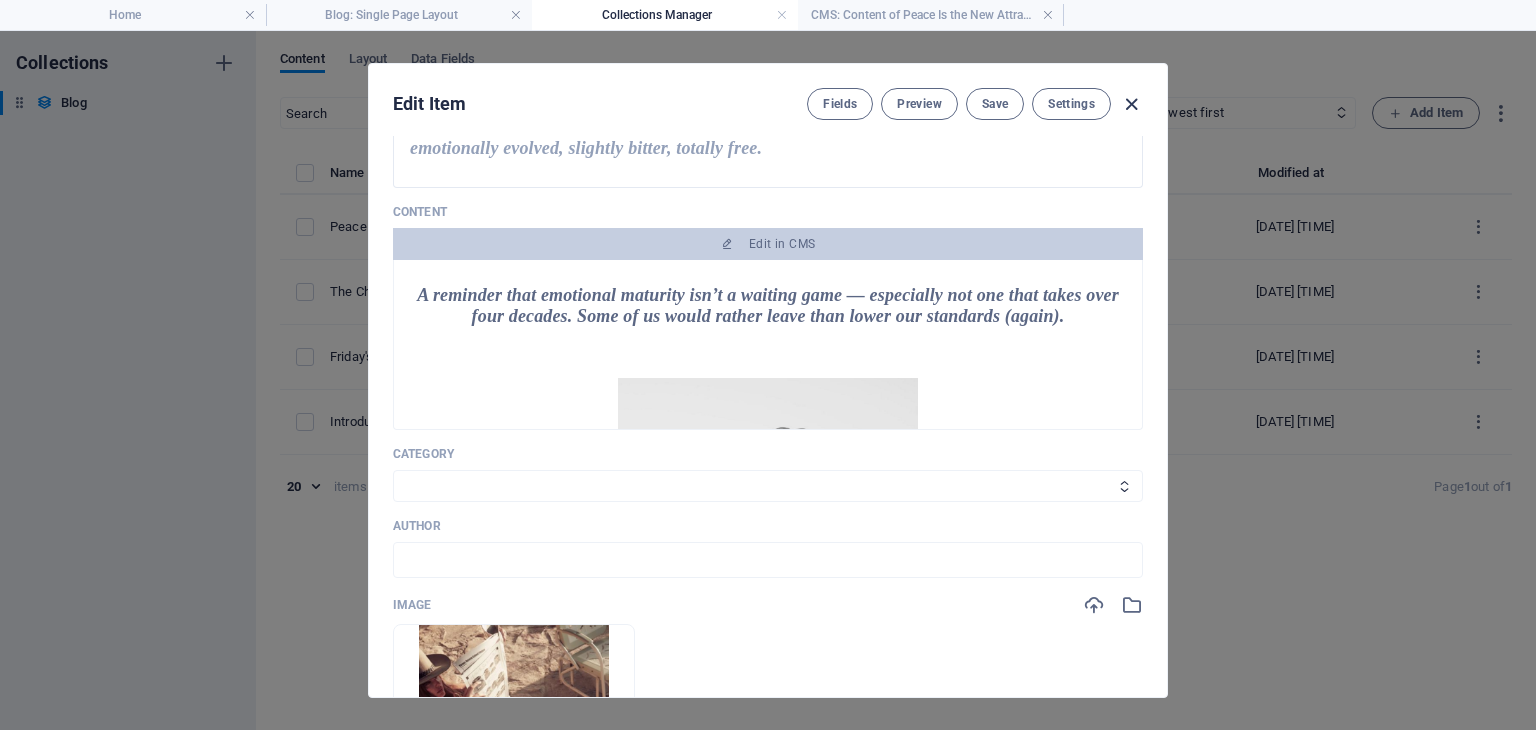 click at bounding box center [1131, 104] 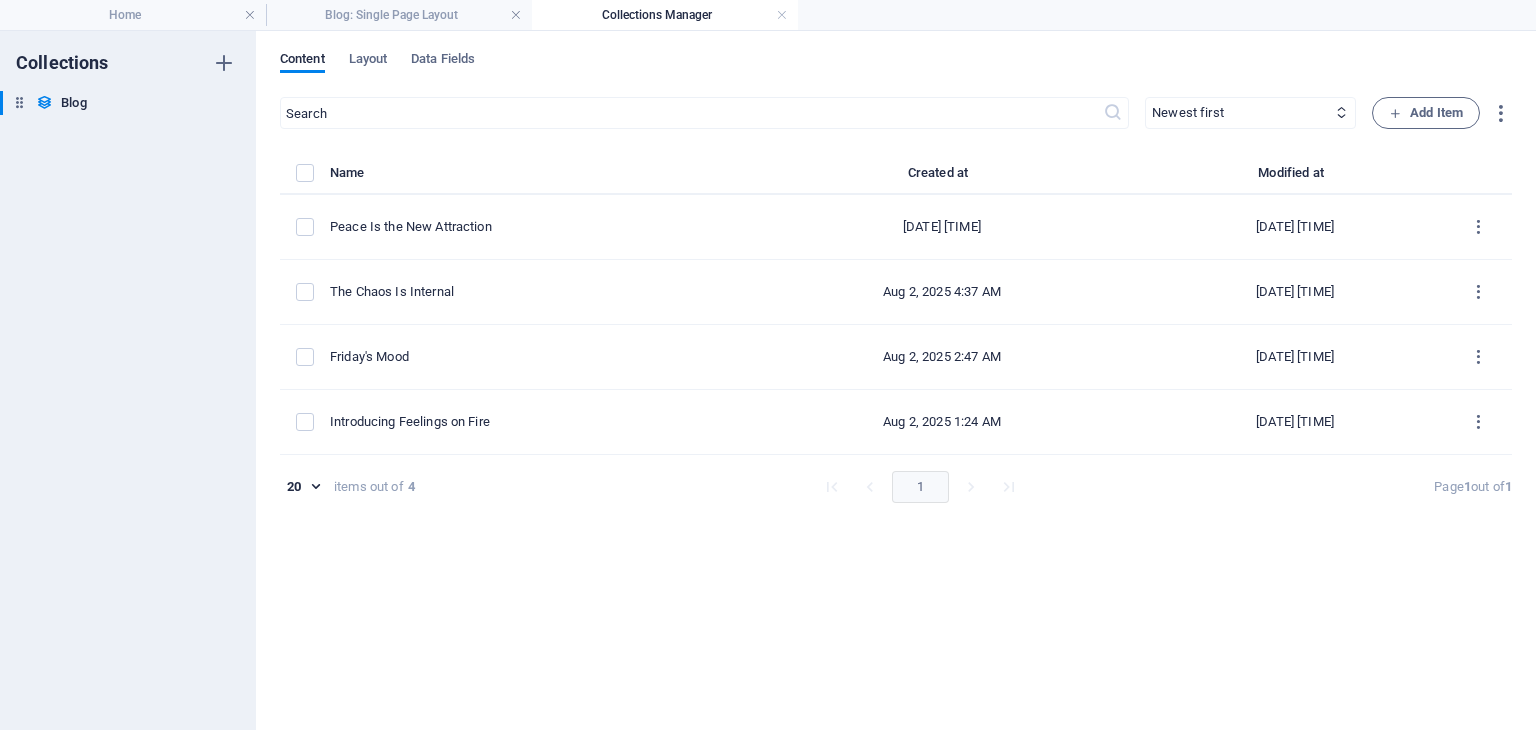 type on "peace-is-the-new-attraction" 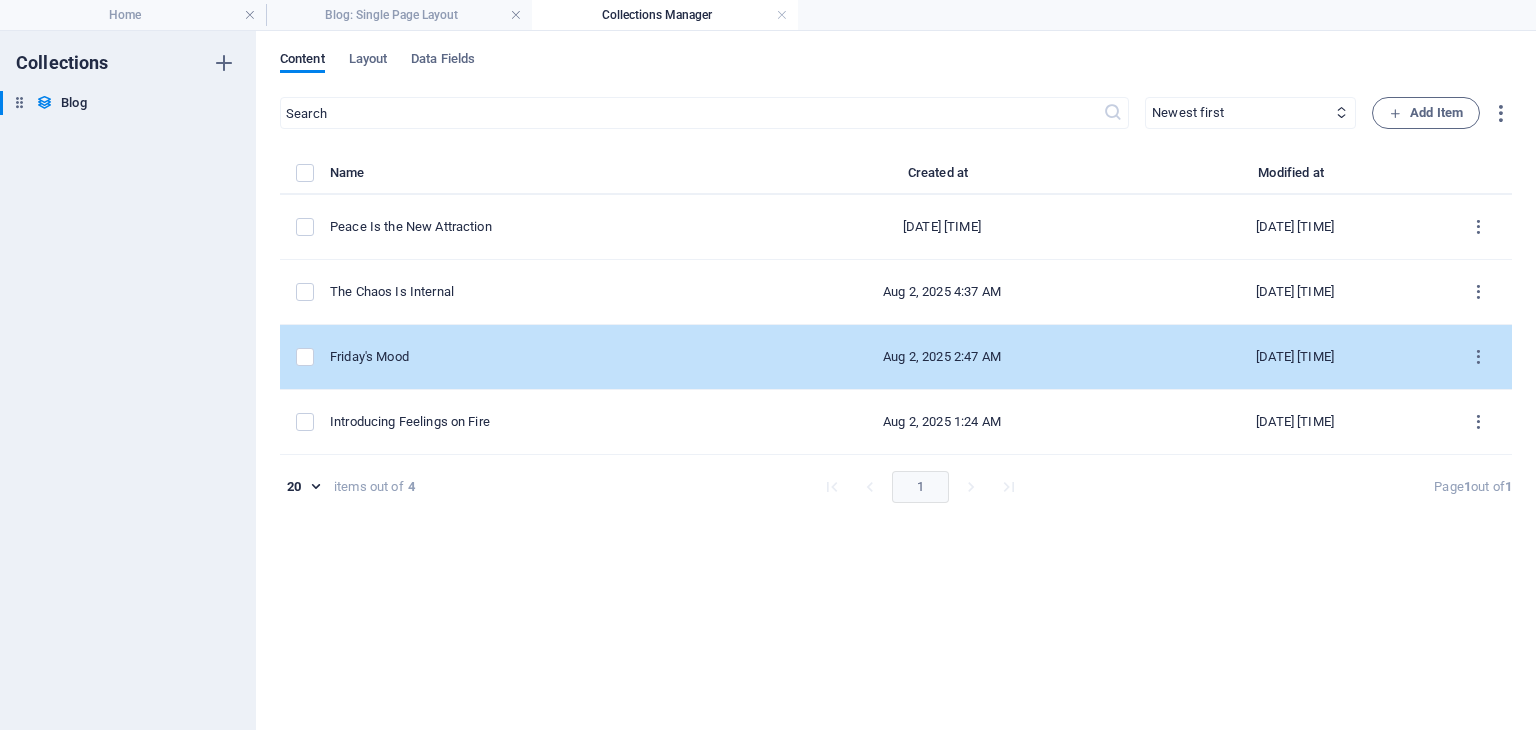 click on "Friday's Mood" at bounding box center [534, 357] 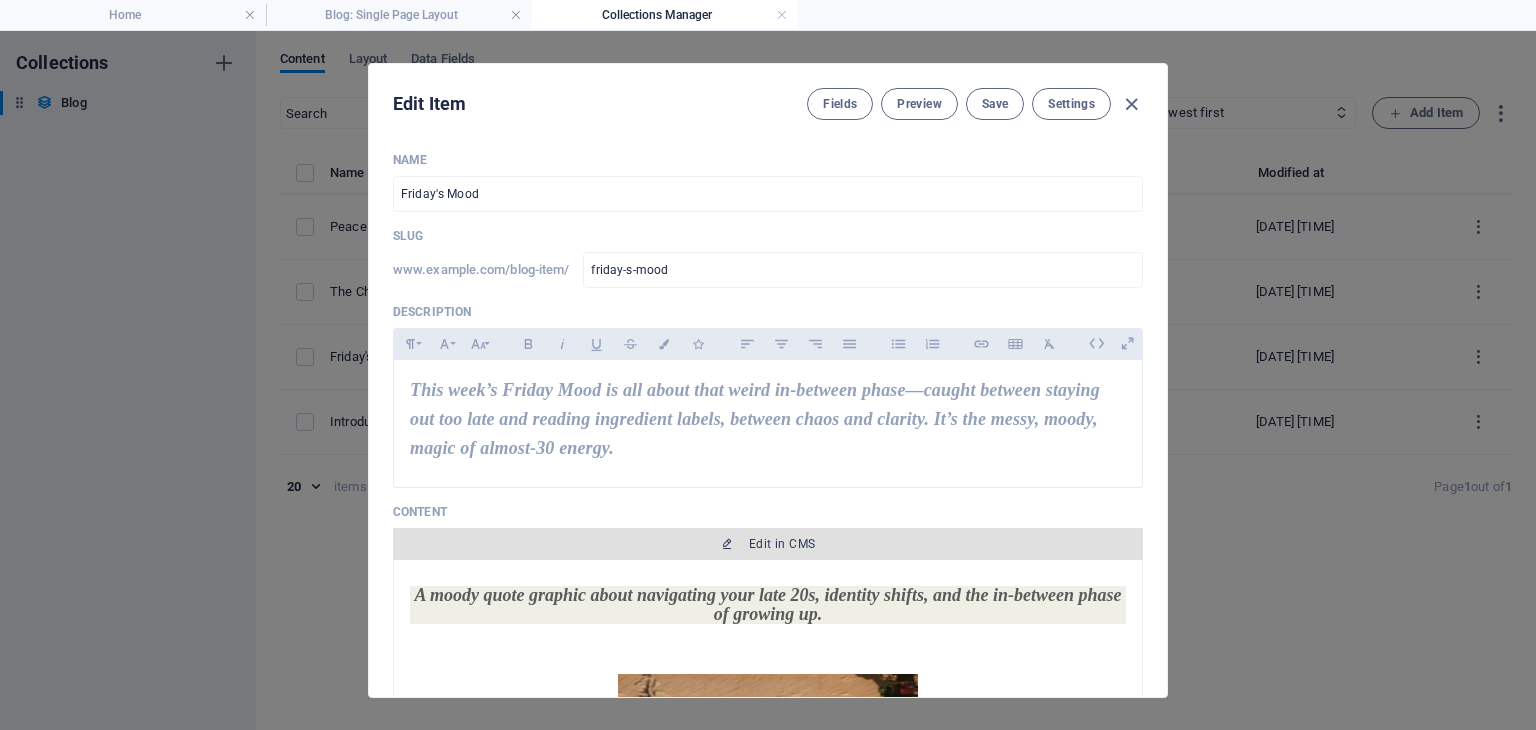 click on "Edit in CMS" at bounding box center [782, 544] 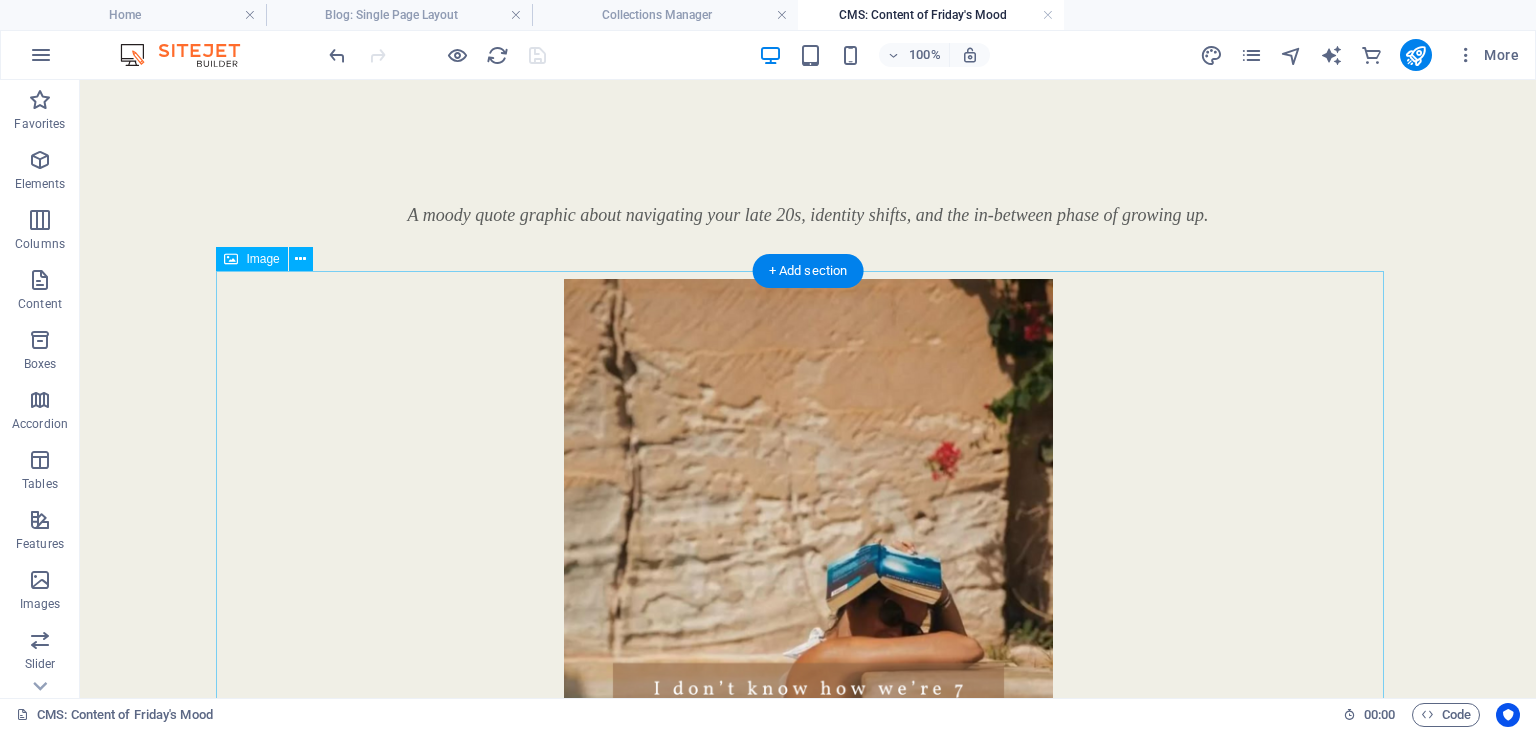 scroll, scrollTop: 400, scrollLeft: 0, axis: vertical 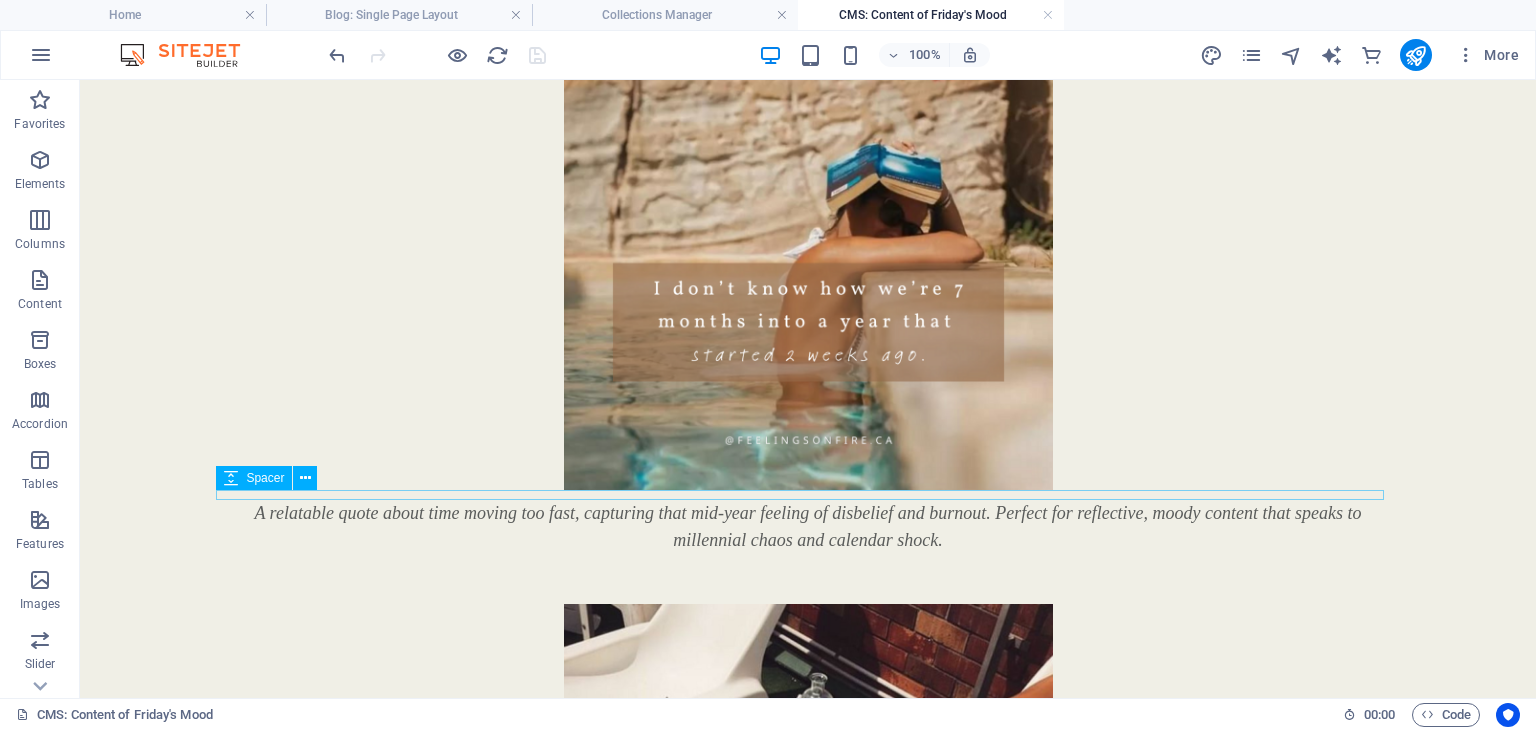 click at bounding box center (808, 495) 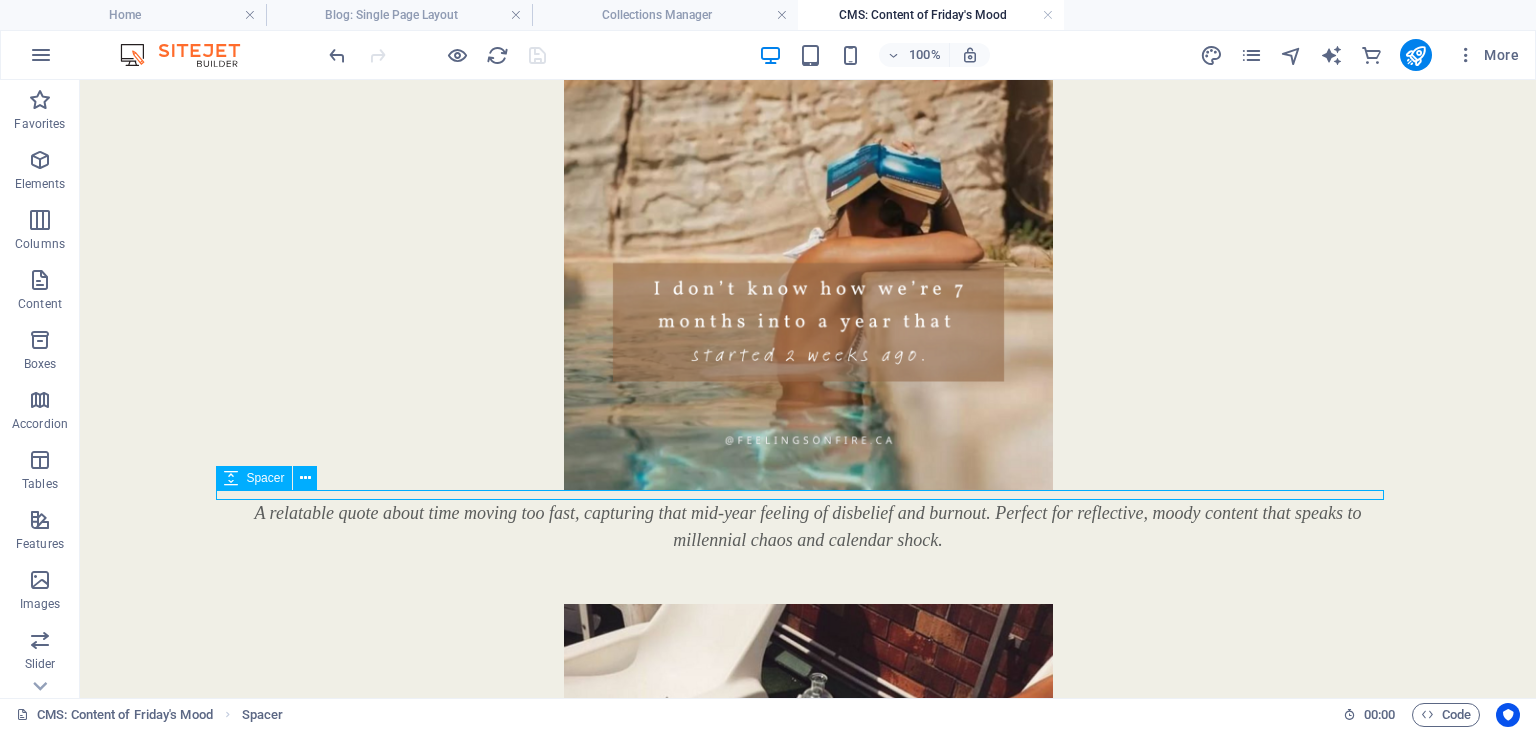 click at bounding box center (808, 495) 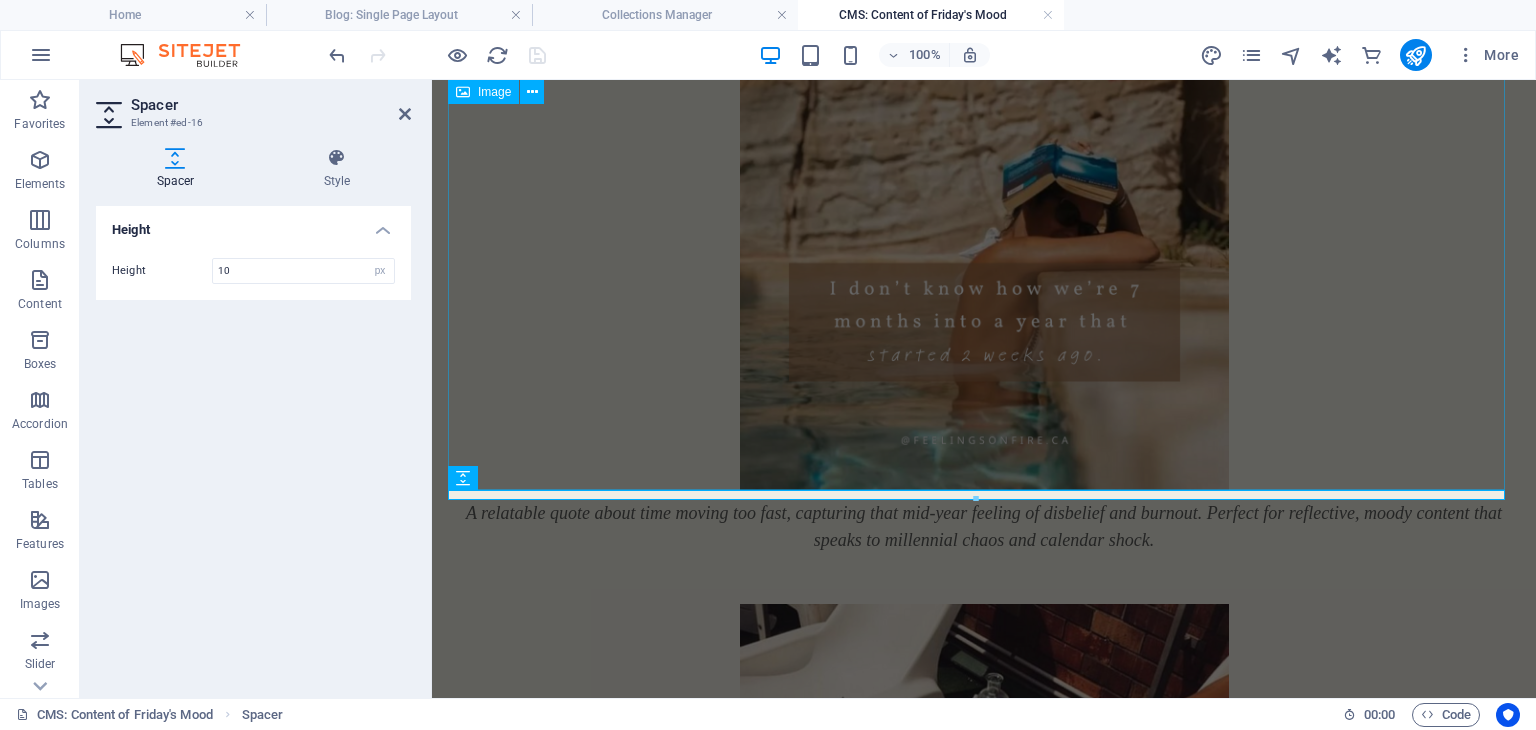 click at bounding box center (984, 184) 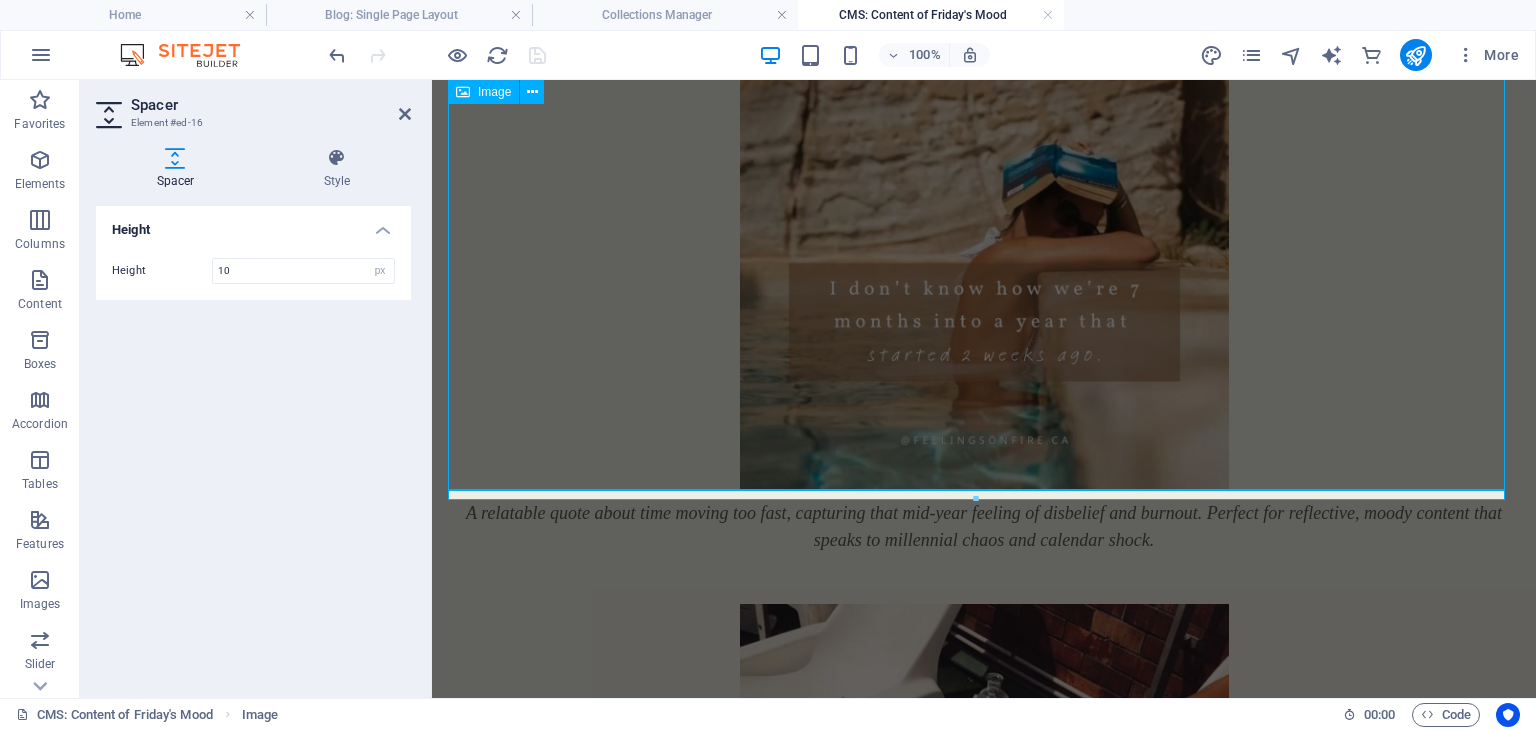 click at bounding box center [984, 184] 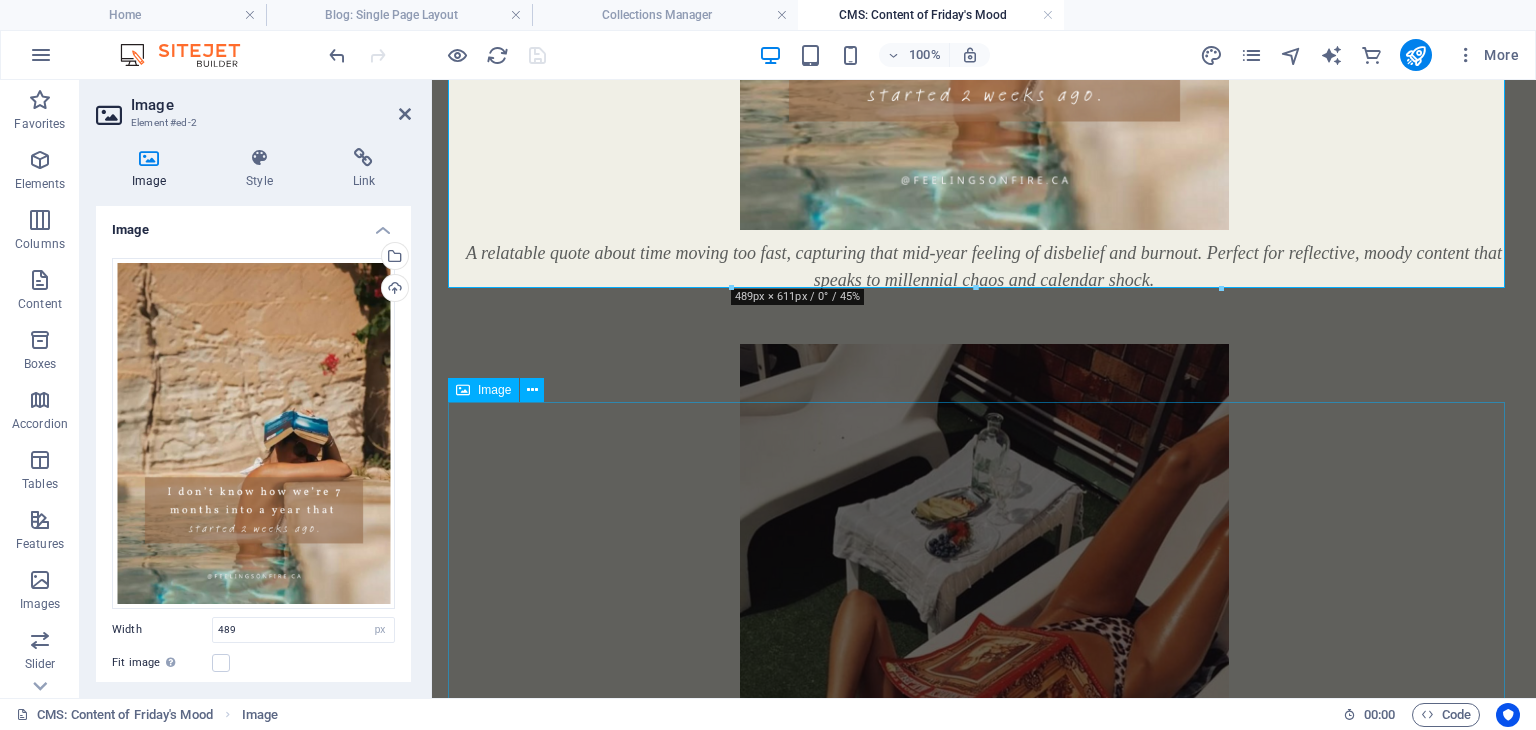 scroll, scrollTop: 600, scrollLeft: 0, axis: vertical 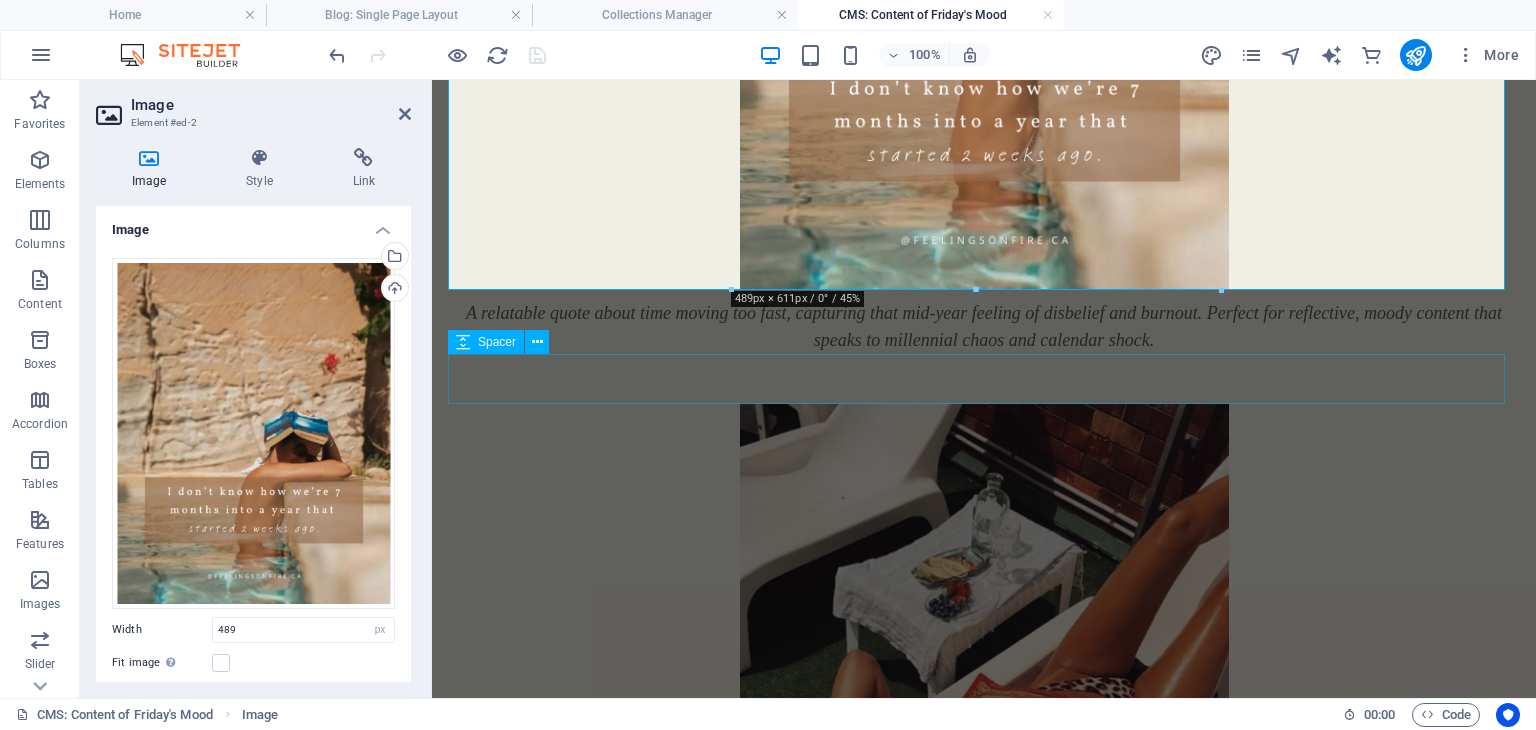 click at bounding box center (984, 379) 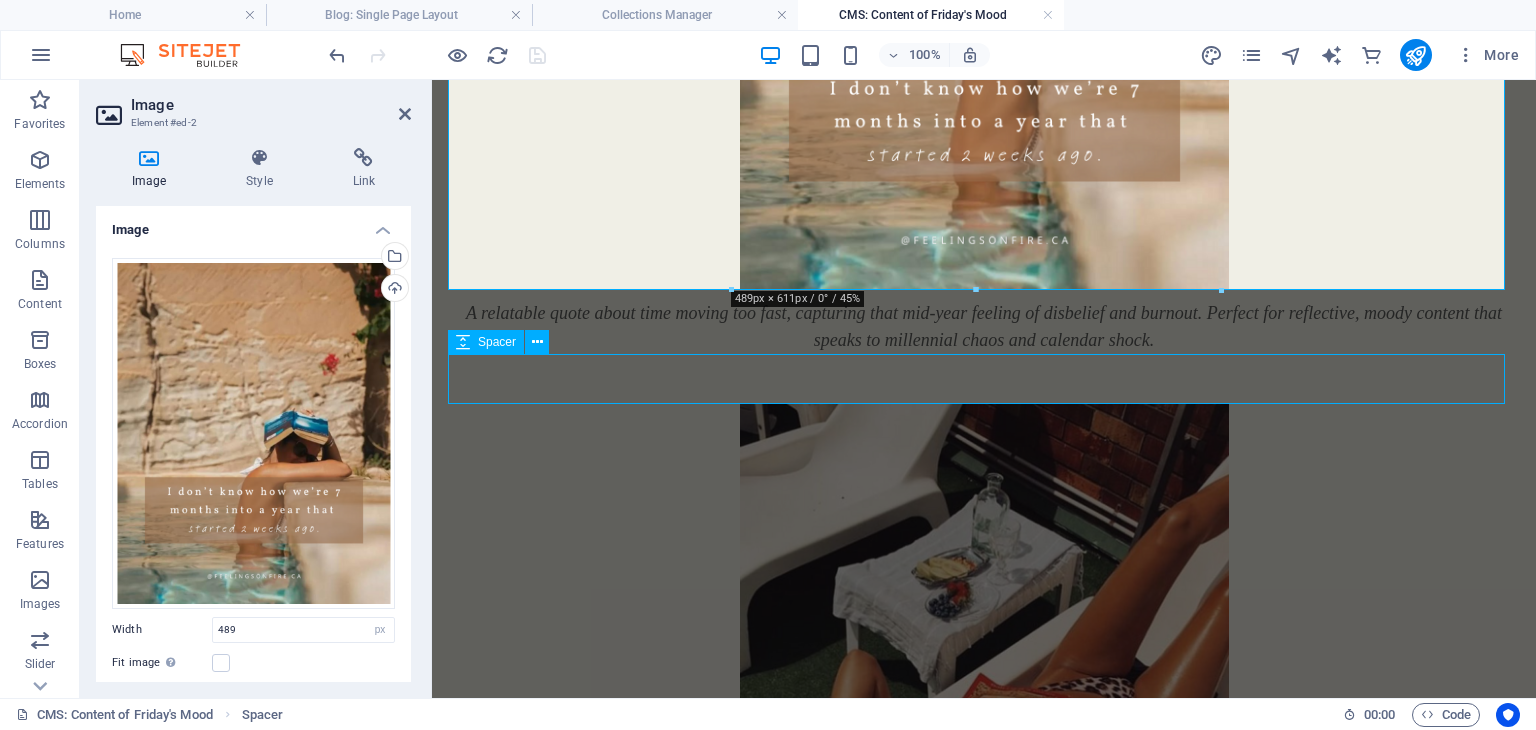 click at bounding box center [984, 379] 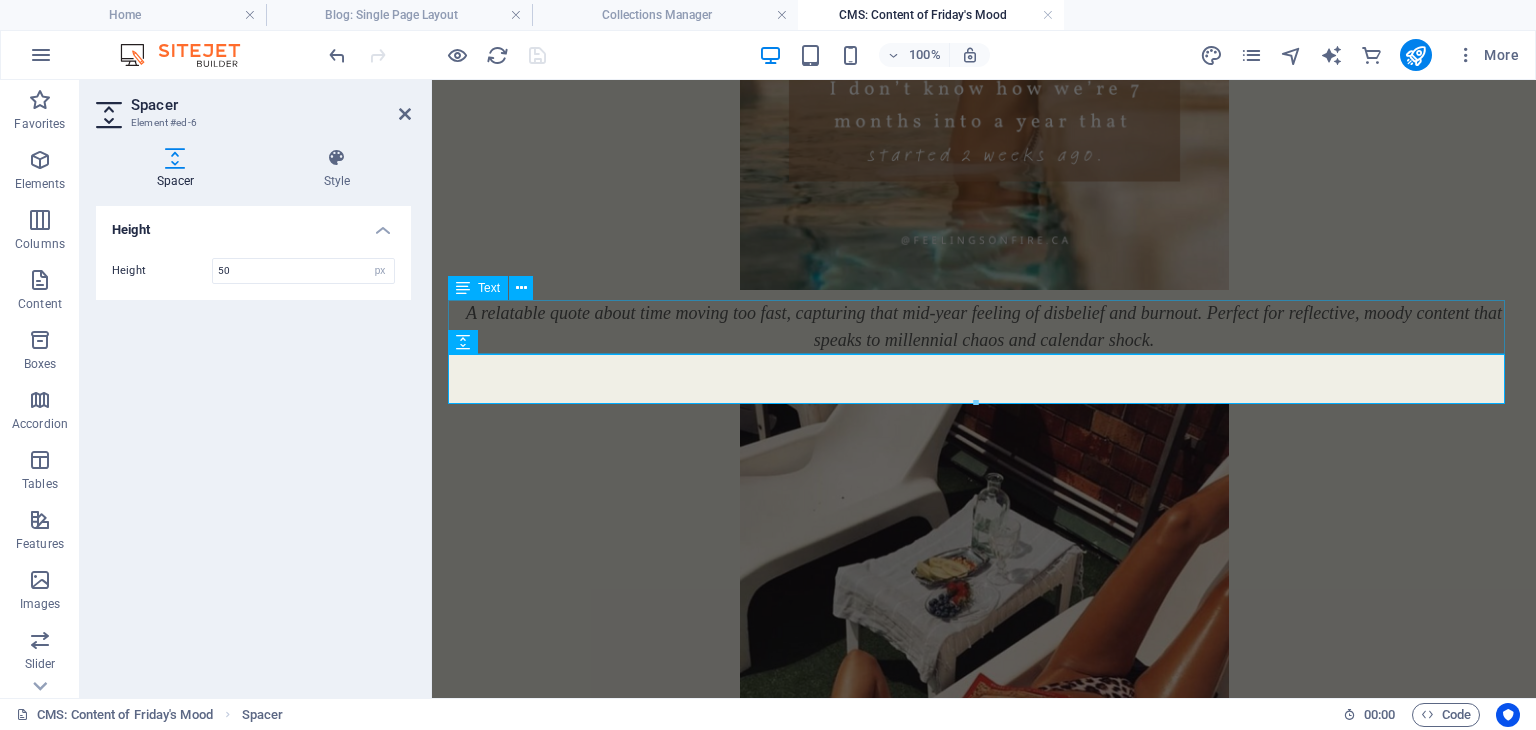 click on "A relatable quote about time moving too fast, capturing that mid-year feeling of disbelief and burnout. Perfect for reflective, moody content that speaks to millennial chaos and calendar shock." at bounding box center [984, 327] 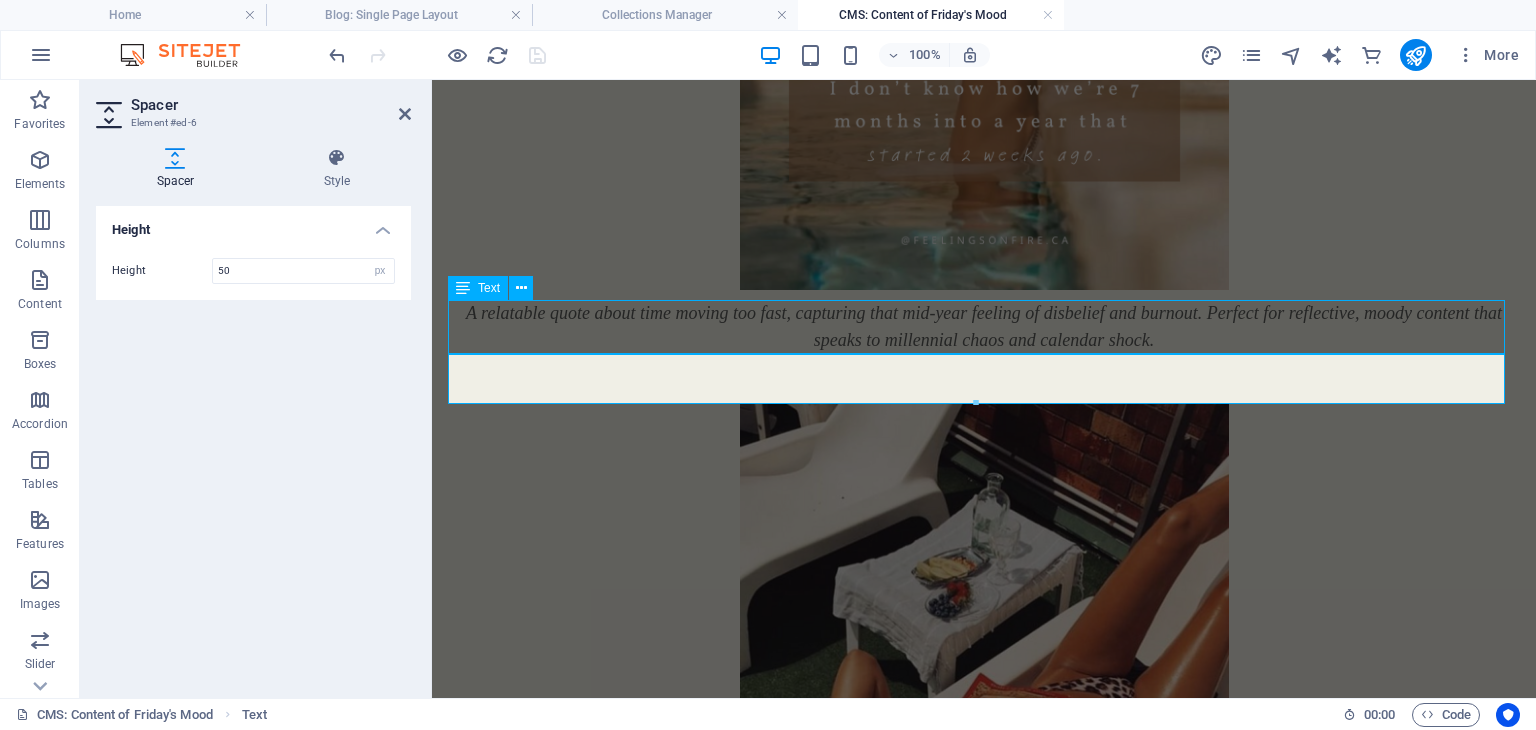 click on "A relatable quote about time moving too fast, capturing that mid-year feeling of disbelief and burnout. Perfect for reflective, moody content that speaks to millennial chaos and calendar shock." at bounding box center [984, 327] 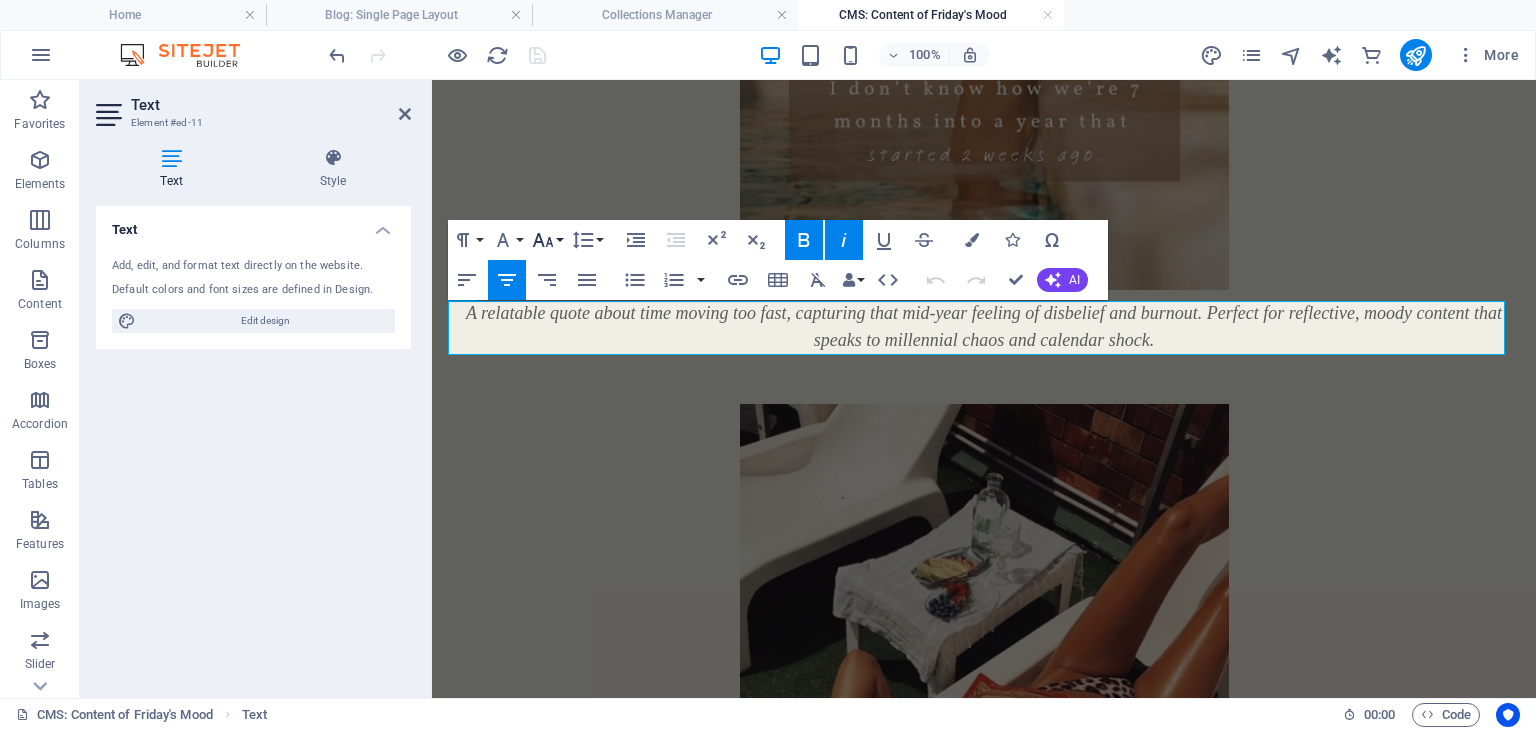 click 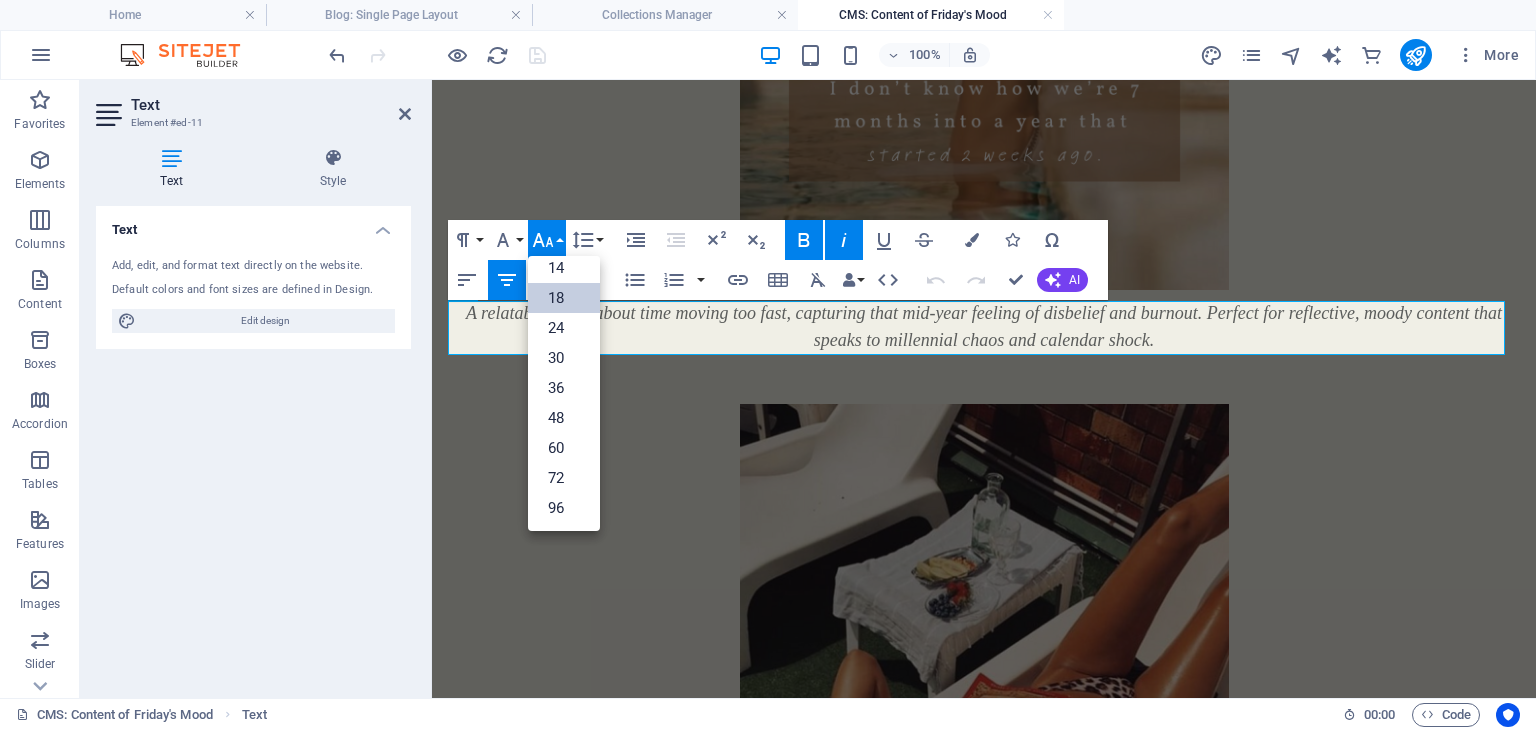 scroll, scrollTop: 160, scrollLeft: 0, axis: vertical 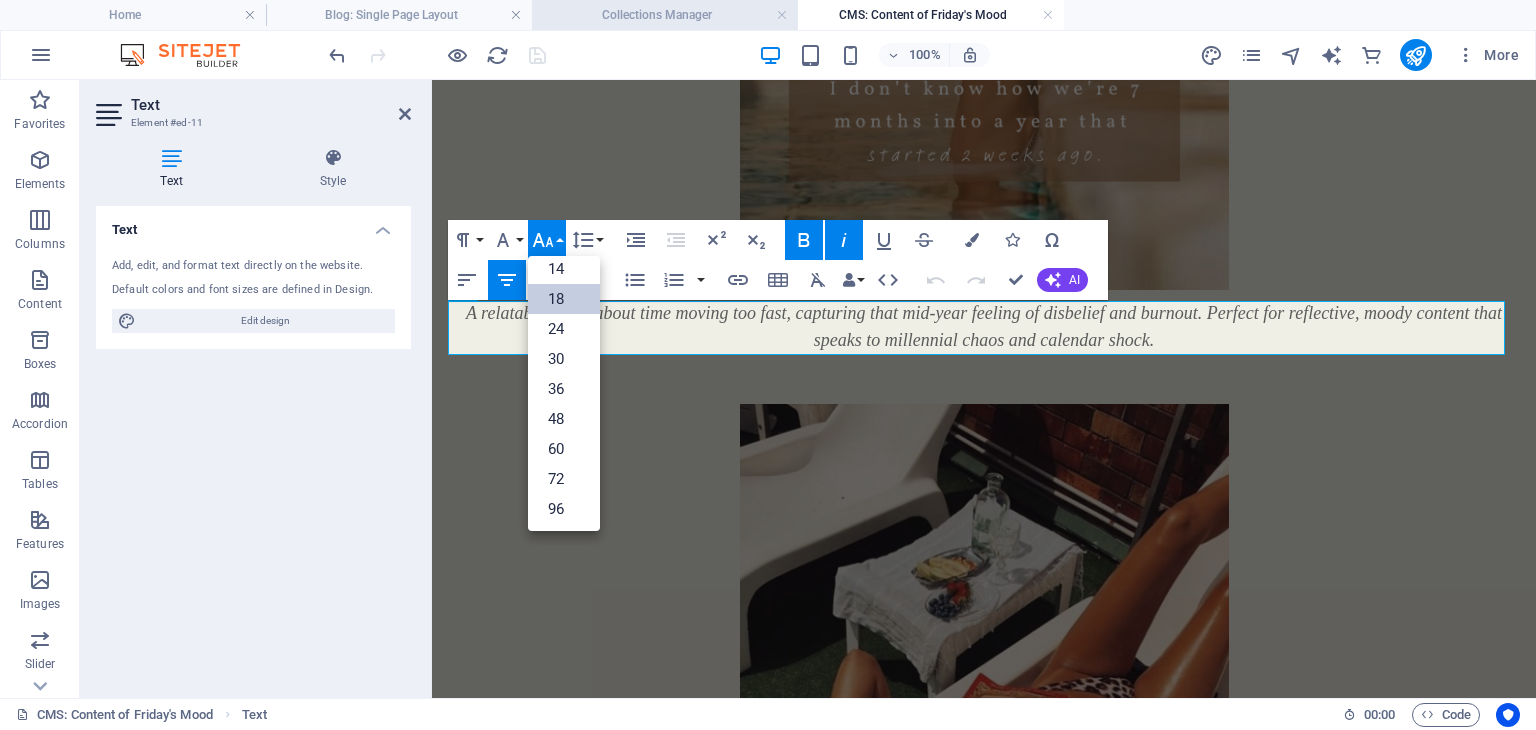click on "Collections Manager" at bounding box center (665, 15) 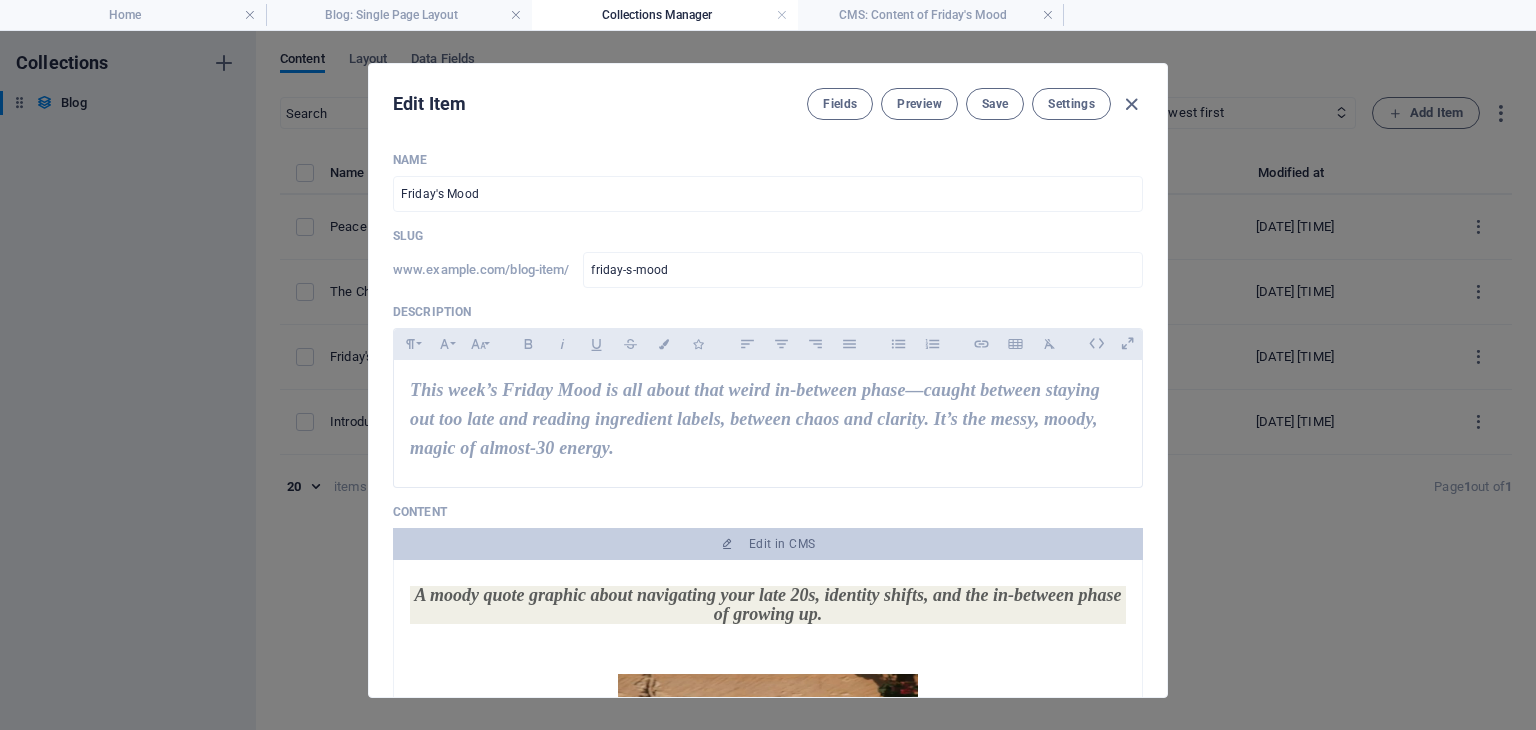 scroll, scrollTop: 0, scrollLeft: 0, axis: both 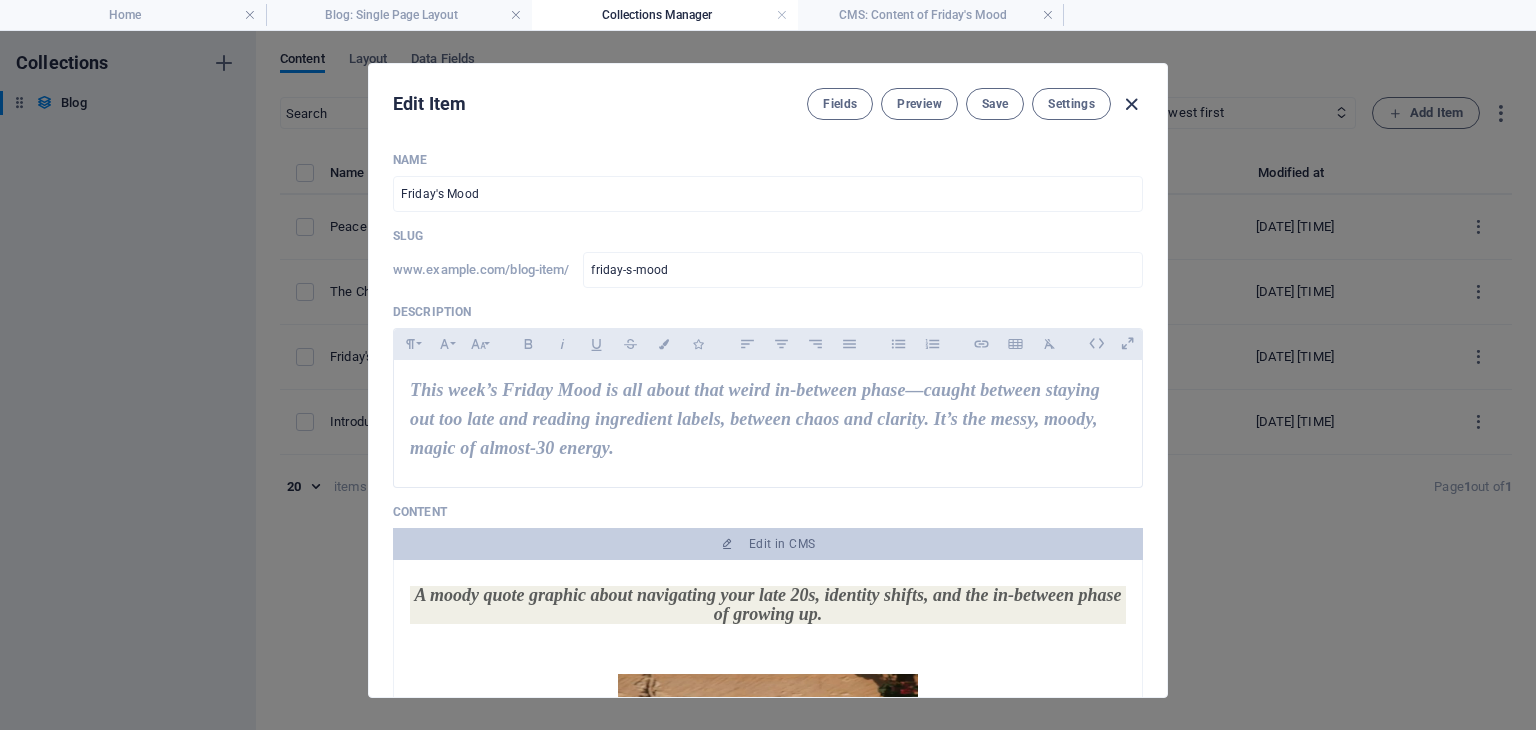 click at bounding box center [1131, 104] 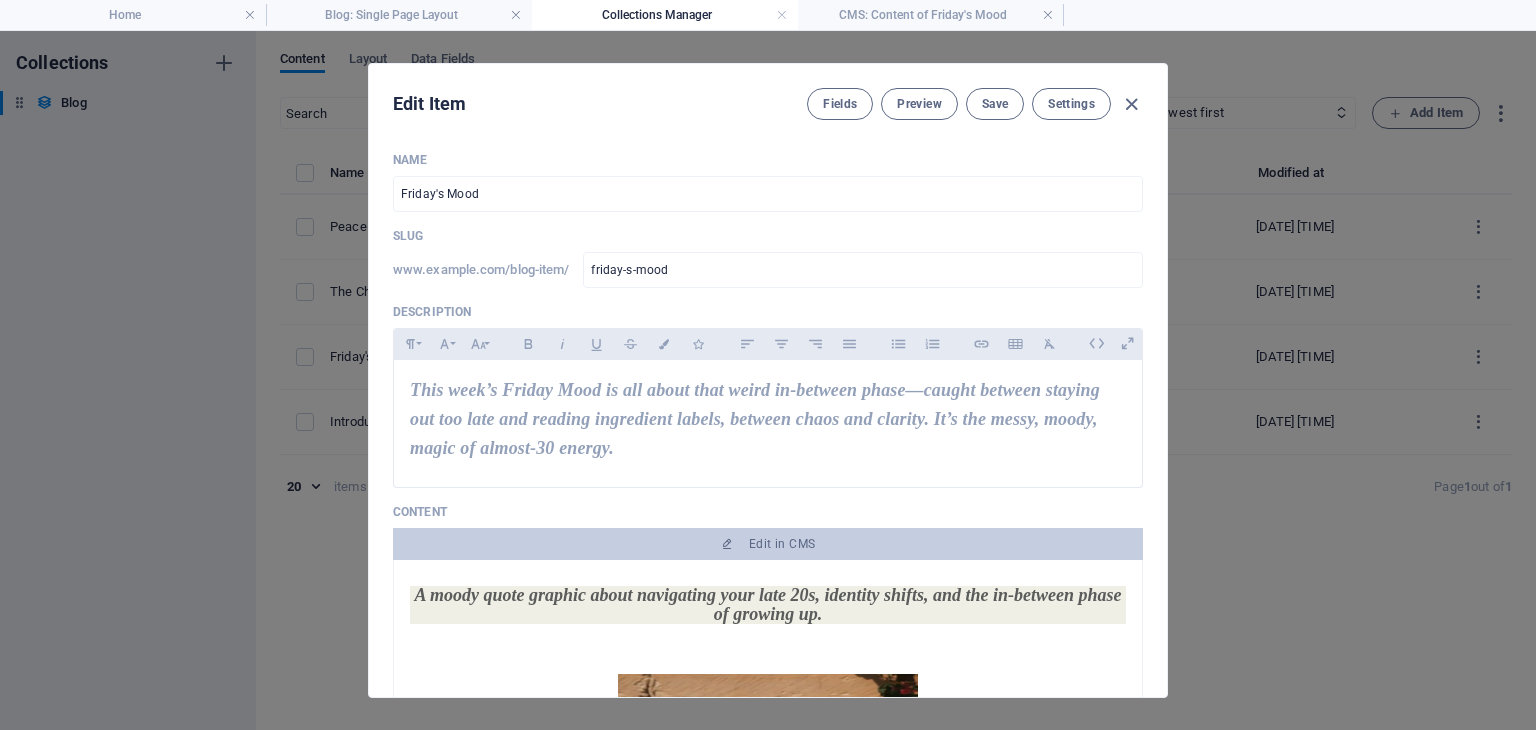 type on "2025-08-06" 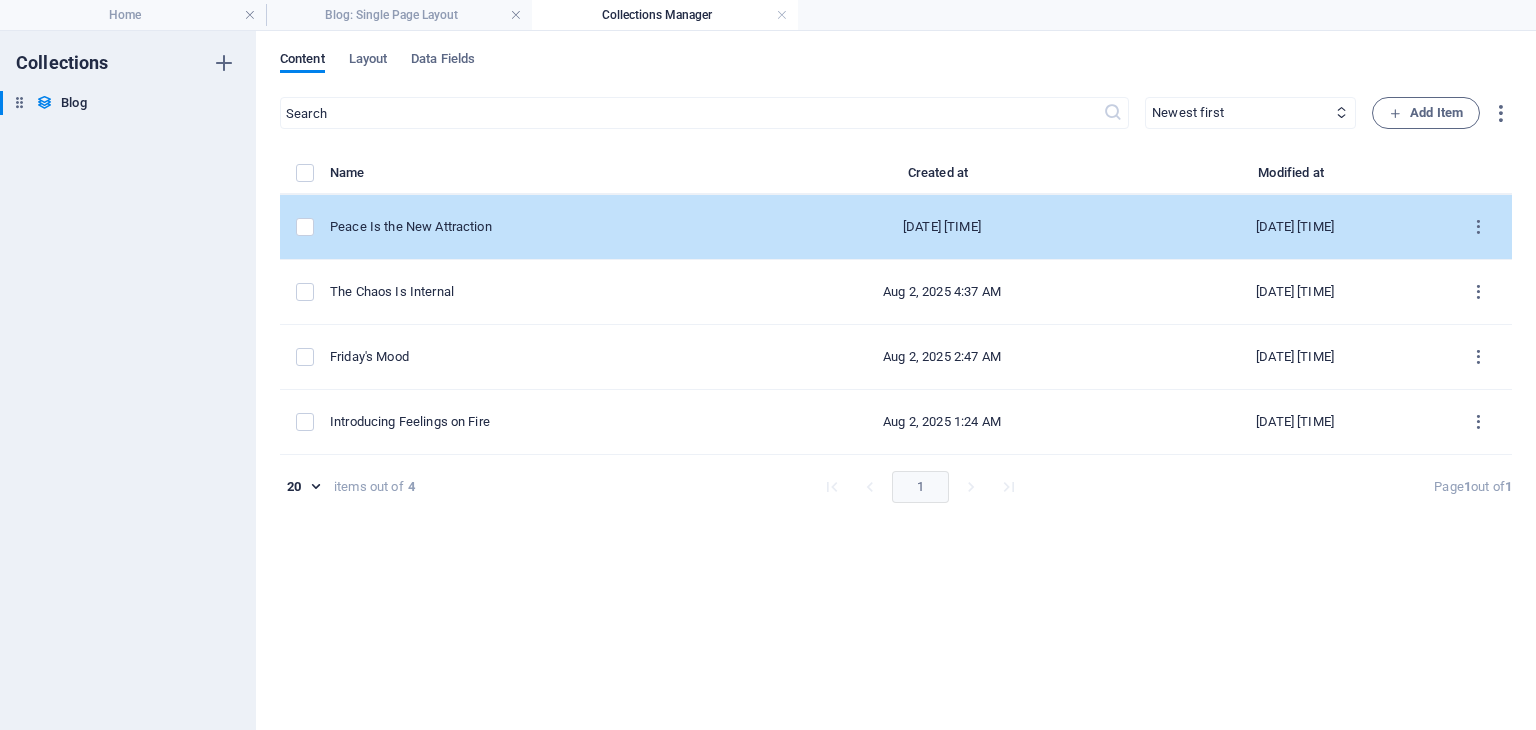 click on "Peace Is the New Attraction" at bounding box center [526, 227] 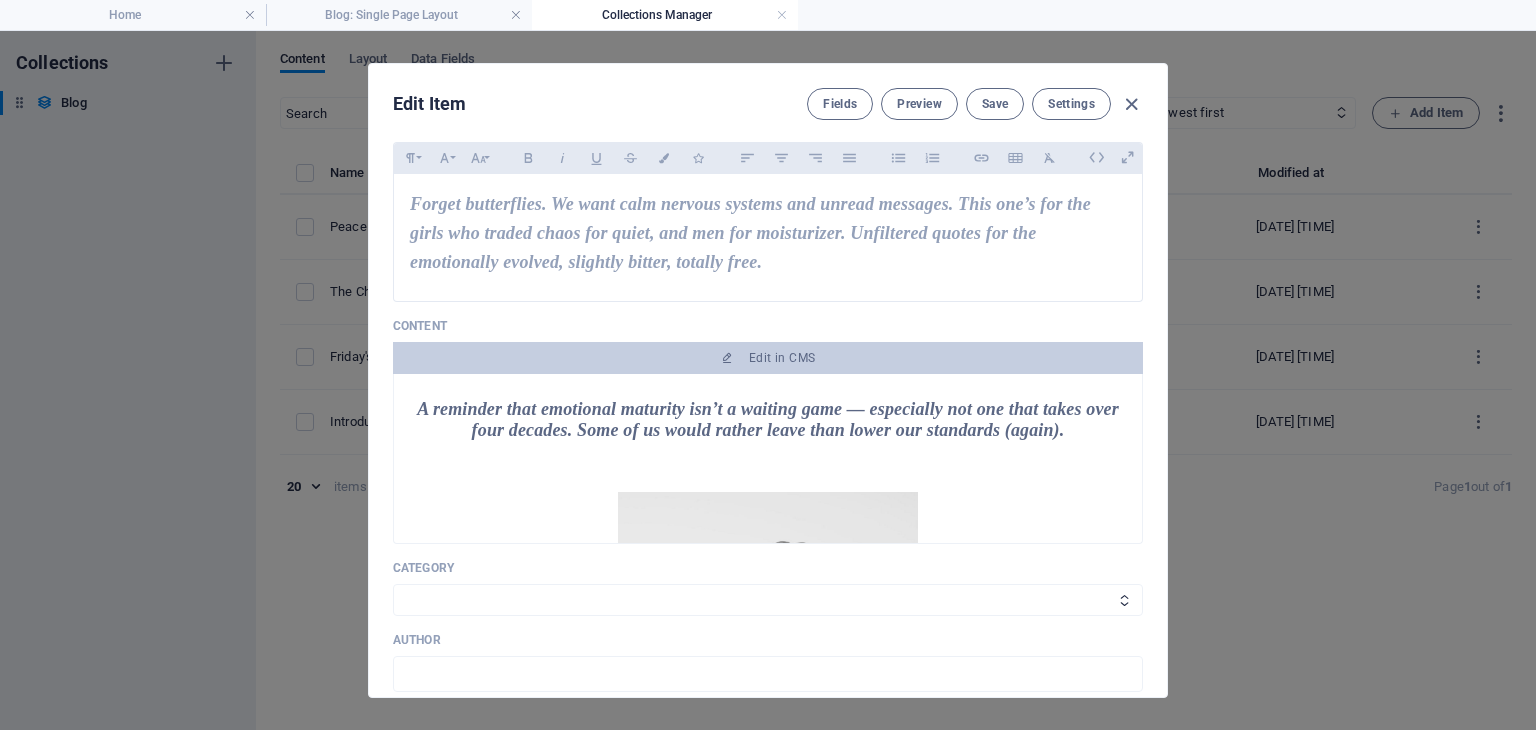 scroll, scrollTop: 100, scrollLeft: 0, axis: vertical 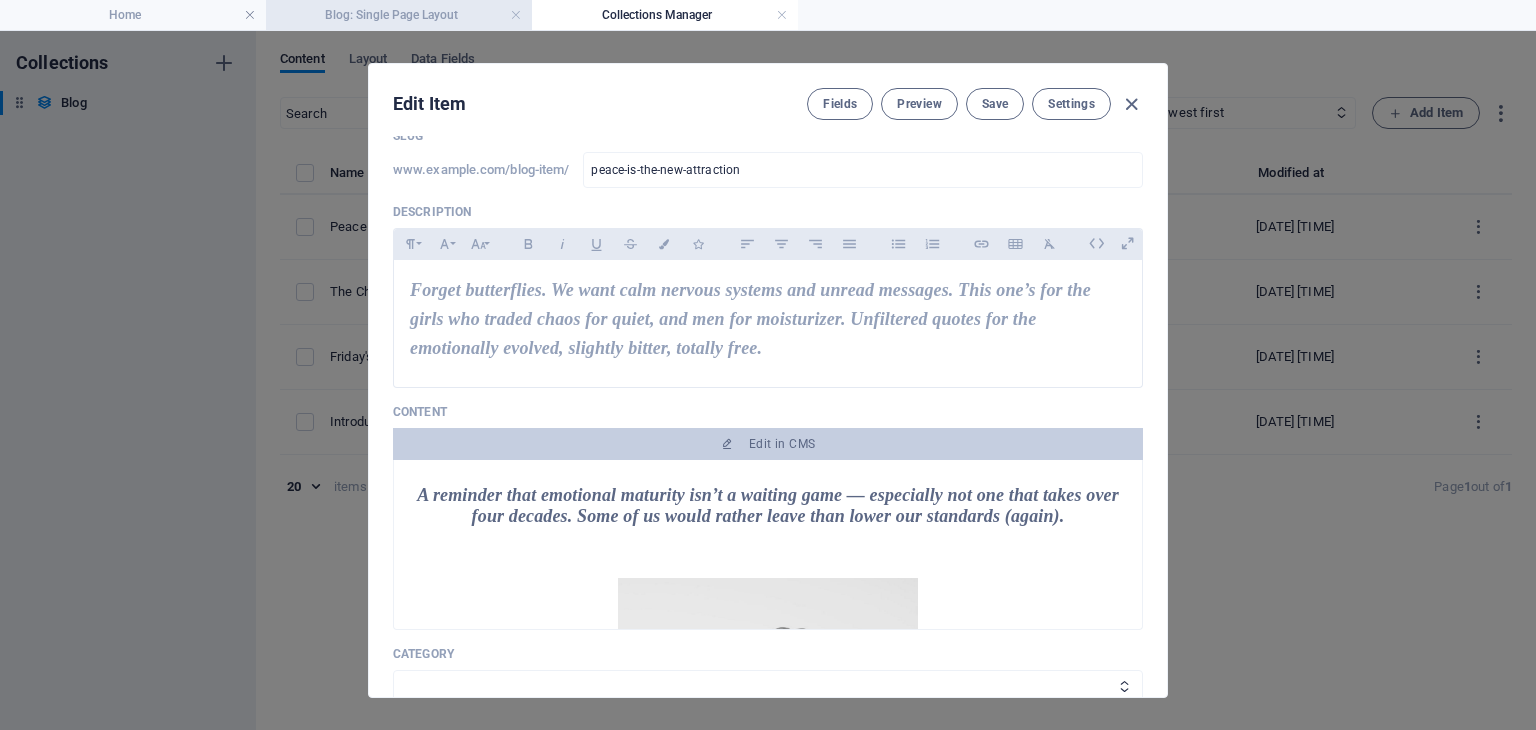 click on "Blog: Single Page Layout" at bounding box center (399, 15) 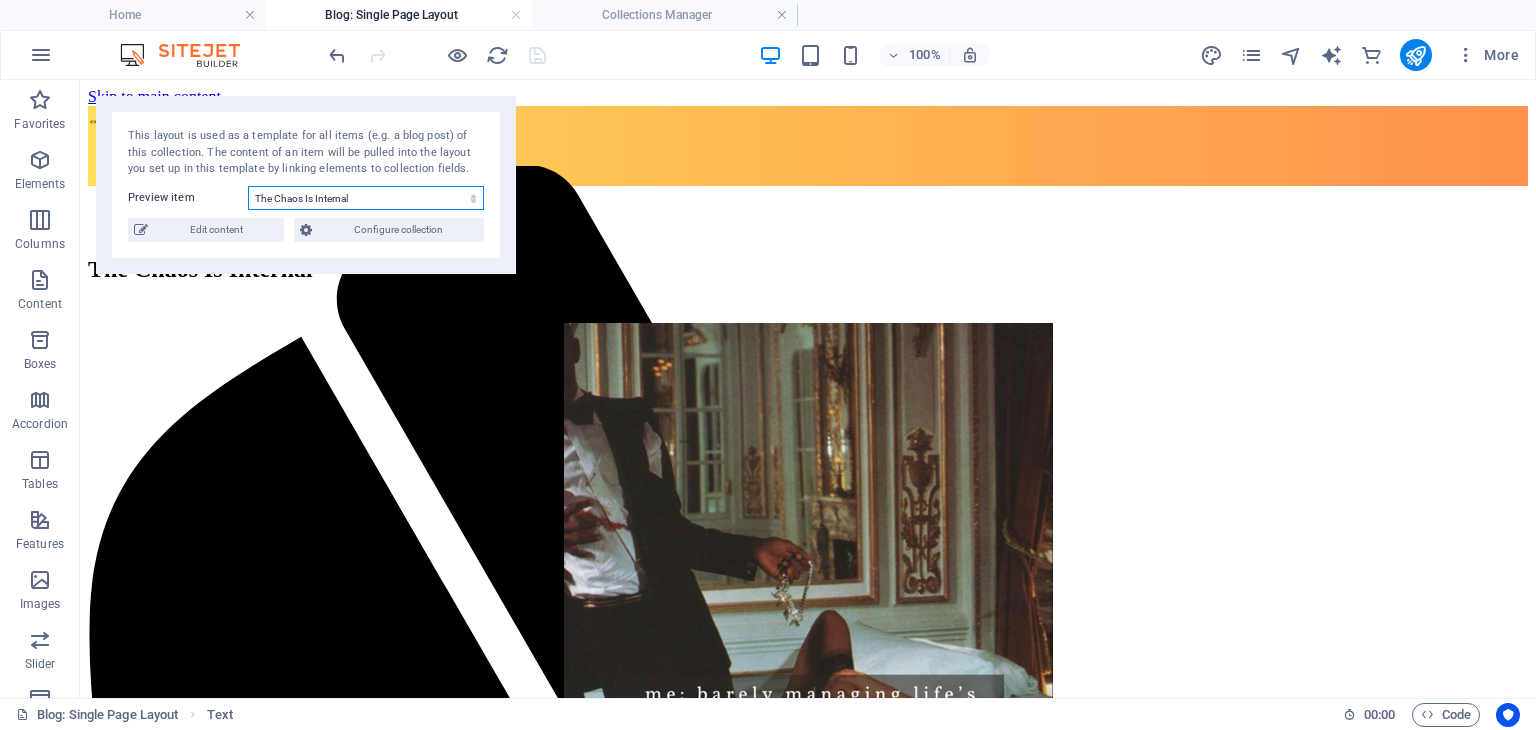 click on "The Chaos Is Internal Friday's Mood Introducing Feelings on Fire" at bounding box center (366, 198) 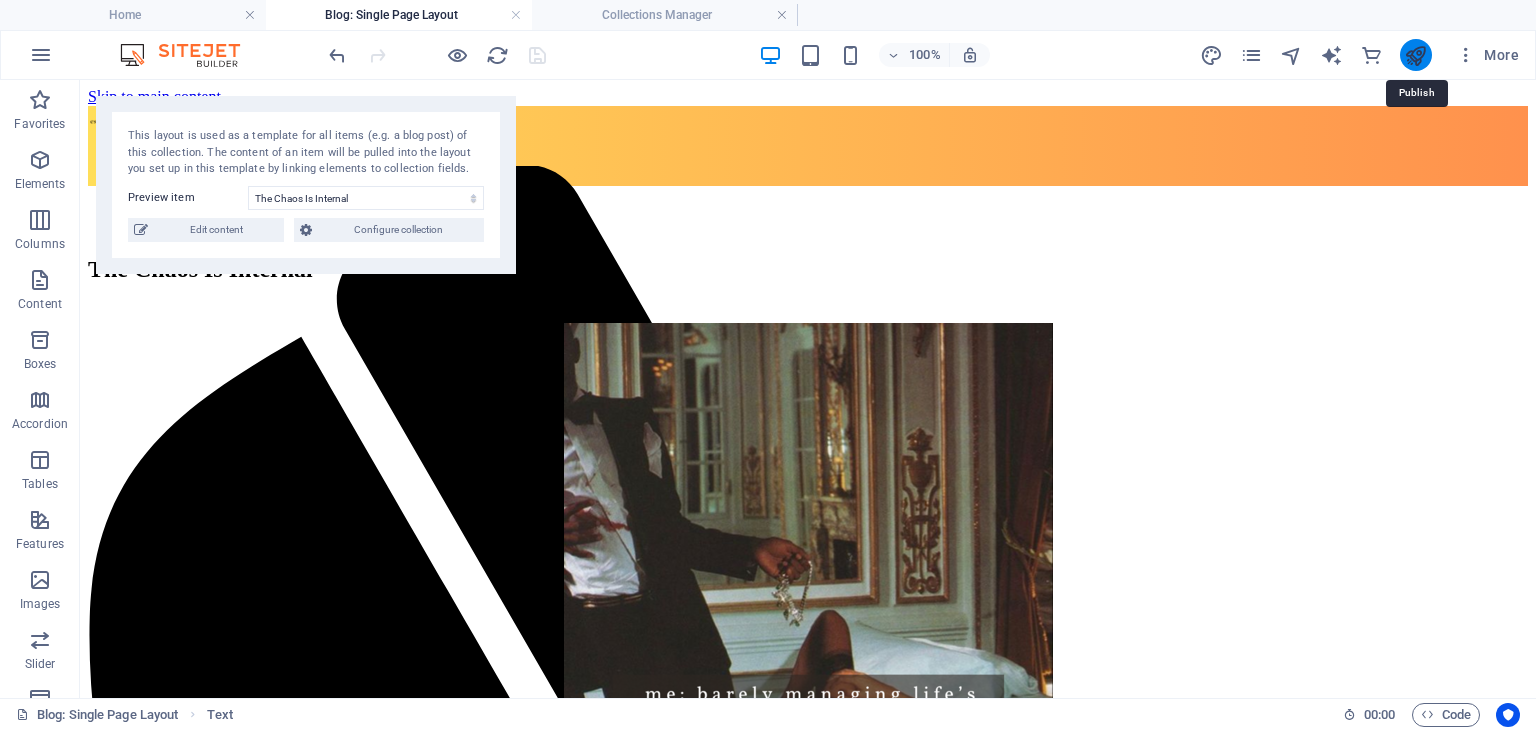 click at bounding box center (1415, 55) 